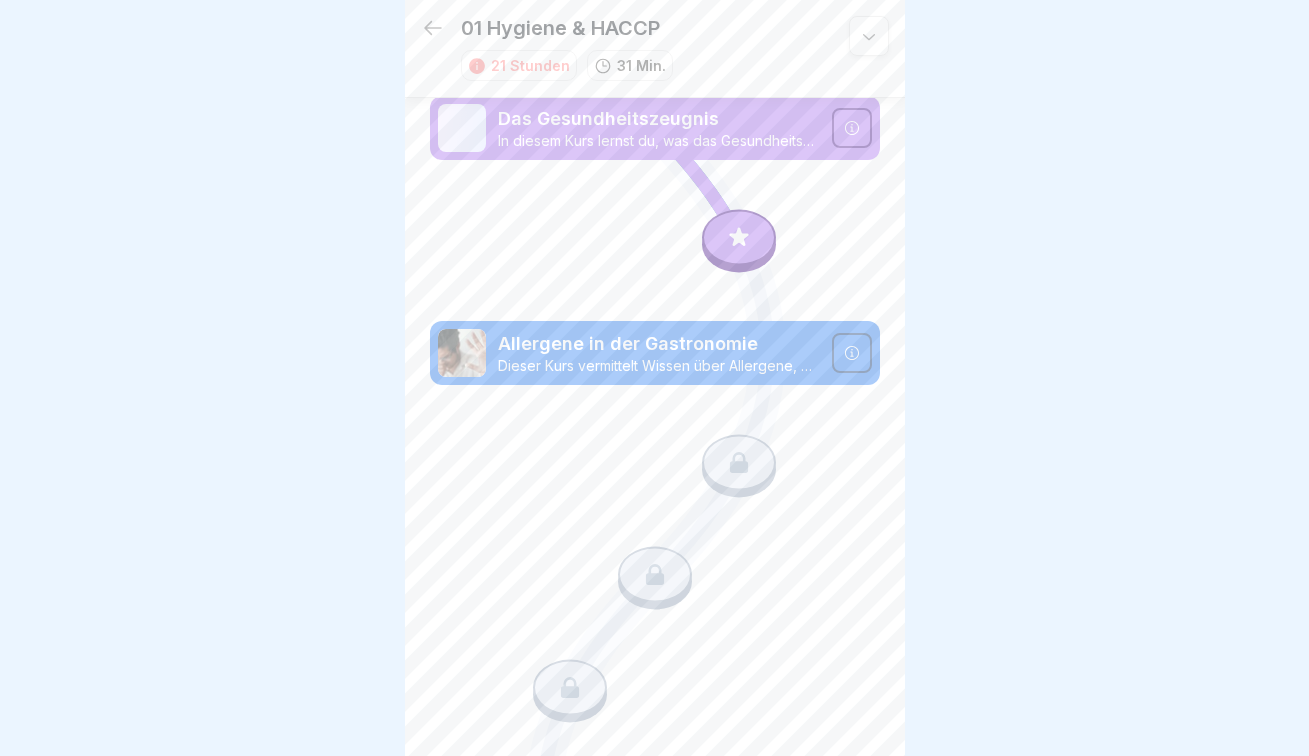 scroll, scrollTop: 0, scrollLeft: 0, axis: both 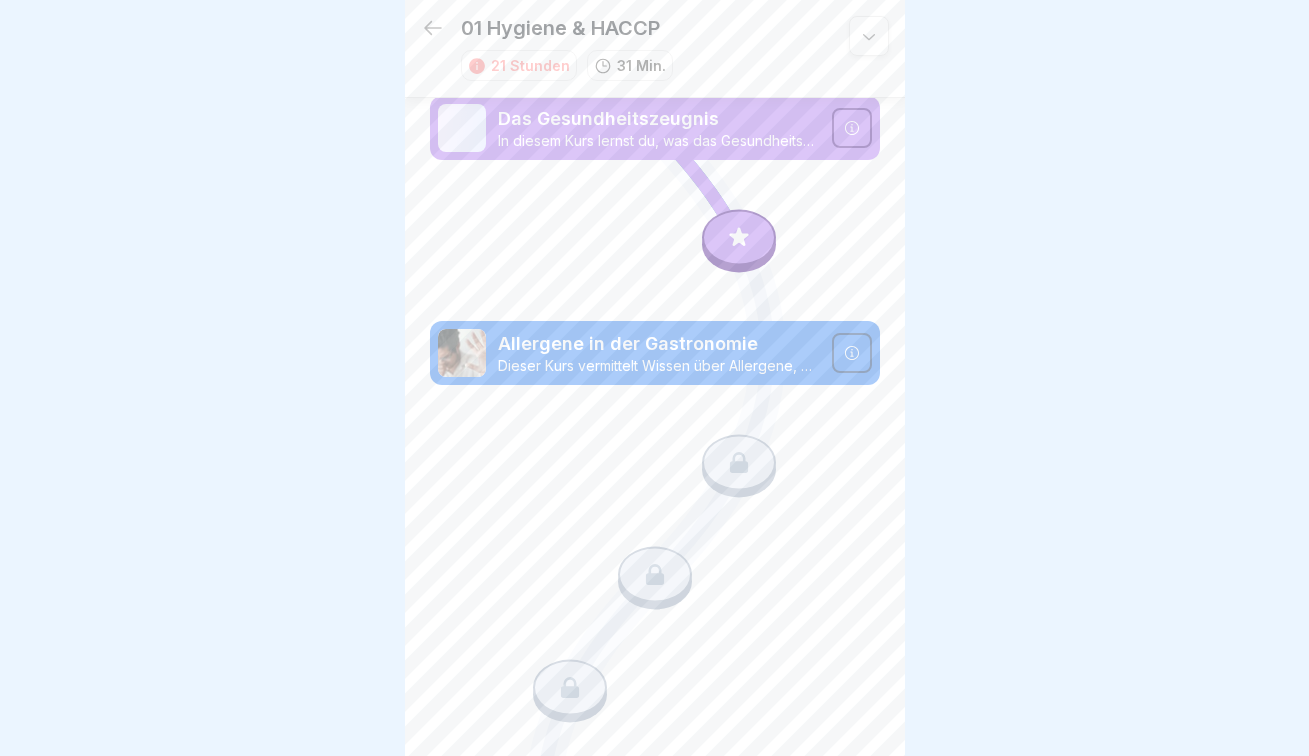 click 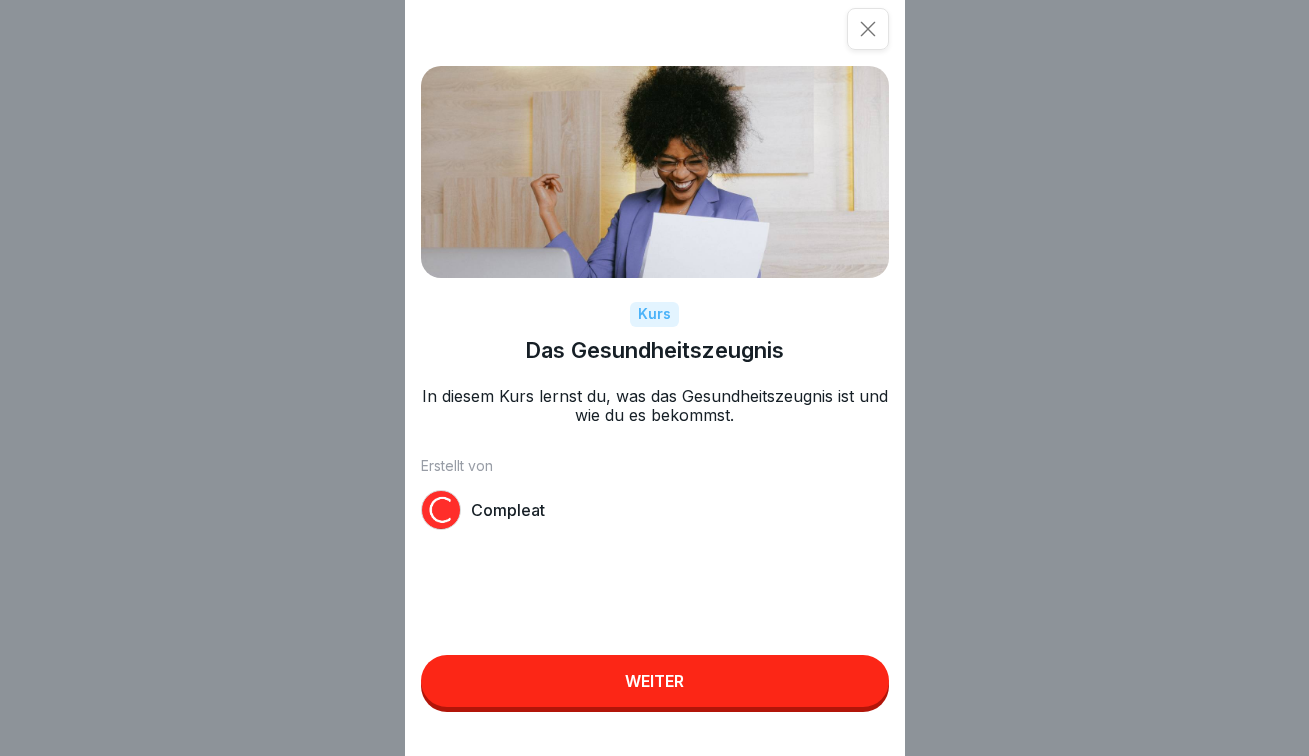 click on "Weiter" at bounding box center [655, 681] 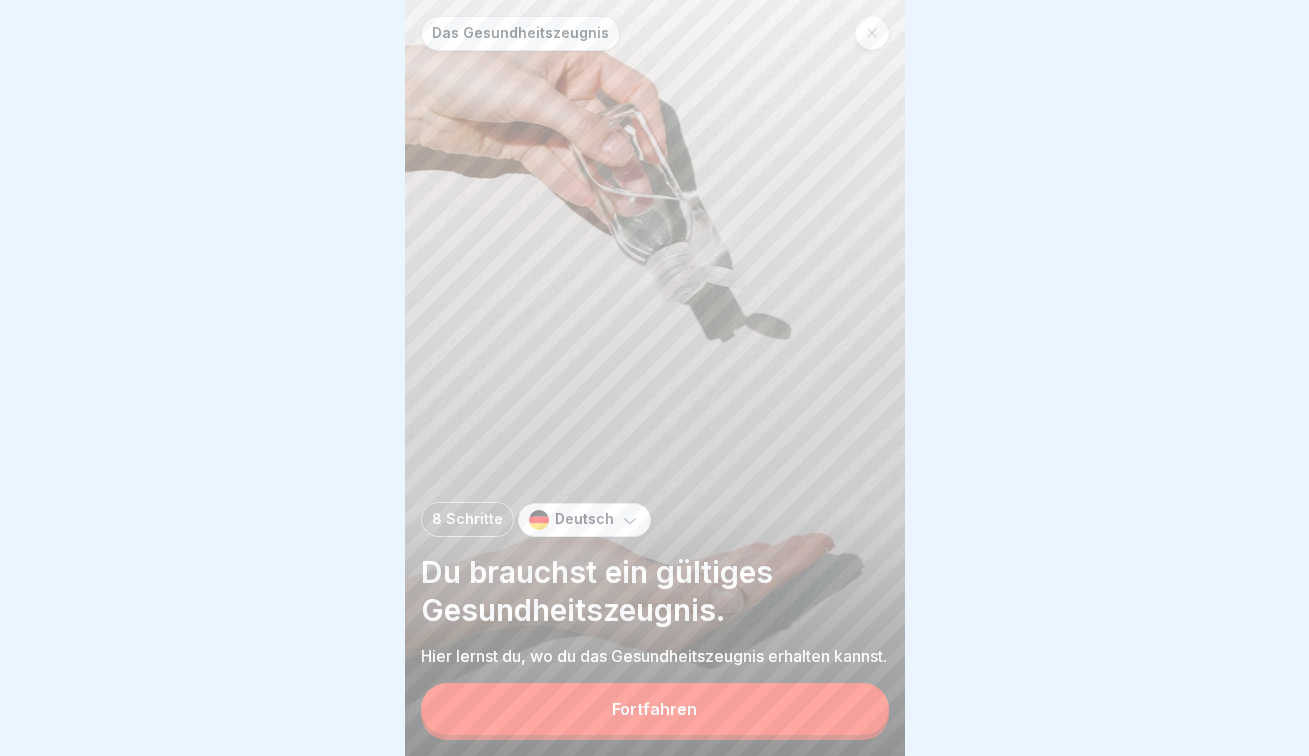 click on "Fortfahren" at bounding box center (655, 709) 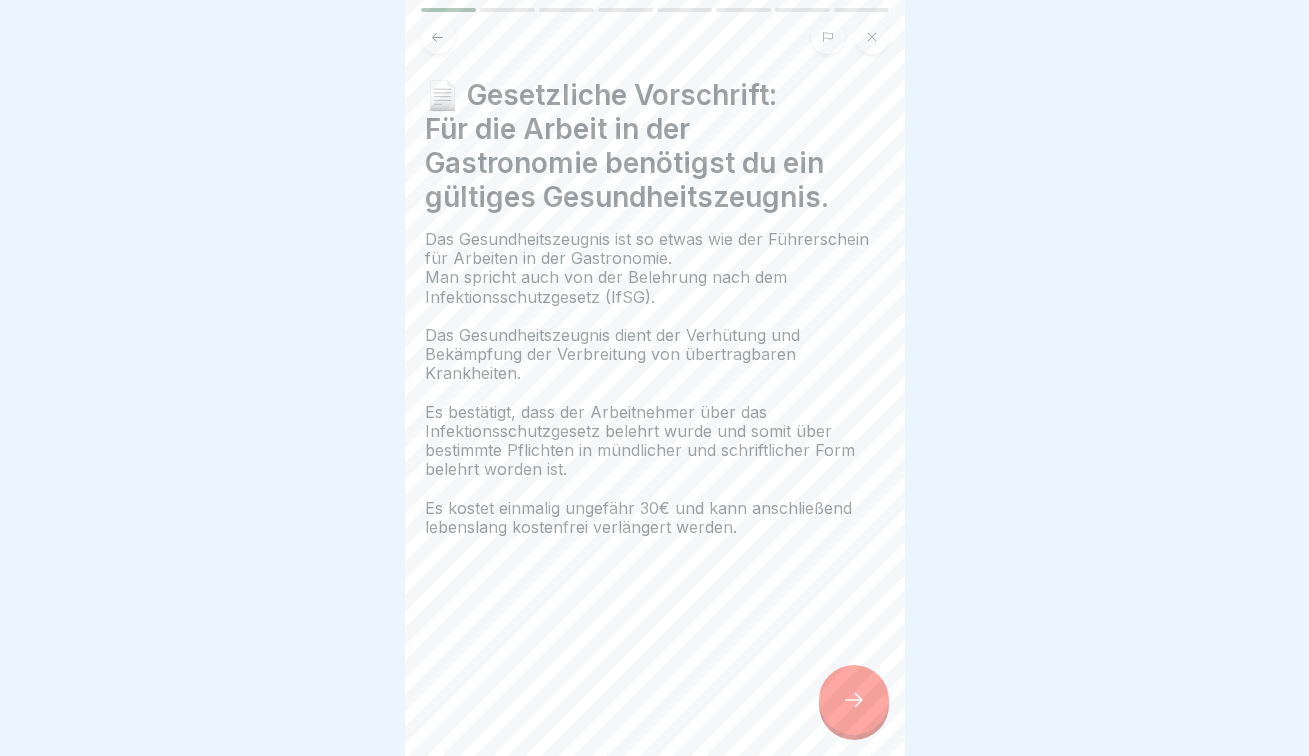 click at bounding box center [854, 700] 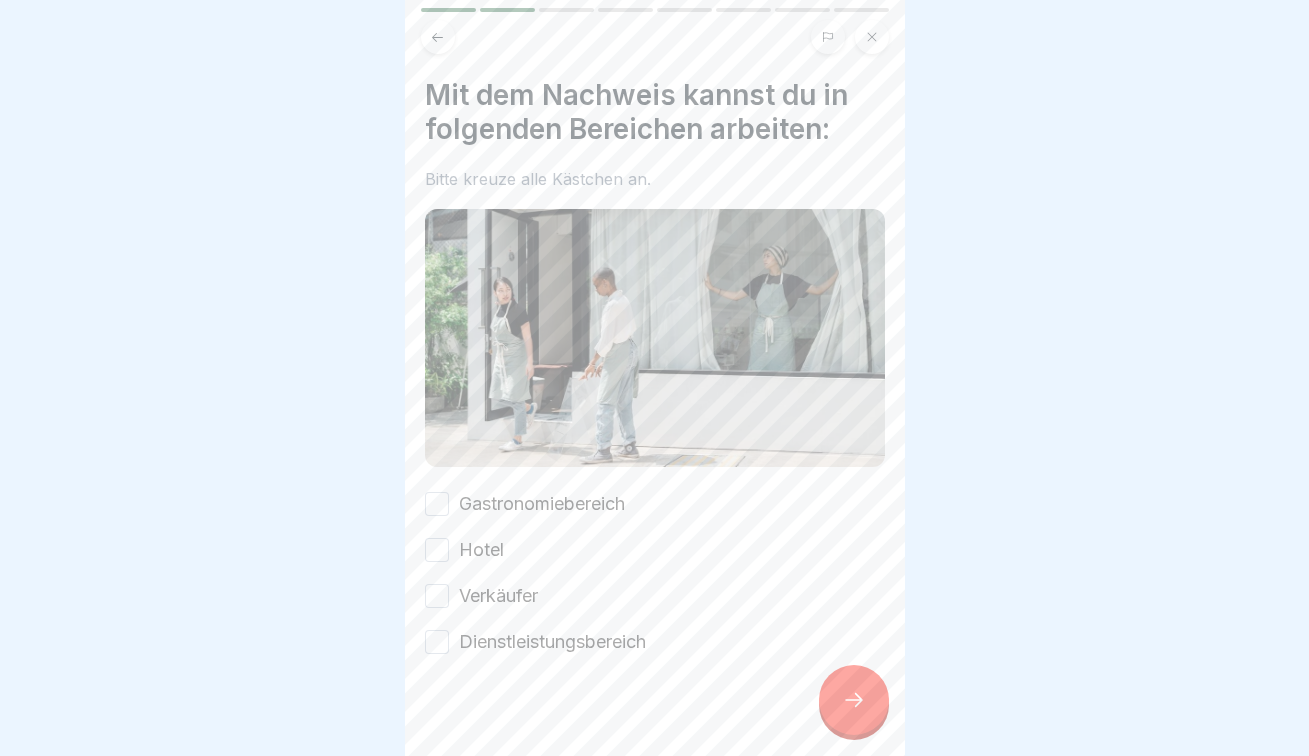 click on "Gastronomiebereich" at bounding box center (437, 504) 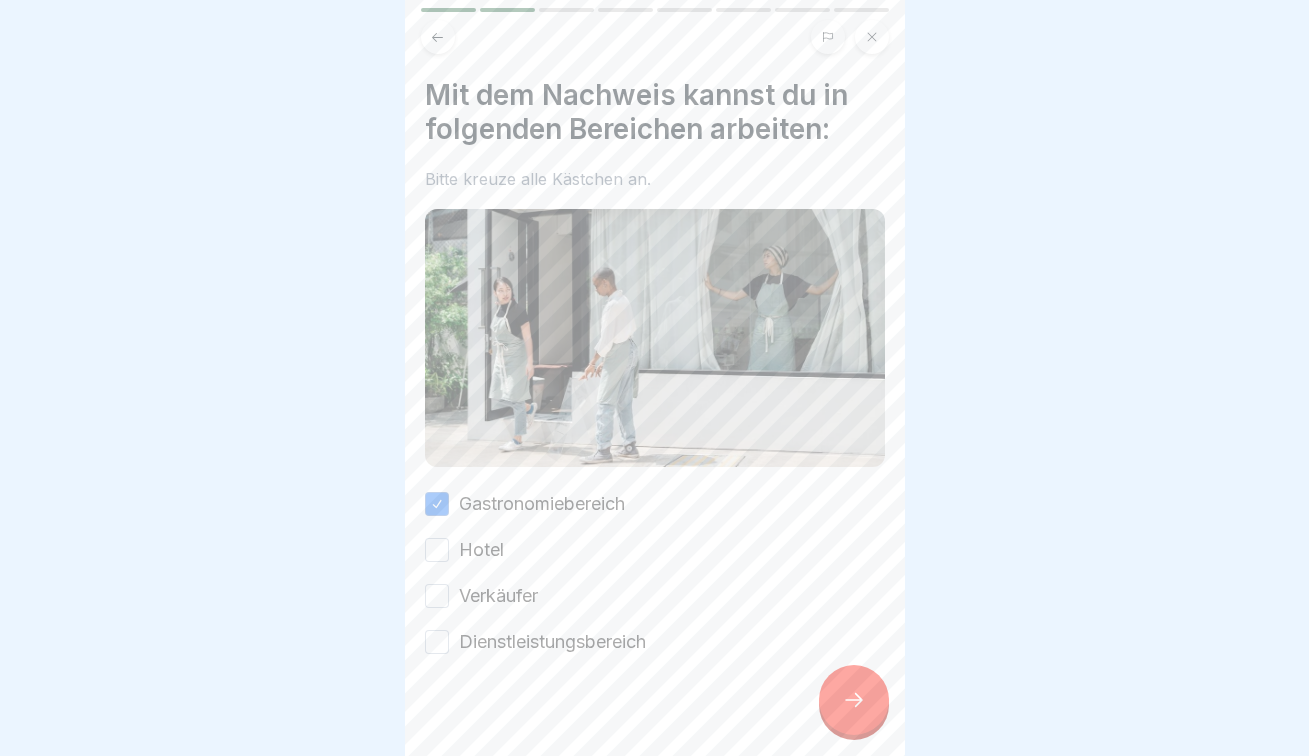 click on "Hotel" at bounding box center (437, 550) 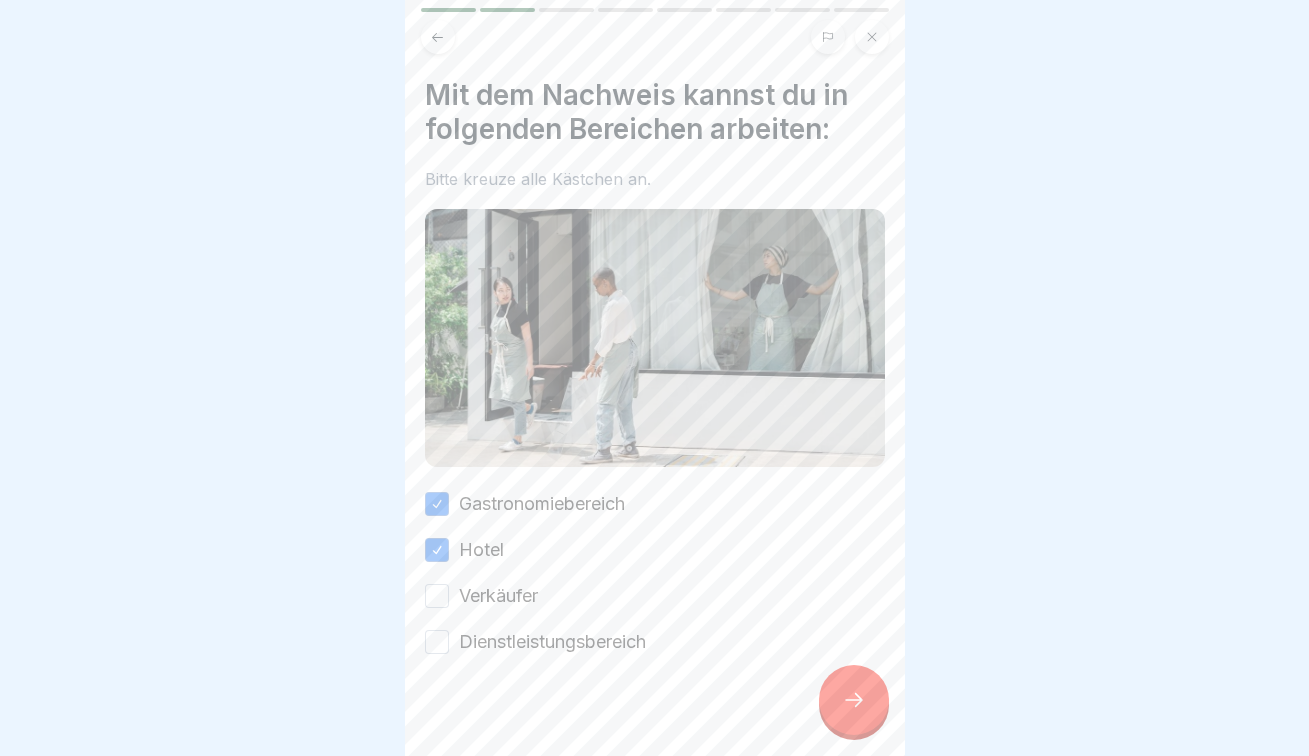 click on "Verkäufer" at bounding box center (437, 596) 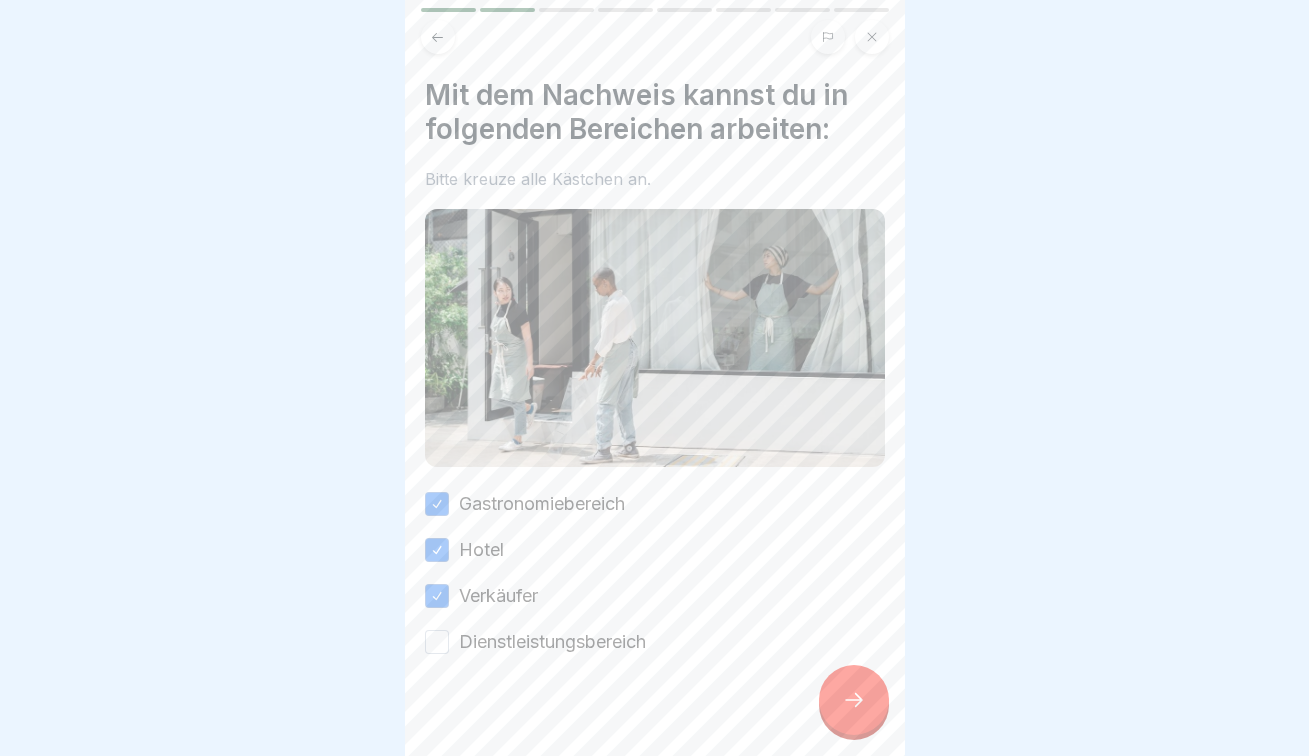 click on "Dienstleistungsbereich" at bounding box center [437, 642] 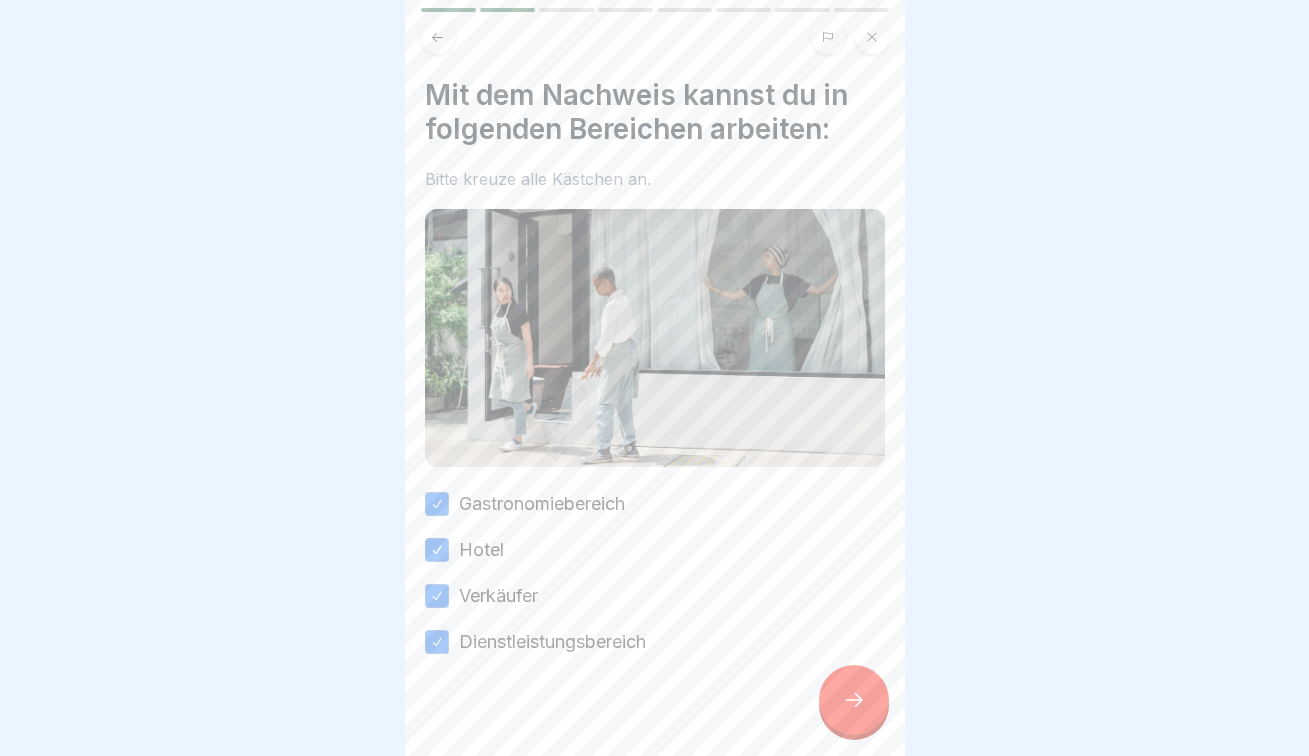 click at bounding box center (854, 700) 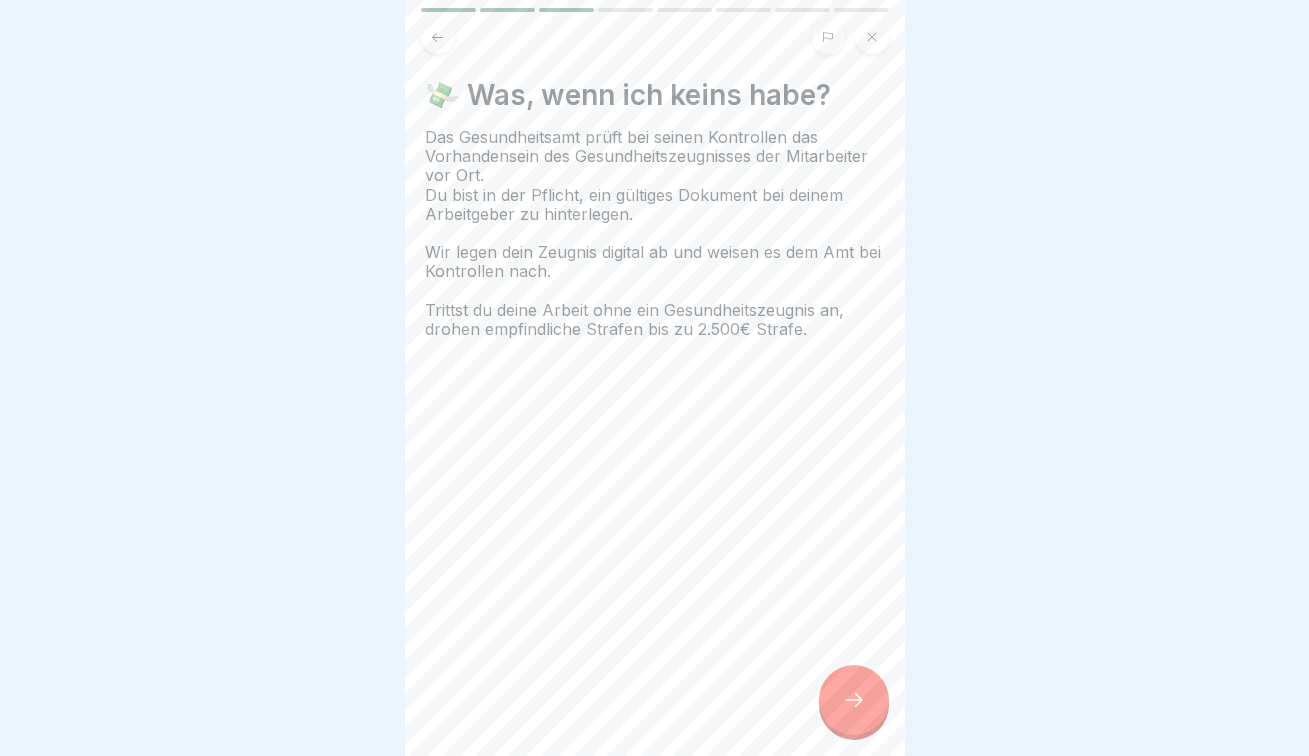 click at bounding box center [854, 700] 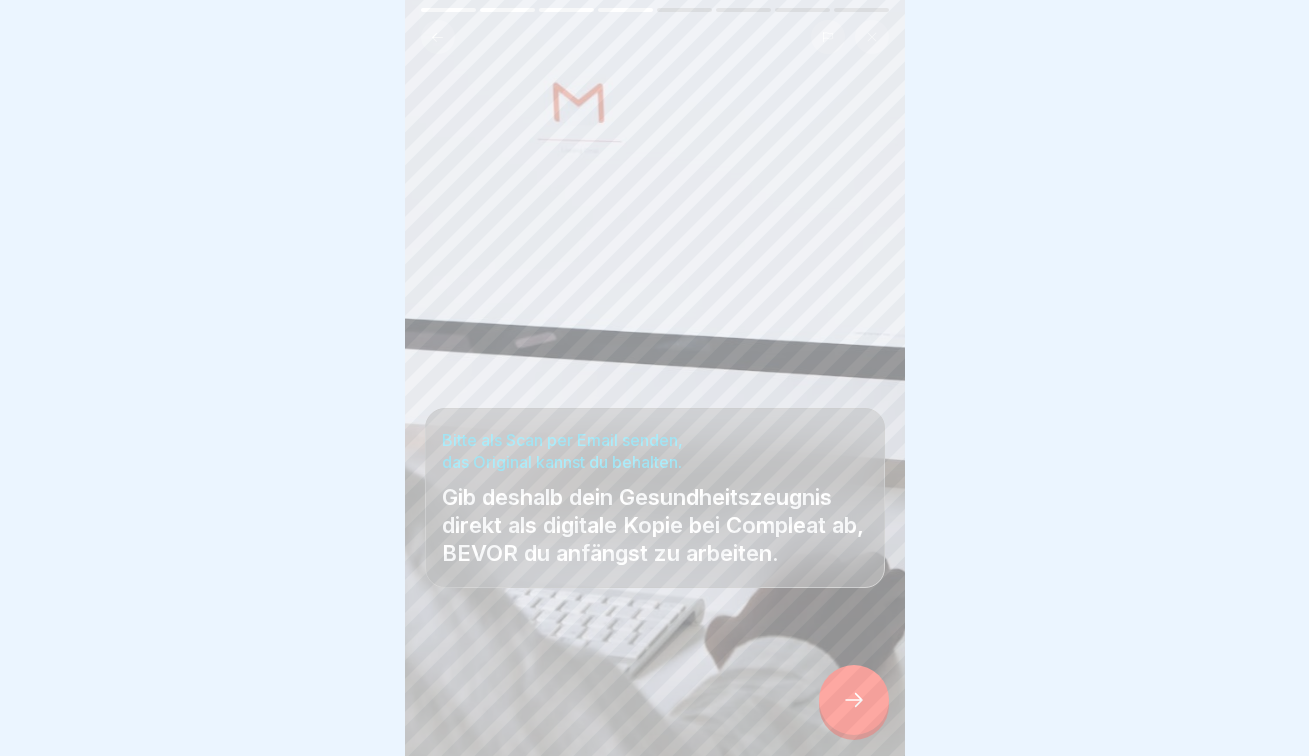 click 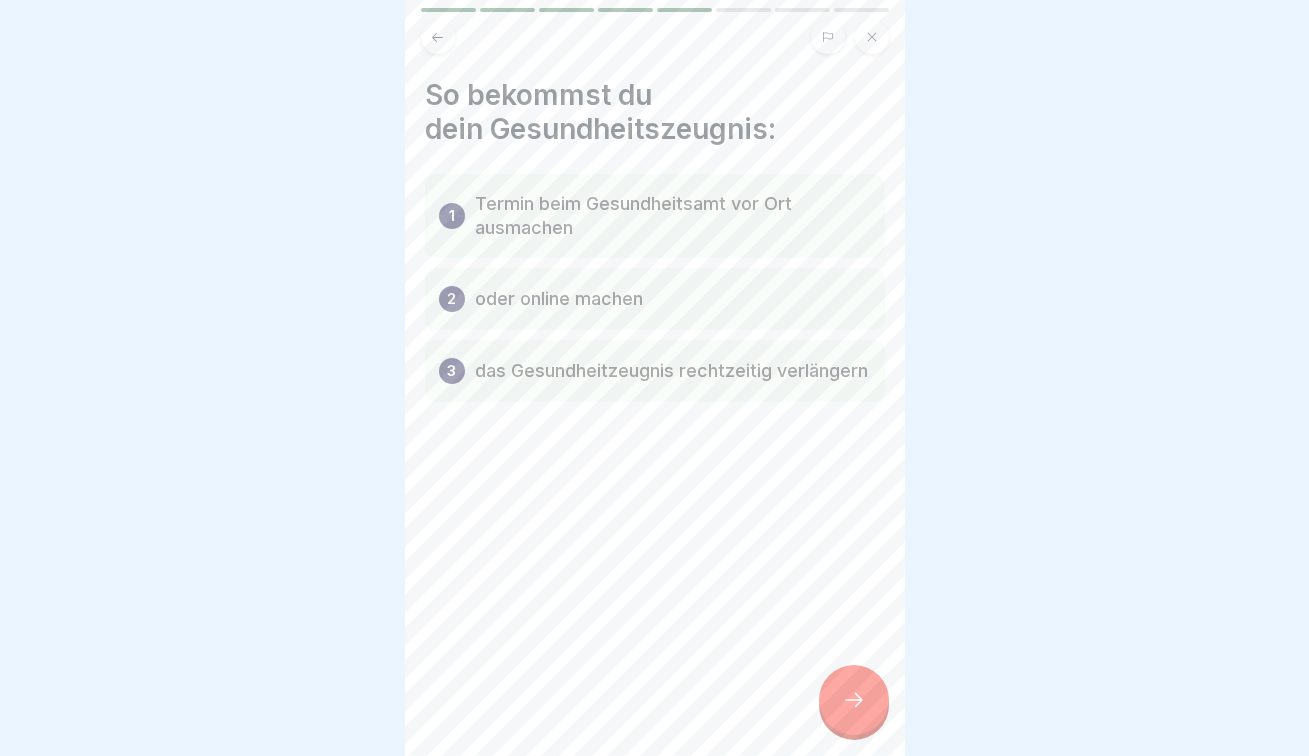 click at bounding box center [854, 700] 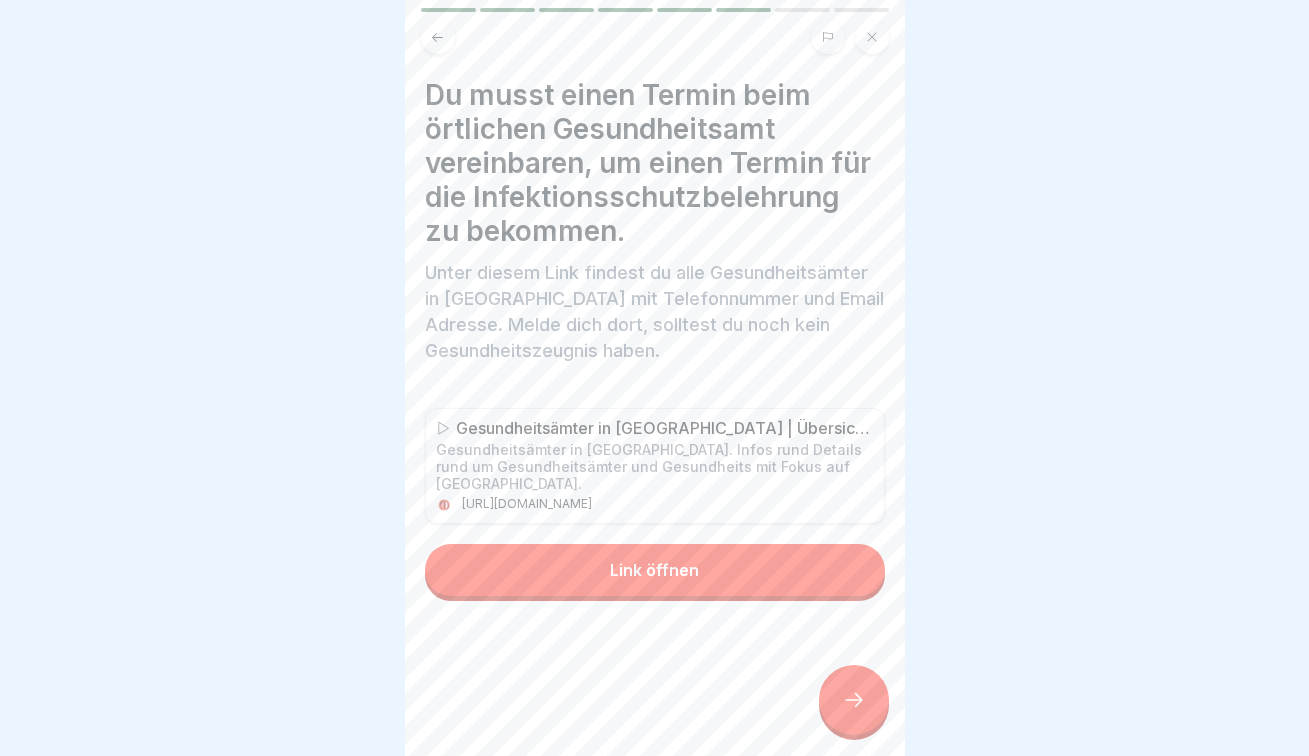 click on "Link öffnen" at bounding box center [655, 570] 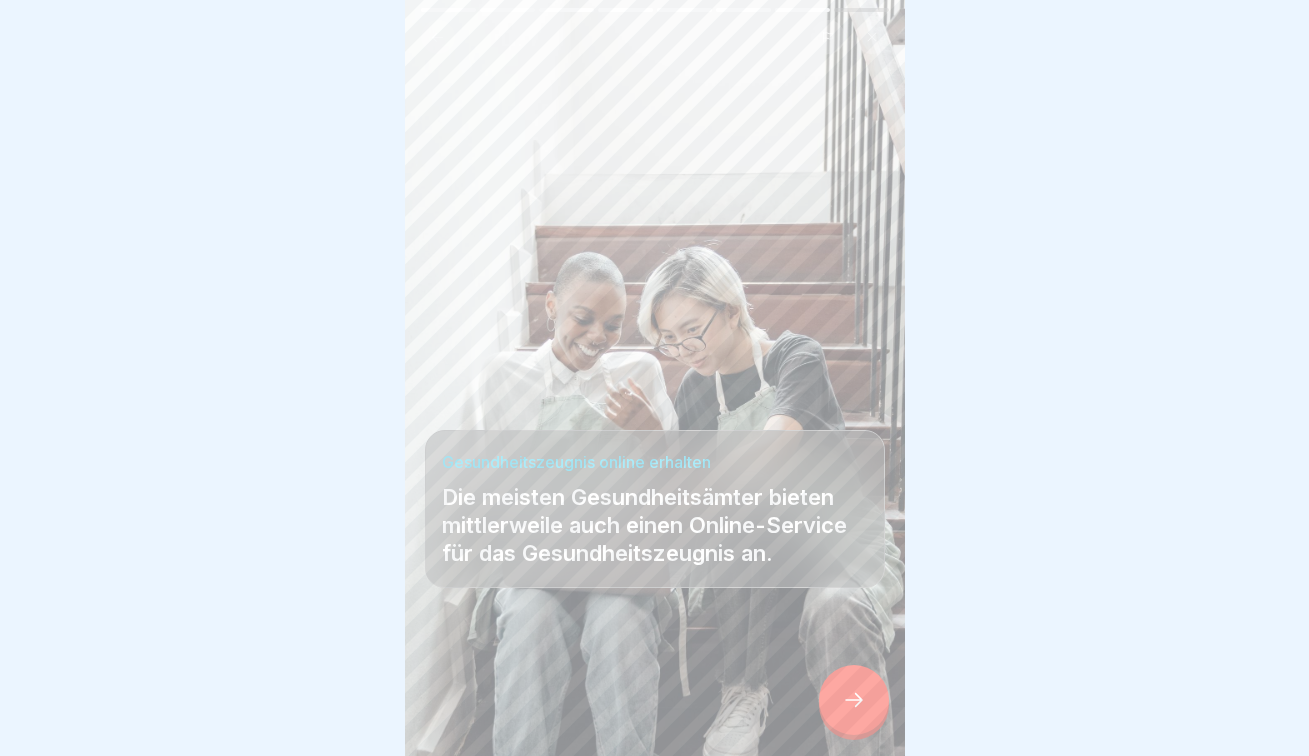 click 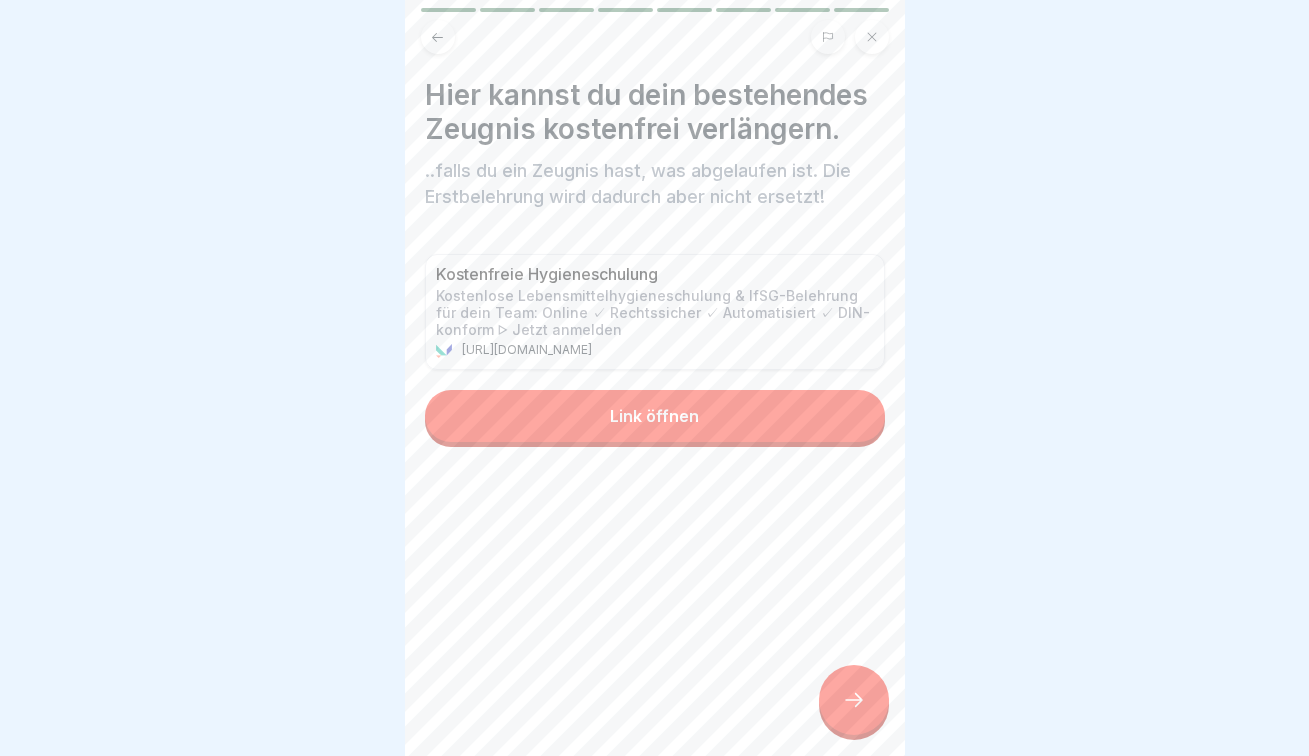 click at bounding box center (854, 700) 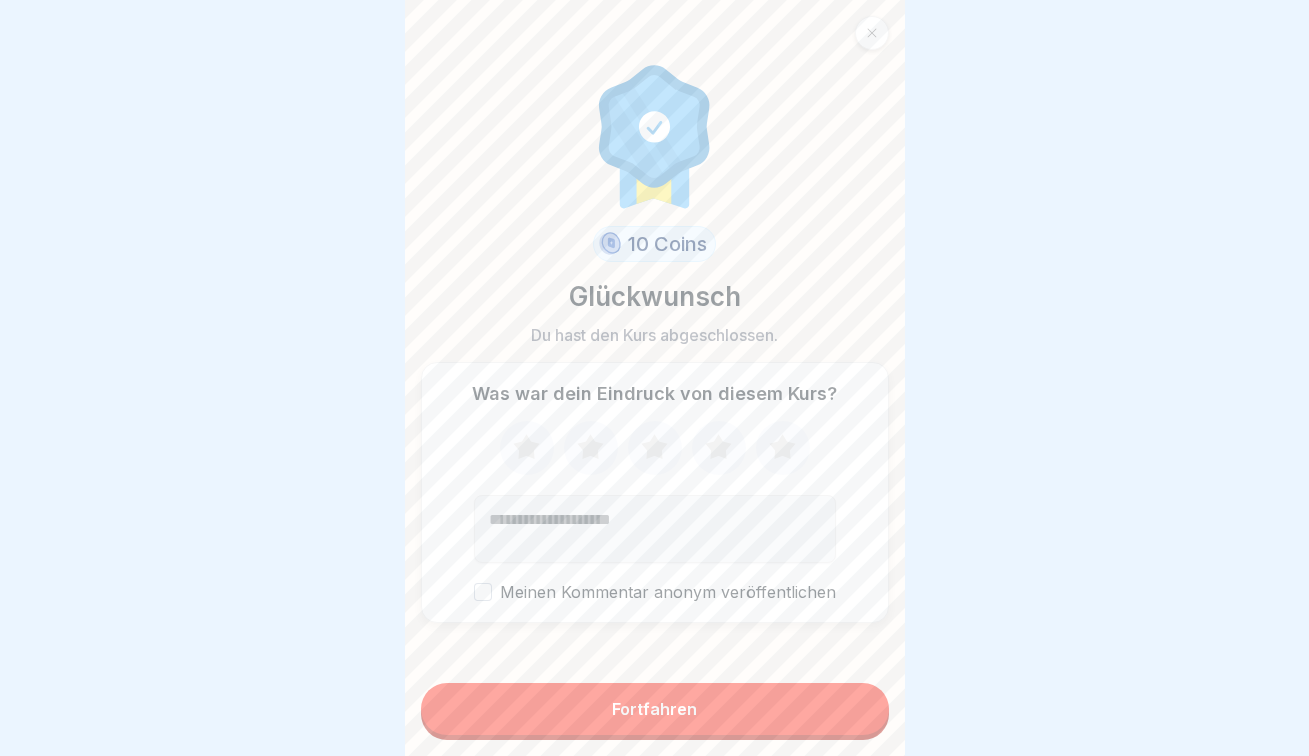 click on "Fortfahren" at bounding box center [655, 709] 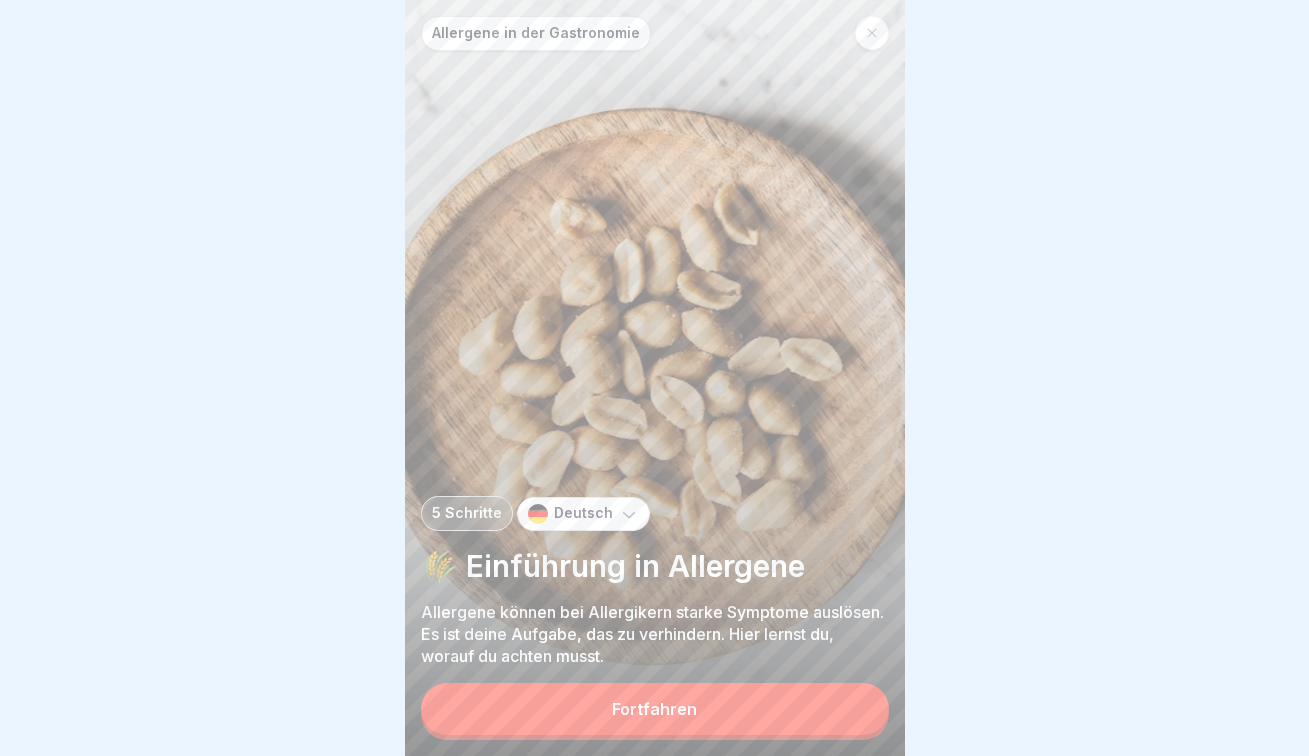 click 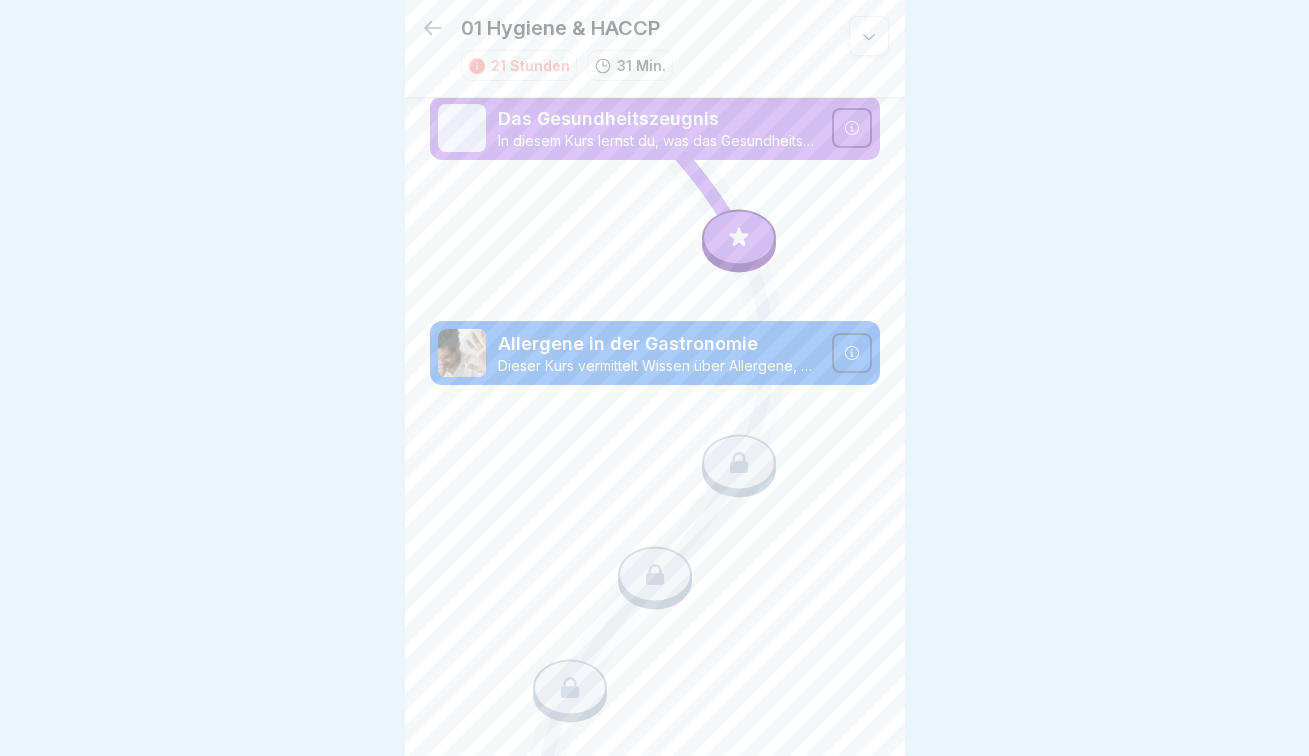 scroll, scrollTop: 70, scrollLeft: 0, axis: vertical 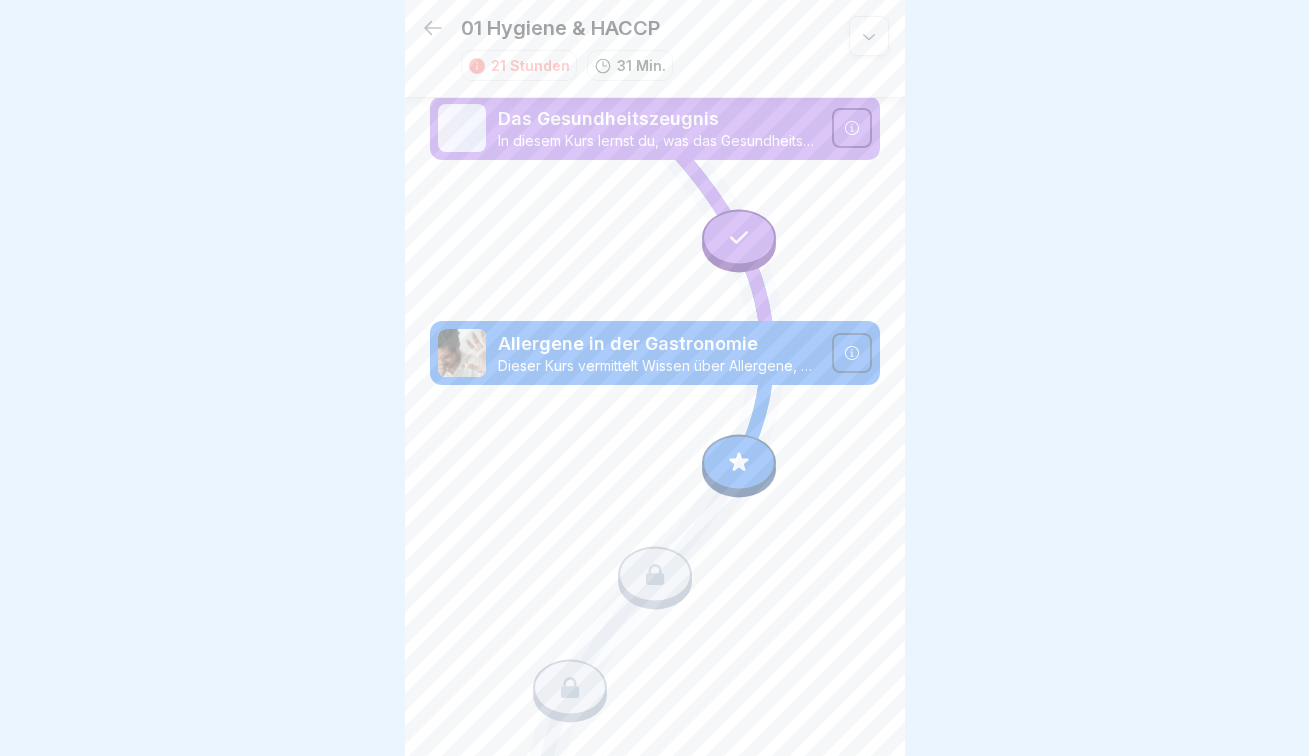 click at bounding box center (739, 237) 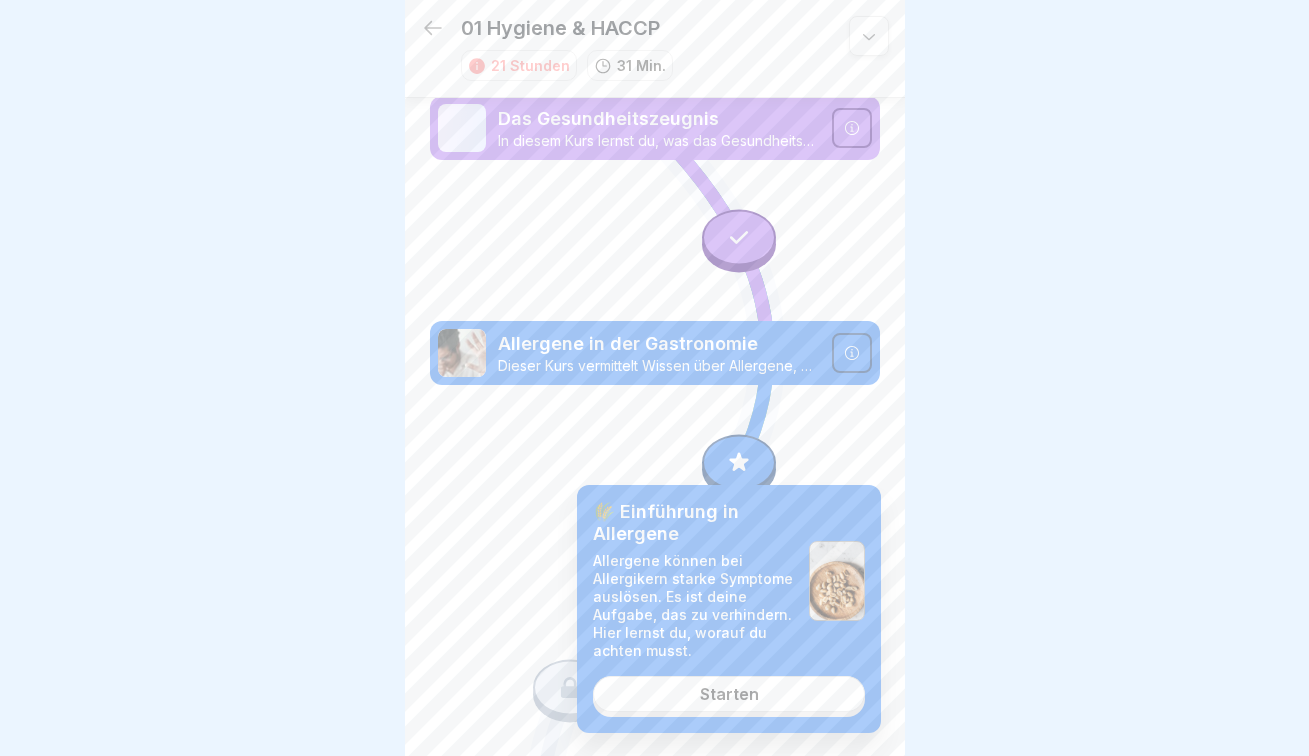 click on "Starten" at bounding box center (729, 694) 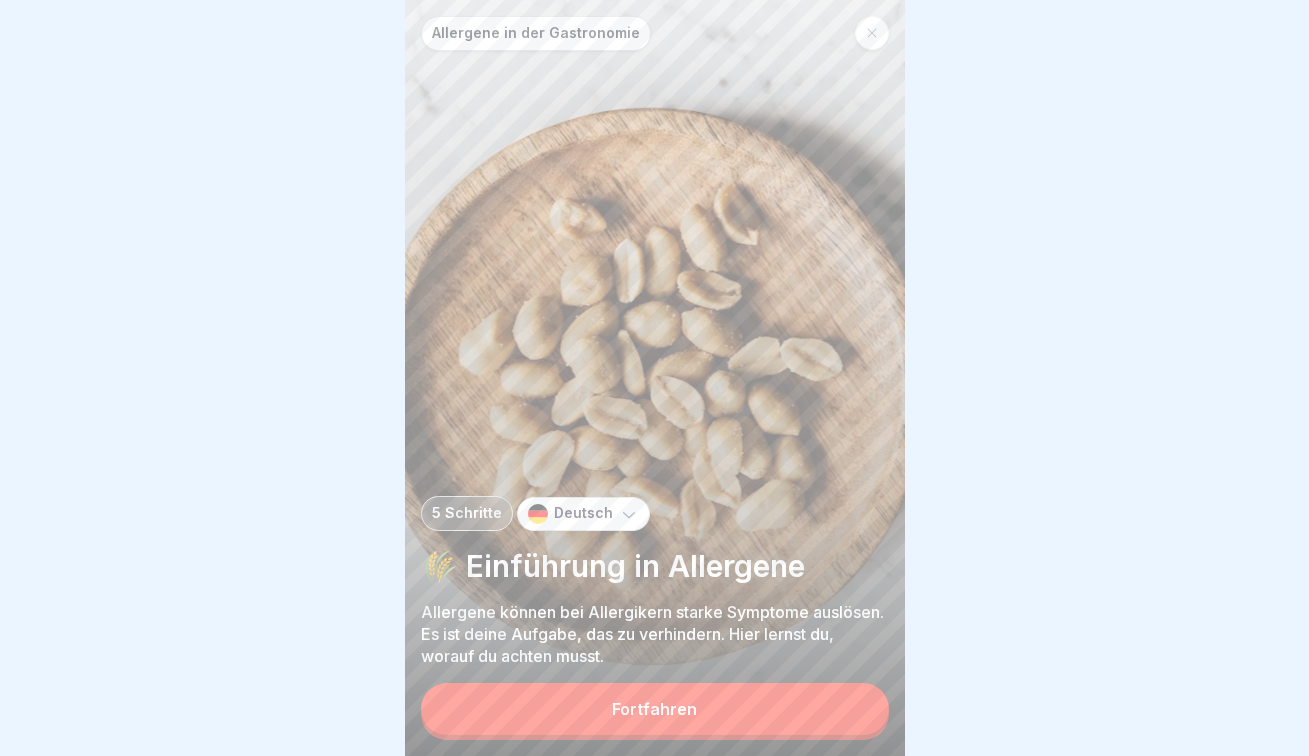 click on "Fortfahren" at bounding box center (655, 709) 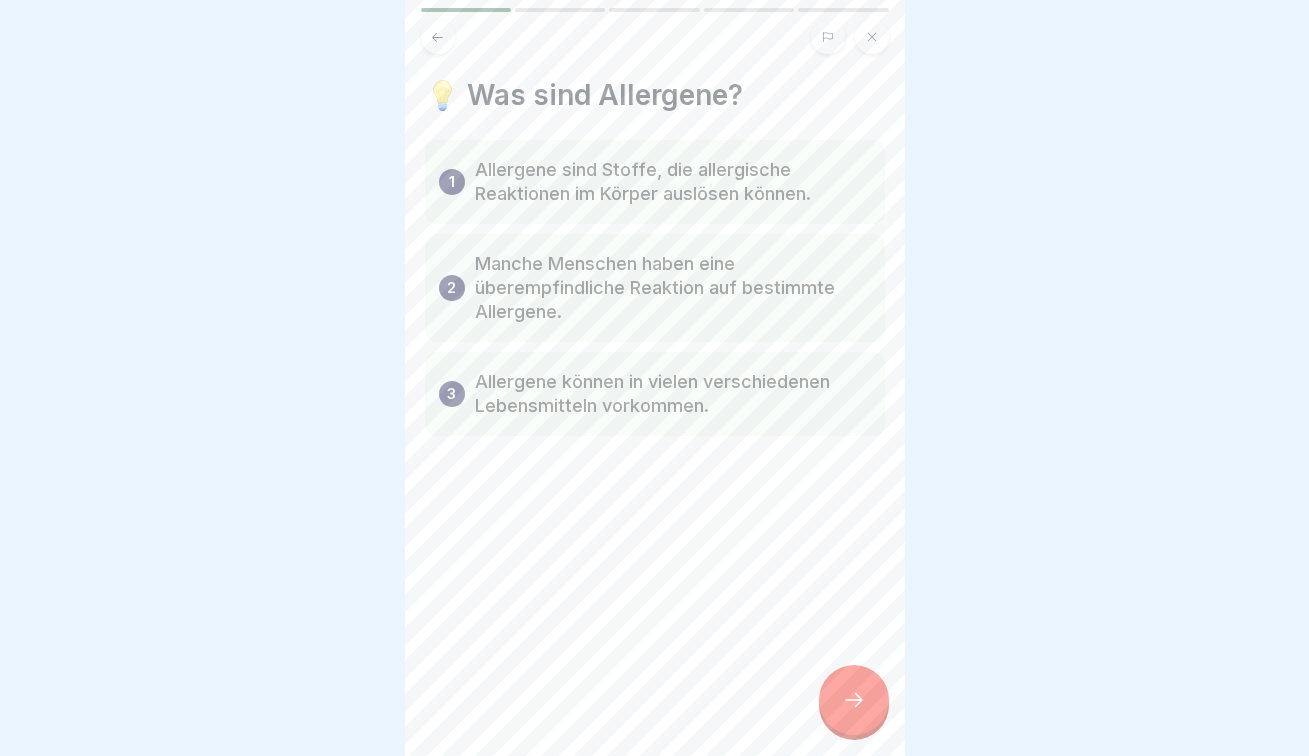 scroll, scrollTop: 0, scrollLeft: 0, axis: both 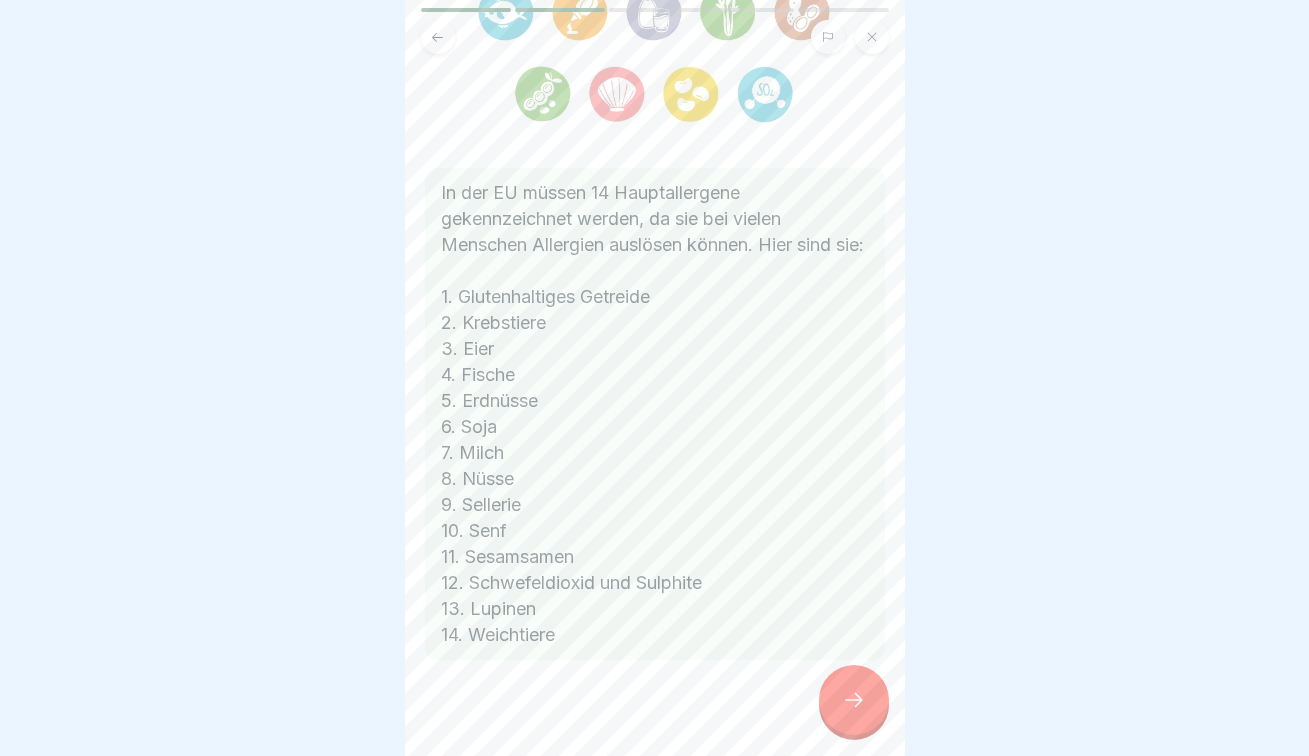 click at bounding box center [854, 700] 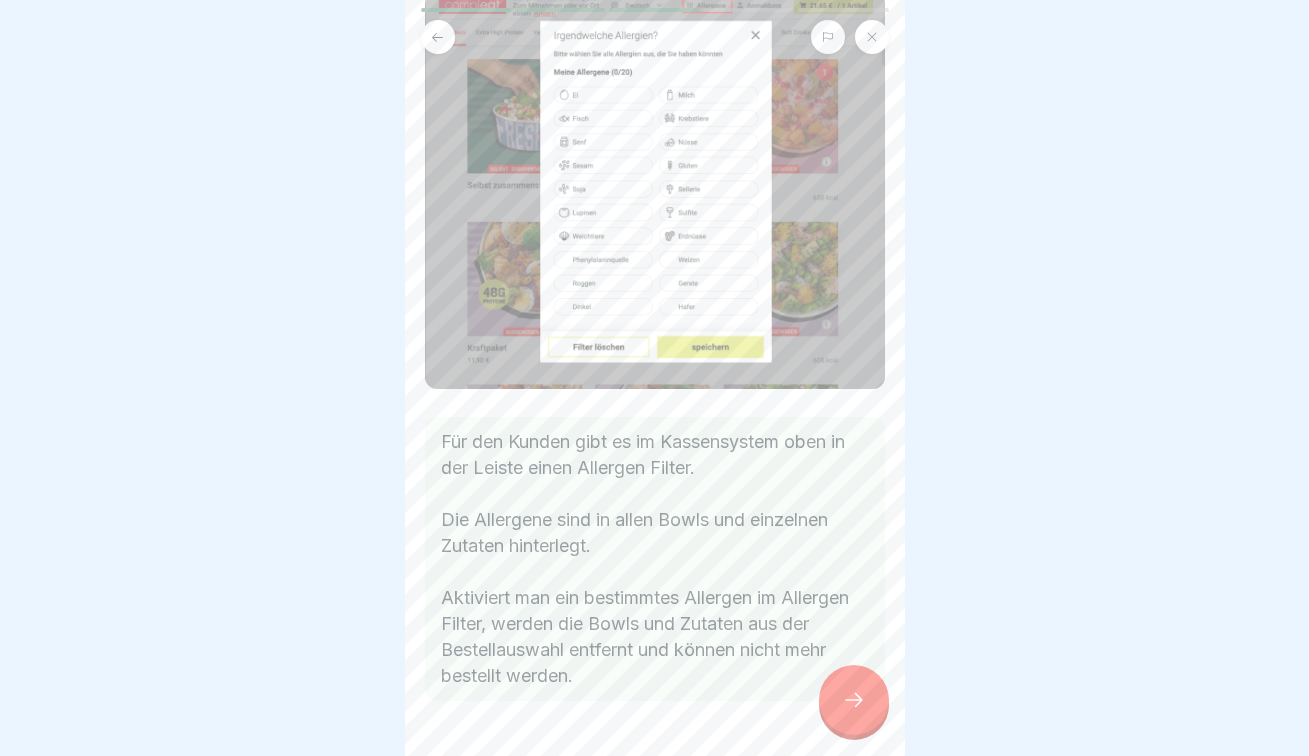 scroll, scrollTop: 153, scrollLeft: 0, axis: vertical 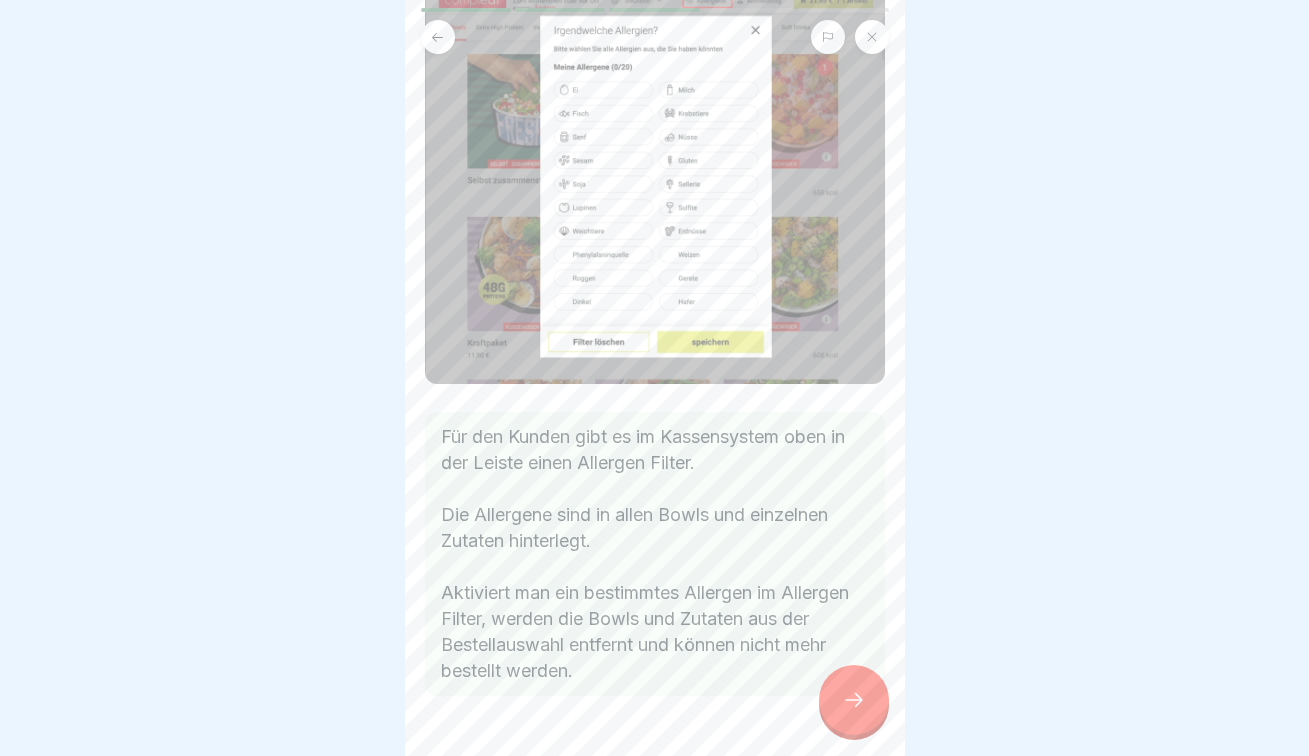 click at bounding box center (854, 700) 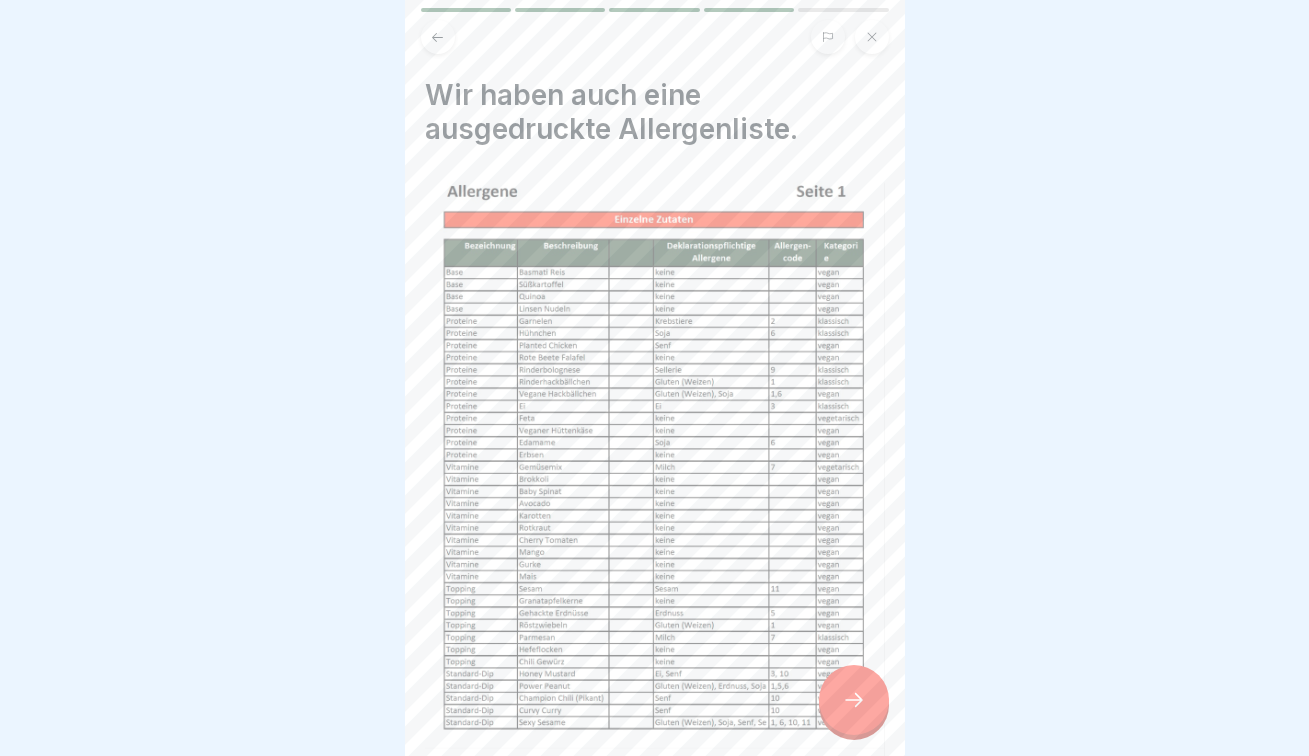 click at bounding box center [854, 700] 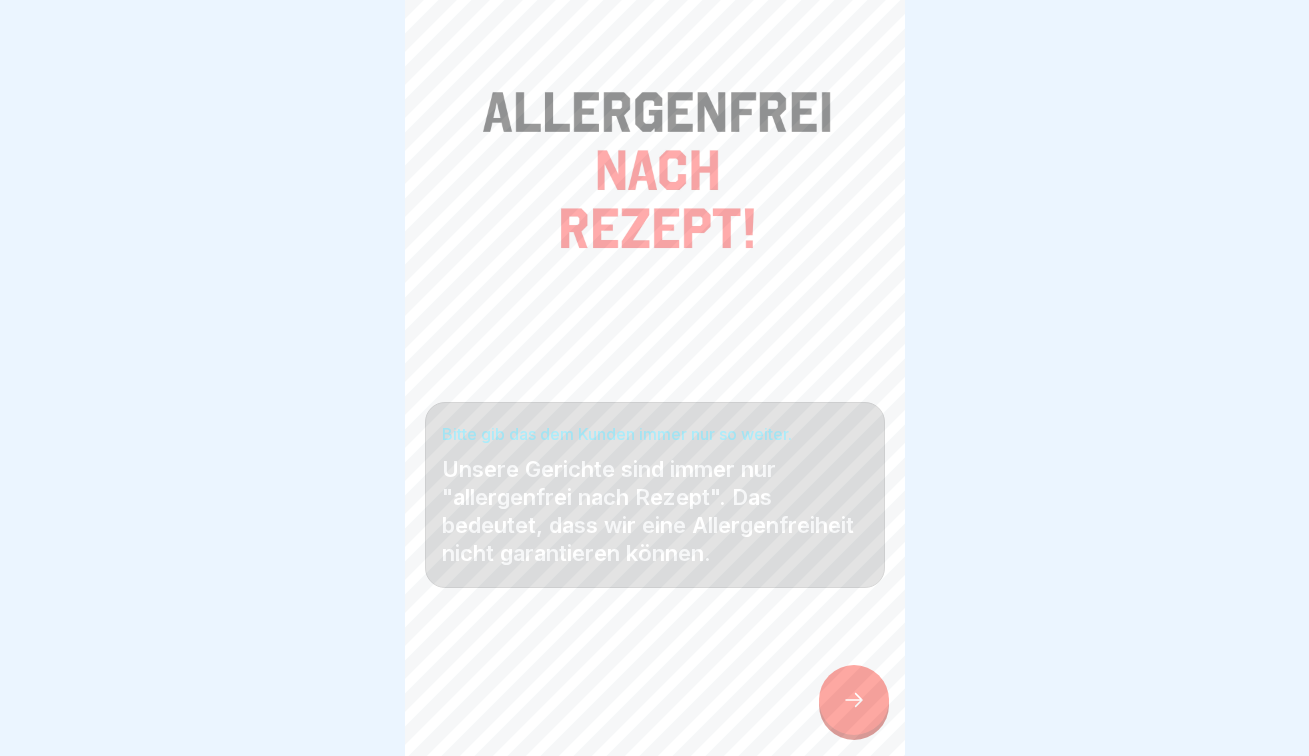 click at bounding box center (854, 700) 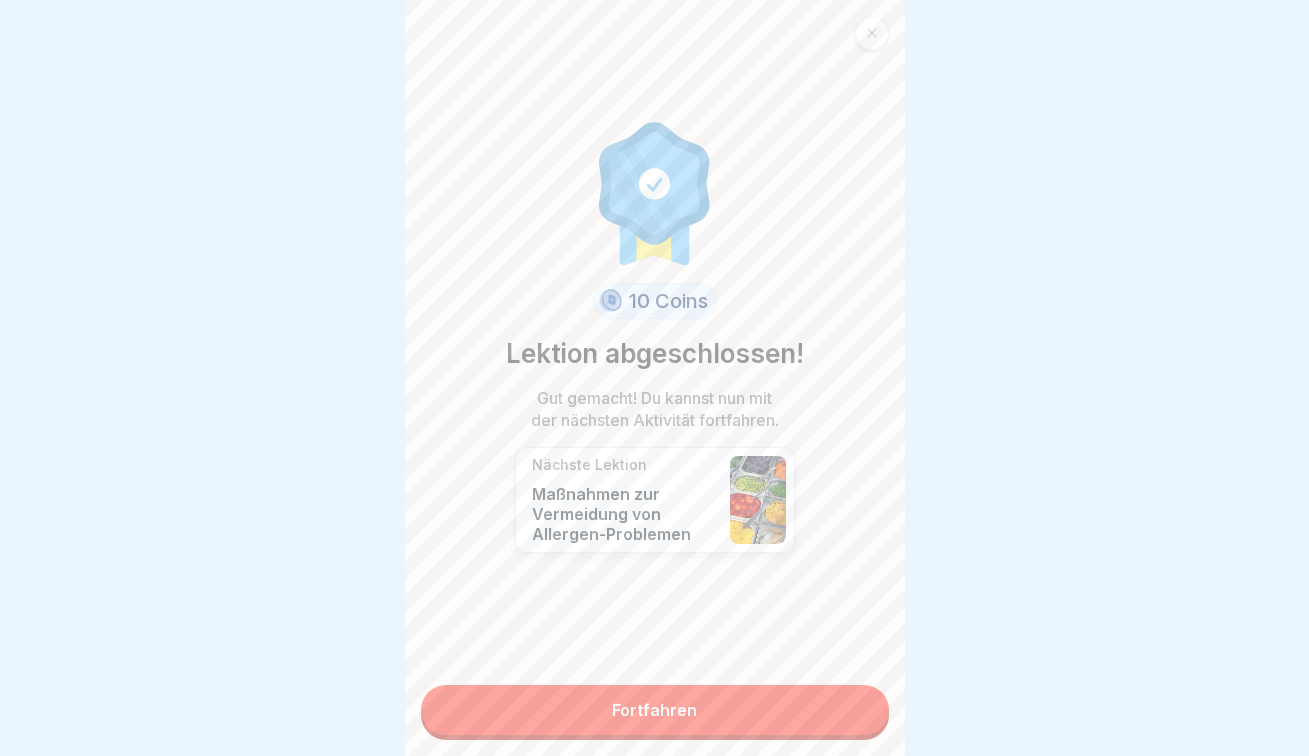 click on "Fortfahren" at bounding box center [655, 710] 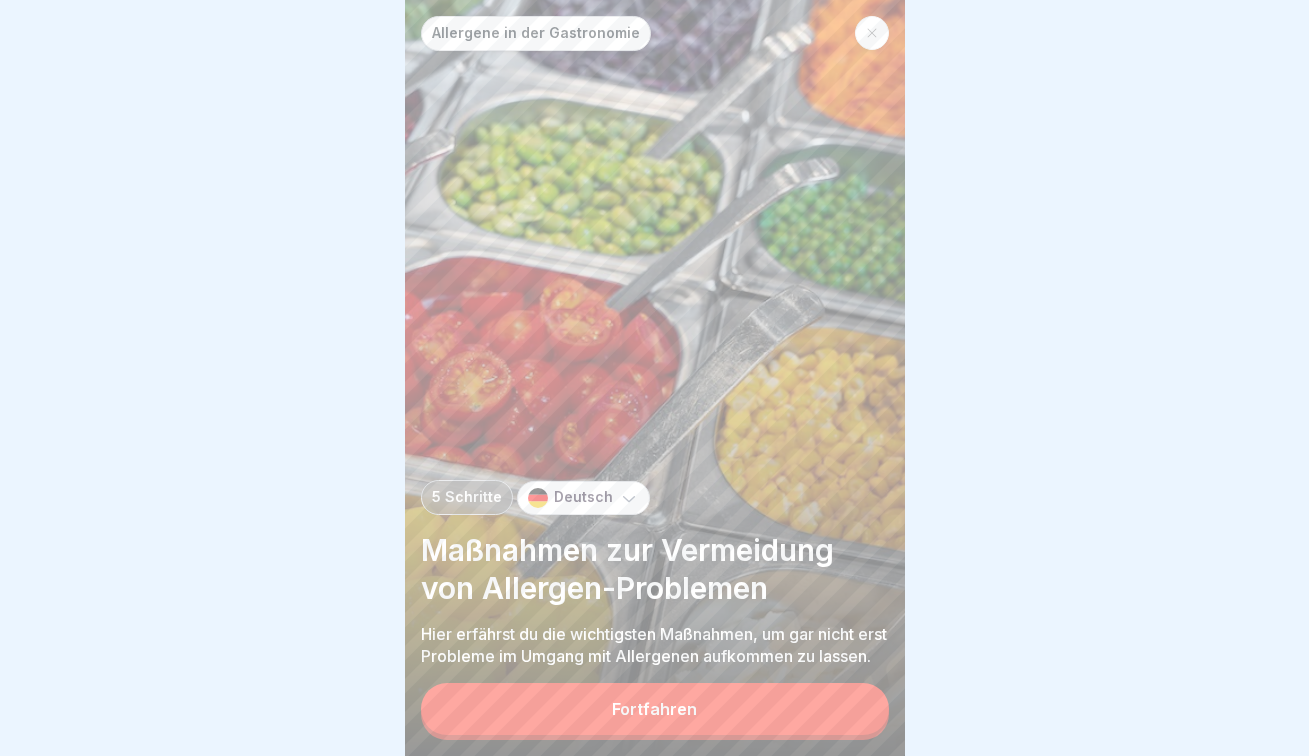 click on "Fortfahren" at bounding box center (655, 709) 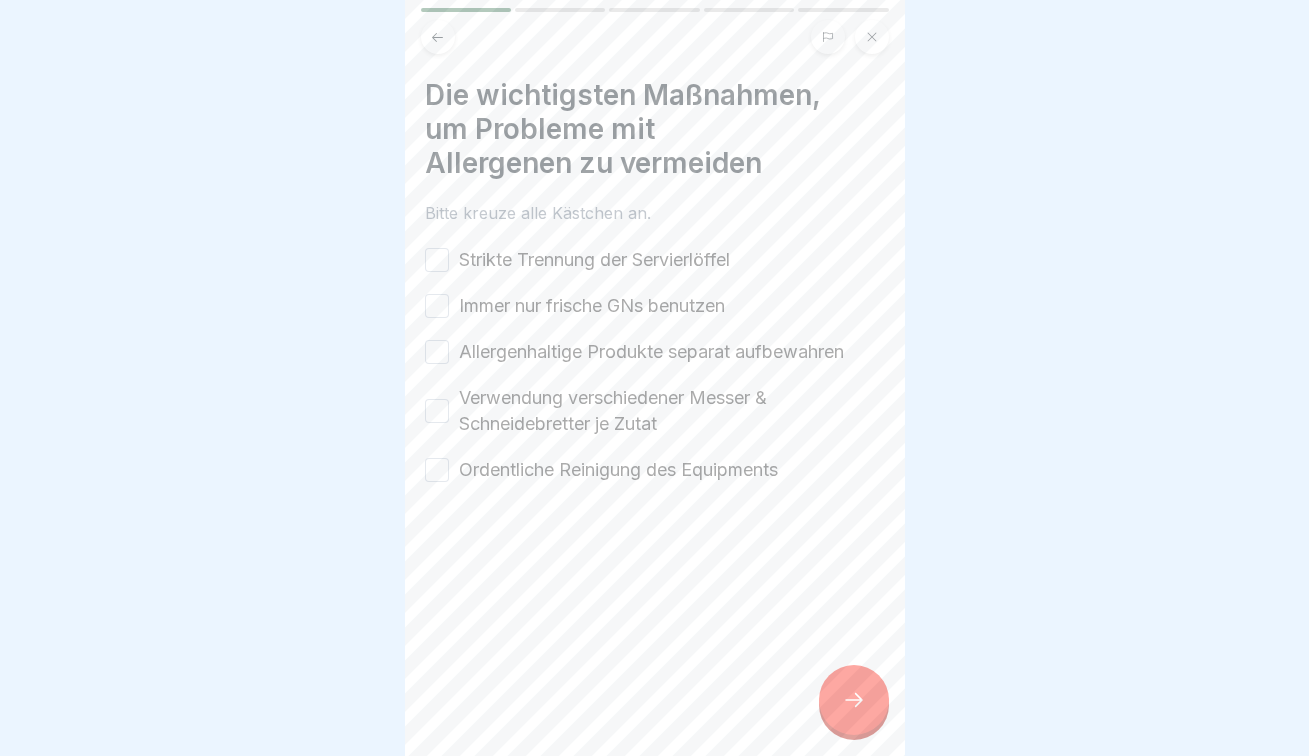 click on "Strikte Trennung der Servierlöffel" at bounding box center (437, 260) 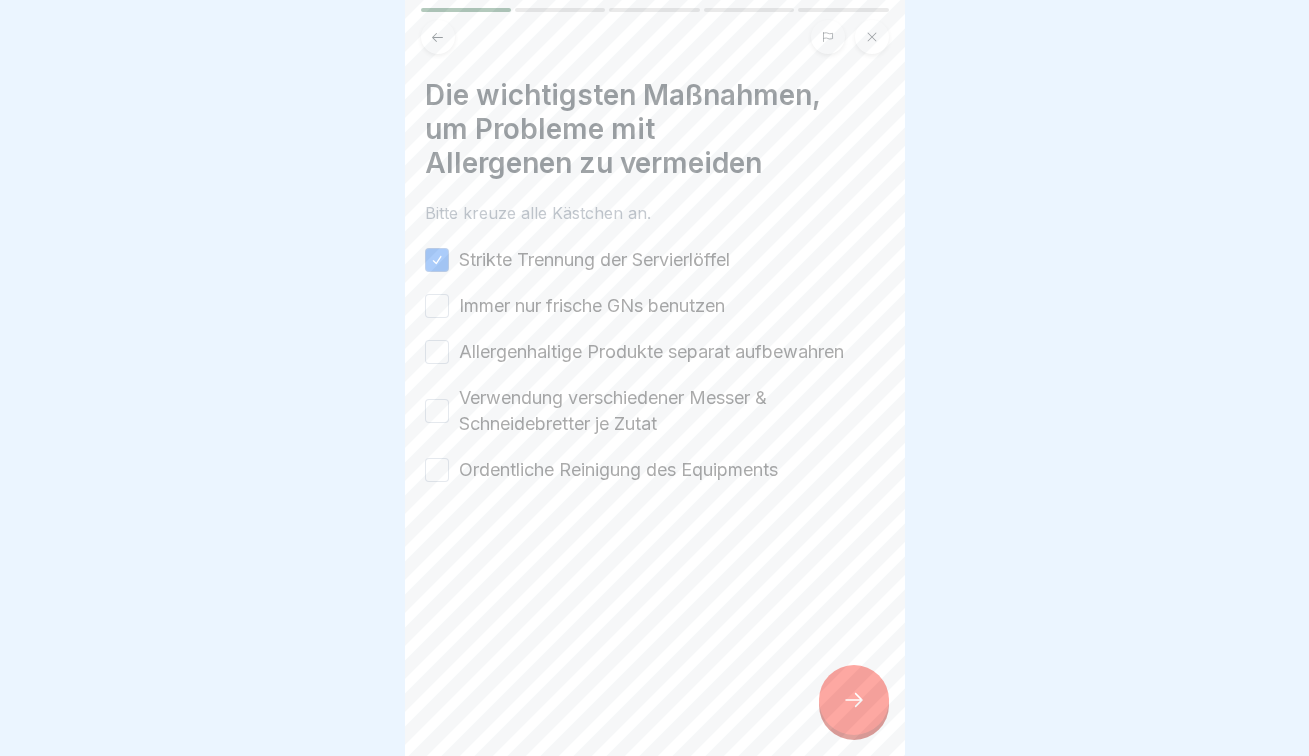 click on "Immer nur frische GNs benutzen" at bounding box center [437, 306] 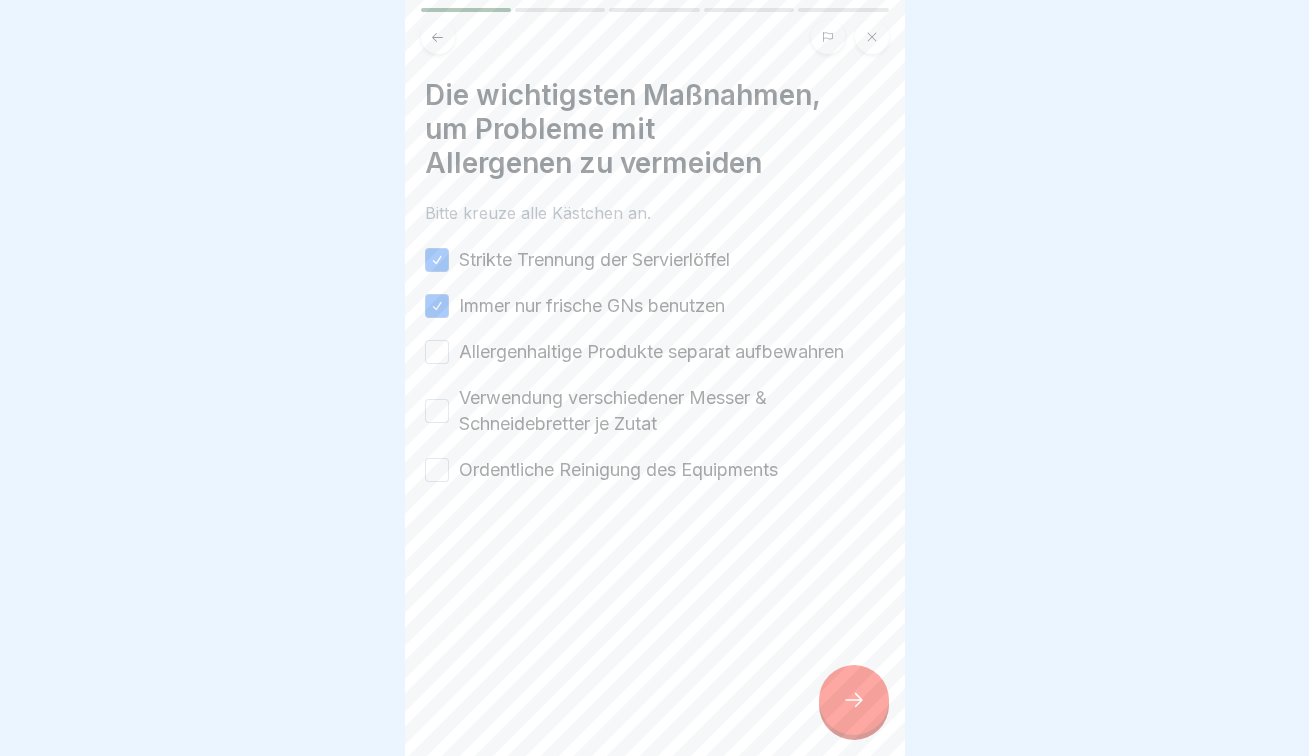 click on "Allergenhaltige Produkte separat aufbewahren" at bounding box center [437, 352] 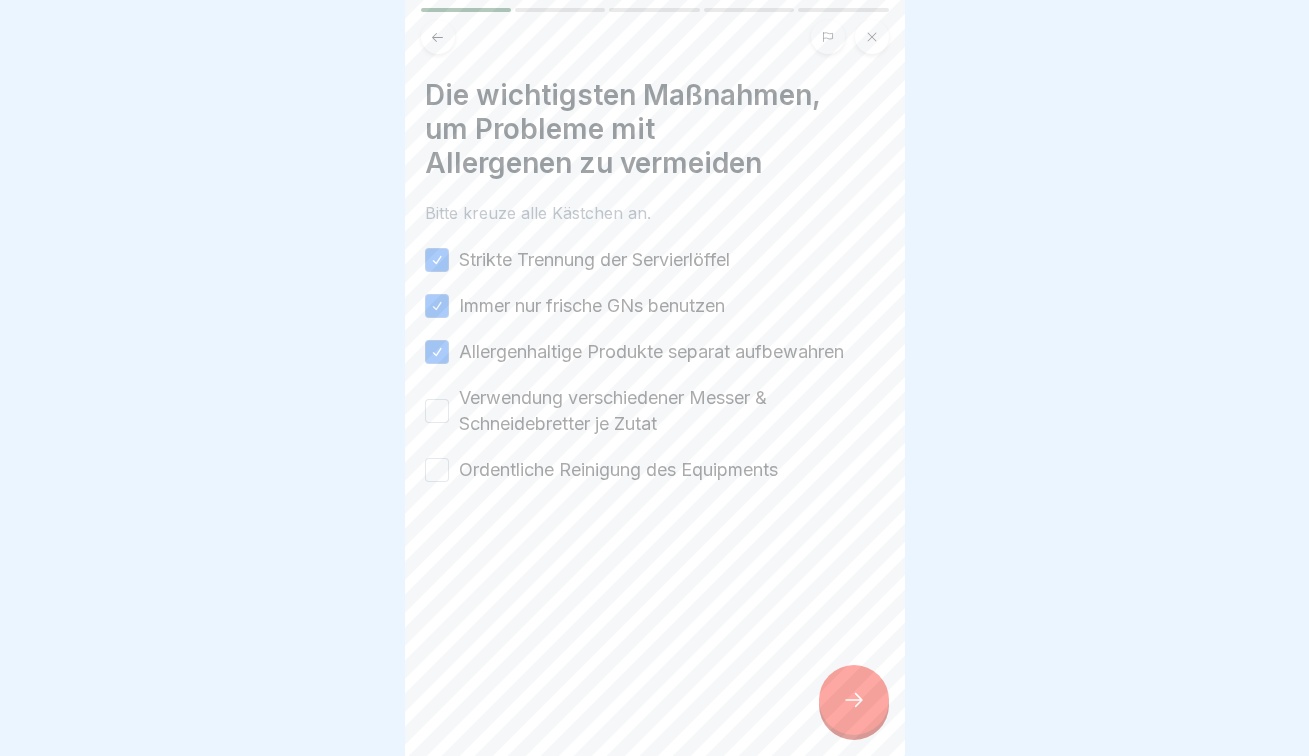 click on "Verwendung verschiedener Messer & Schneidebretter je Zutat" at bounding box center (437, 411) 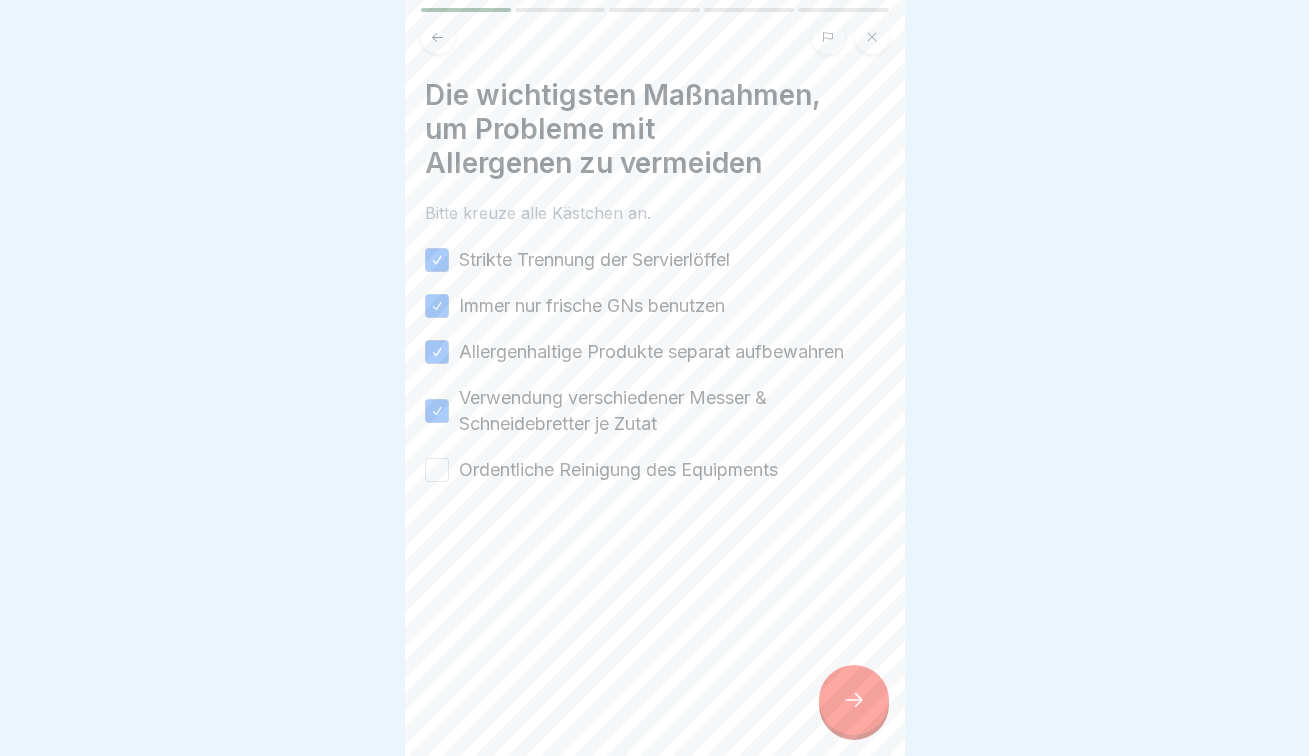 click on "Ordentliche Reinigung des Equipments" at bounding box center (437, 470) 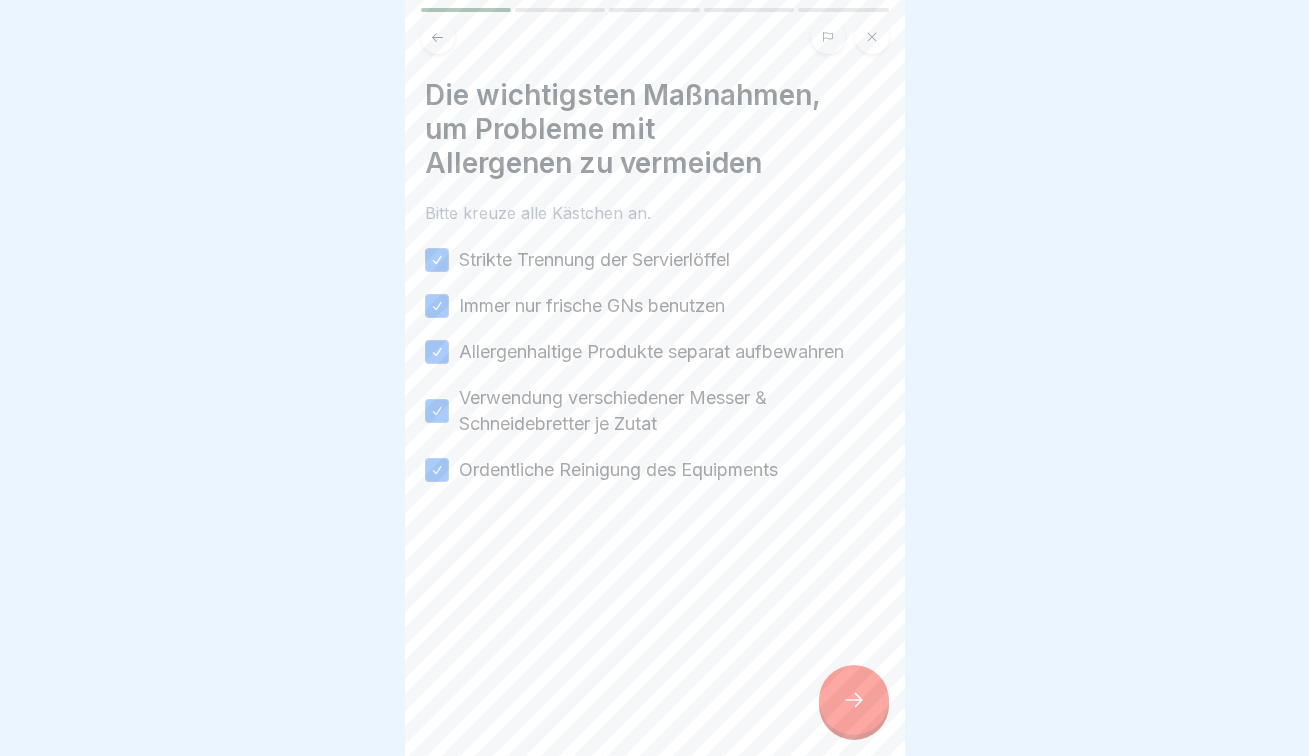 click at bounding box center [854, 700] 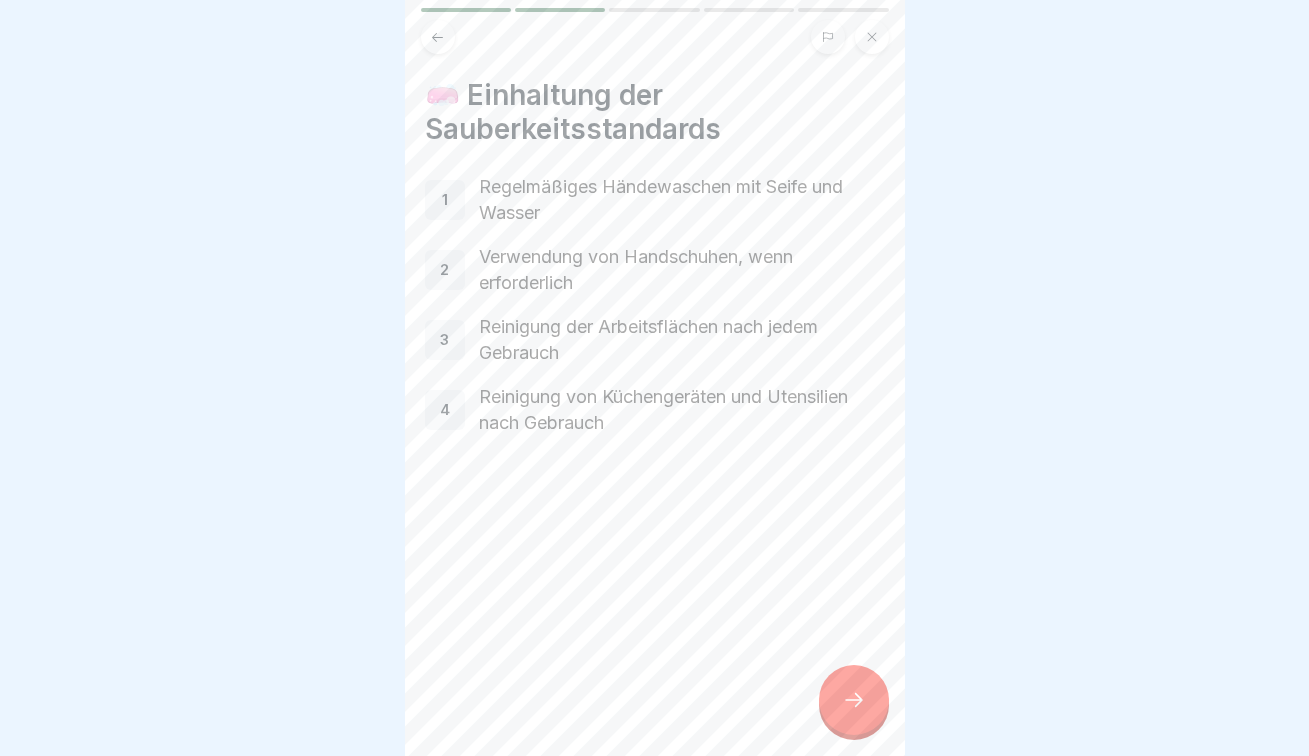 click at bounding box center (854, 700) 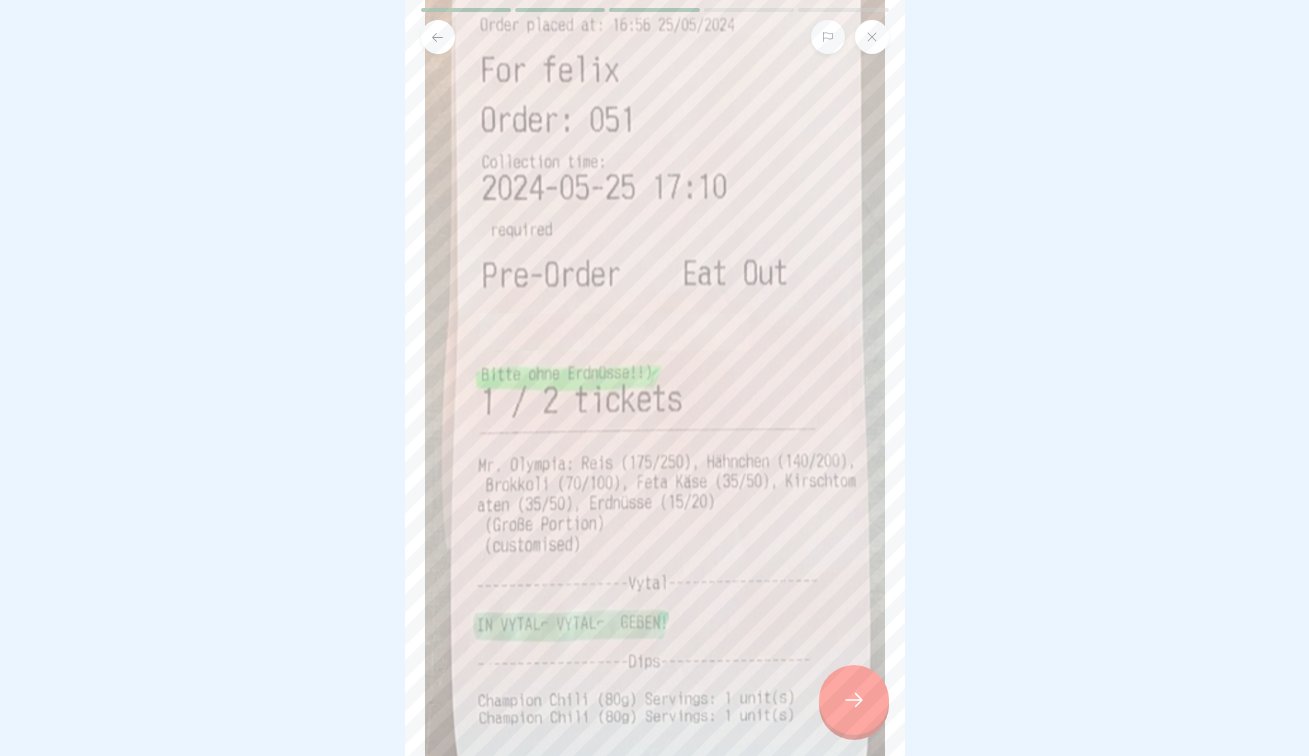 scroll, scrollTop: 420, scrollLeft: 0, axis: vertical 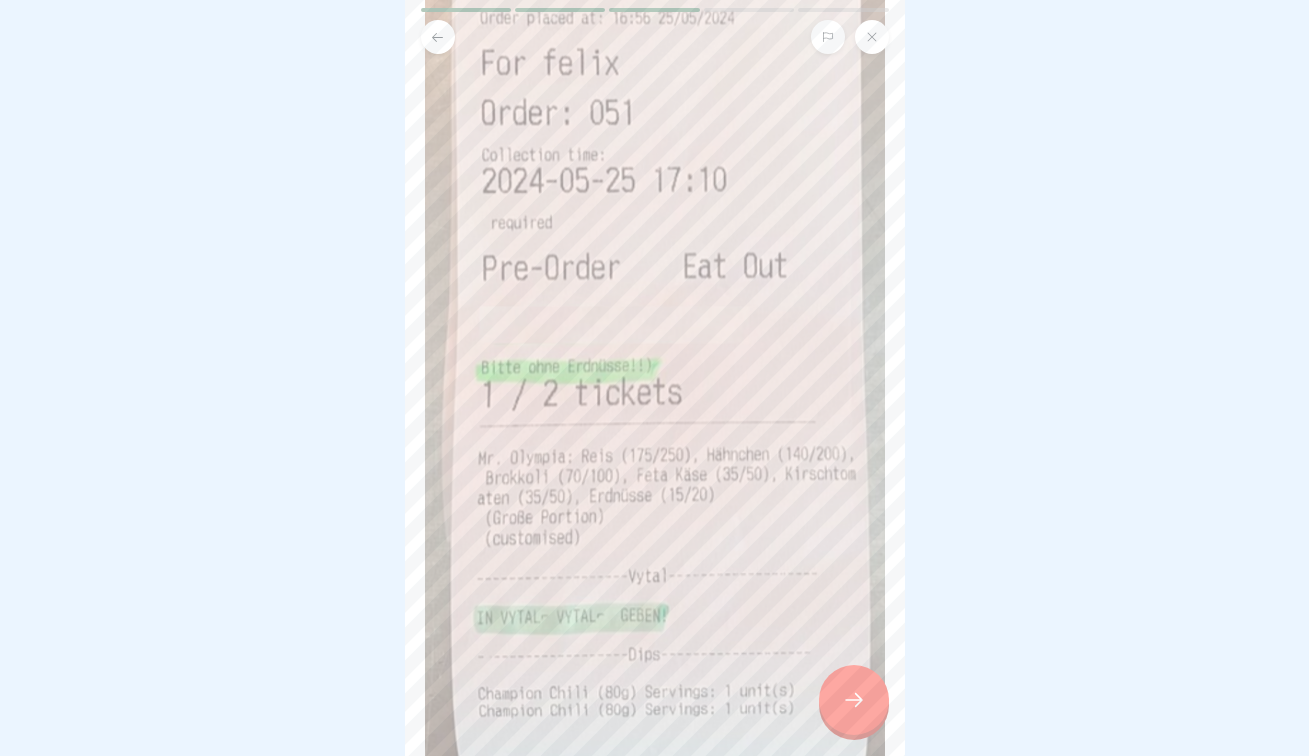 click on "Allergene in der Gastronomie 5 Schritte Deutsch Maßnahmen zur Vermeidung von Allergen-Problemen Hier erfährst du die wichtigsten Maßnahmen, um gar nicht erst Probleme im Umgang mit Allergenen aufkommen zu lassen. Fortfahren Die wichtigsten Maßnahmen, um Probleme mit Allergenen zu vermeiden Bitte kreuze alle Kästchen an. Strikte Trennung der Servierlöffel Immer nur frische GNs benutzen Allergenhaltige Produkte separat aufbewahren  Verwendung verschiedener Messer & Schneidebretter je Zutat Ordentliche Reinigung des Equipments 🧼 Einhaltung der Sauberkeitsstandards 1 Regelmäßiges Händewaschen mit Seife und Wasser 2 Verwendung von Handschuhen, wenn erforderlich 3 Reinigung der Arbeitsflächen nach jedem Gebrauch 4 Reinigung von Küchengeräten und Utensilien nach Gebrauch Markiere Allergeninformationen auf dem Küchenbon und streiche die entsprechende Zutat direkt aus! Selbt kleinste Spuren sind gefährlich! Berühre keine Zutat mit den Händen, wenn du vorher eine andere Allergen-Zutat berührt hast." at bounding box center (655, 378) 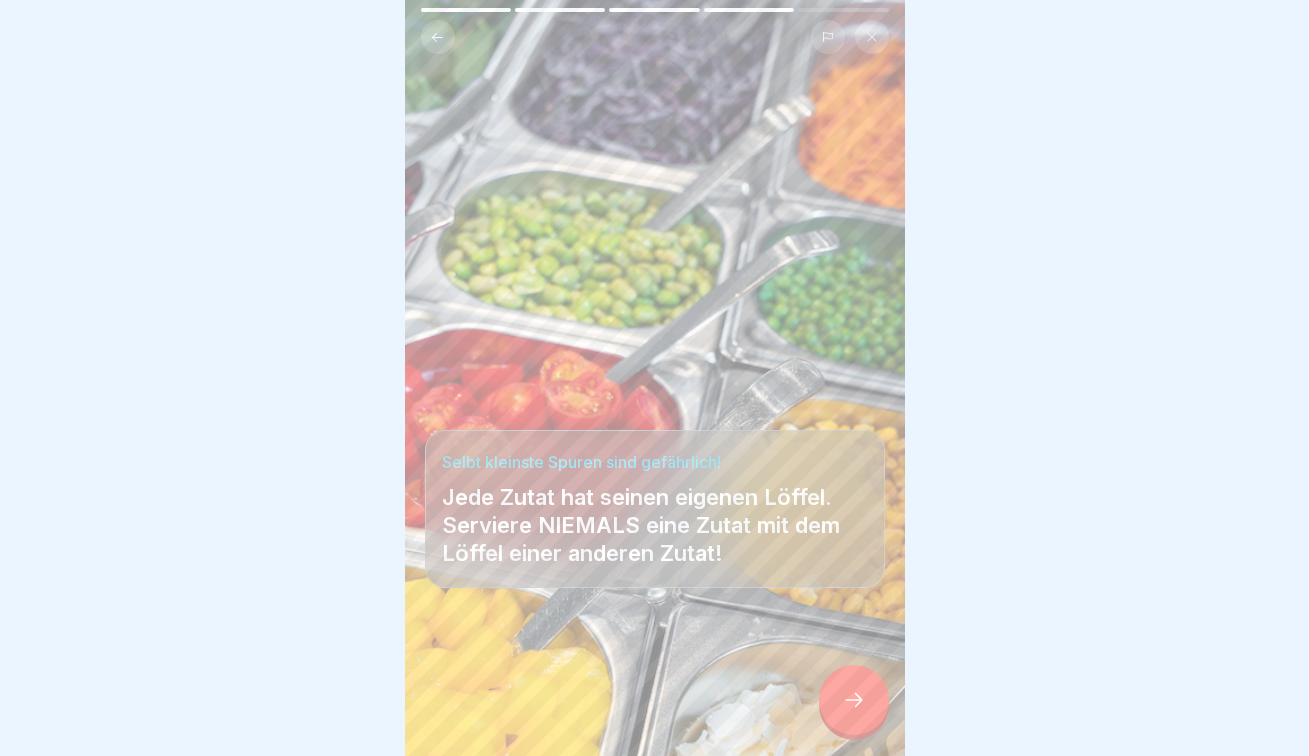 click at bounding box center [854, 700] 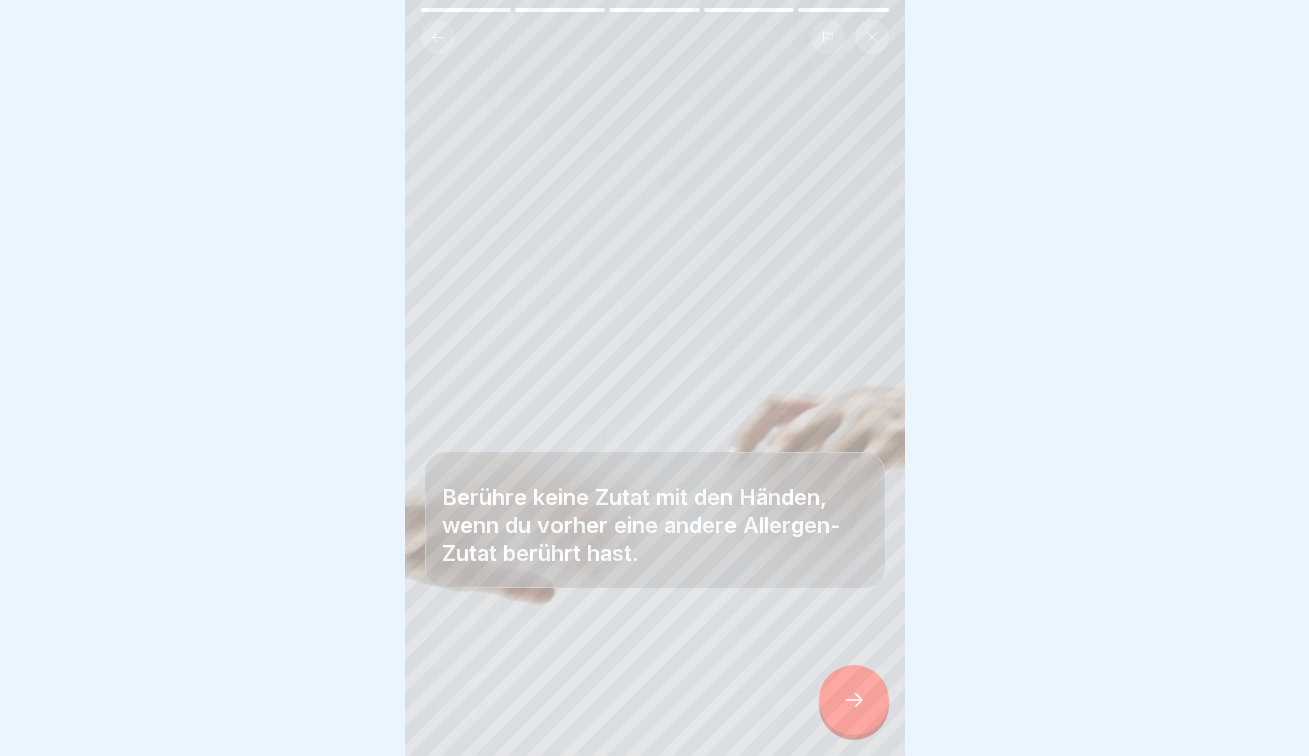 scroll, scrollTop: 0, scrollLeft: 0, axis: both 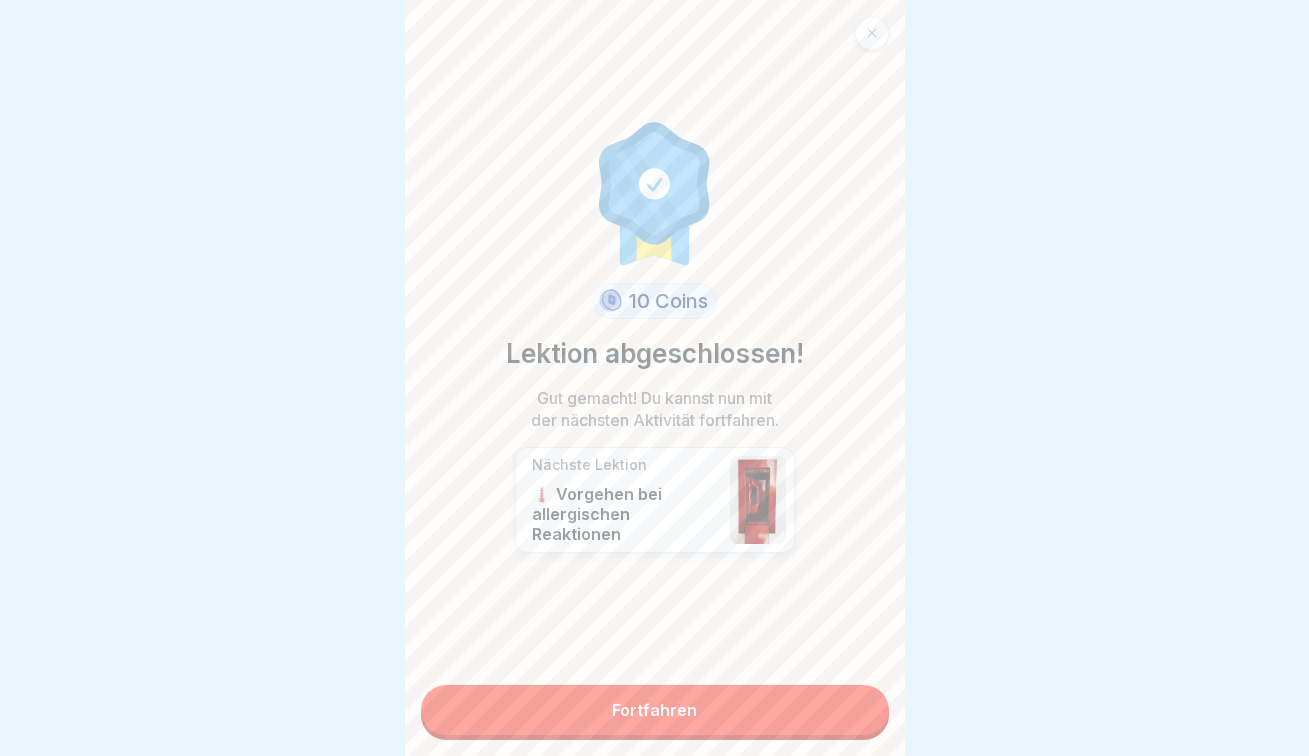 click on "Fortfahren" at bounding box center [655, 710] 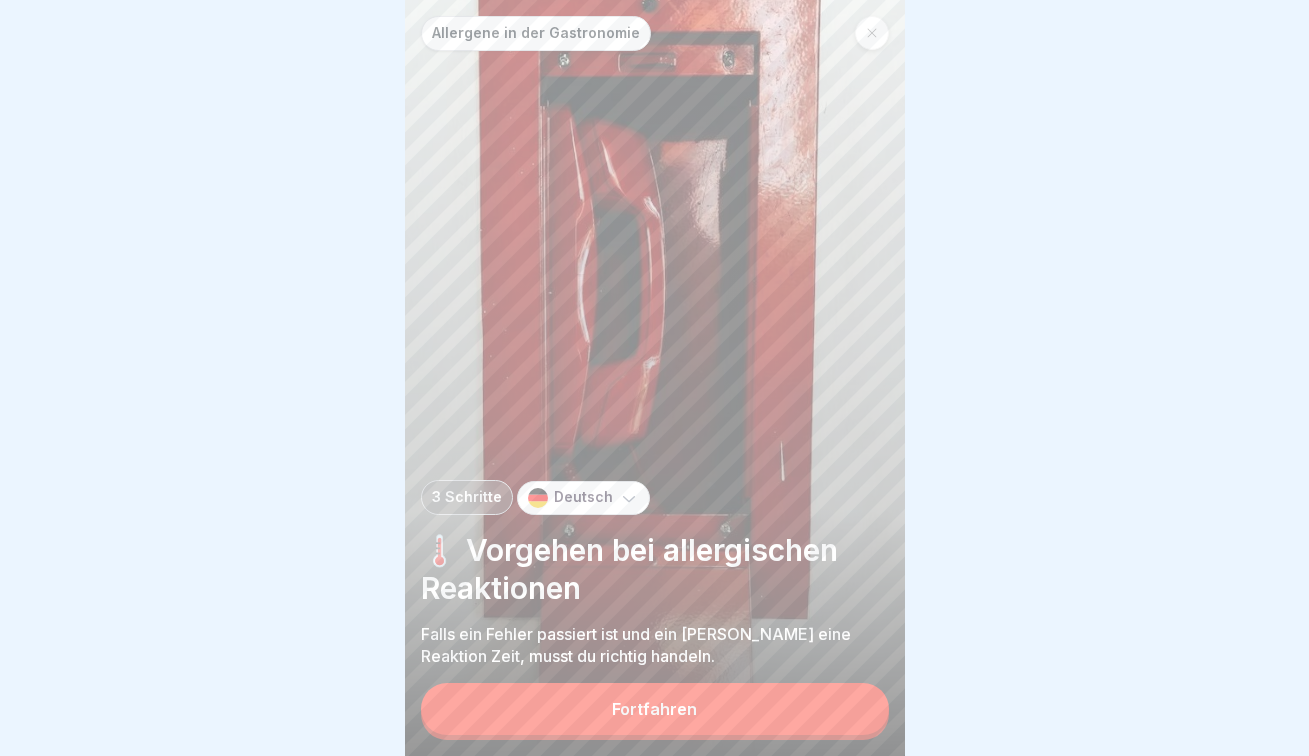 scroll, scrollTop: 15, scrollLeft: 0, axis: vertical 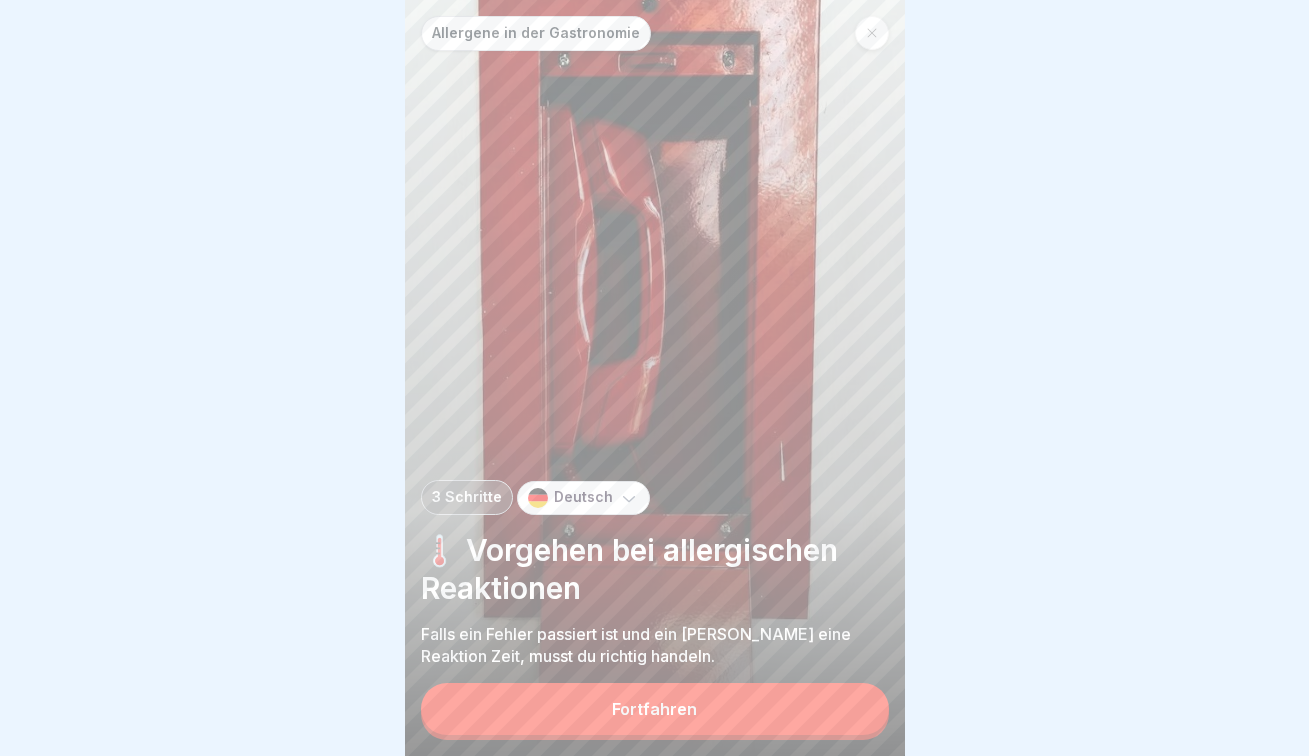 drag, startPoint x: 801, startPoint y: 701, endPoint x: 413, endPoint y: 615, distance: 397.41666 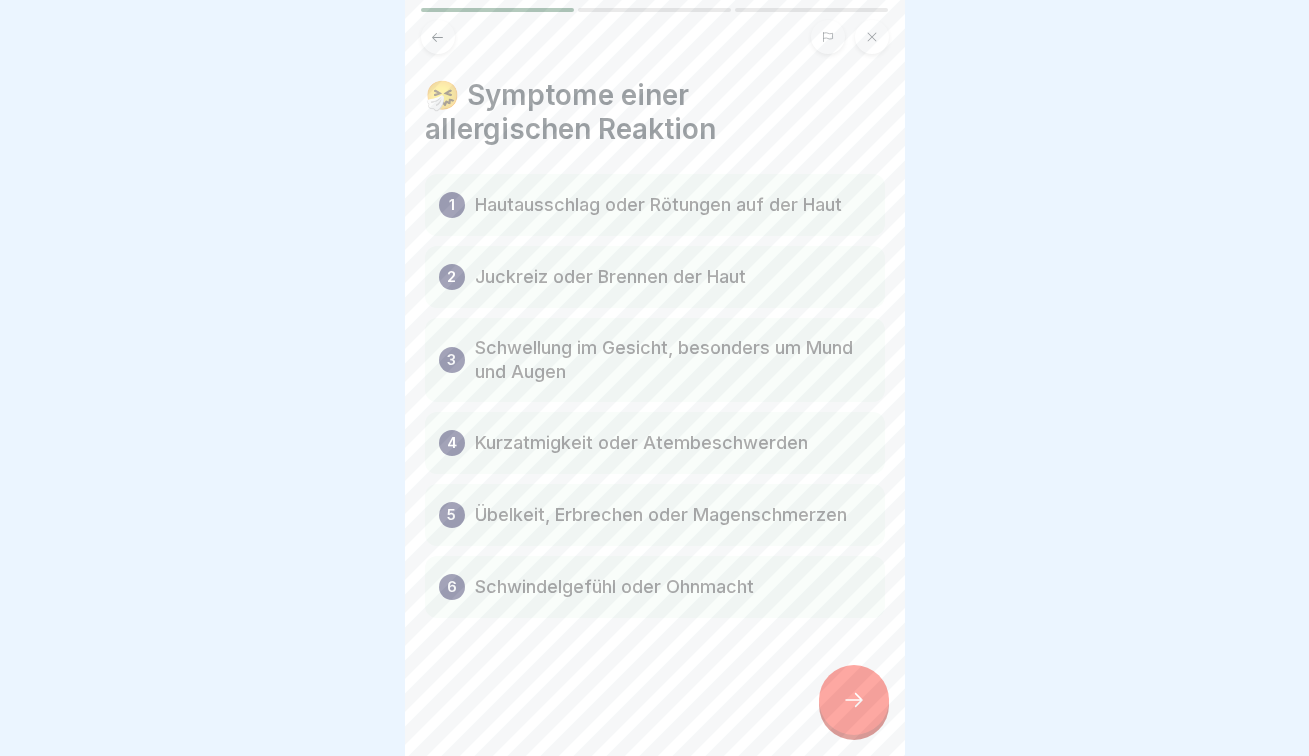scroll, scrollTop: 0, scrollLeft: 0, axis: both 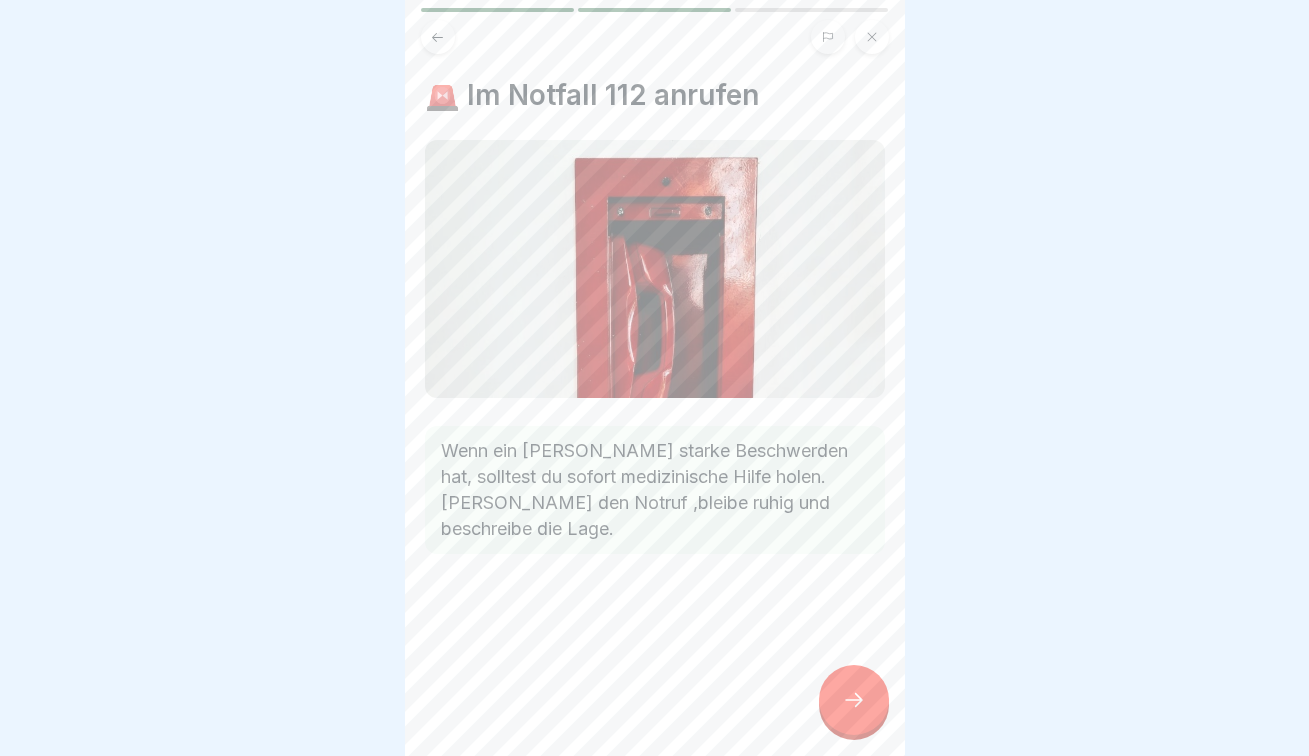 click at bounding box center (854, 700) 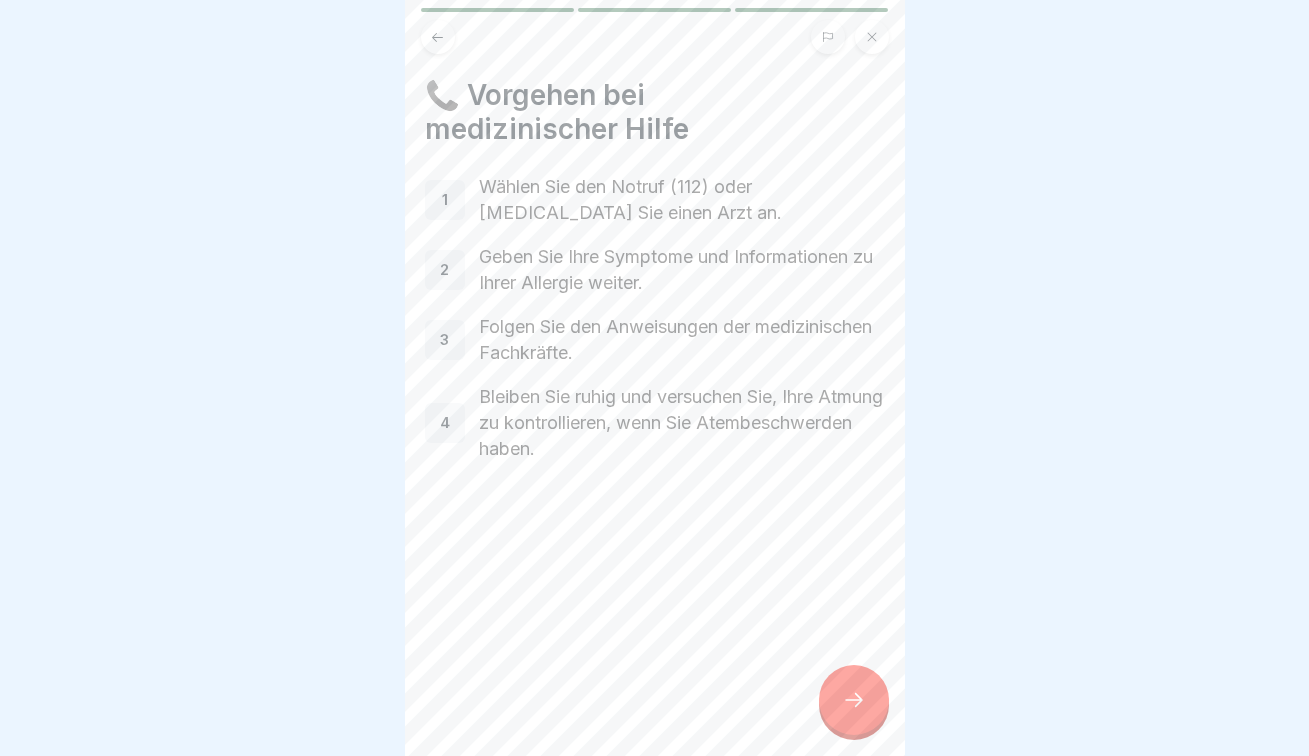 click at bounding box center (854, 700) 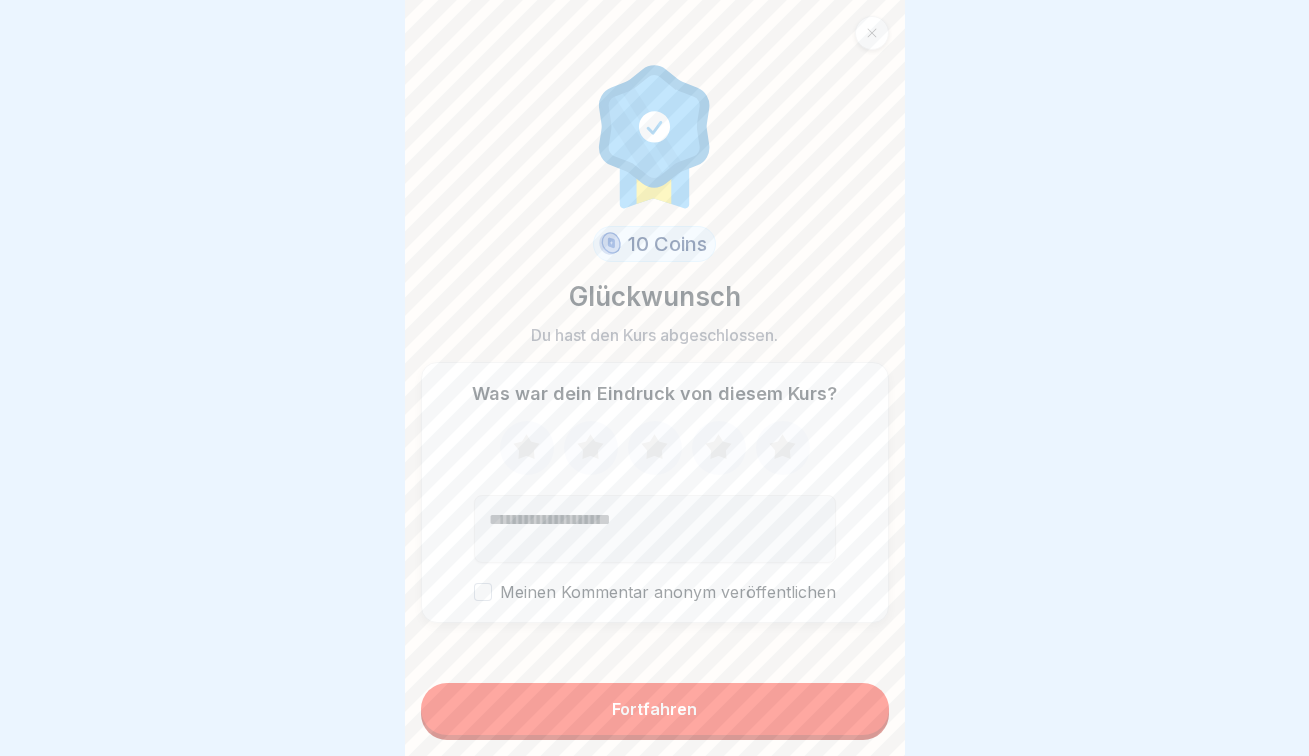 click on "Fortfahren" at bounding box center [655, 709] 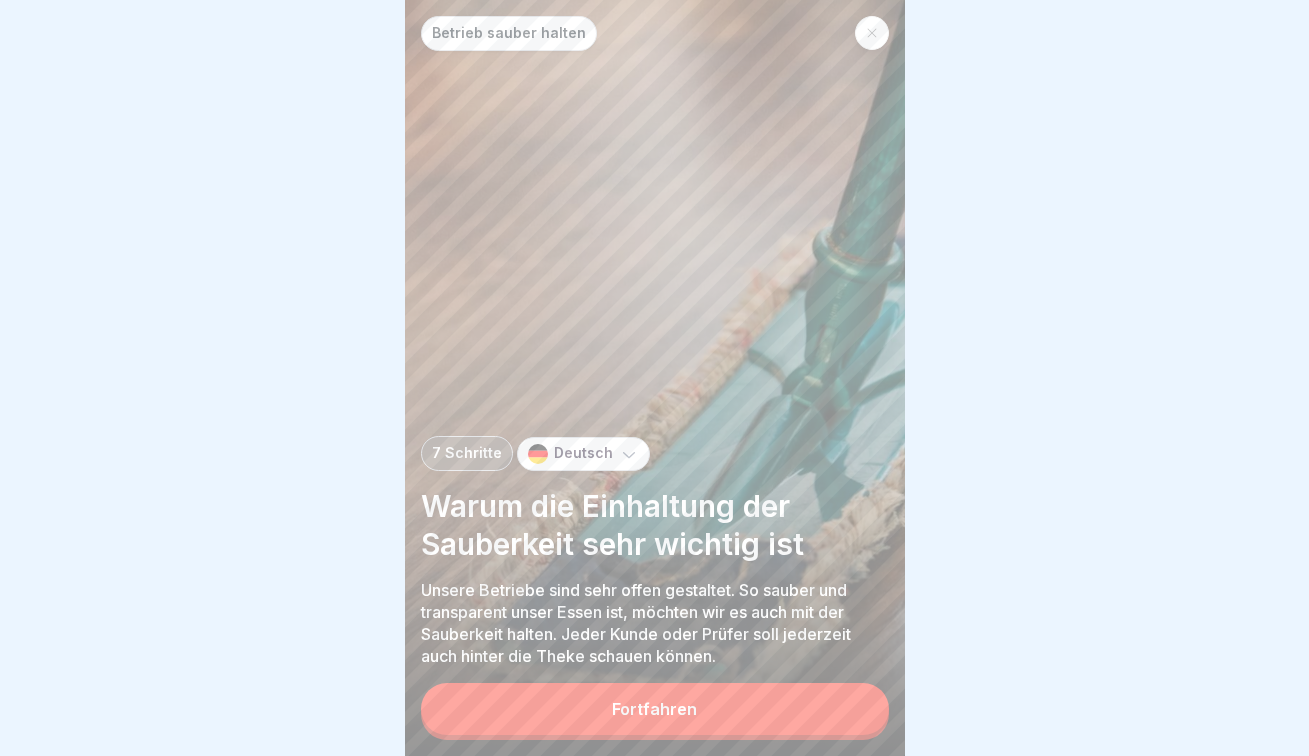 click on "Fortfahren" at bounding box center [655, 709] 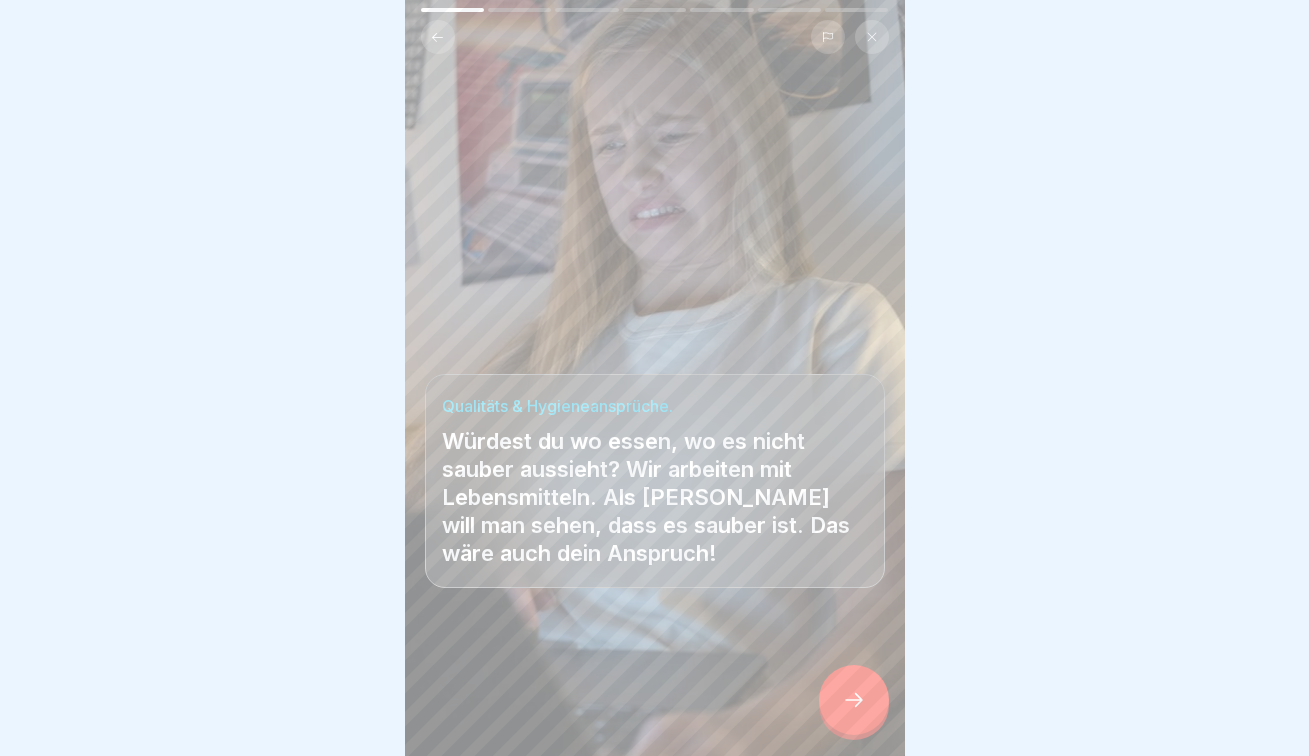 click 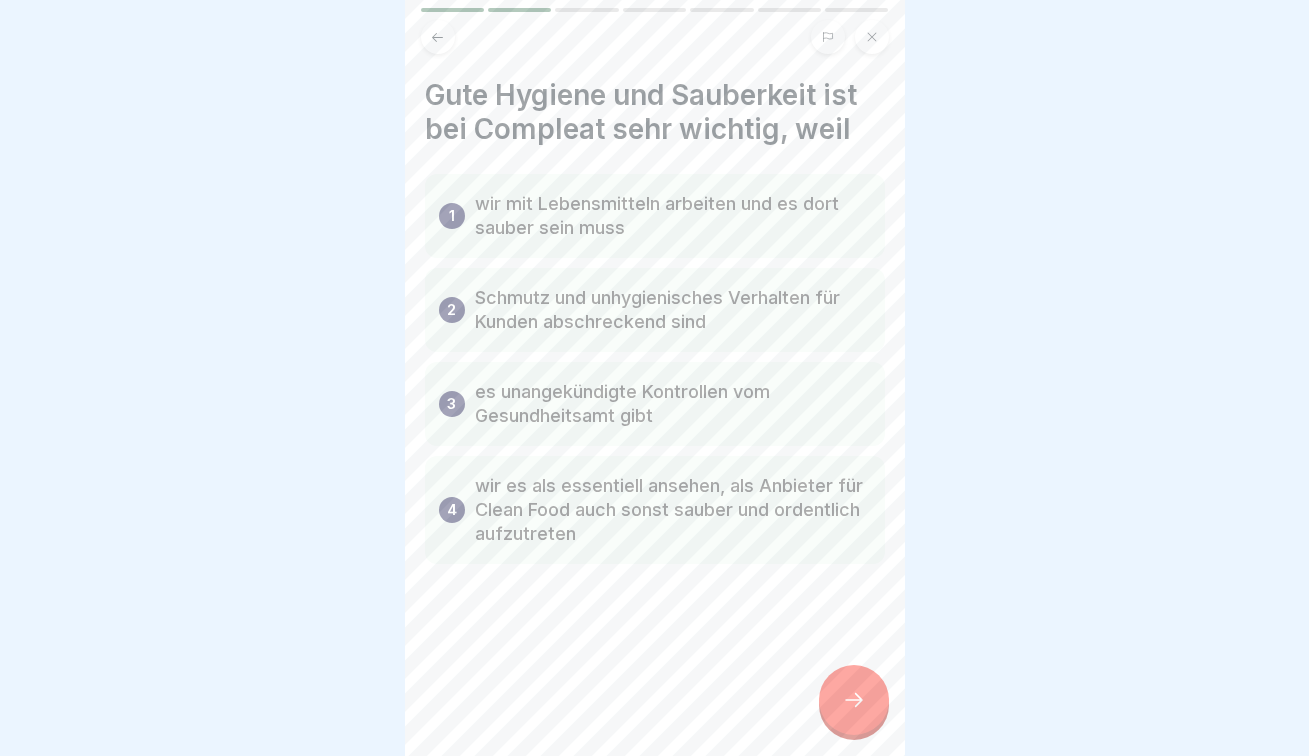 click at bounding box center [854, 700] 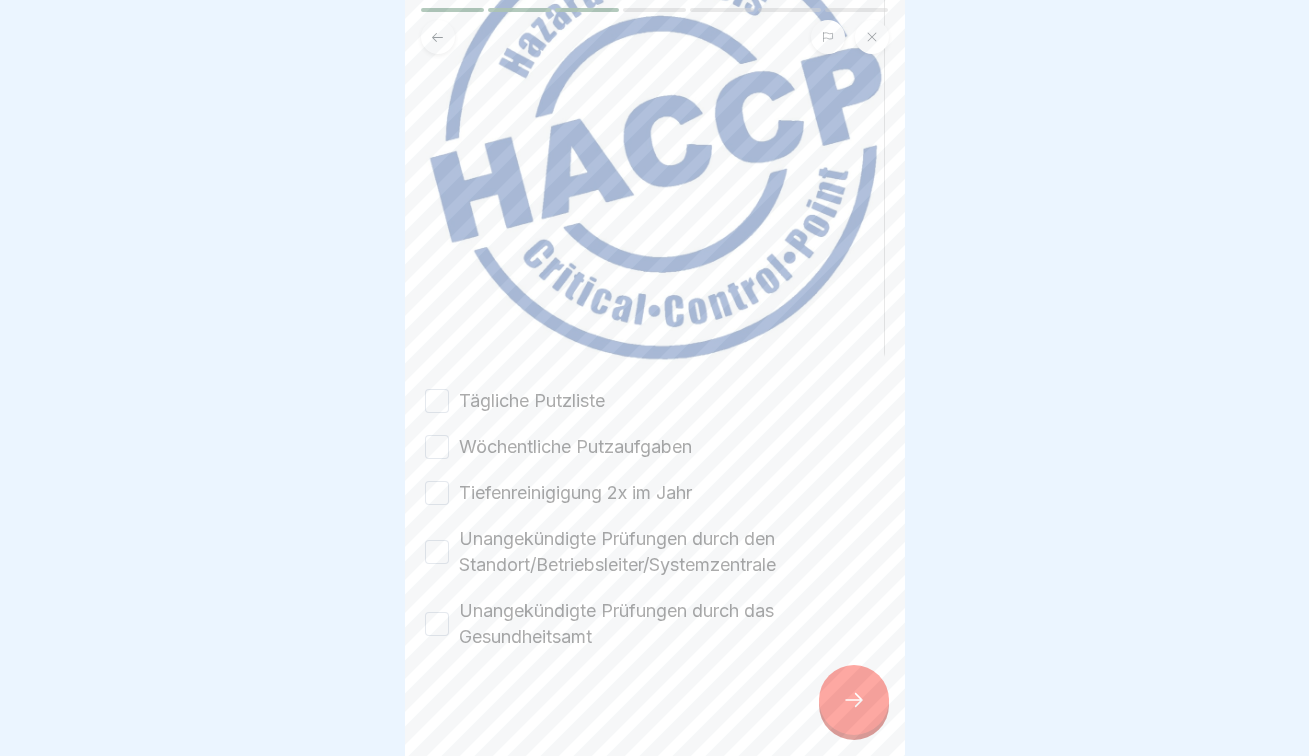 scroll, scrollTop: 353, scrollLeft: 0, axis: vertical 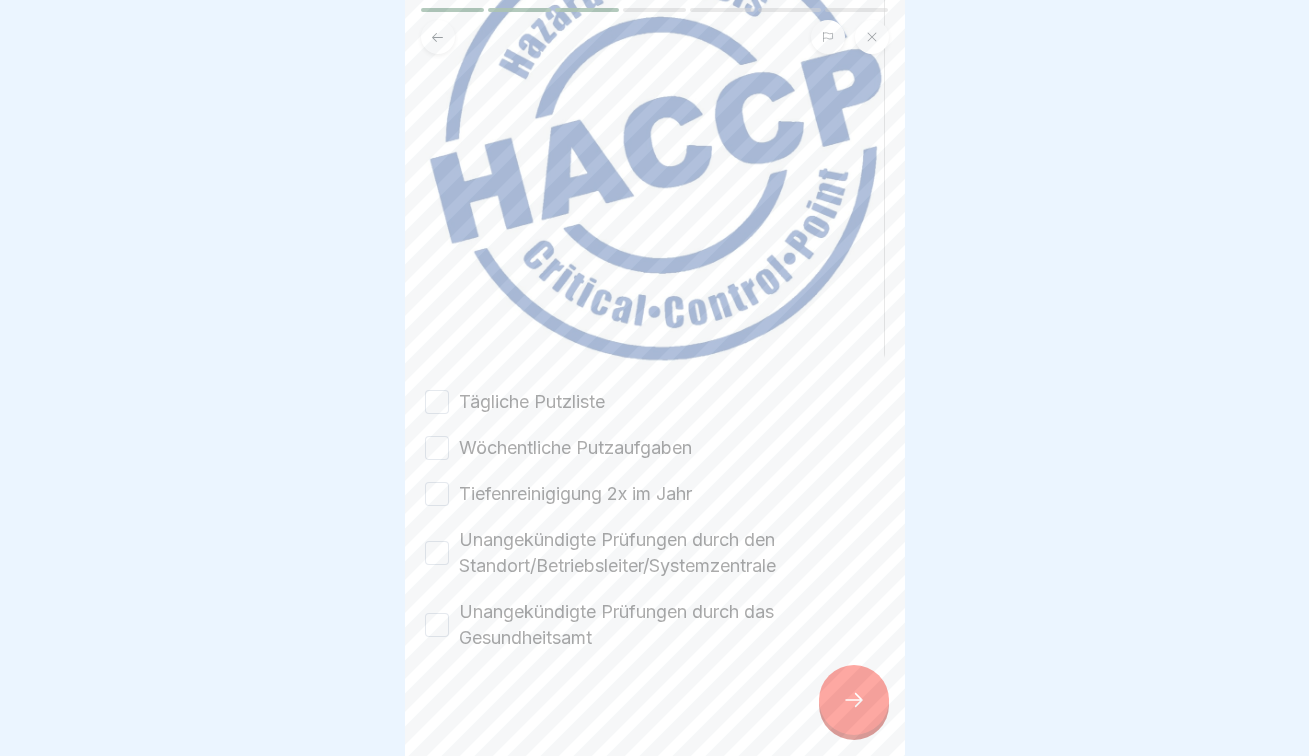 click on "Tägliche Putzliste" at bounding box center [437, 402] 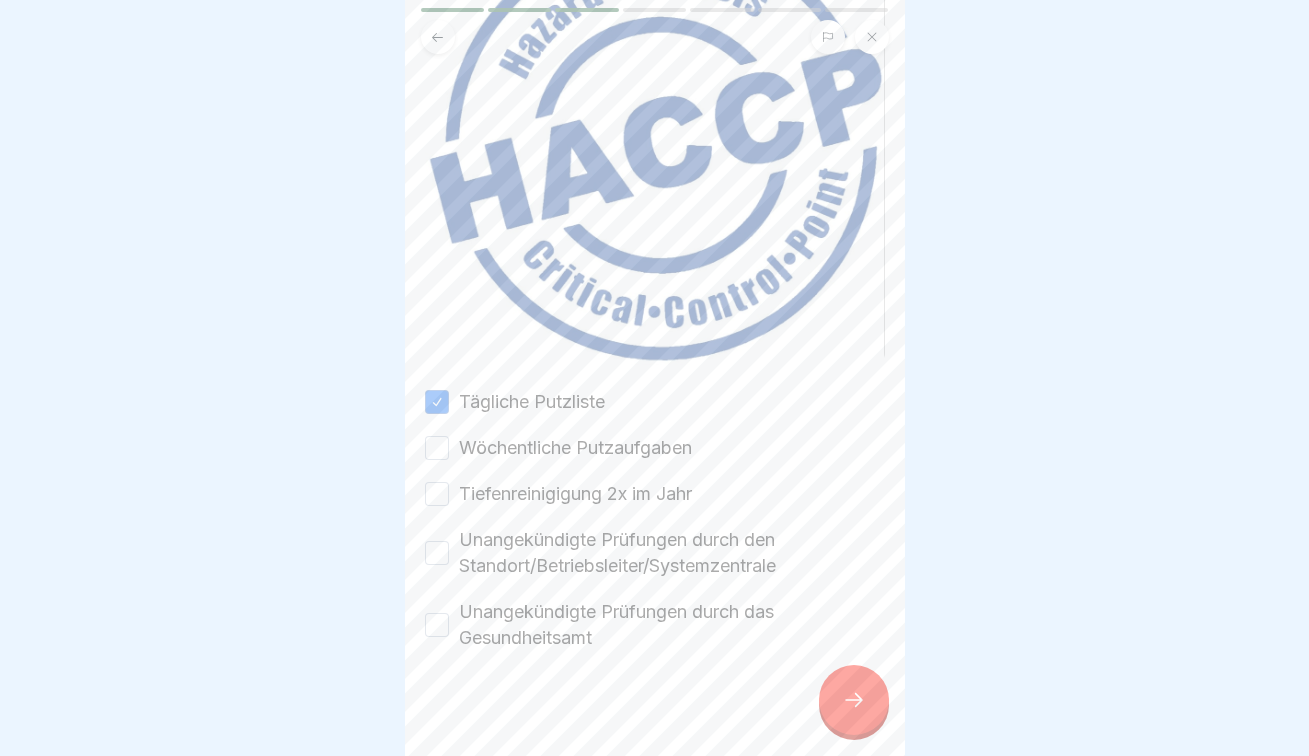 click on "Wöchentliche Putzaufgaben" at bounding box center [437, 448] 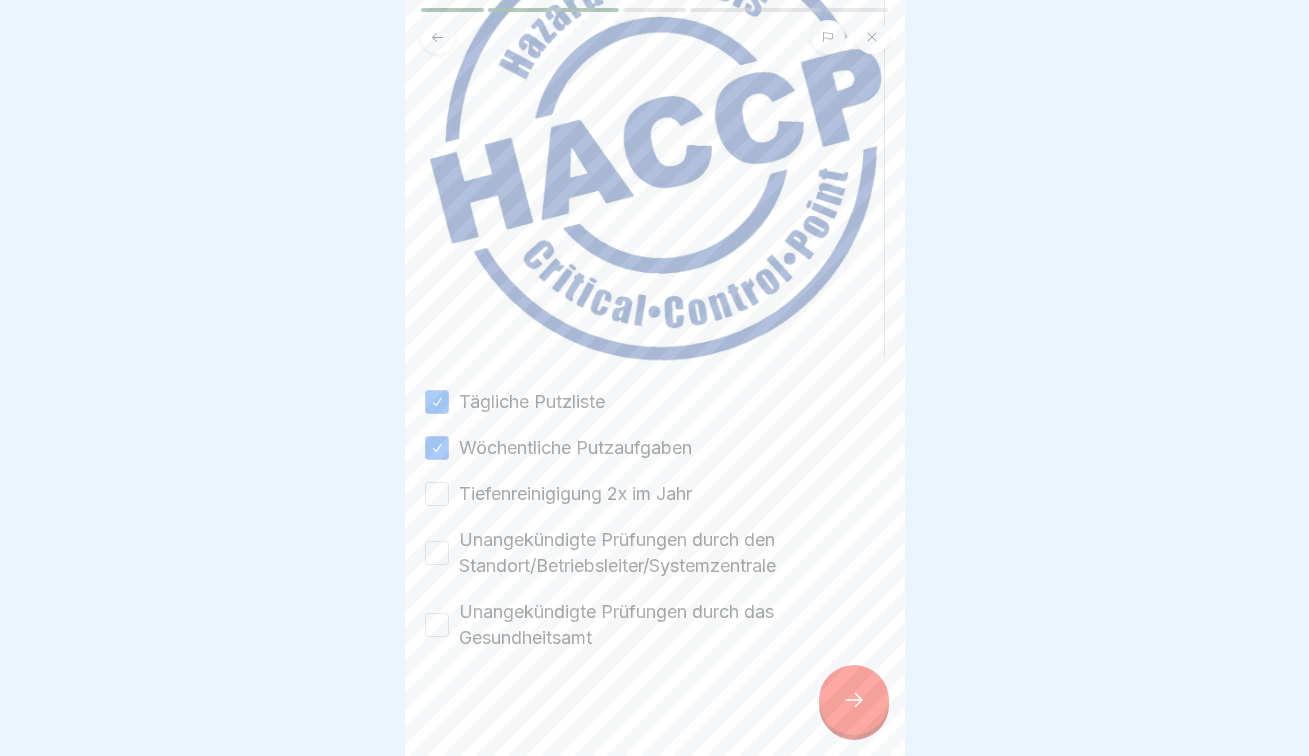 click on "Tiefenreinigigung 2x im Jahr" at bounding box center [437, 494] 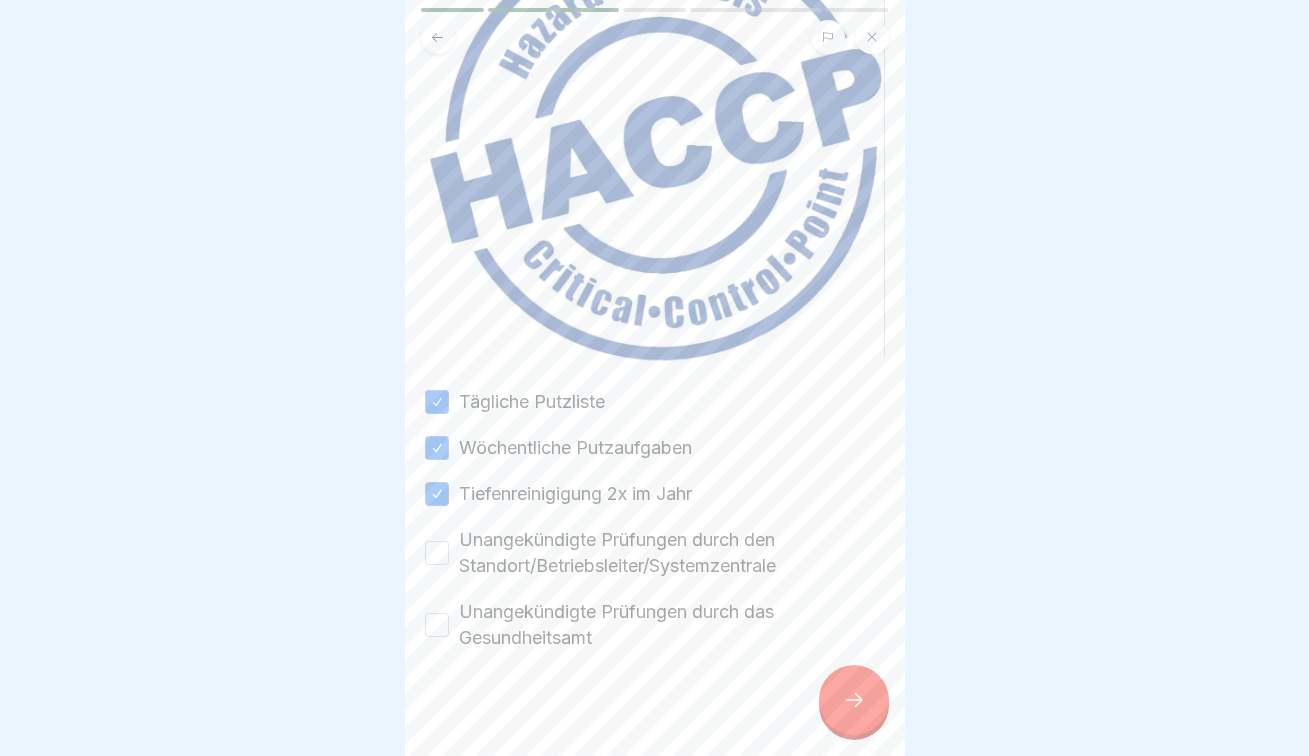 click on "Unangekündigte Prüfungen durch den Standort/Betriebsleiter/Systemzentrale" at bounding box center (437, 553) 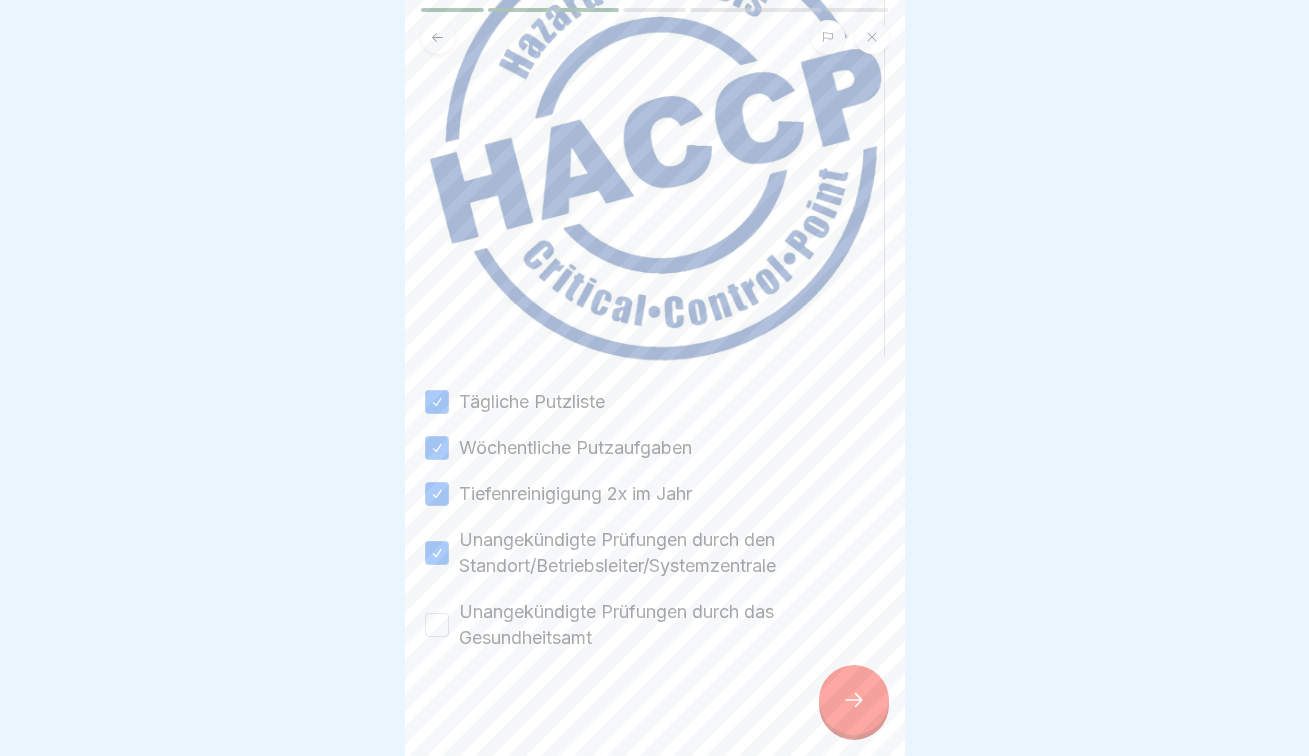 click on "Unangekündigte Prüfungen durch das Gesundheitsamt" at bounding box center (437, 625) 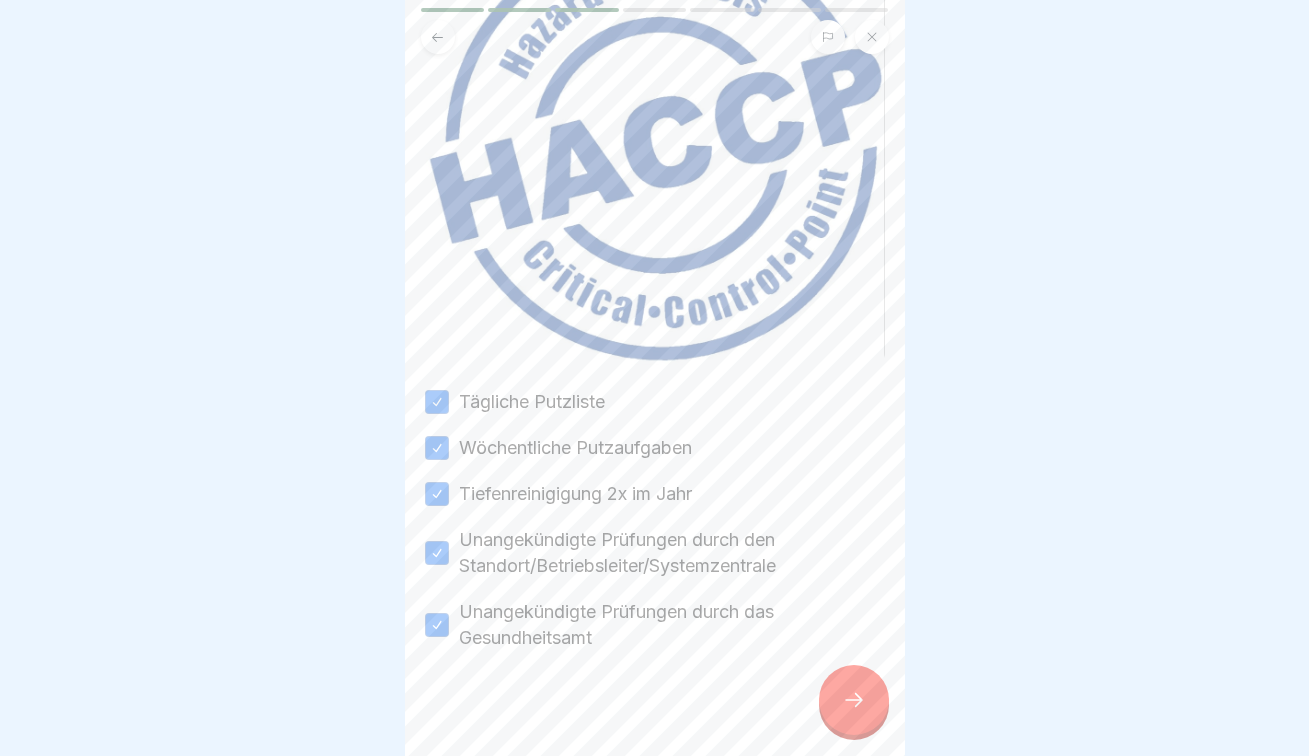 click at bounding box center (854, 700) 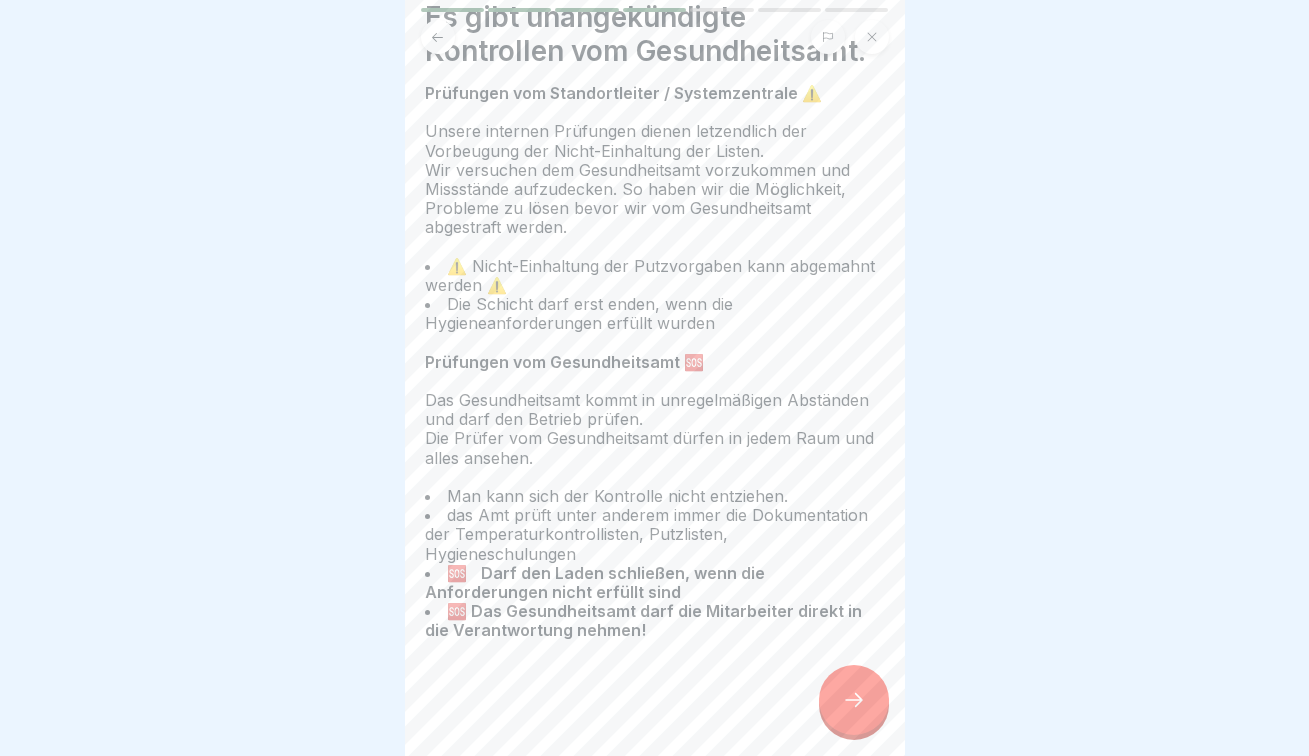 scroll, scrollTop: 77, scrollLeft: 0, axis: vertical 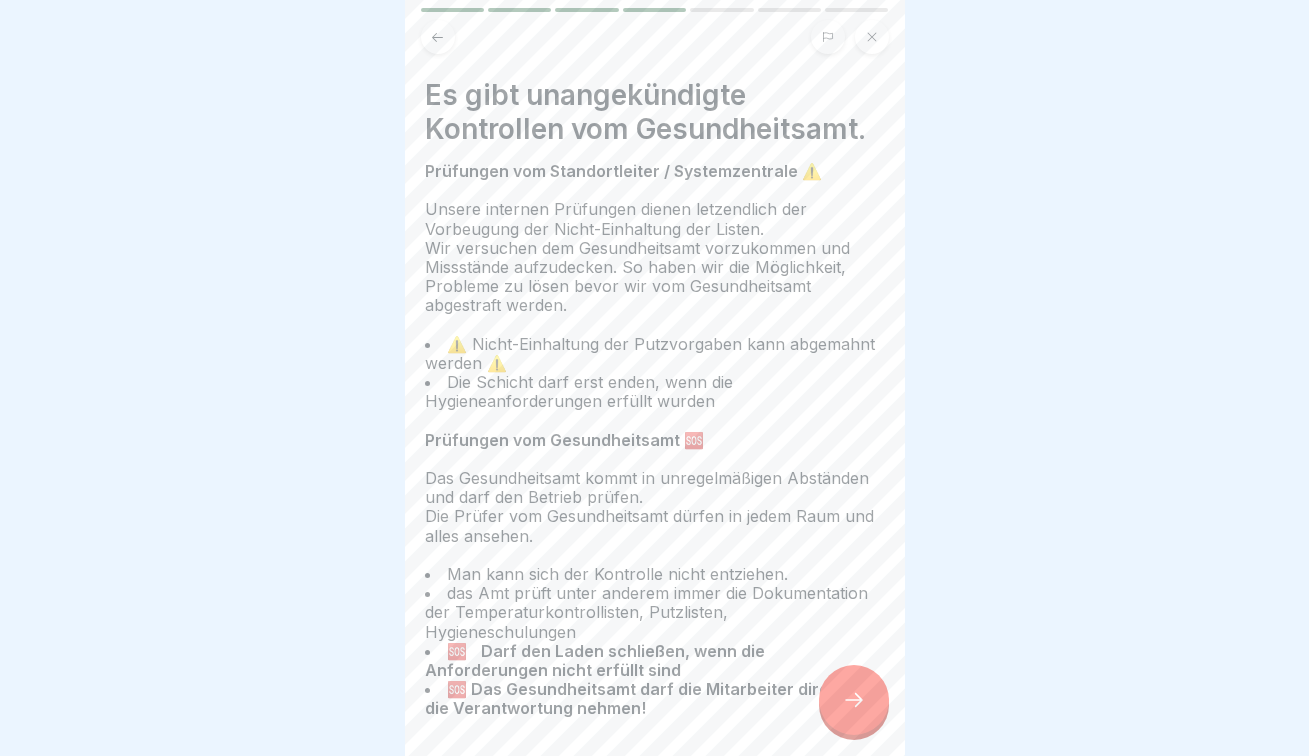 click at bounding box center (854, 700) 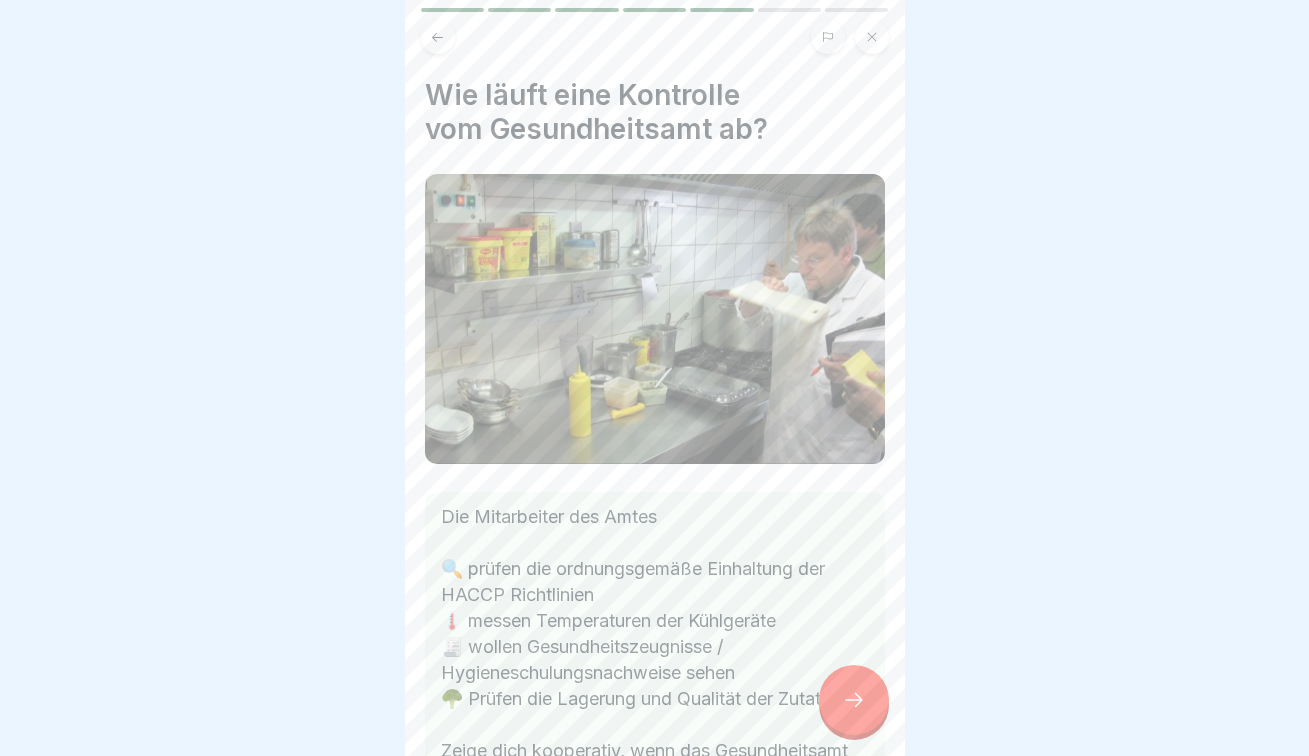 scroll, scrollTop: 0, scrollLeft: 0, axis: both 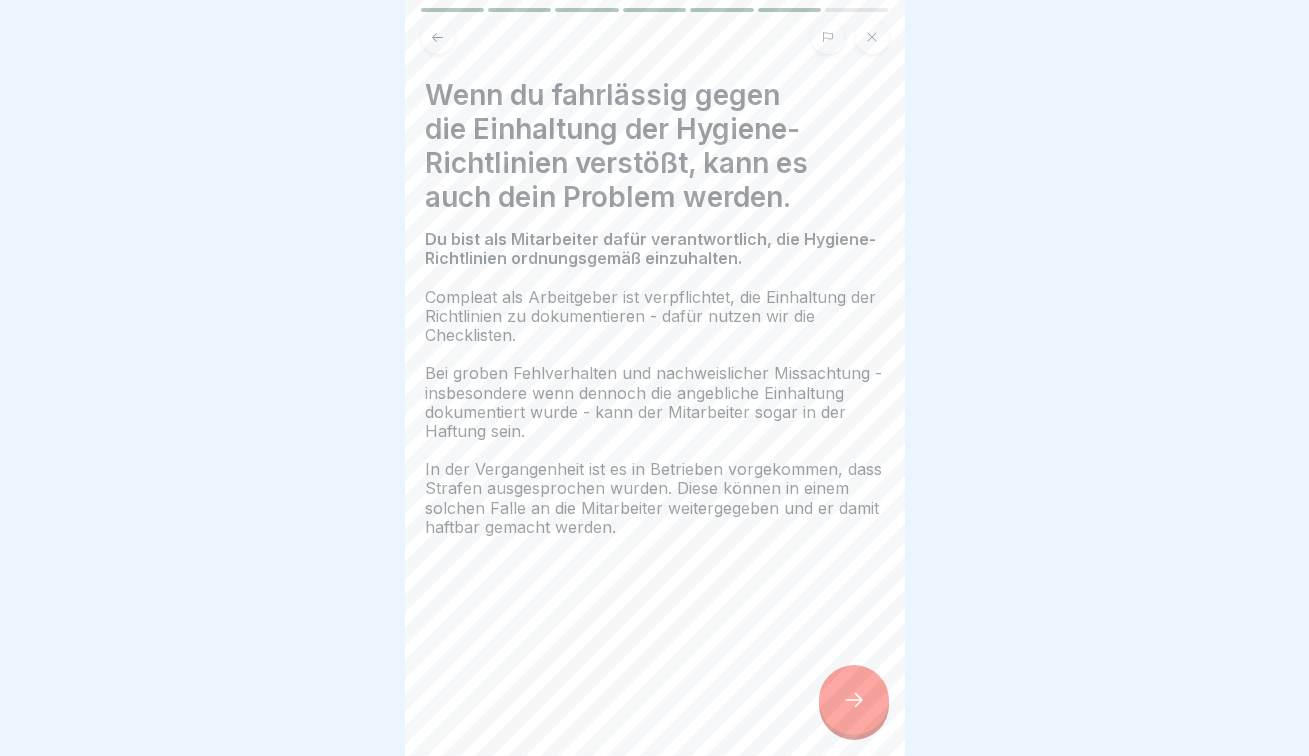 click 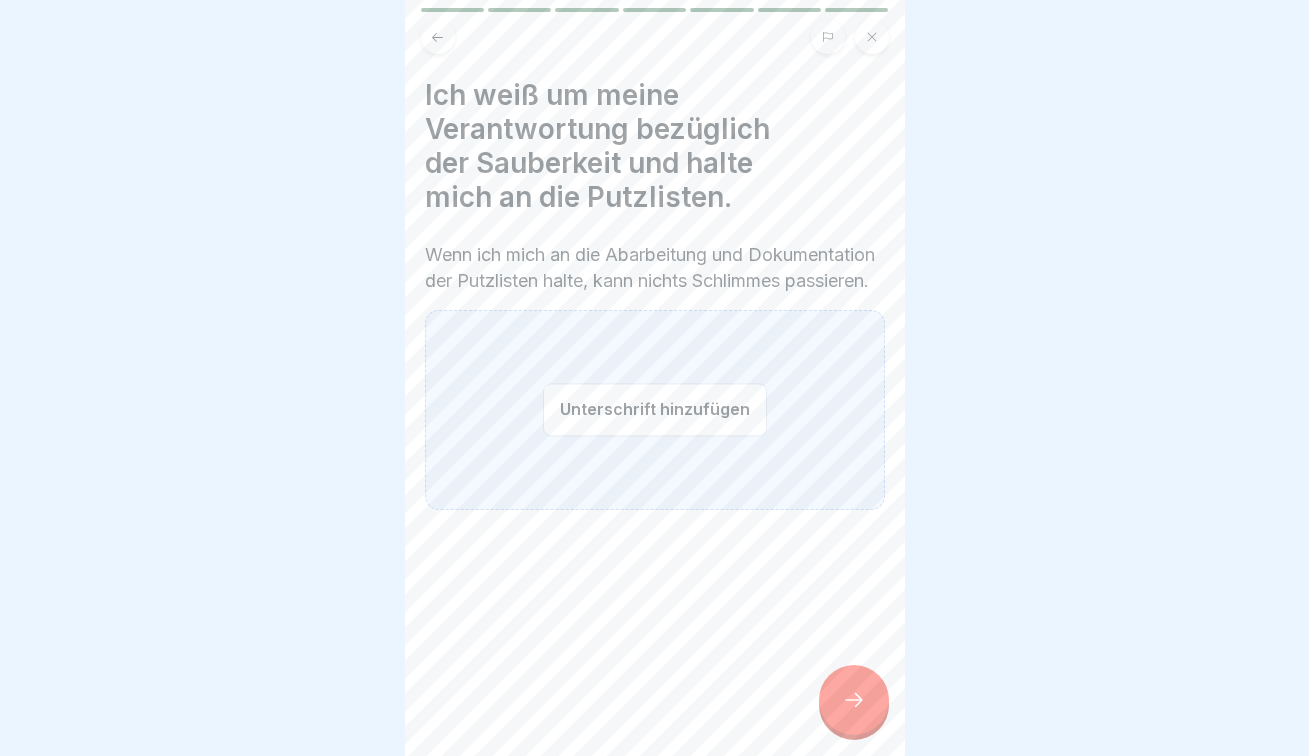 click on "Unterschrift hinzufügen" at bounding box center (655, 409) 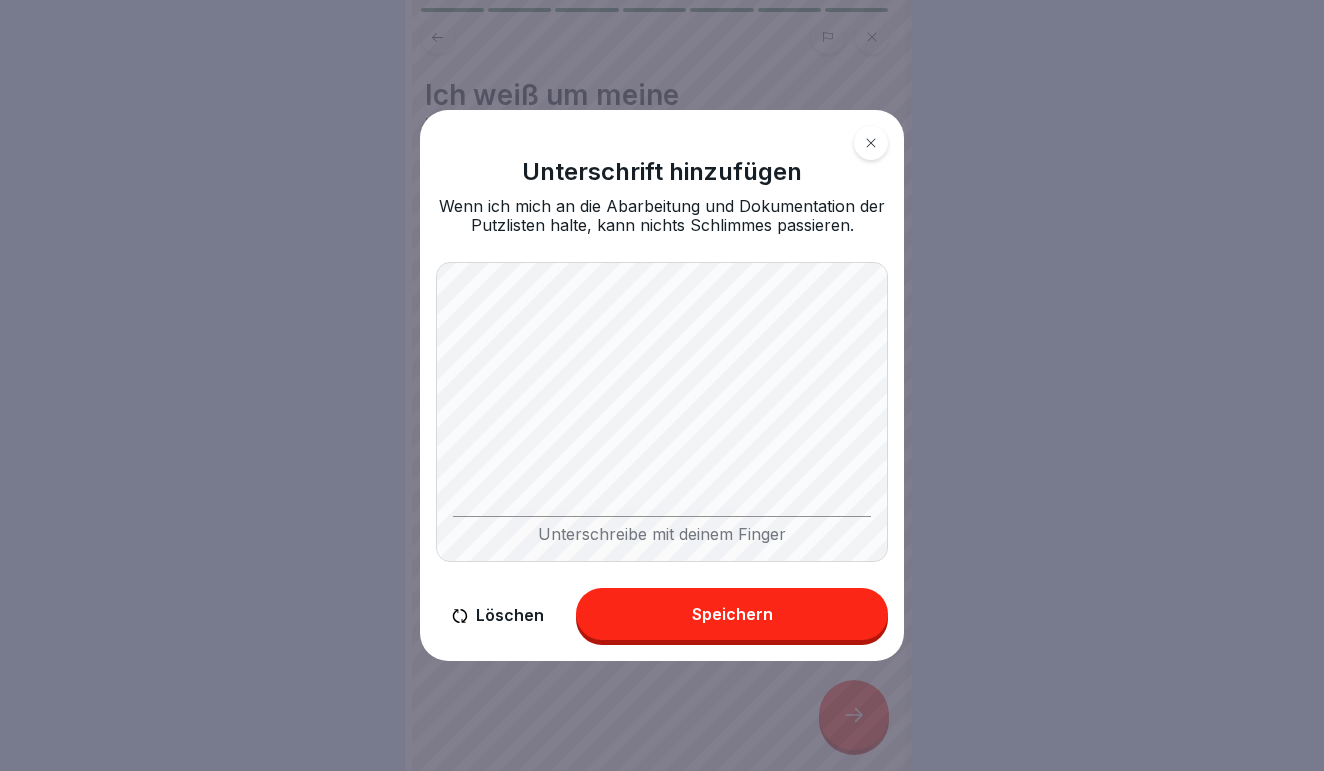 click on "Speichern" at bounding box center (732, 614) 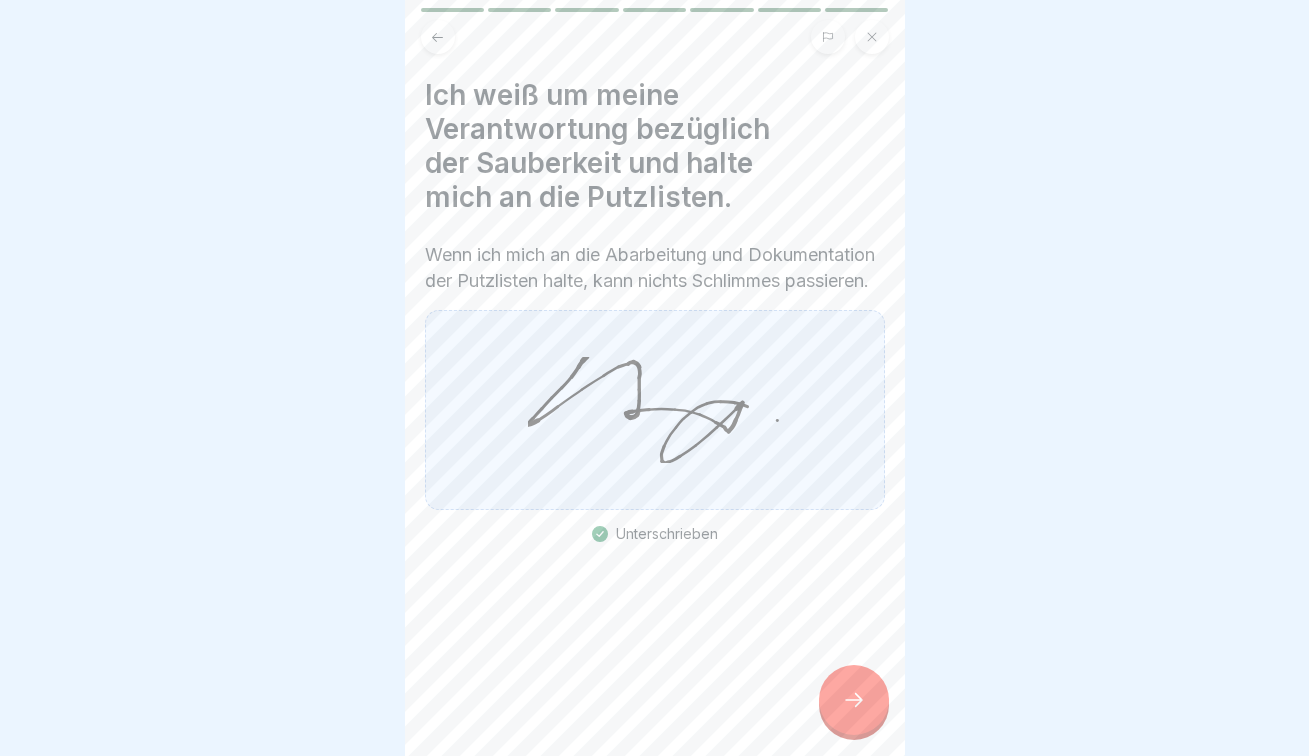 click 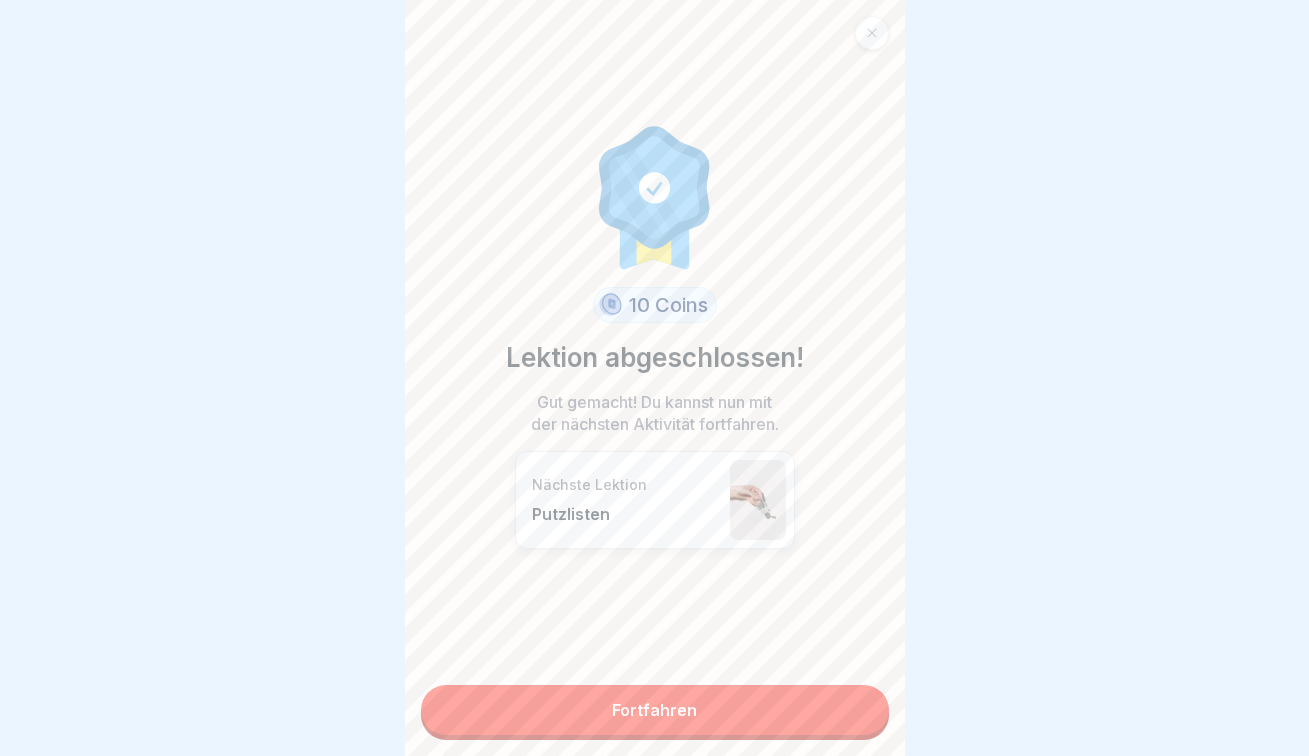 click on "Fortfahren" at bounding box center (655, 710) 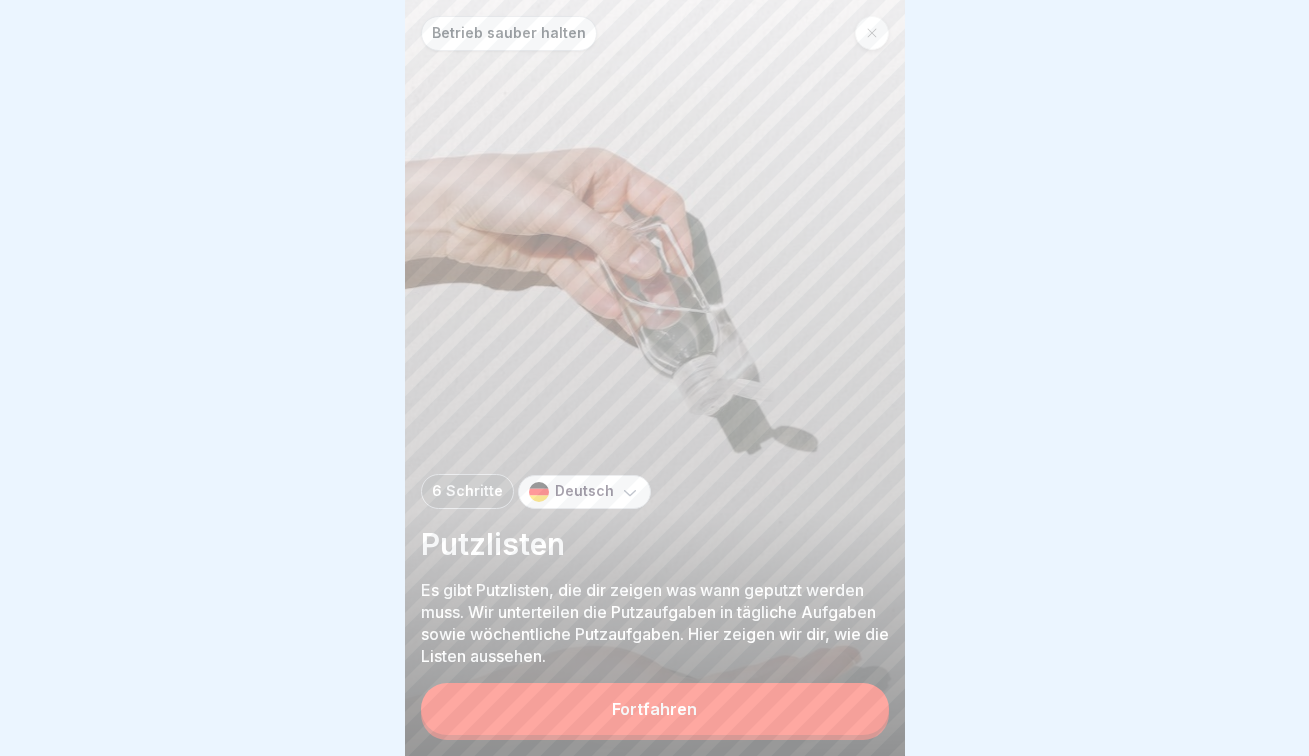 click at bounding box center [872, 33] 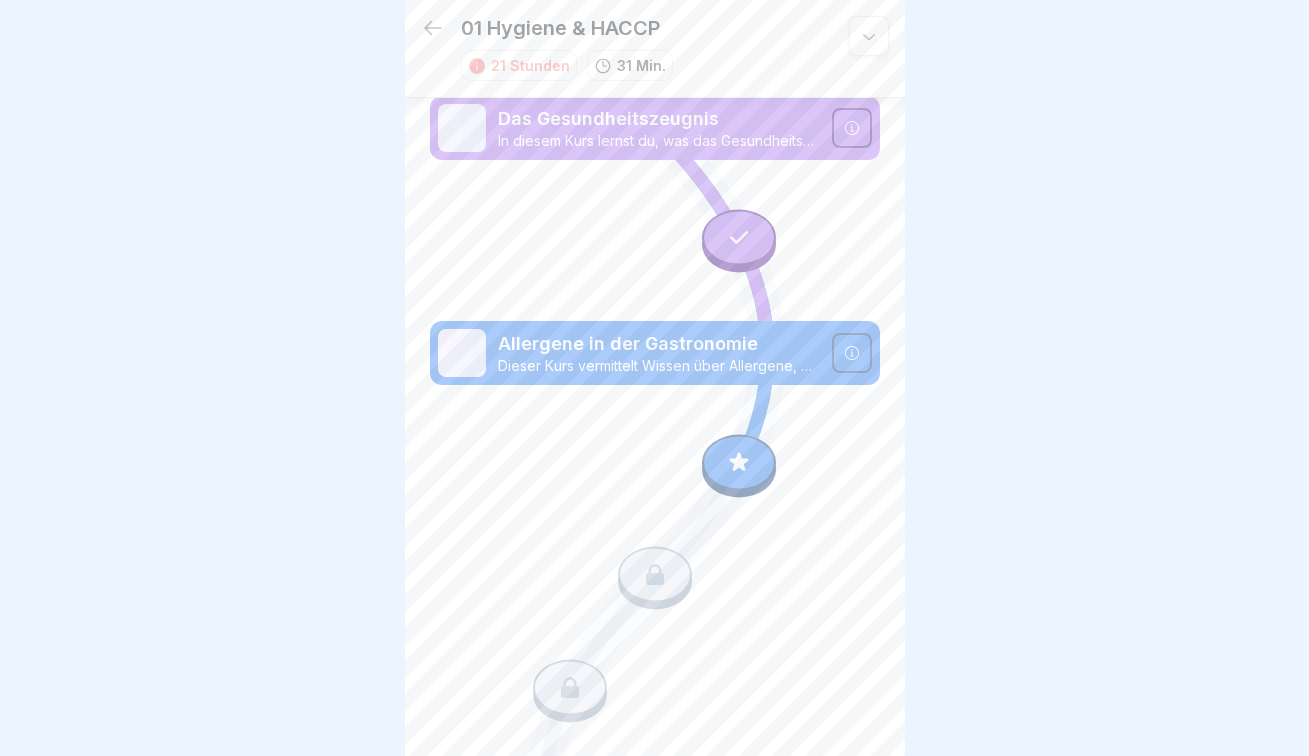 scroll, scrollTop: 7, scrollLeft: 0, axis: vertical 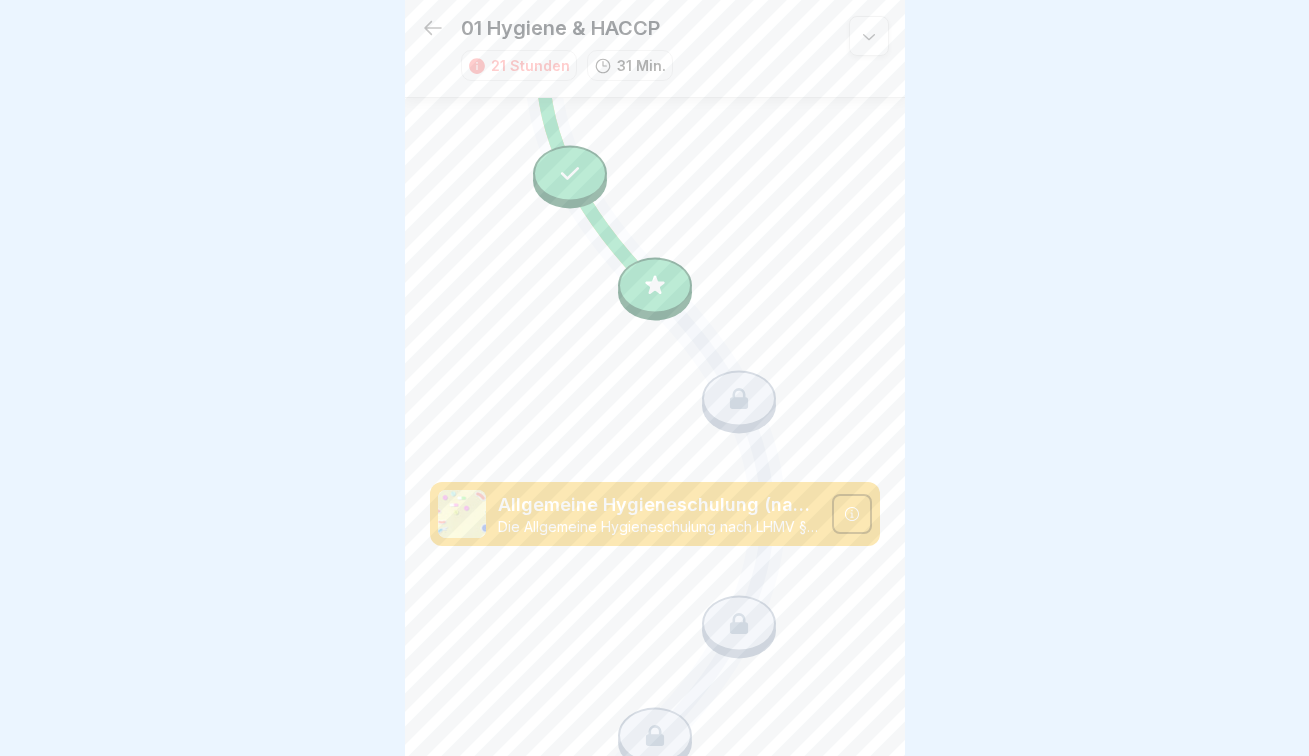 click 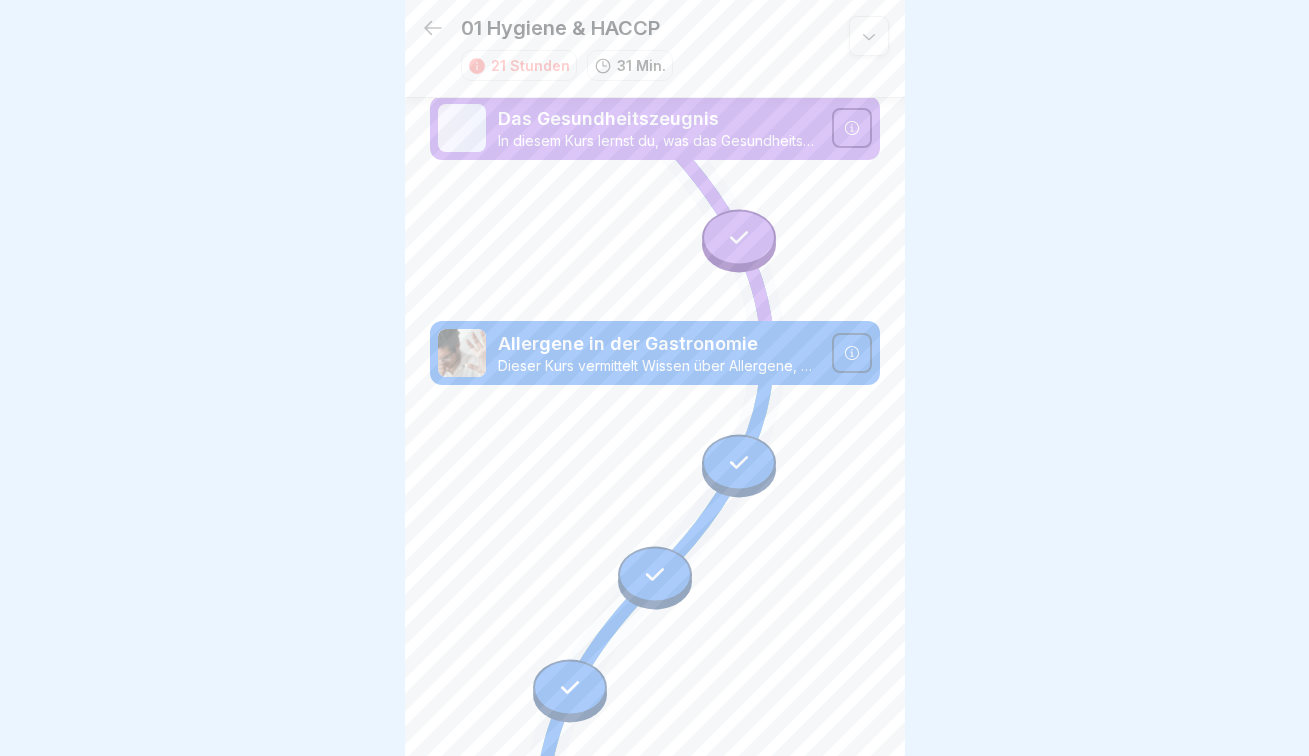 scroll, scrollTop: 0, scrollLeft: 0, axis: both 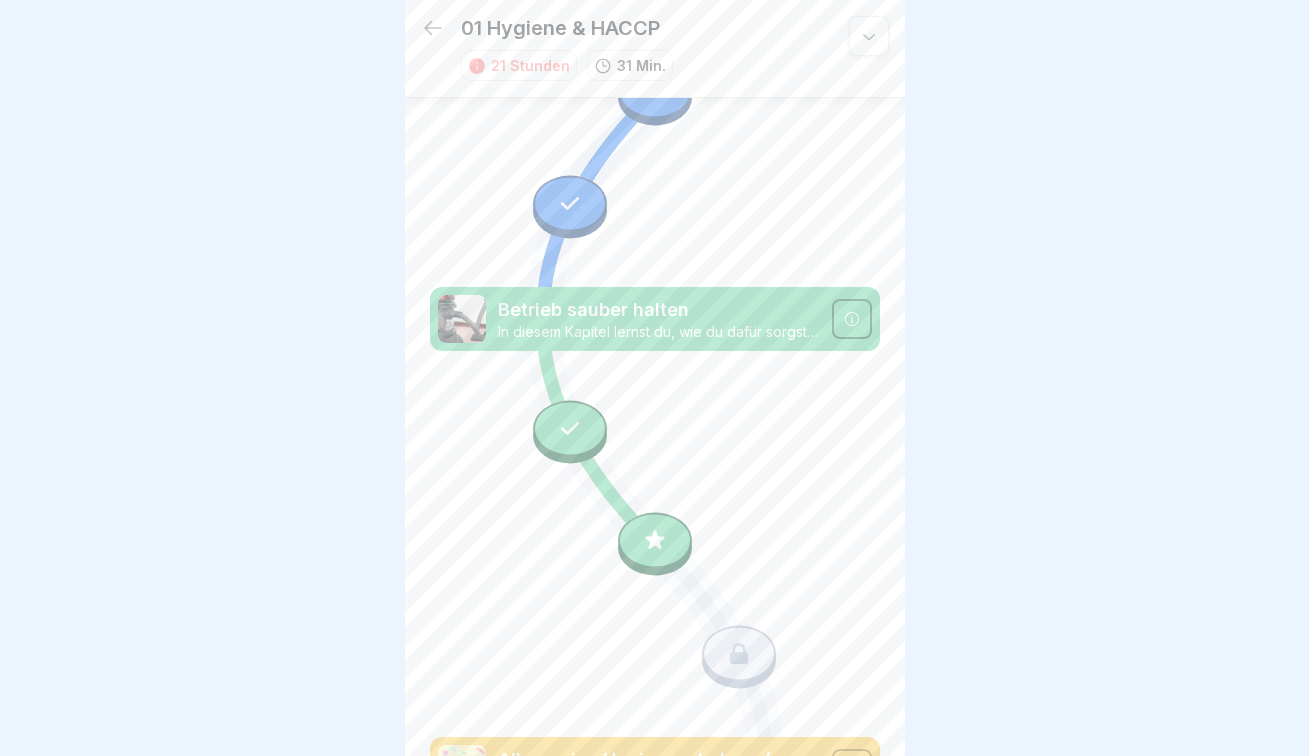 click at bounding box center (655, 541) 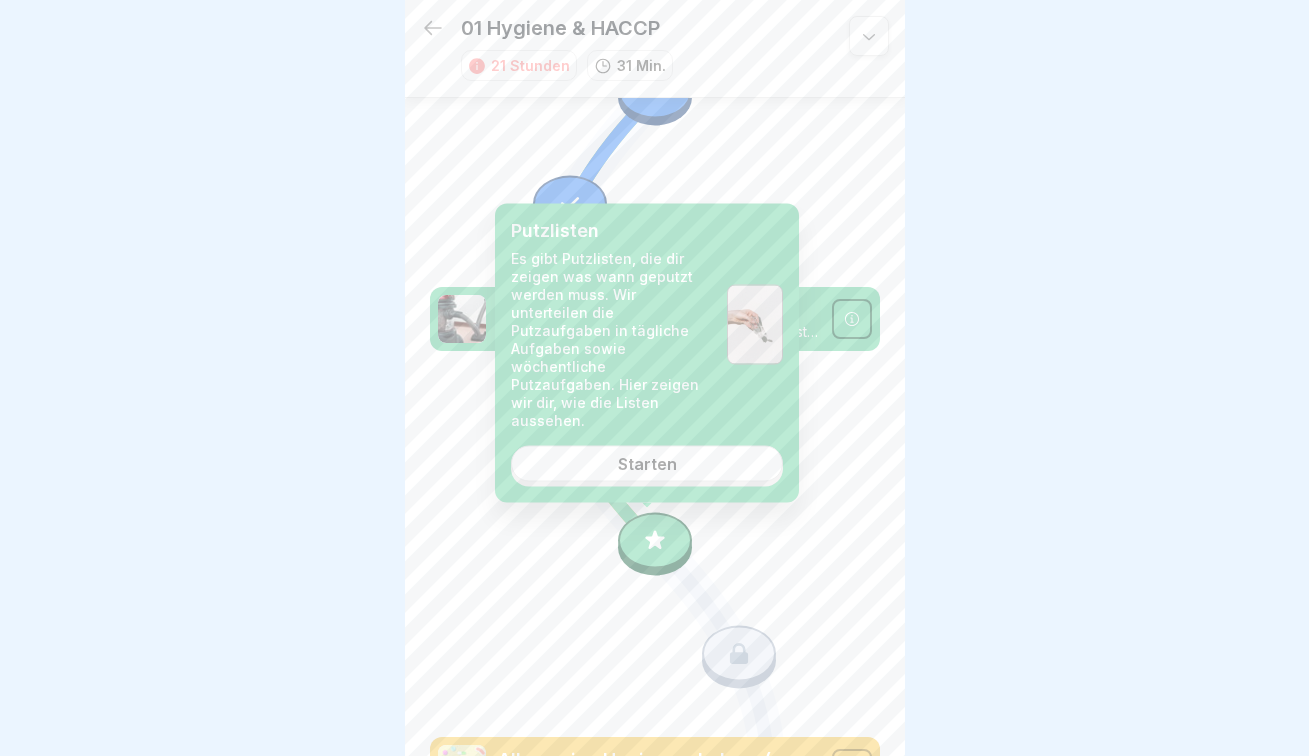 click on "Putzlisten Es gibt Putzlisten, die dir zeigen was wann geputzt werden muss.
Wir unterteilen die Putzaufgaben in tägliche Aufgaben sowie wöchentliche Putzaufgaben.
Hier zeigen wir dir, wie die Listen aussehen.   Starten" at bounding box center [647, 353] 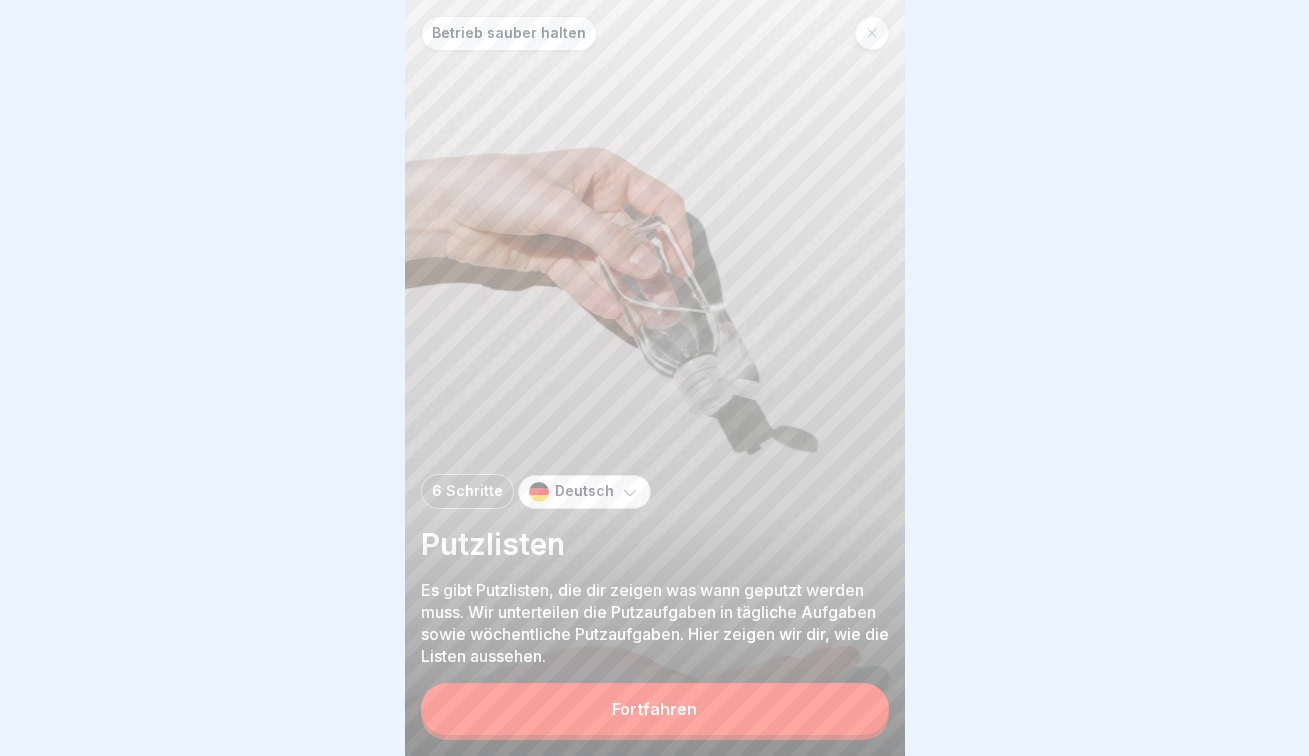 click on "Fortfahren" at bounding box center [654, 709] 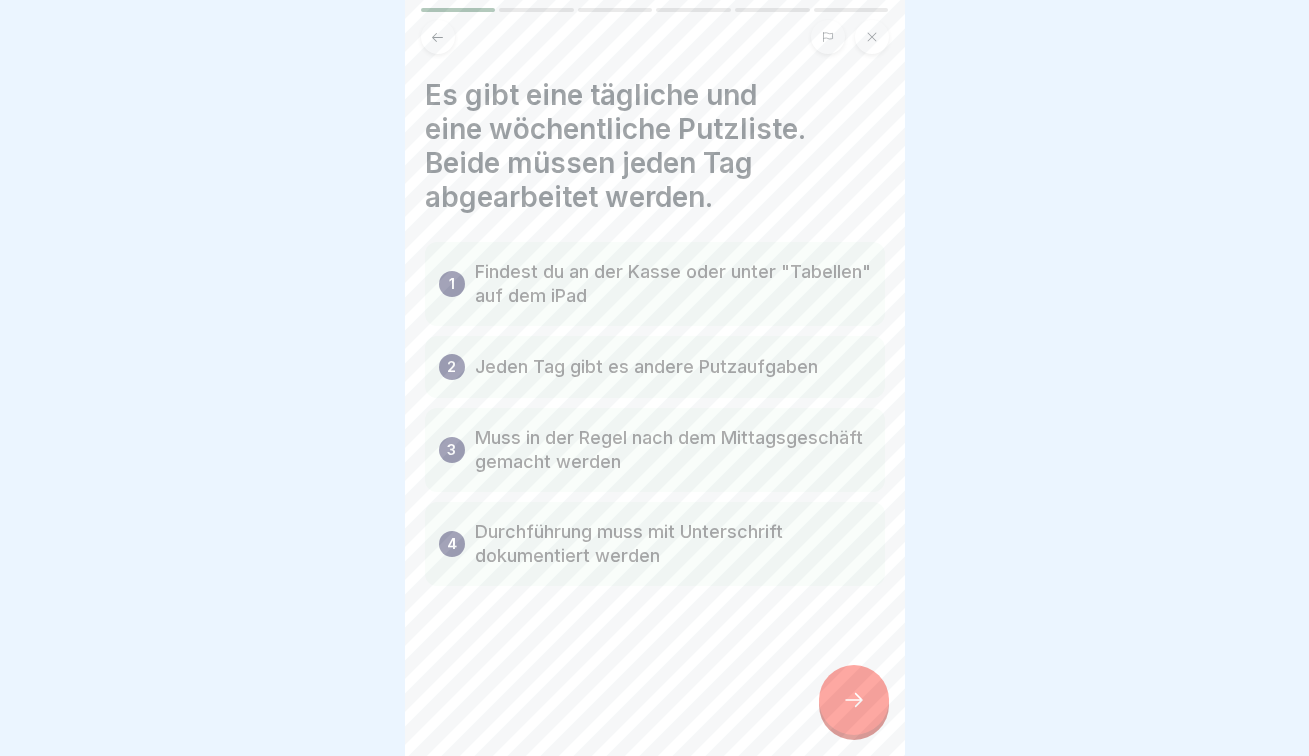 click at bounding box center (854, 700) 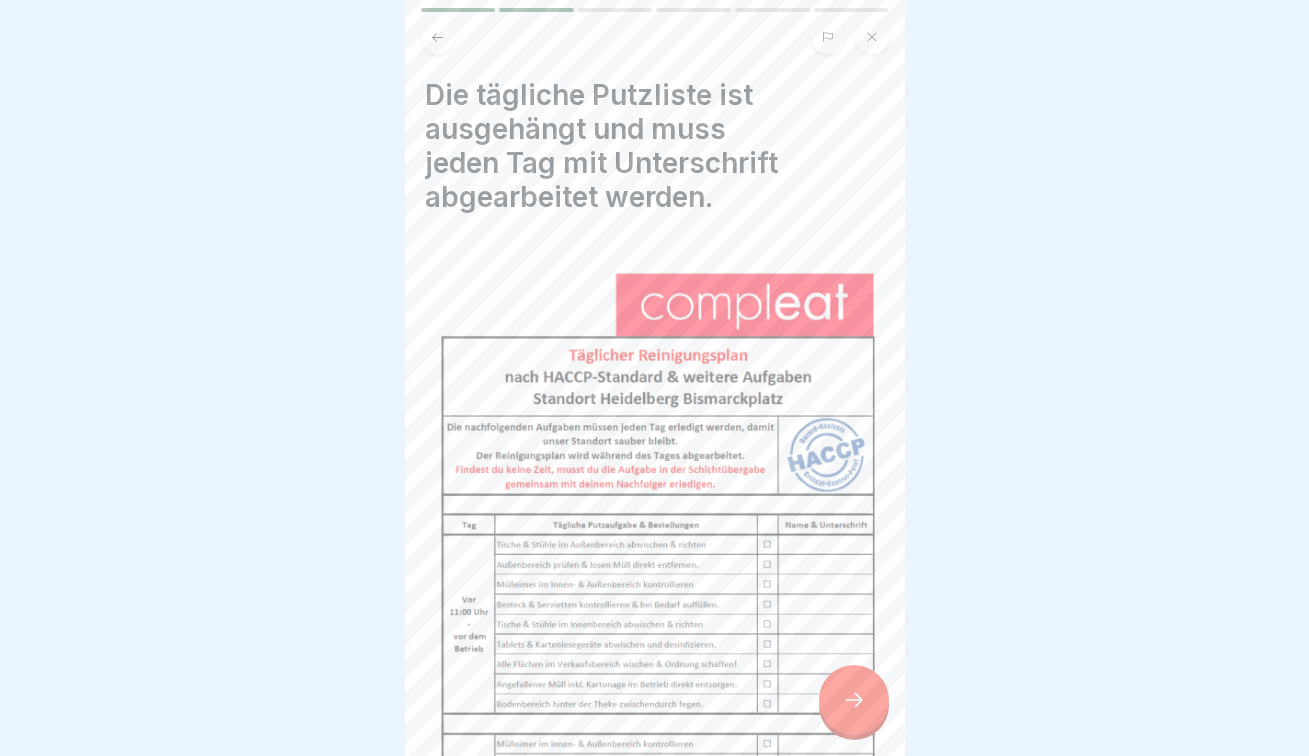 scroll, scrollTop: 148, scrollLeft: 0, axis: vertical 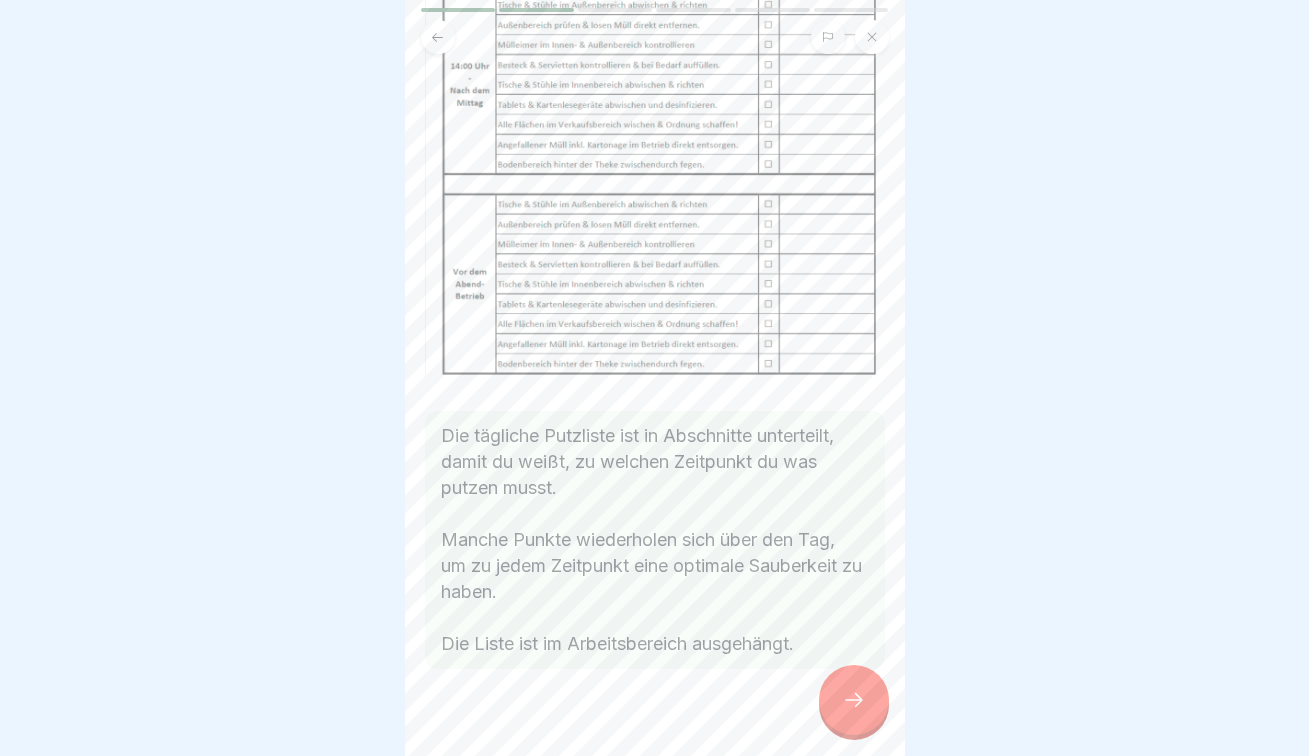 click 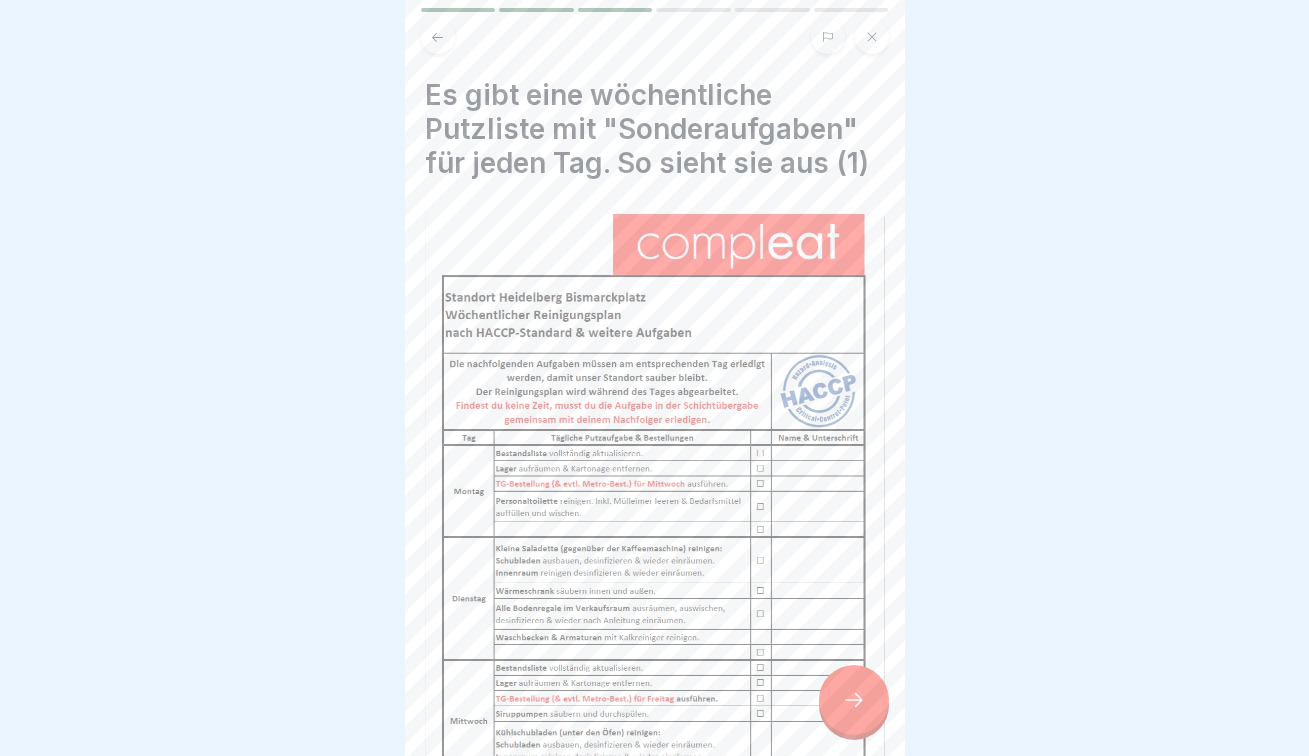 scroll, scrollTop: 10, scrollLeft: 0, axis: vertical 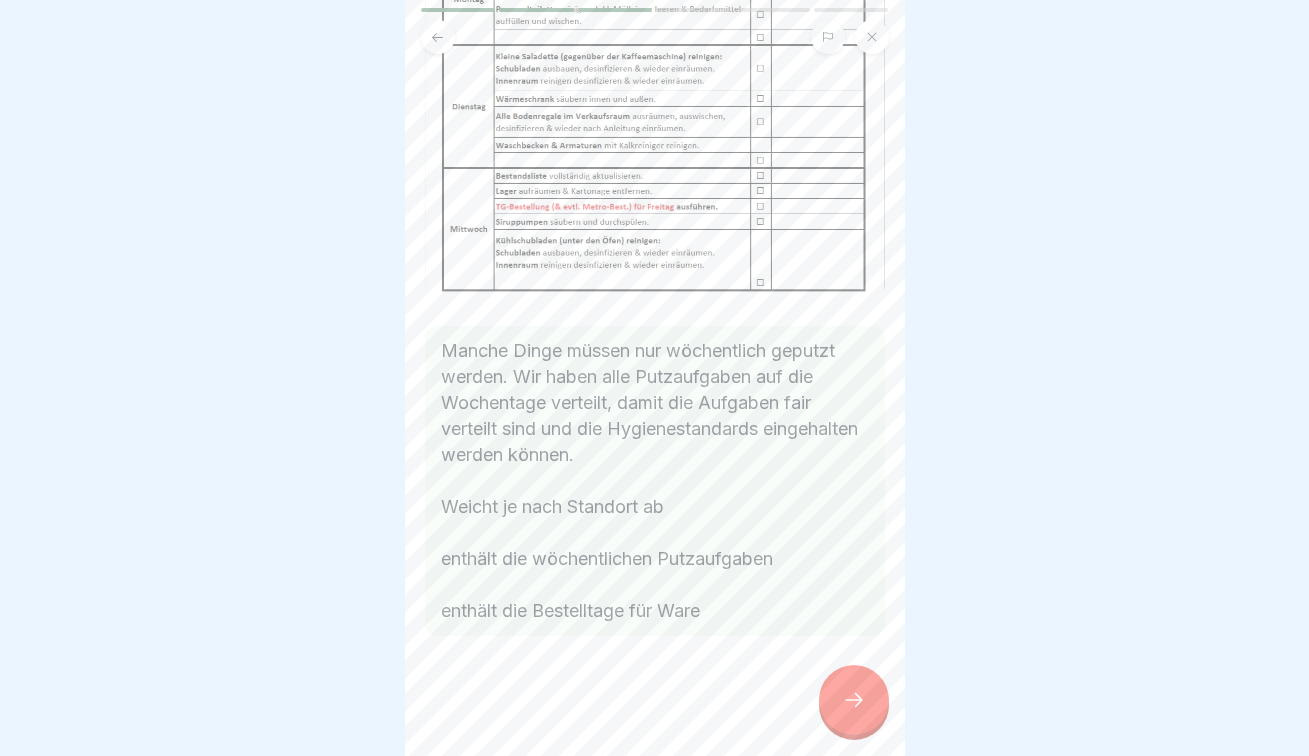 click 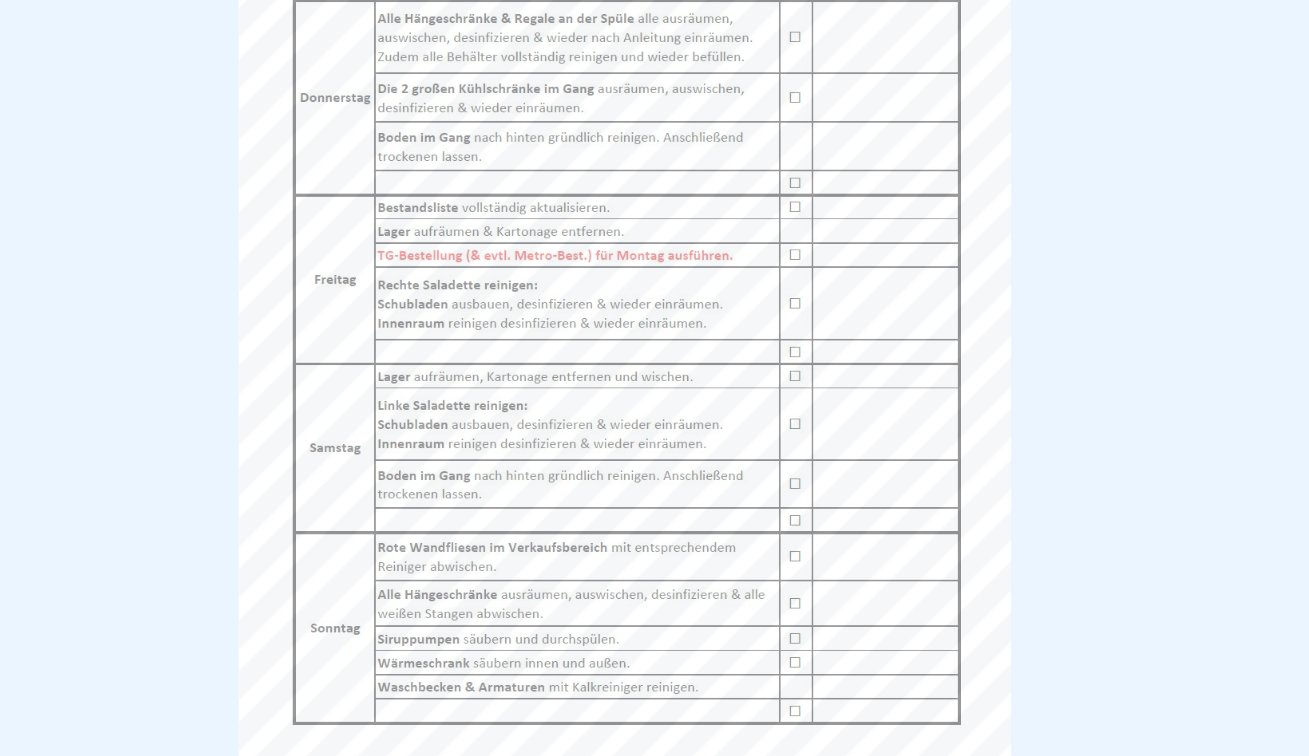 scroll, scrollTop: 51, scrollLeft: 0, axis: vertical 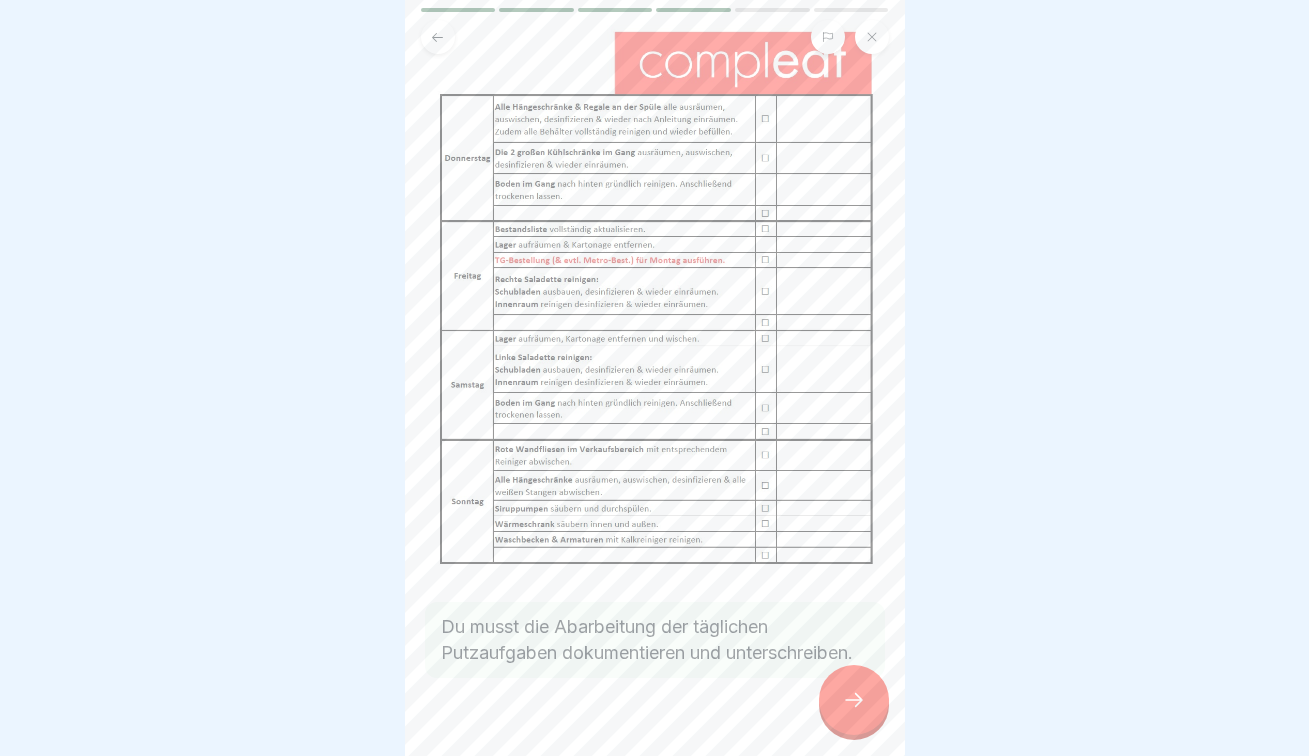 click at bounding box center [854, 700] 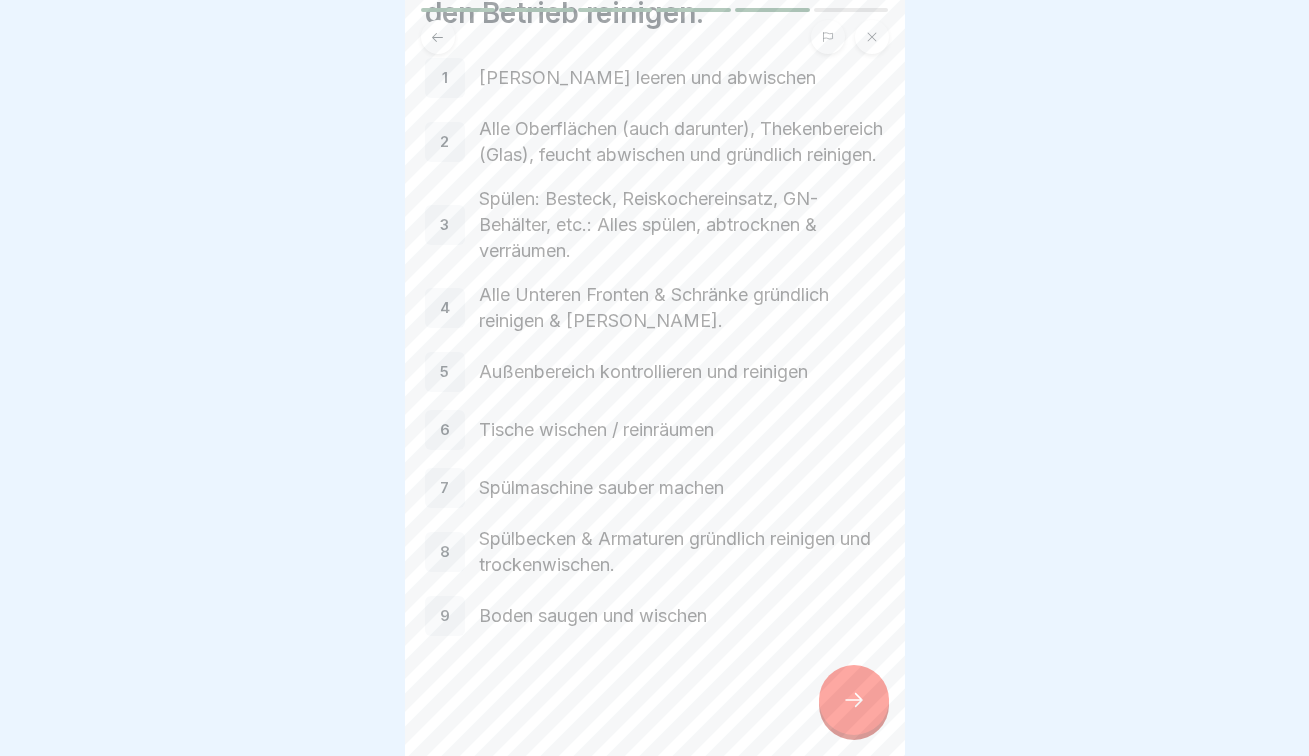 scroll, scrollTop: 142, scrollLeft: 0, axis: vertical 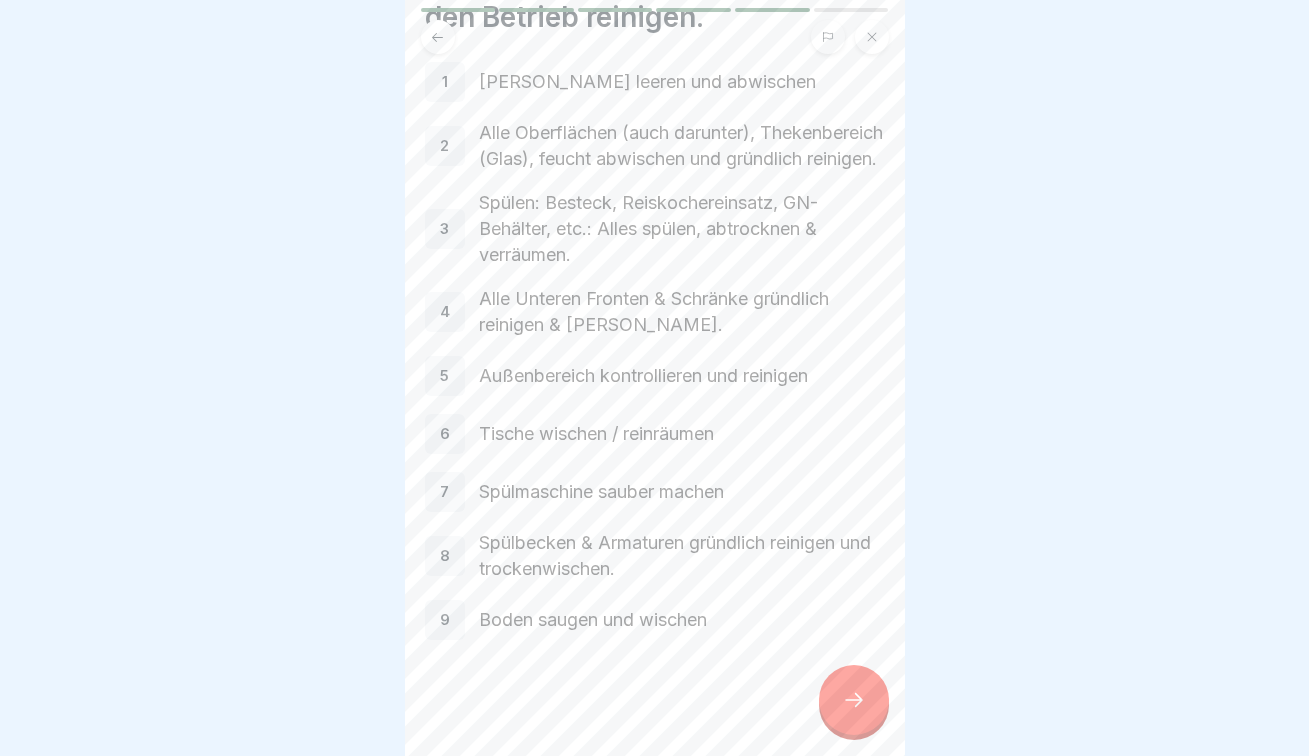 click at bounding box center (854, 700) 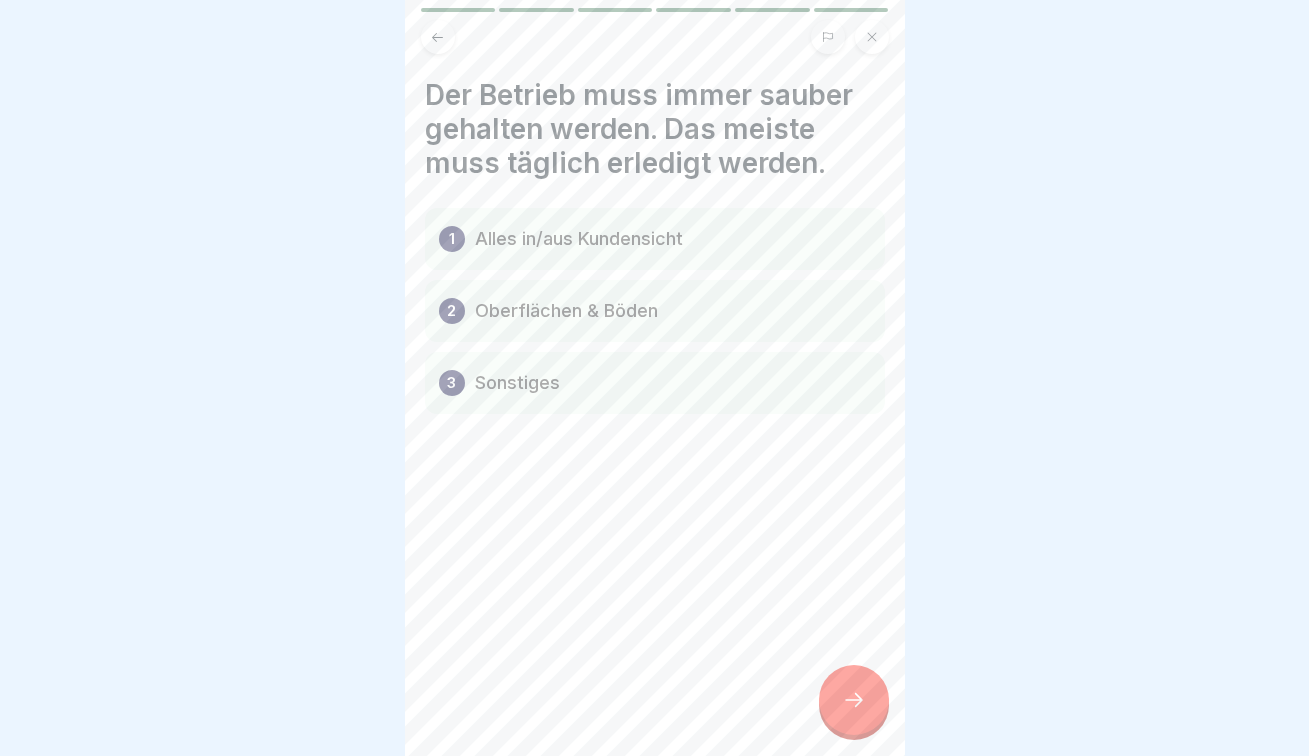 click at bounding box center (854, 700) 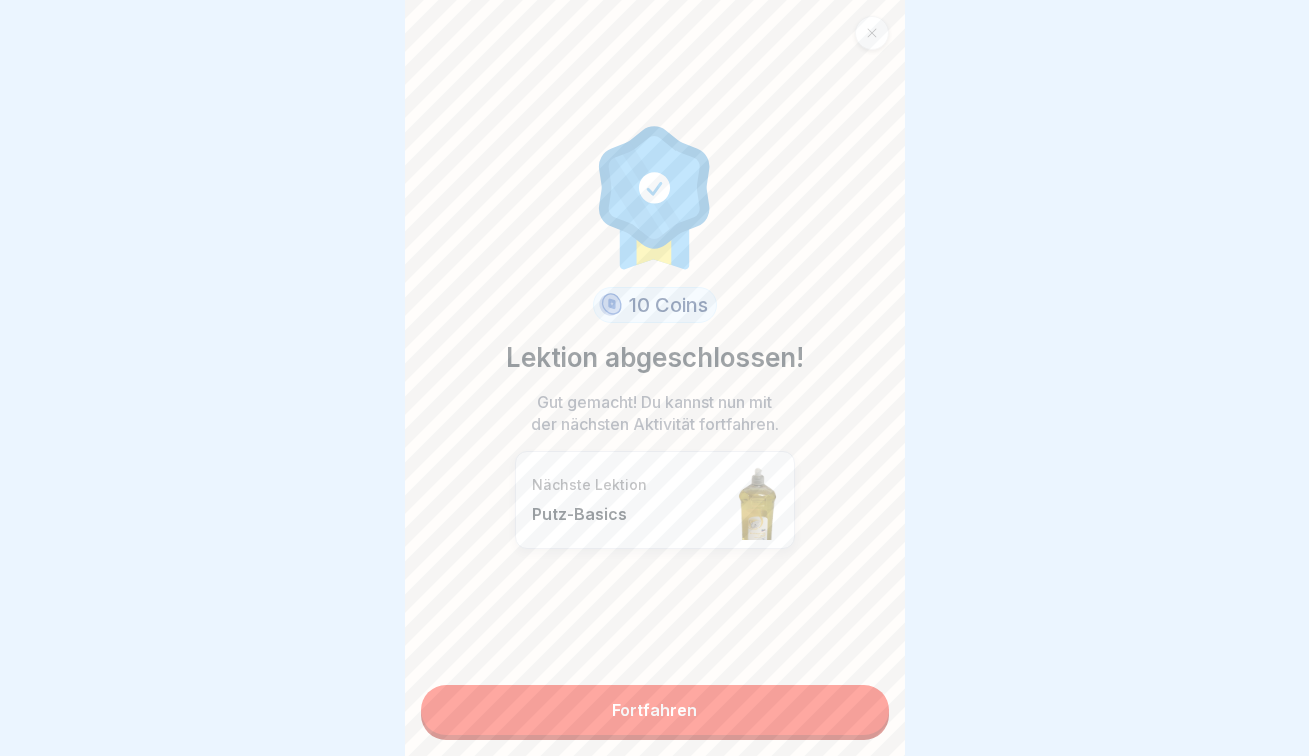 click on "Fortfahren" at bounding box center [655, 710] 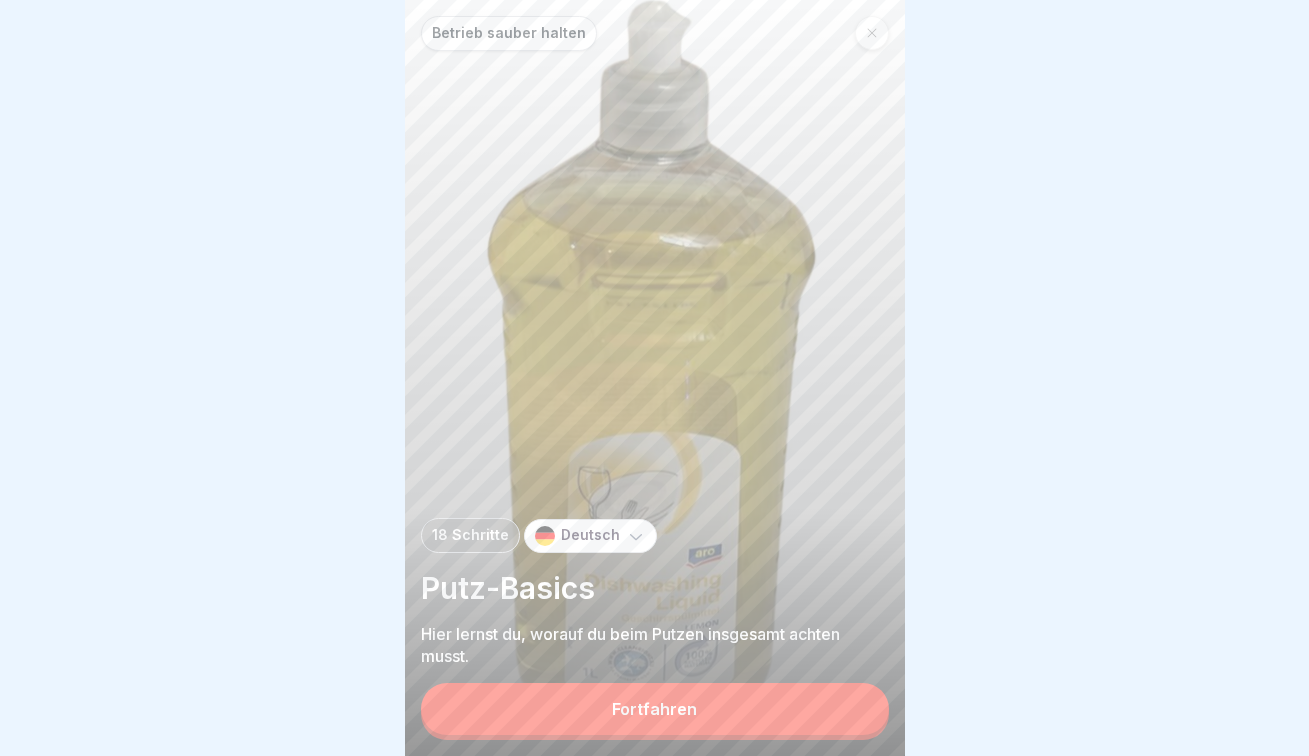 click on "Fortfahren" at bounding box center [655, 709] 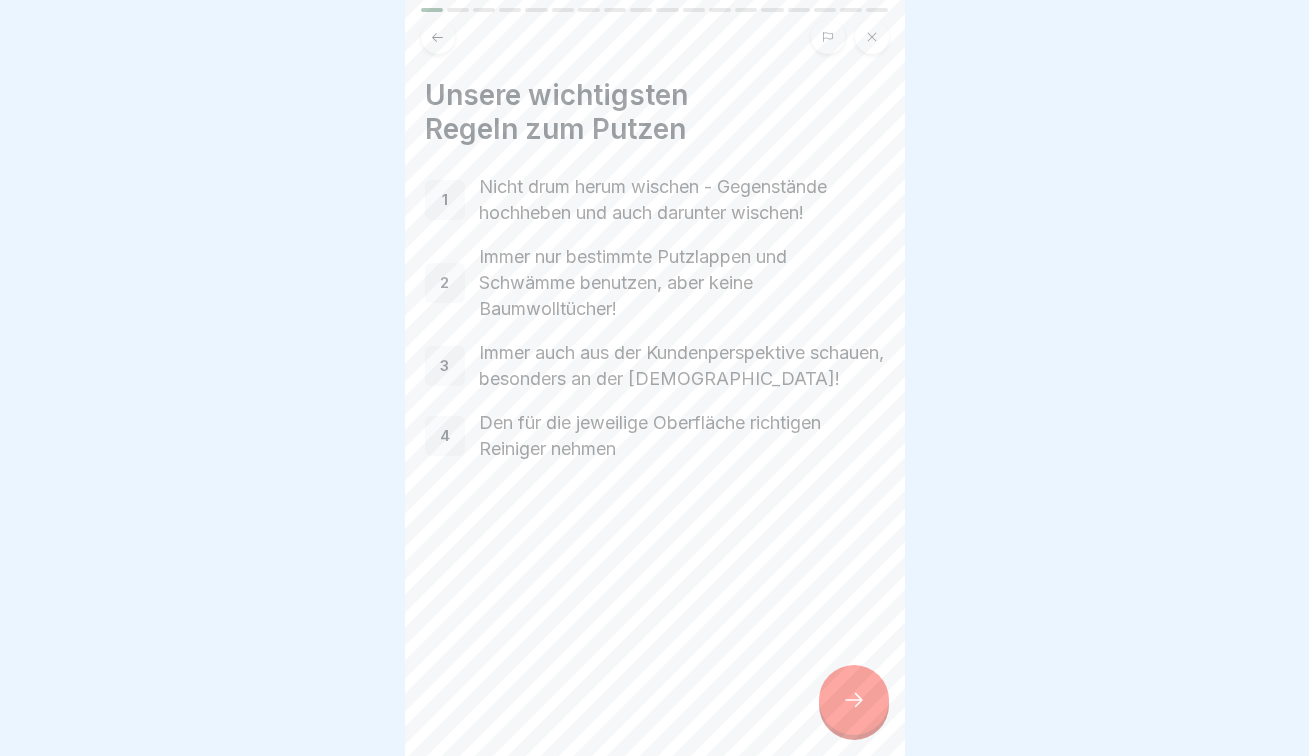 click 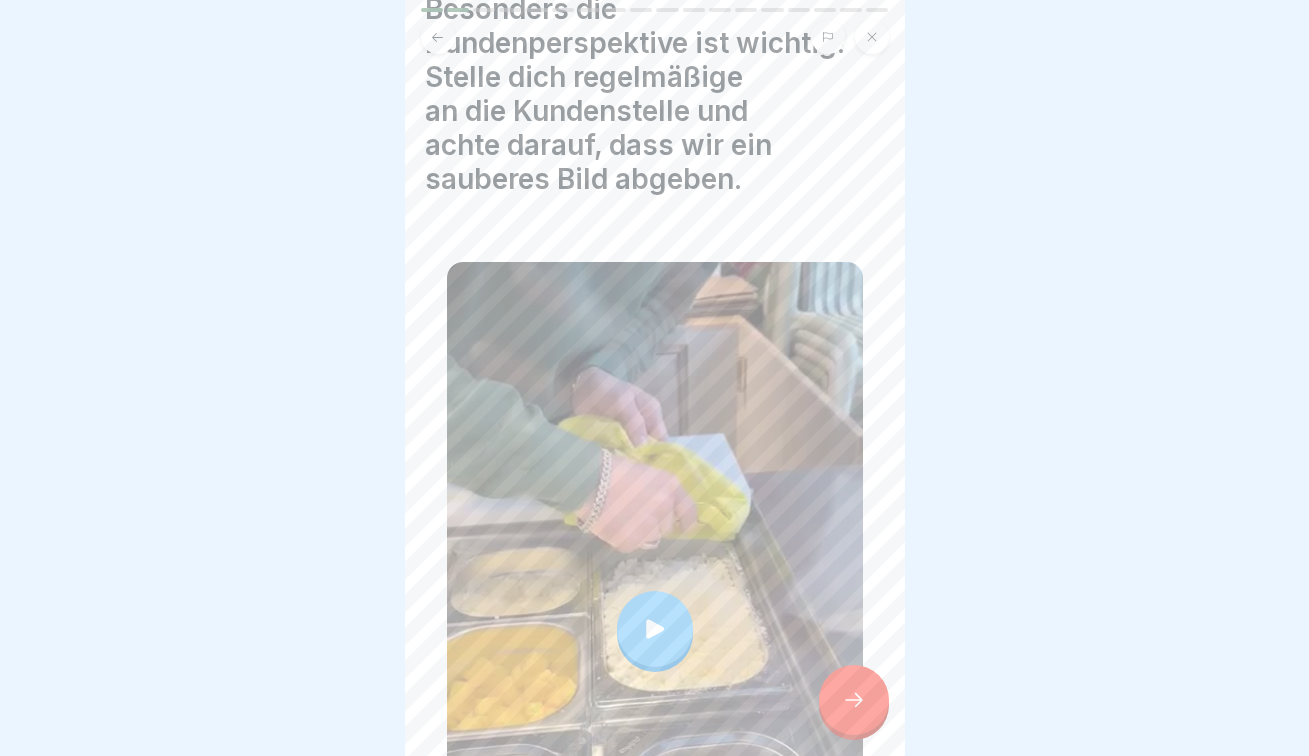 scroll, scrollTop: 95, scrollLeft: 0, axis: vertical 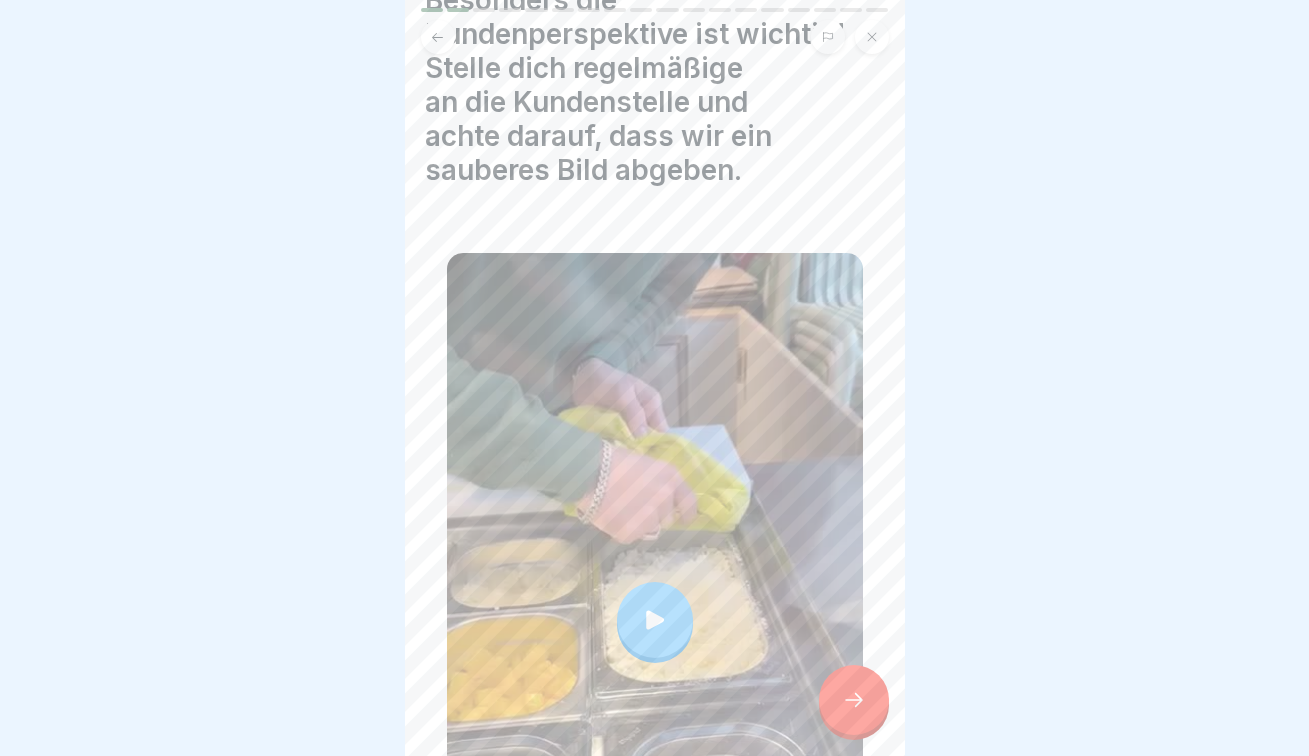click at bounding box center [655, 620] 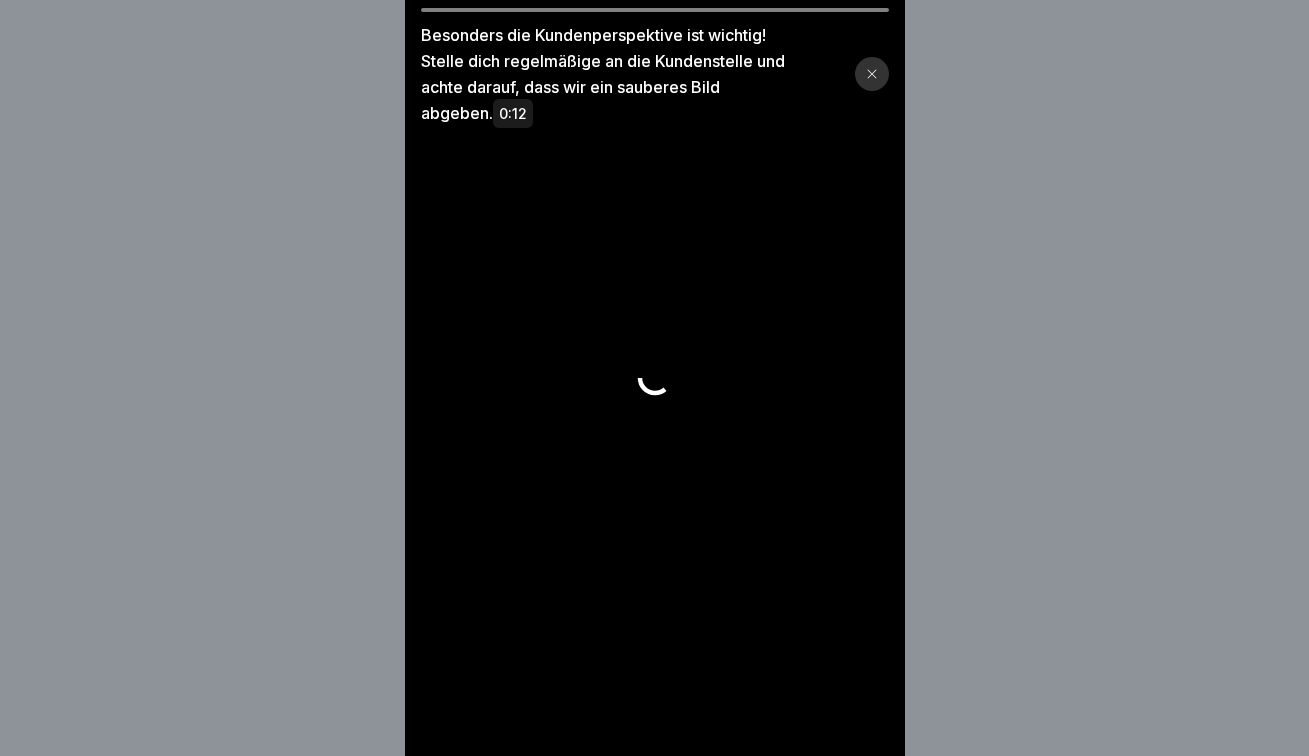 scroll, scrollTop: 0, scrollLeft: 0, axis: both 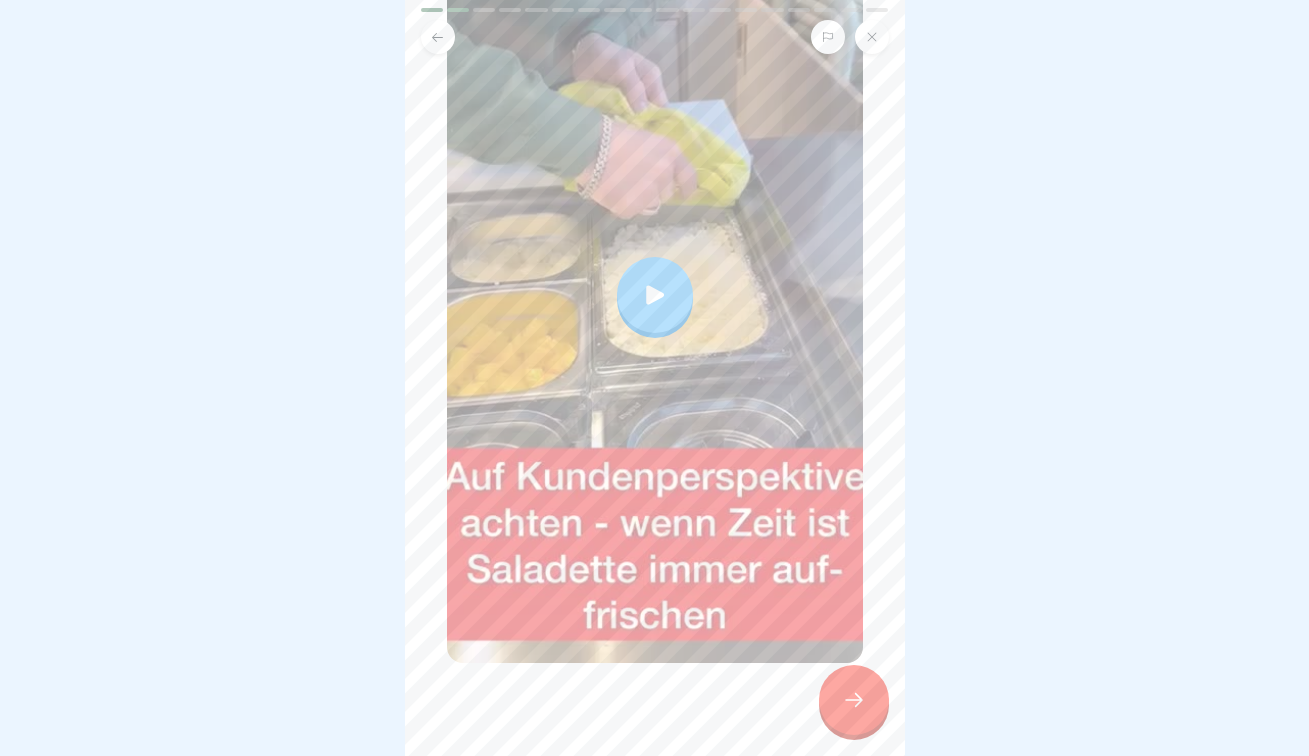 click at bounding box center [655, 295] 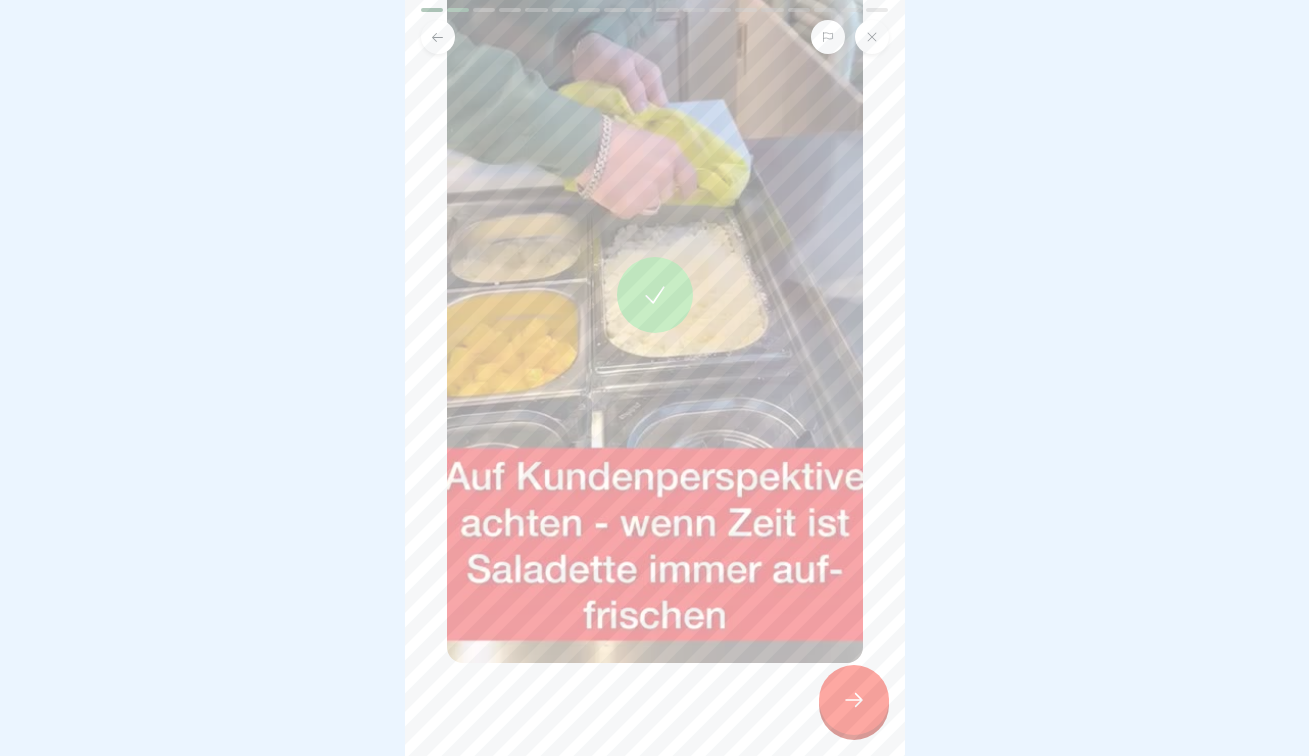 click at bounding box center [854, 700] 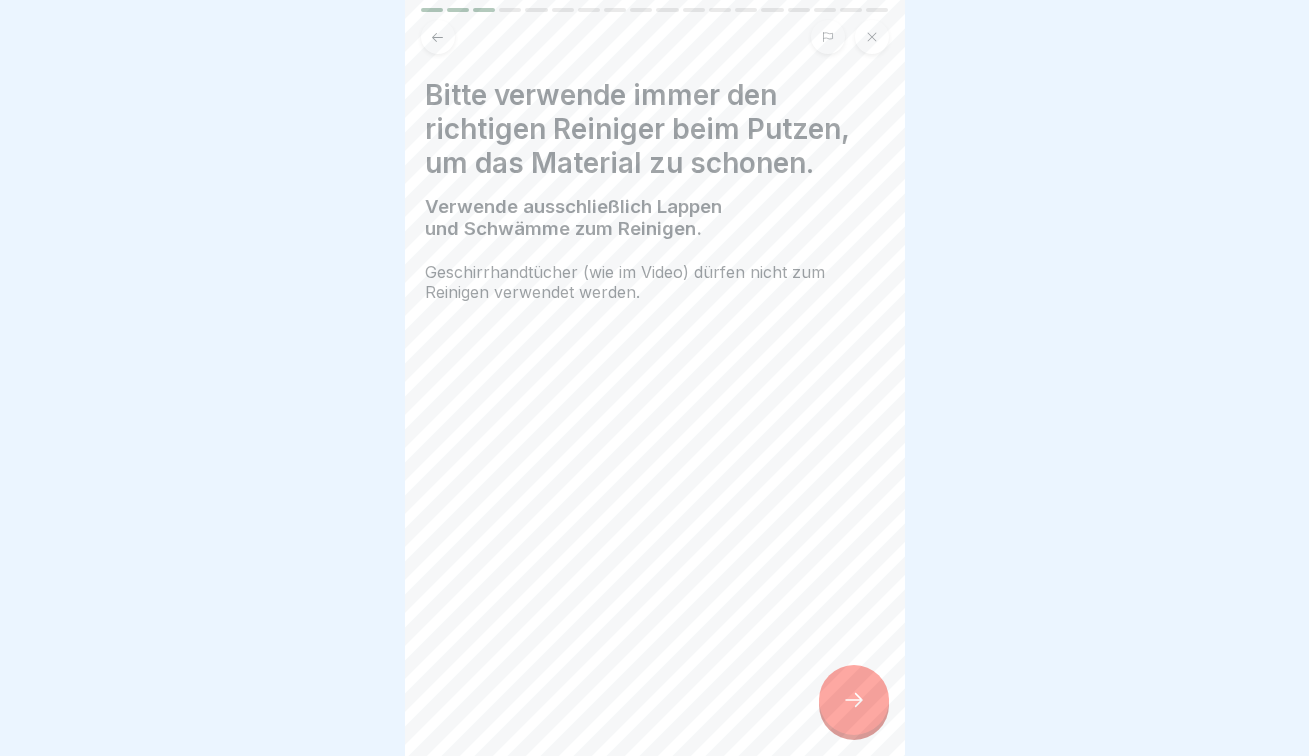 click 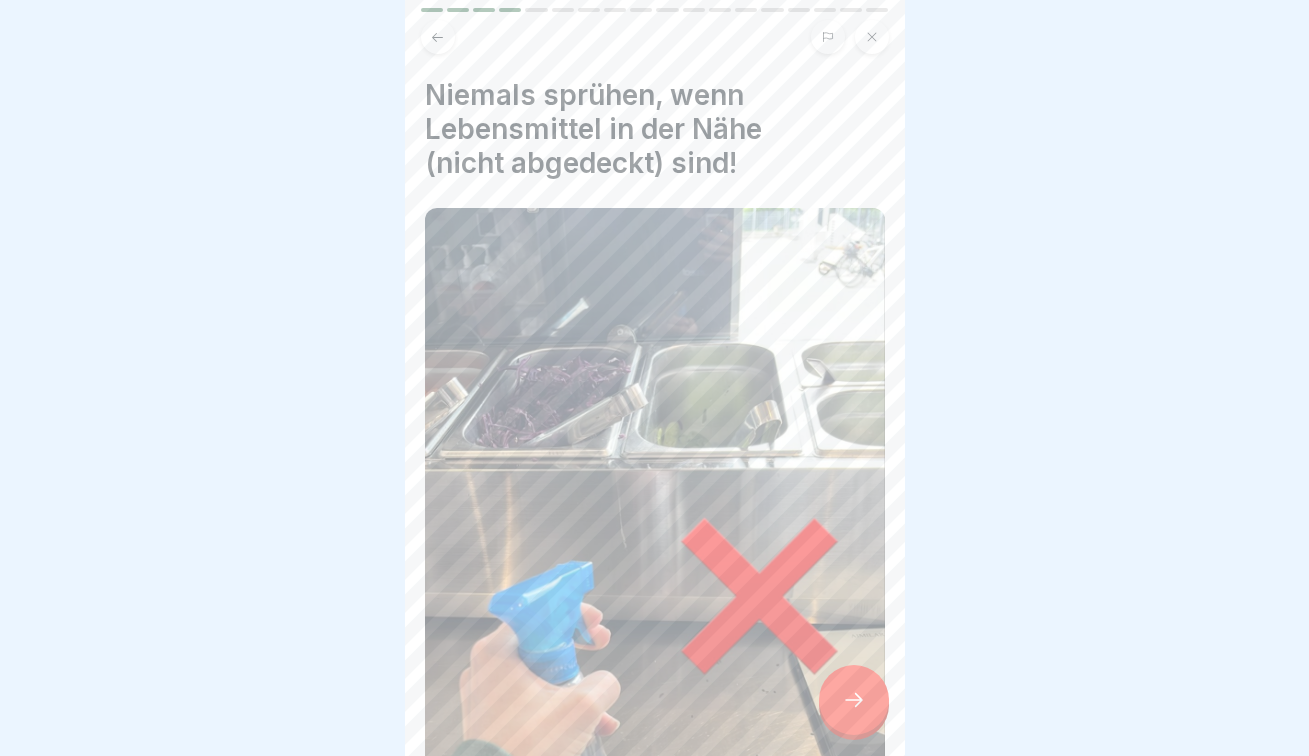 scroll, scrollTop: 15, scrollLeft: 0, axis: vertical 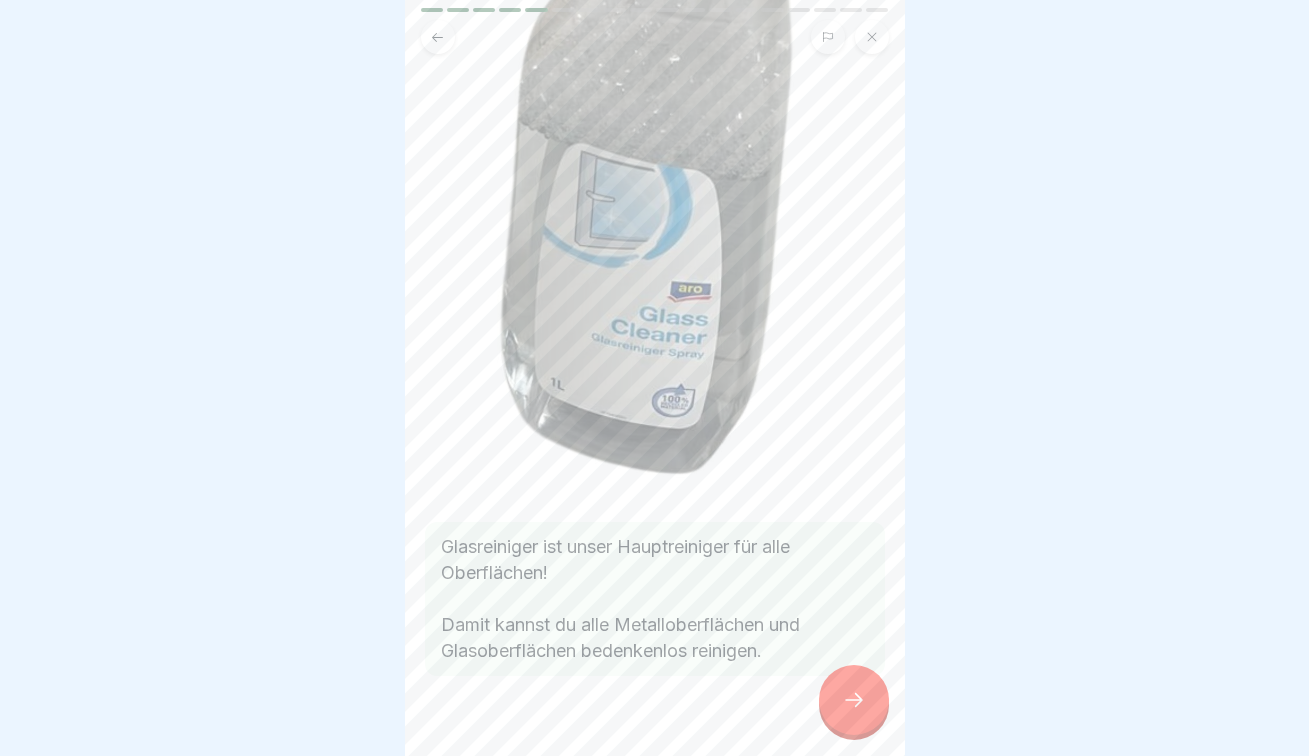 click 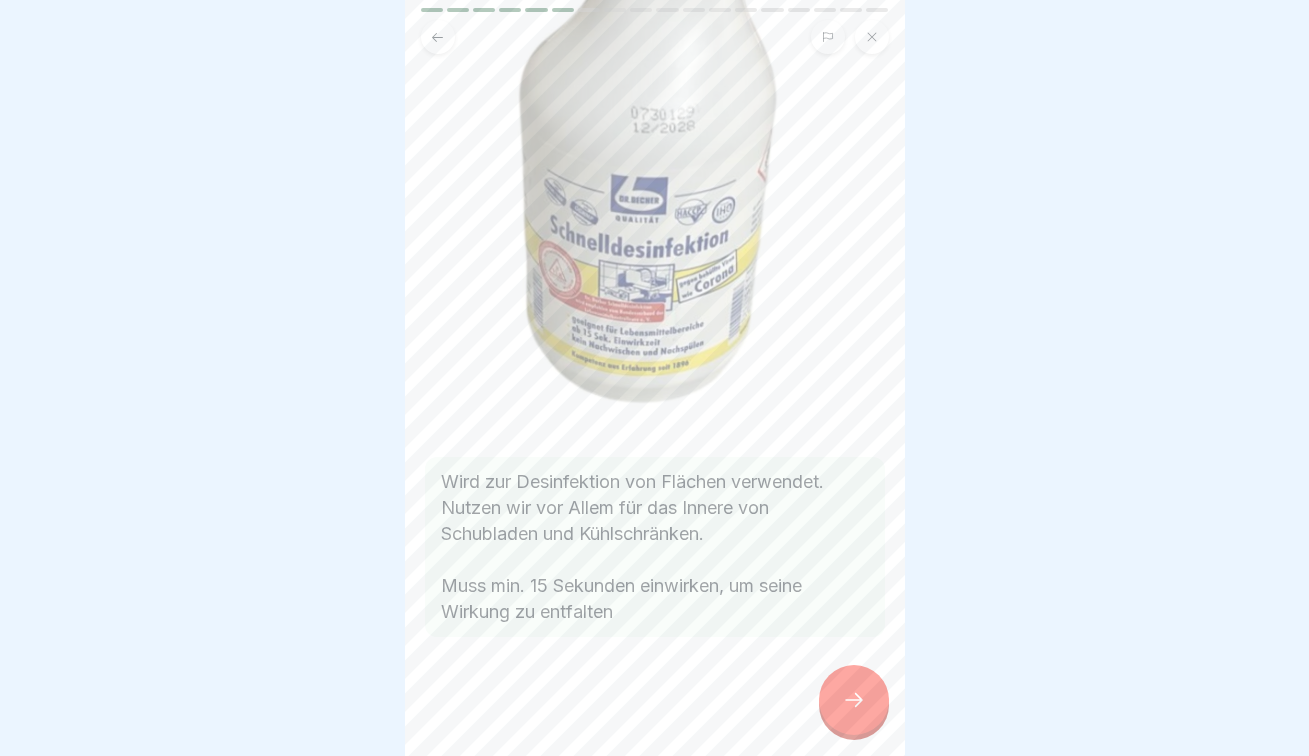 scroll, scrollTop: 659, scrollLeft: 0, axis: vertical 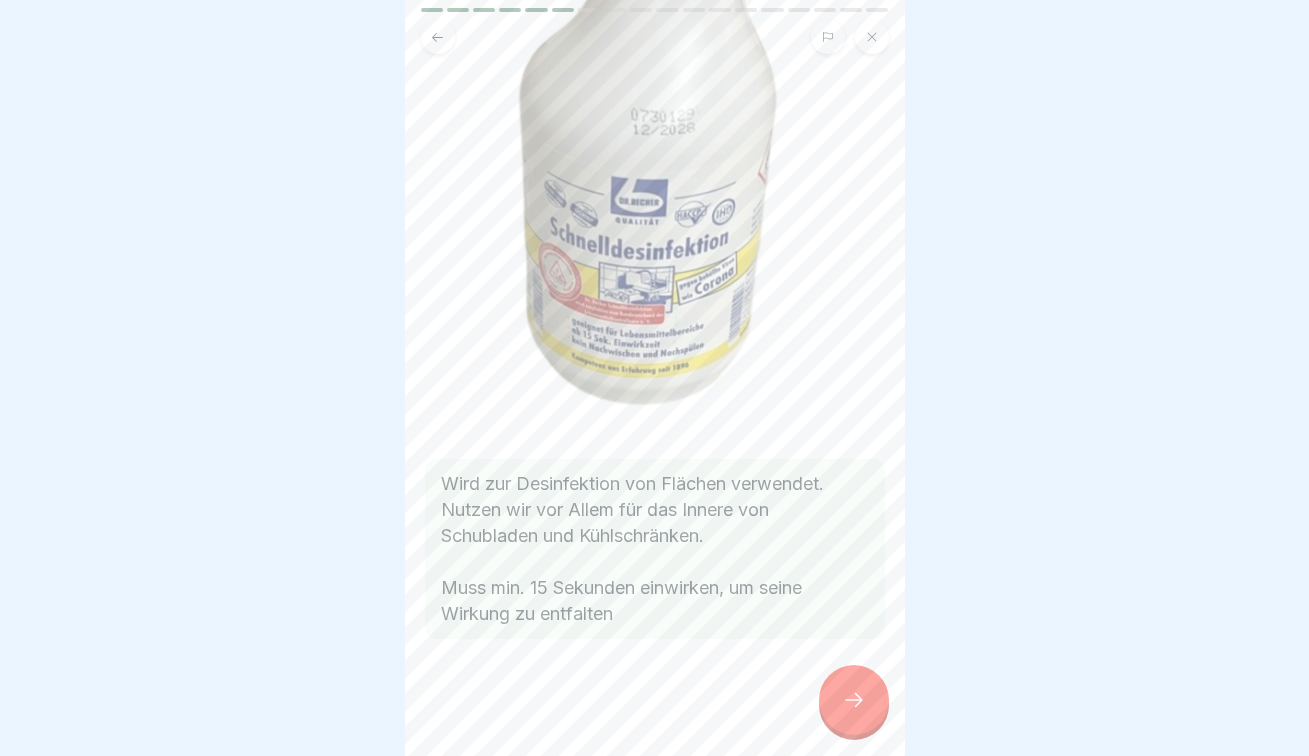click at bounding box center [854, 700] 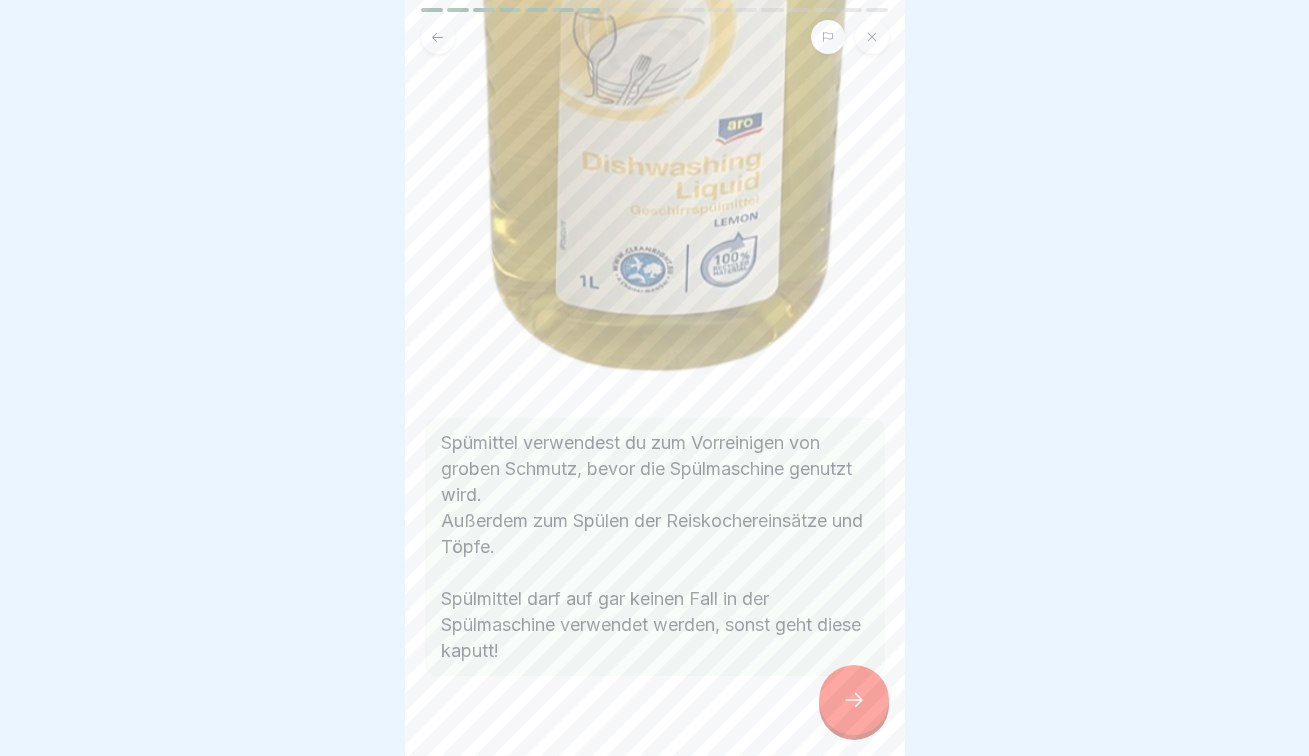 scroll, scrollTop: 797, scrollLeft: 0, axis: vertical 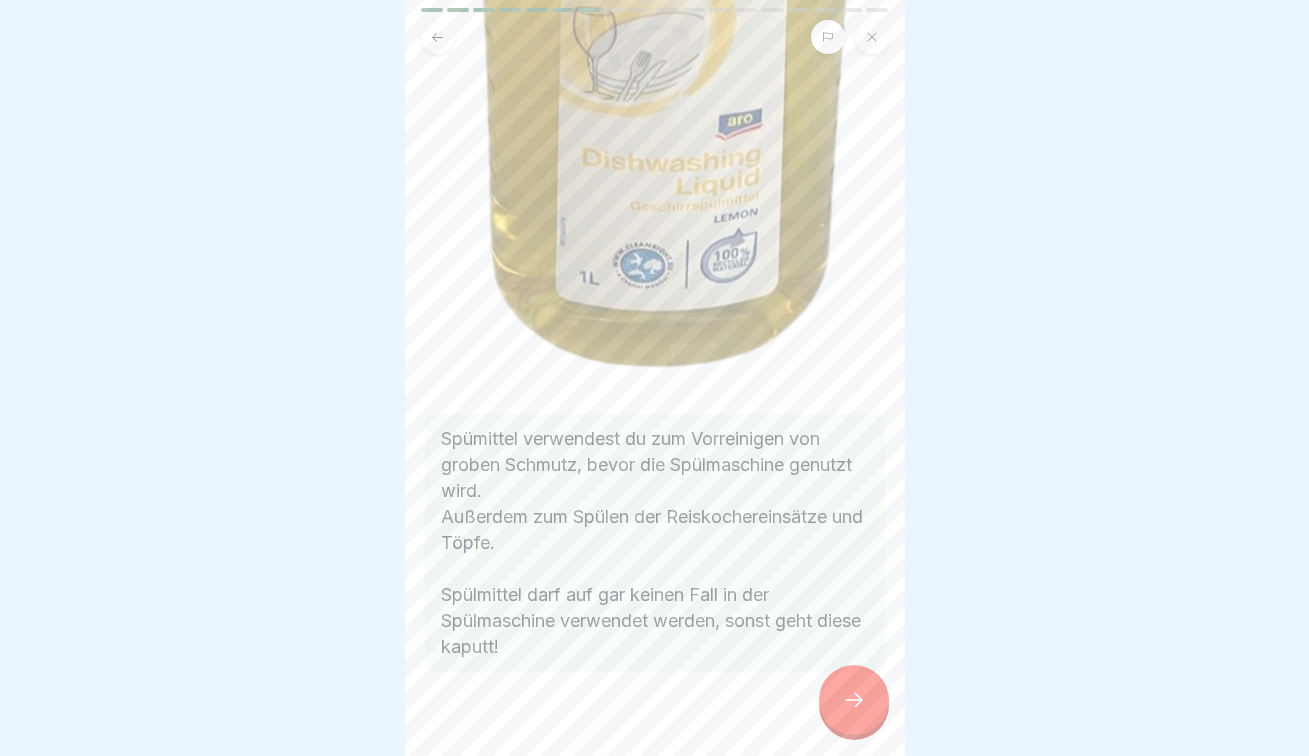click 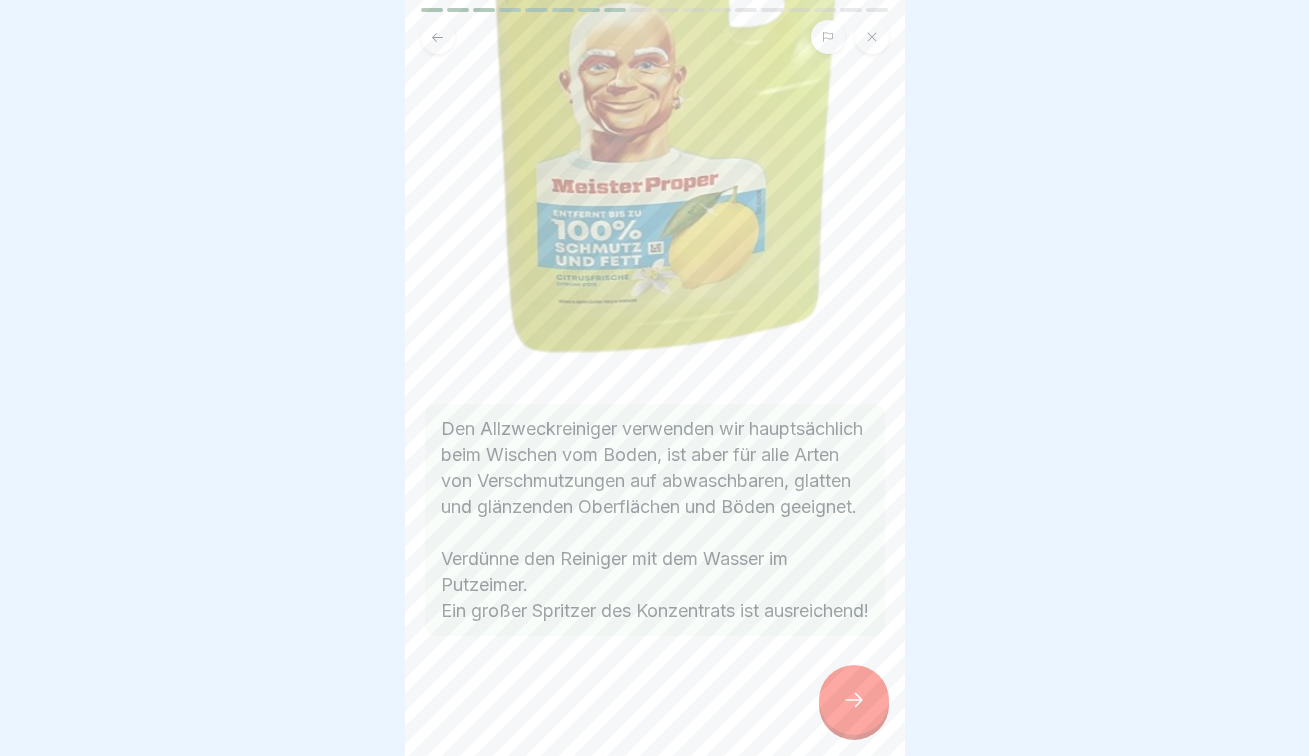 scroll, scrollTop: 849, scrollLeft: 0, axis: vertical 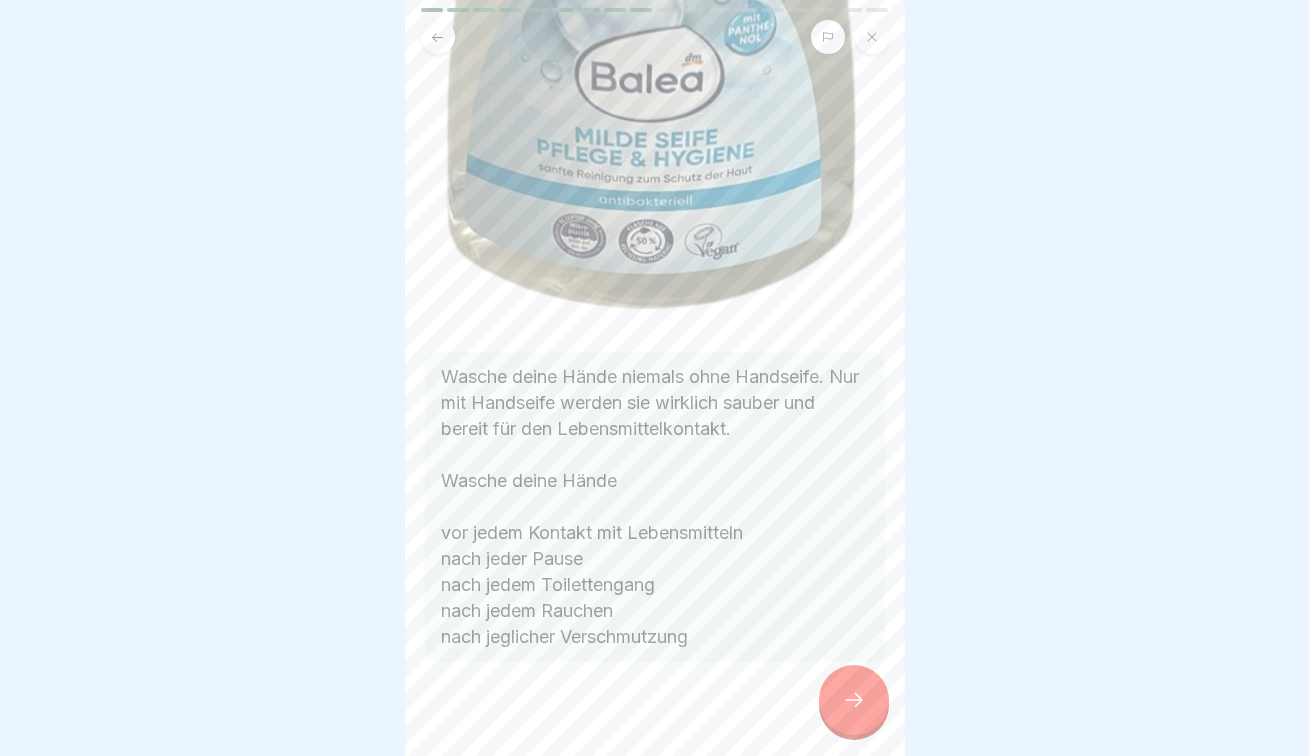 click at bounding box center (854, 700) 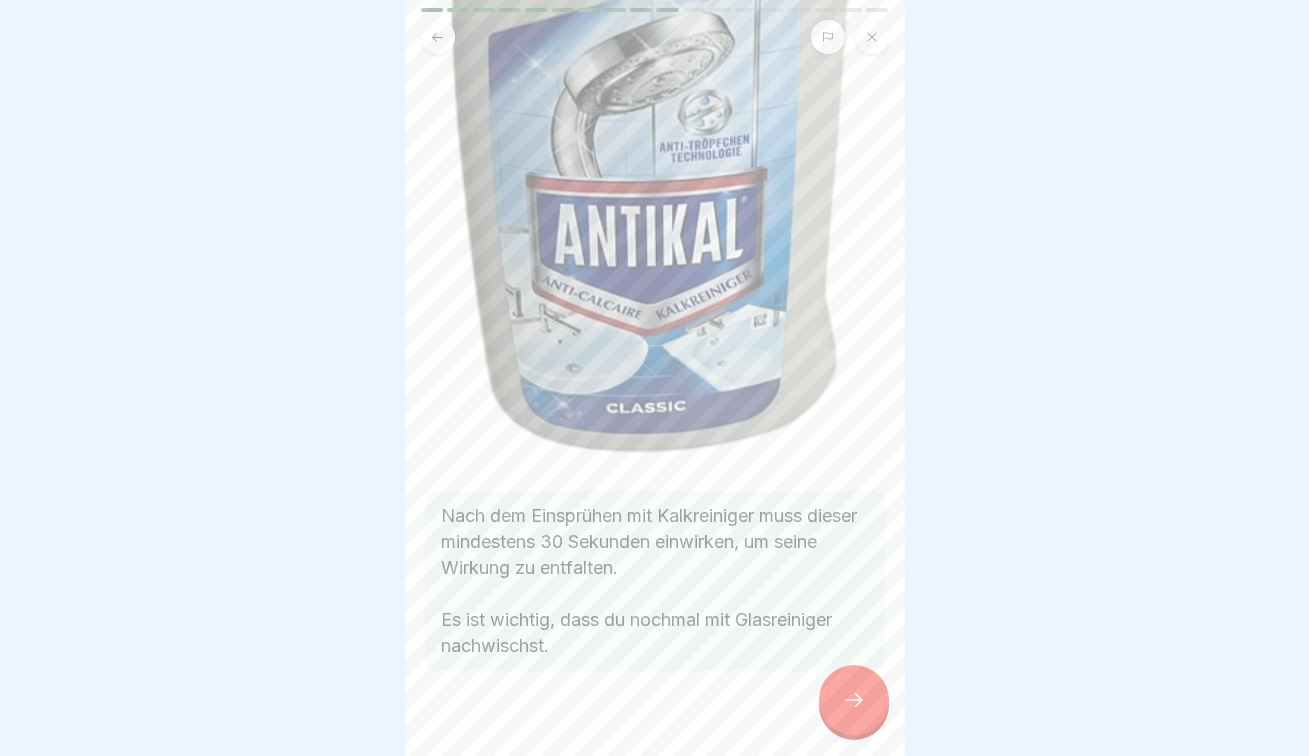 scroll, scrollTop: 842, scrollLeft: 0, axis: vertical 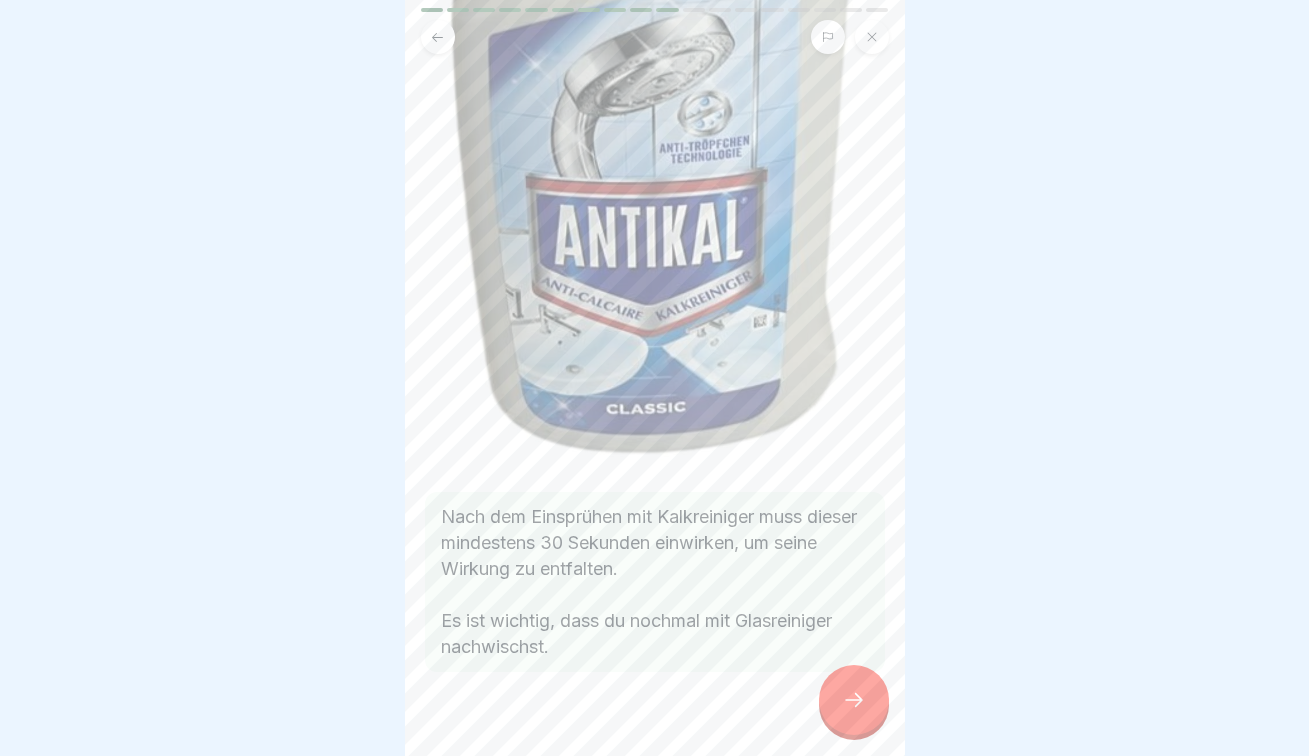 click 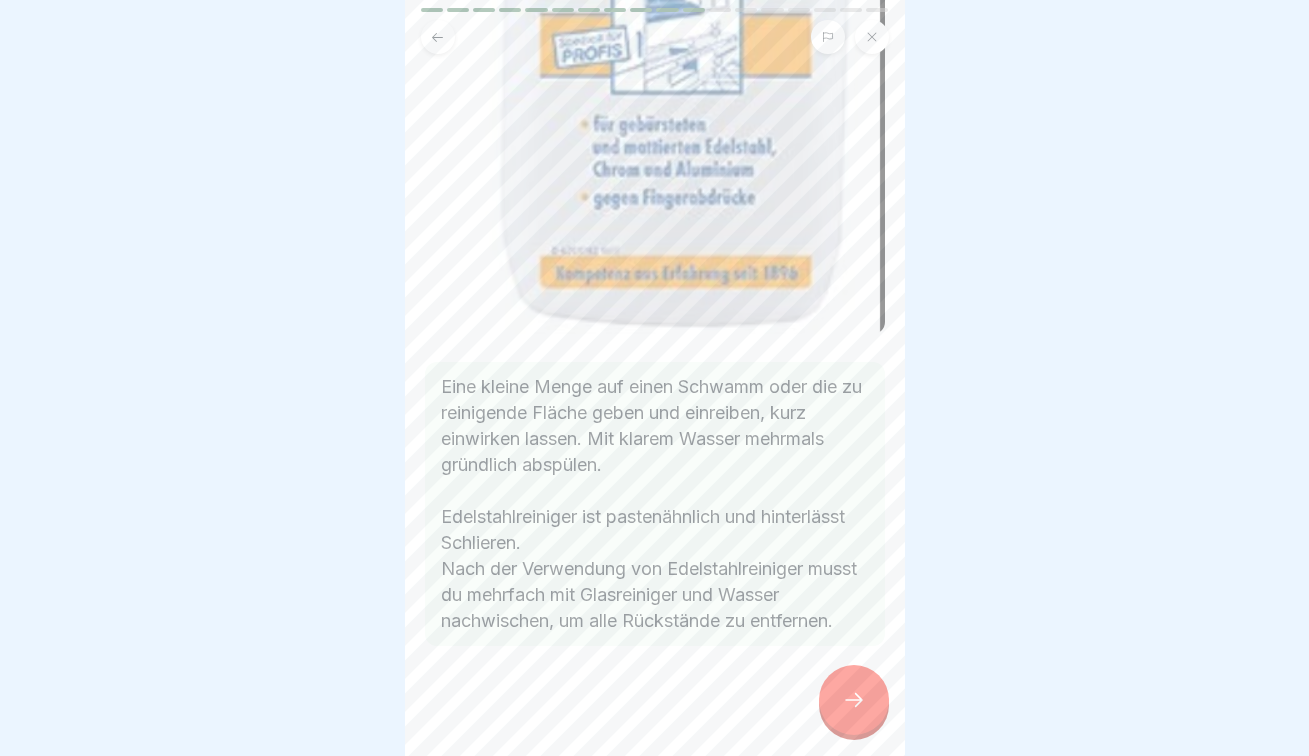 scroll, scrollTop: 997, scrollLeft: 0, axis: vertical 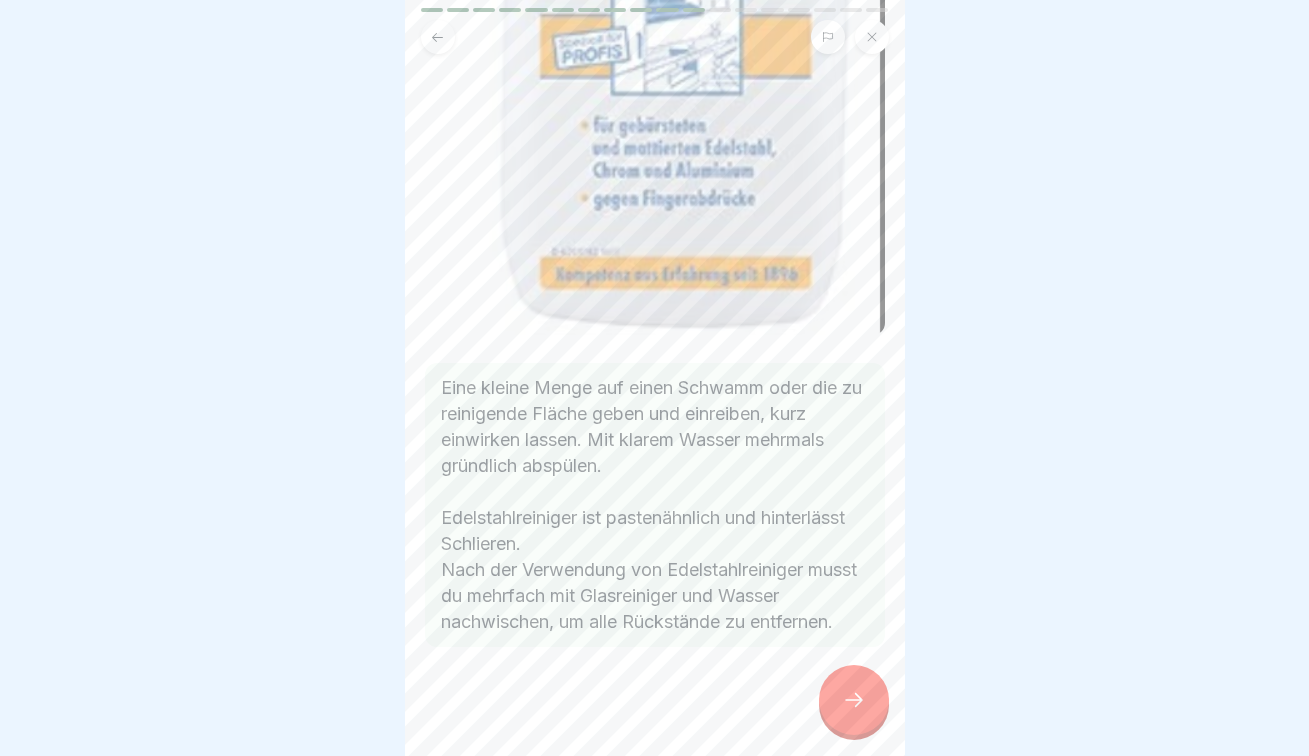 click 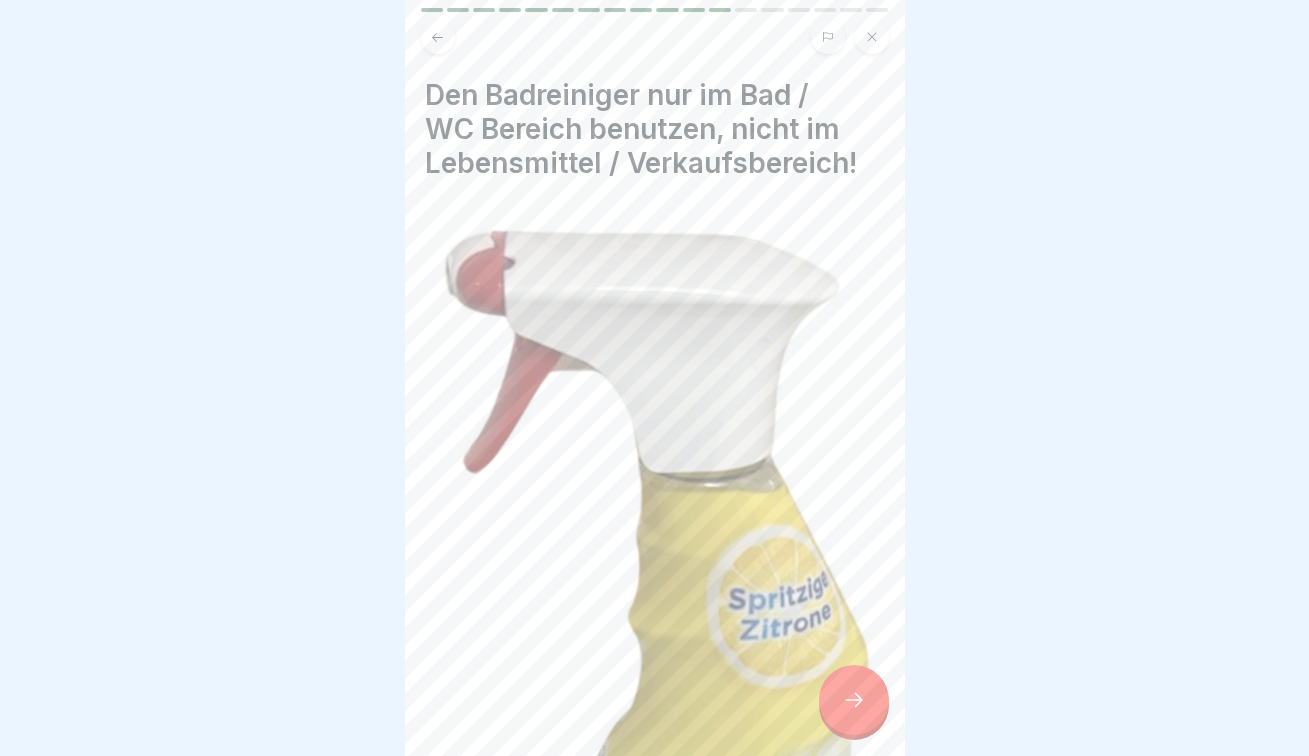 drag, startPoint x: 677, startPoint y: 456, endPoint x: 553, endPoint y: 324, distance: 181.1077 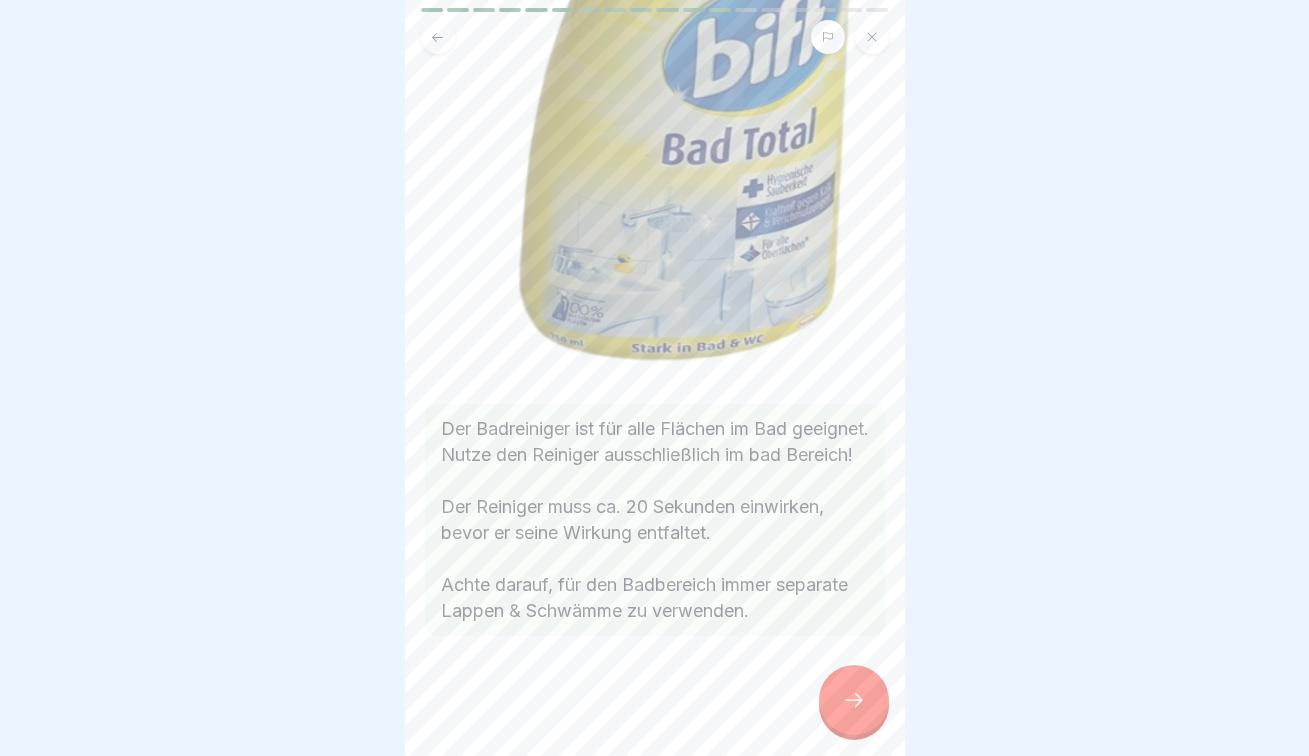 scroll, scrollTop: 834, scrollLeft: 0, axis: vertical 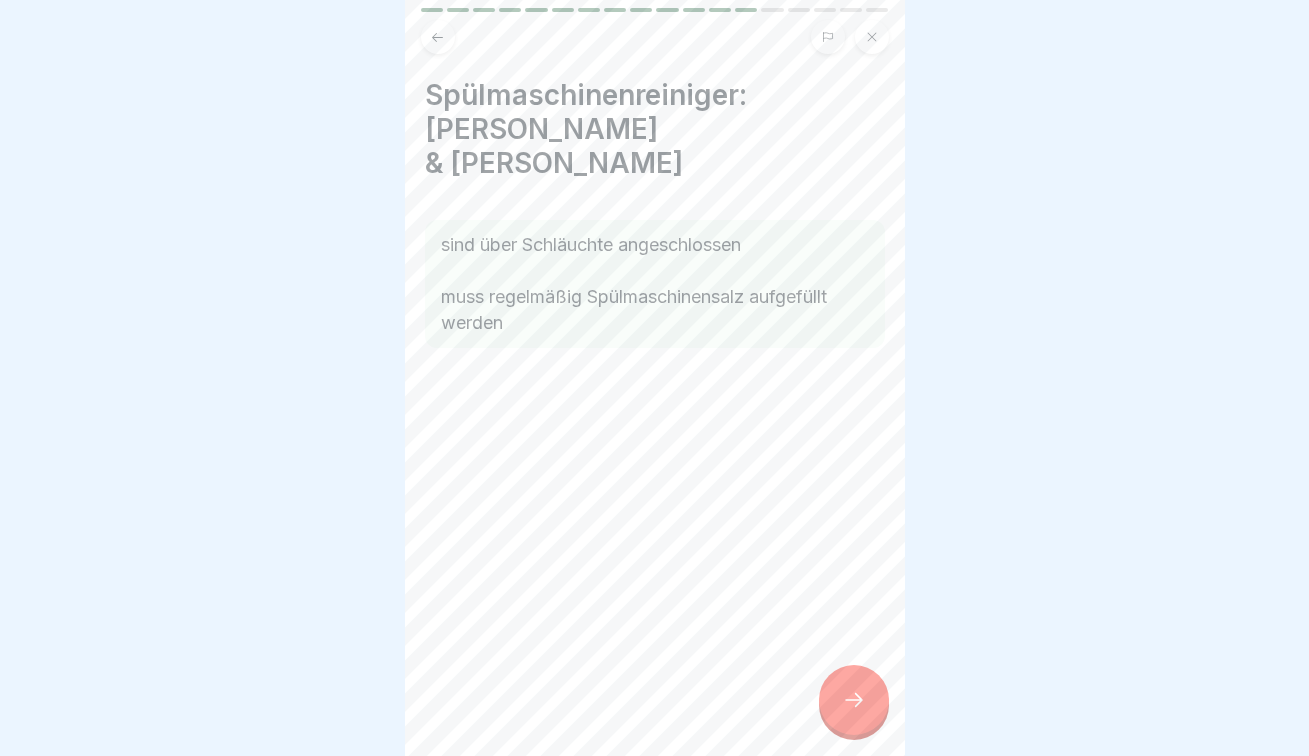 click 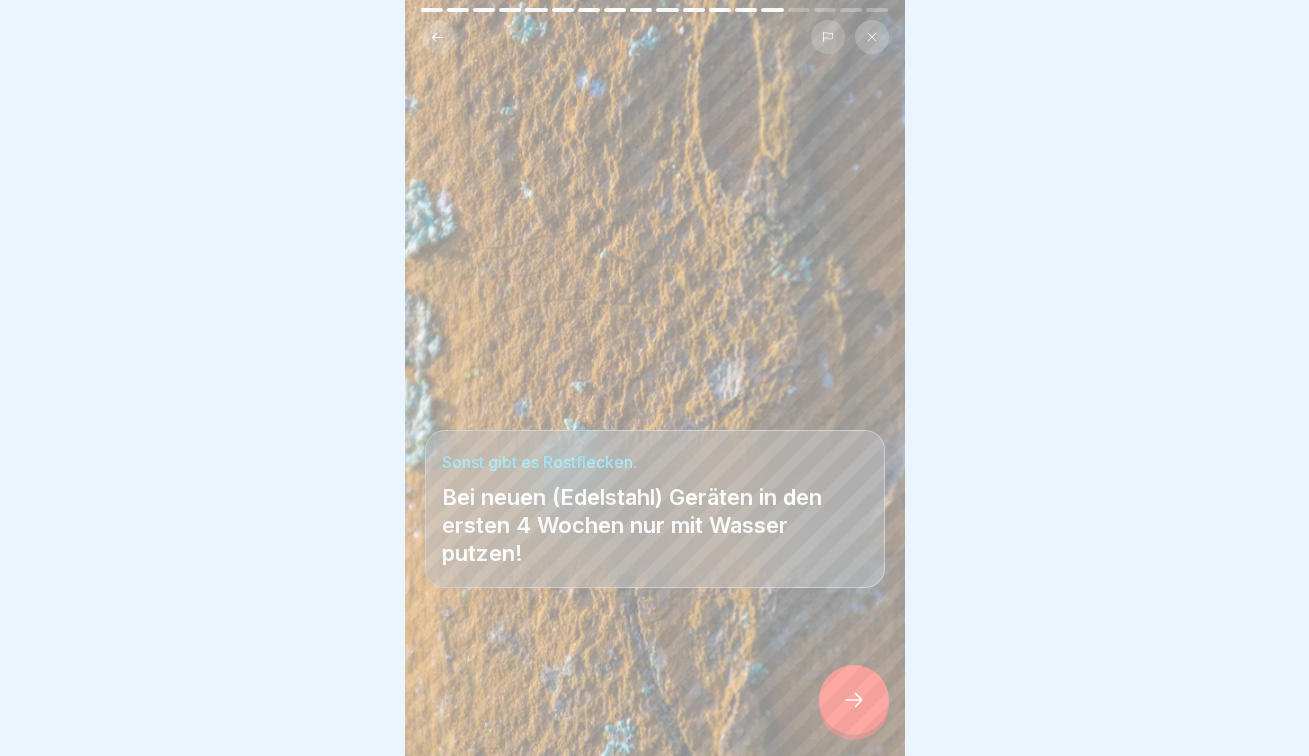 click 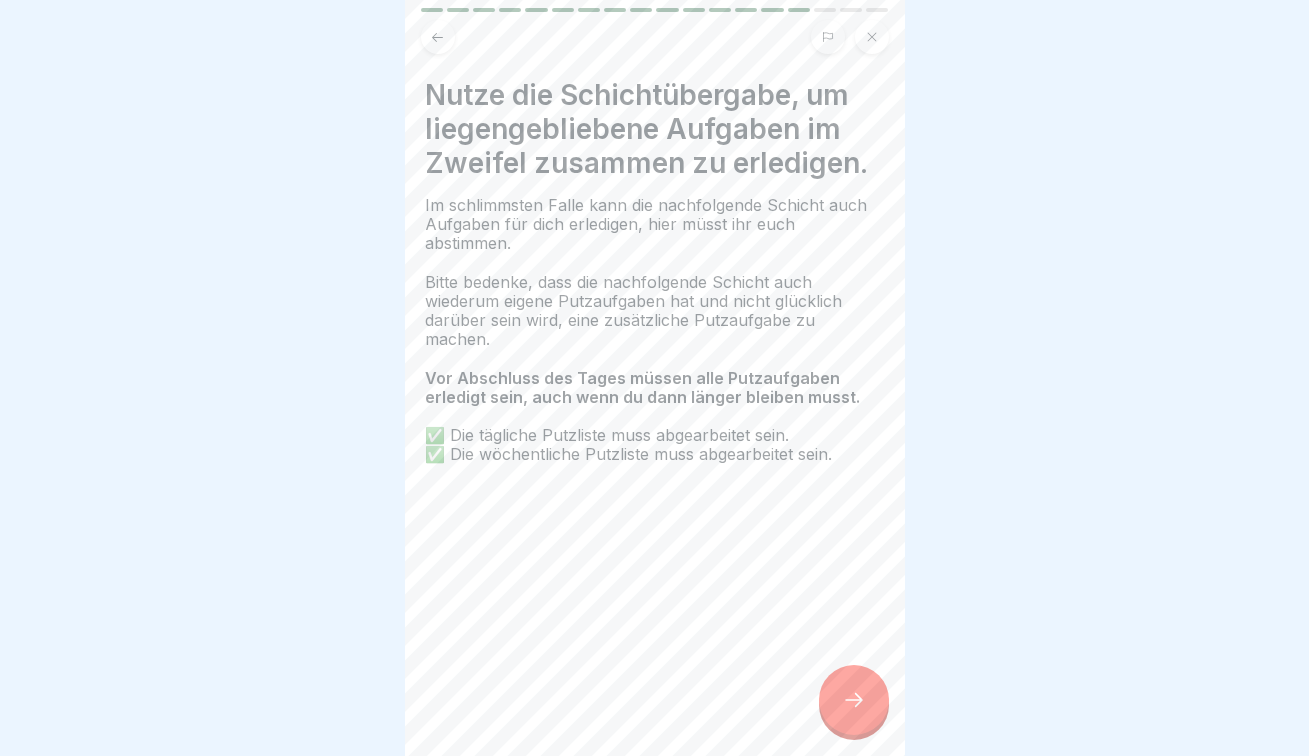 click at bounding box center [854, 700] 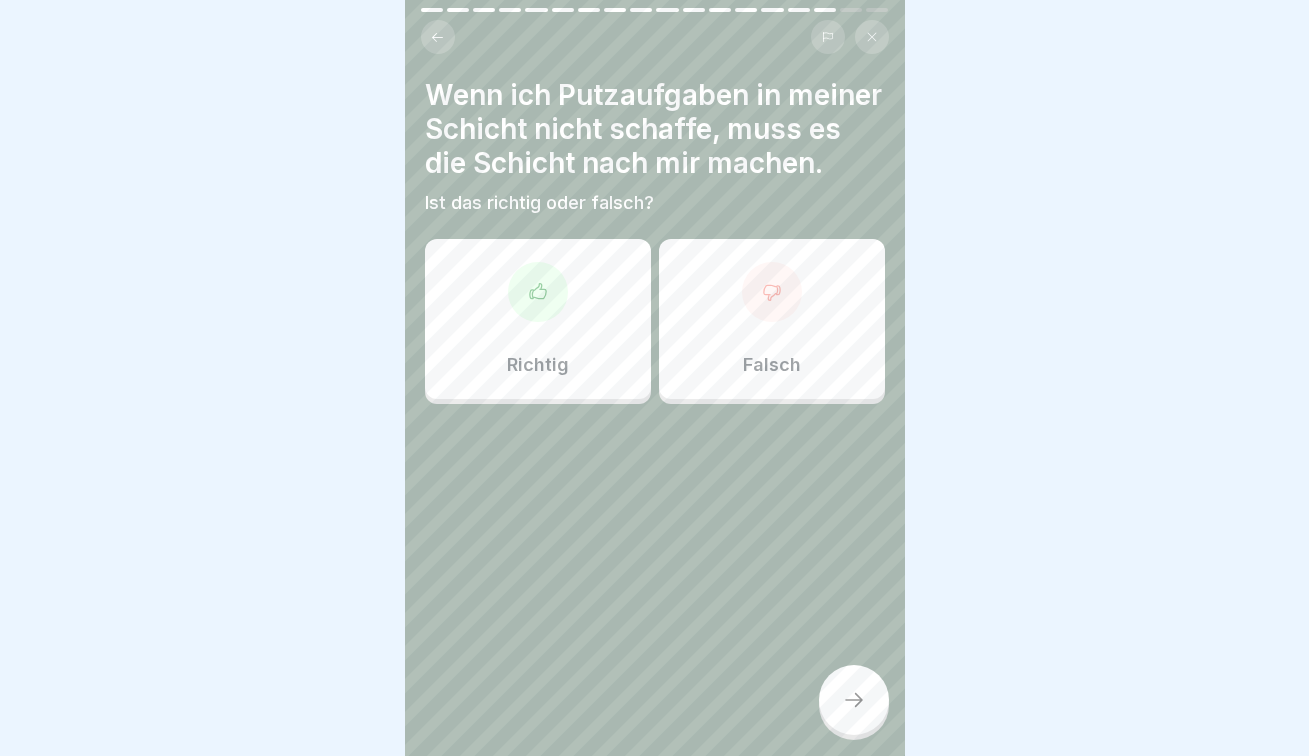 click on "Falsch" at bounding box center [772, 365] 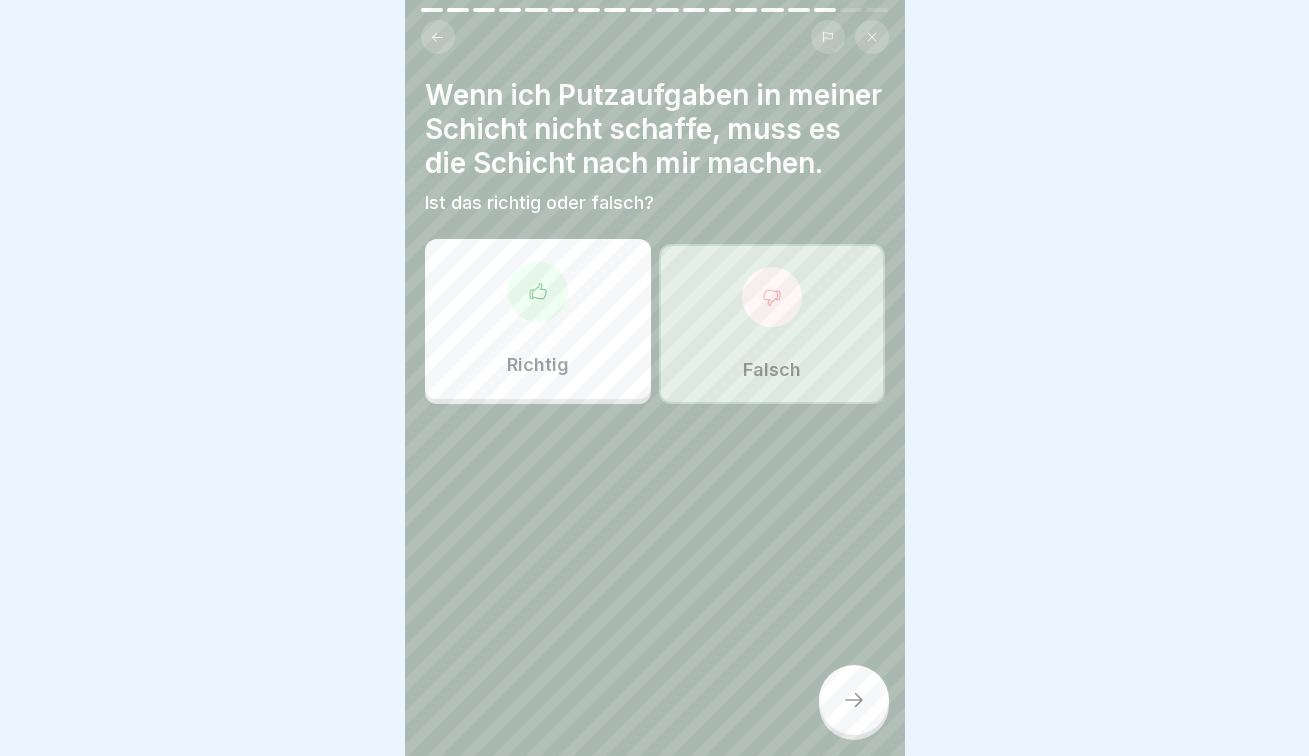 click at bounding box center [854, 700] 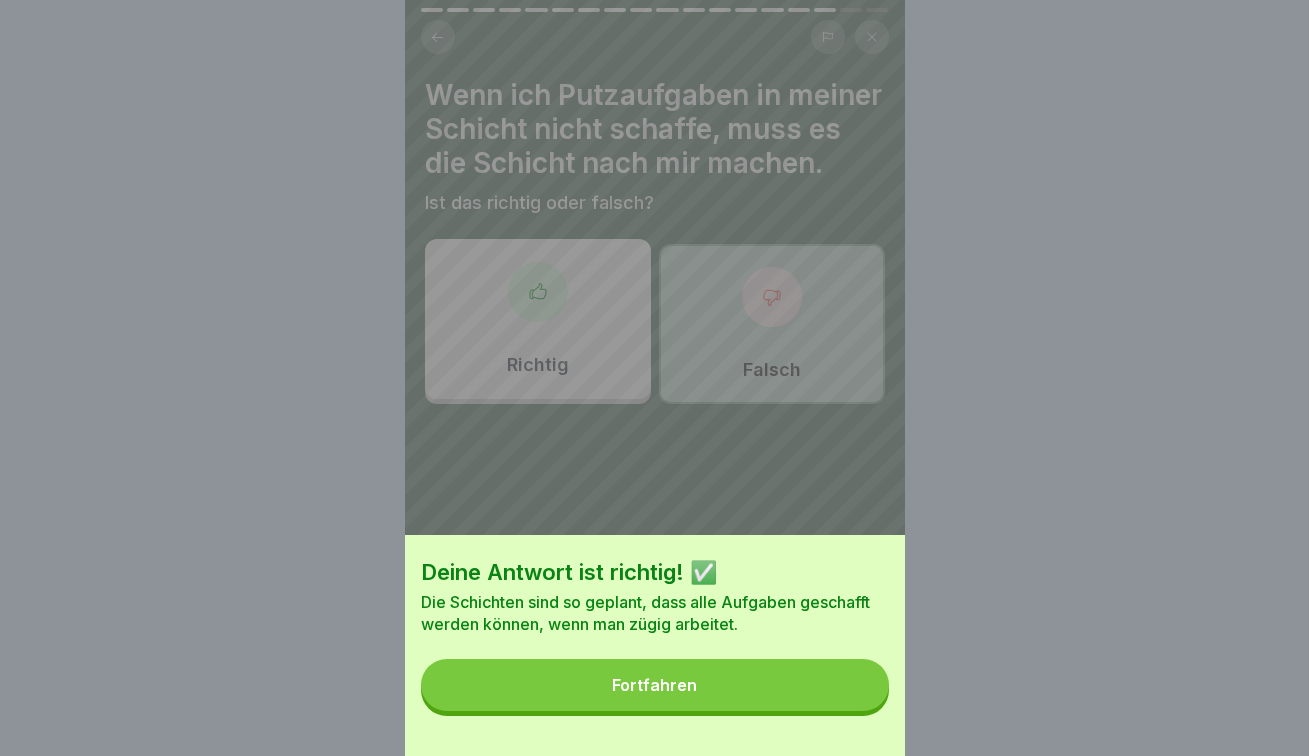 click on "Fortfahren" at bounding box center [655, 685] 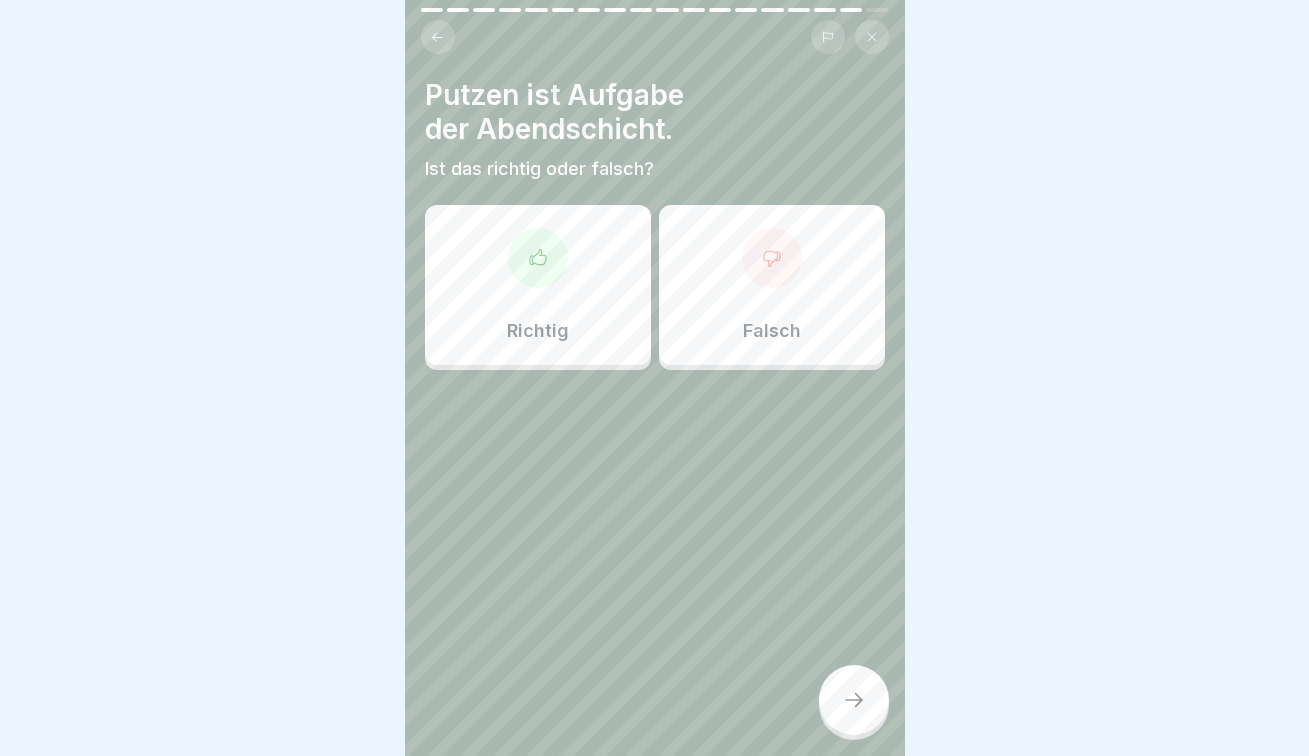click on "Falsch" at bounding box center (772, 285) 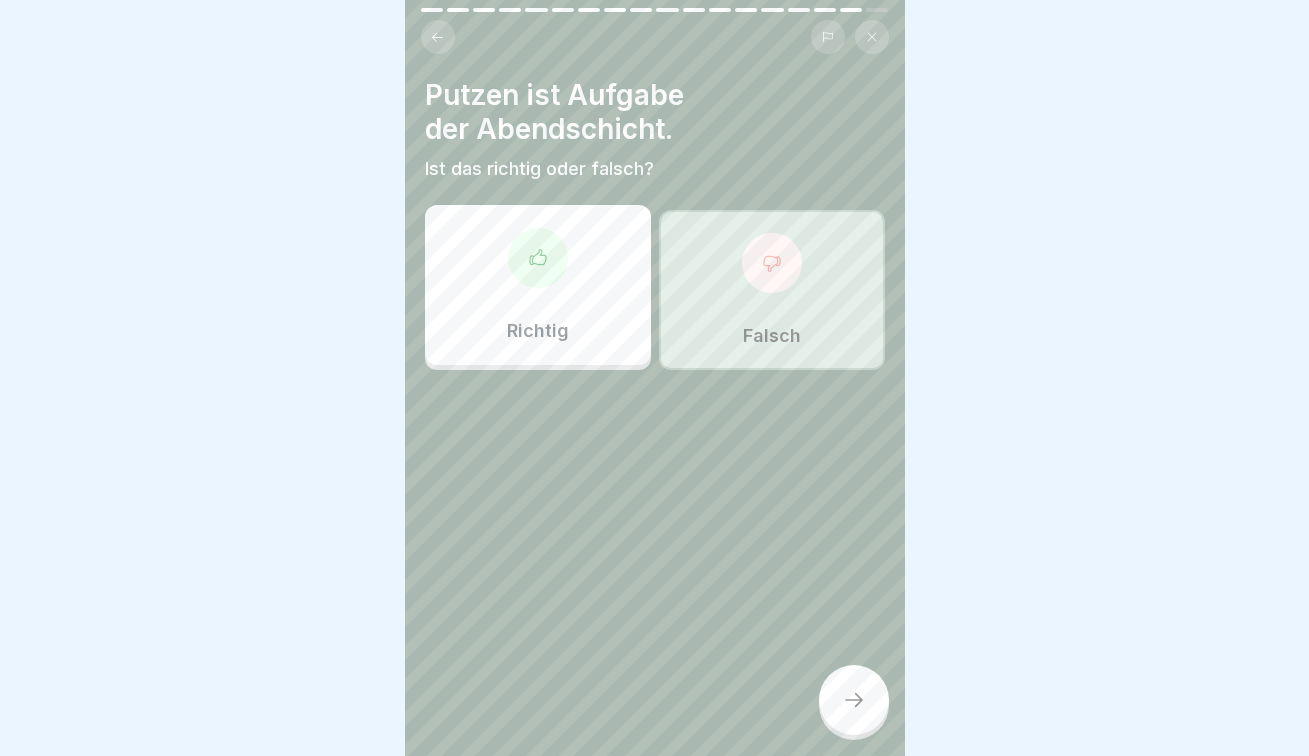click at bounding box center [854, 700] 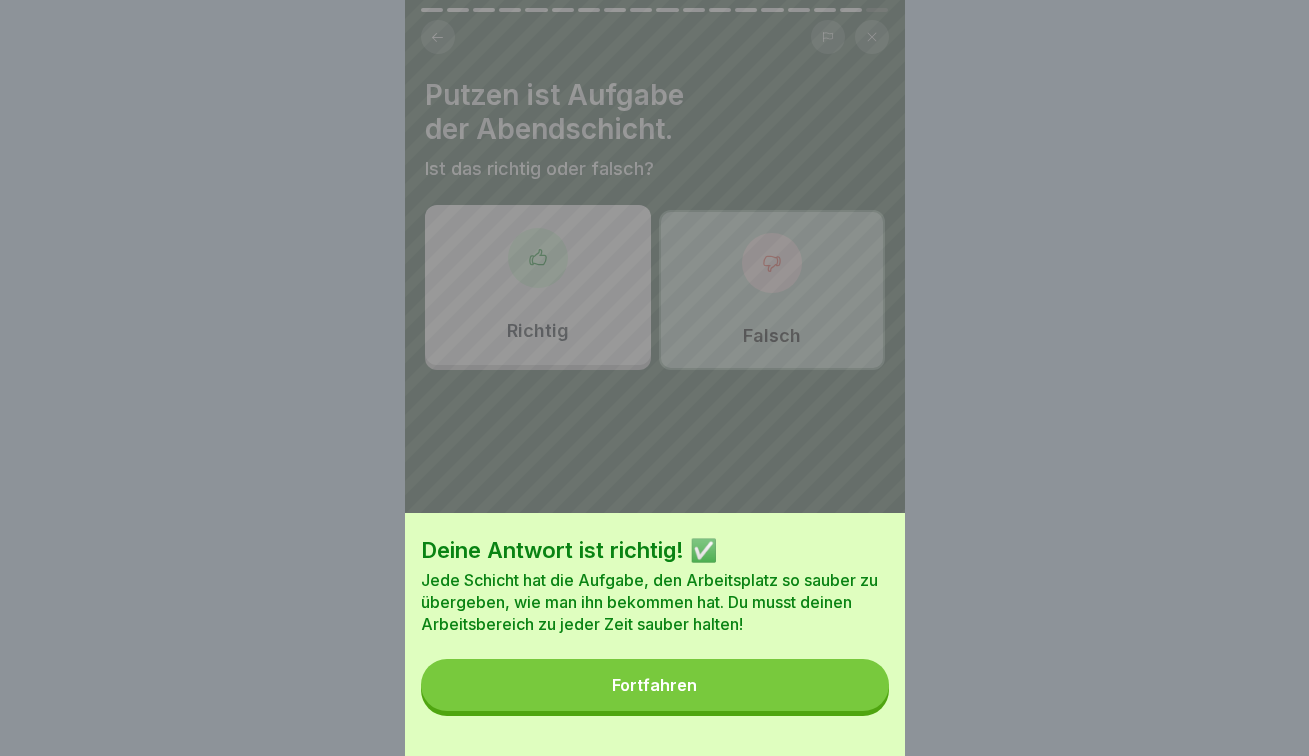 click on "Fortfahren" at bounding box center (655, 685) 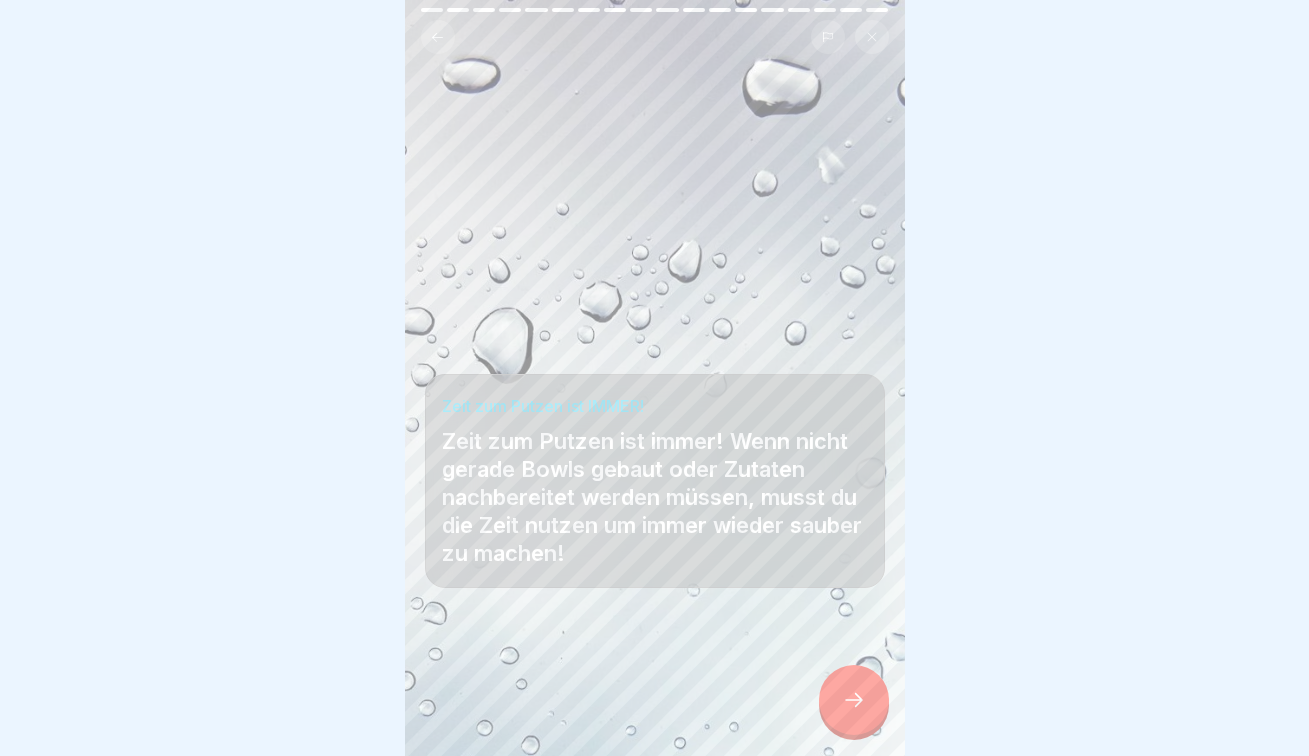 click at bounding box center [854, 700] 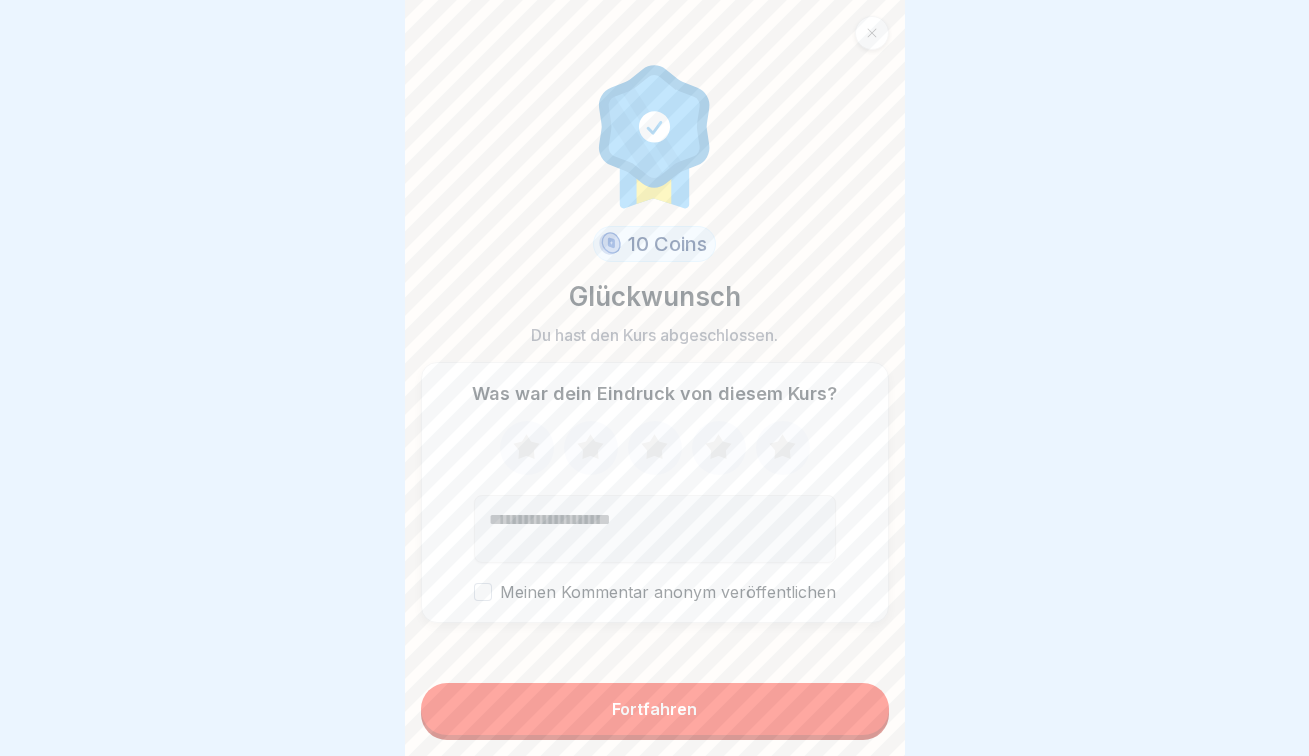click on "Fortfahren" at bounding box center (655, 709) 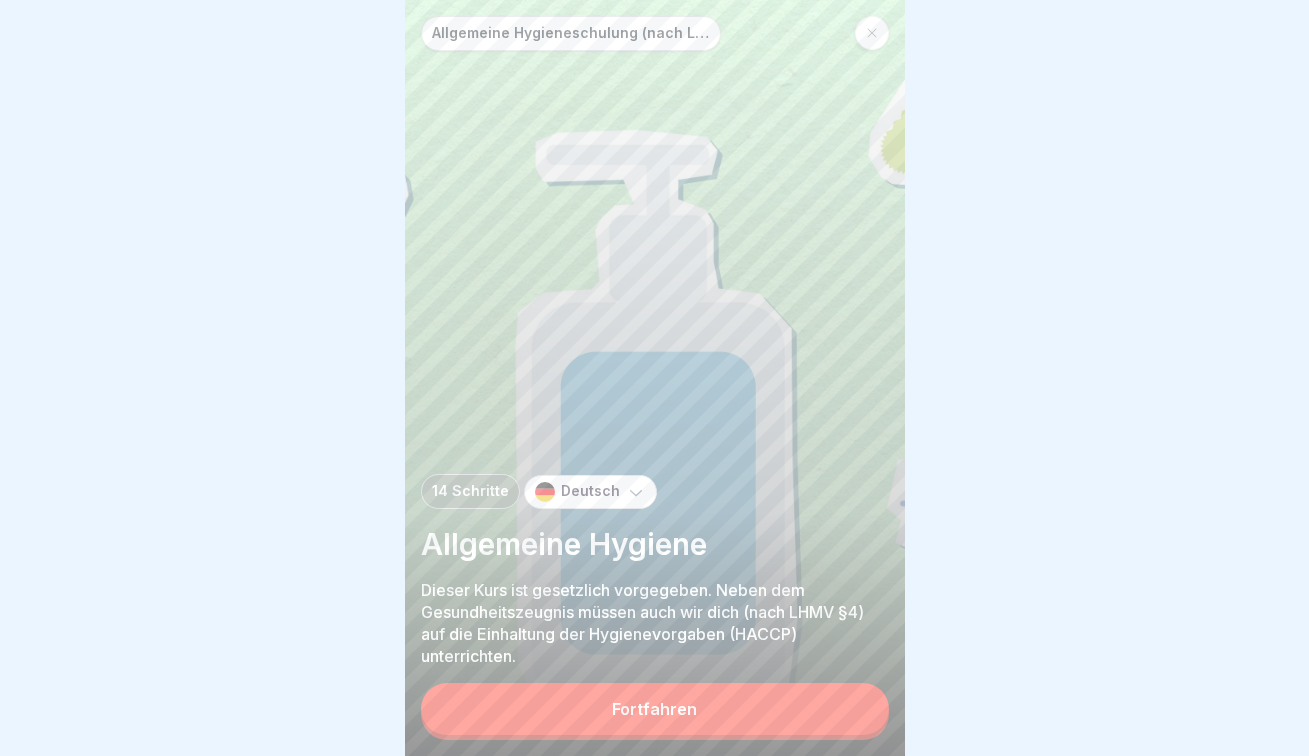 click on "Fortfahren" at bounding box center [655, 709] 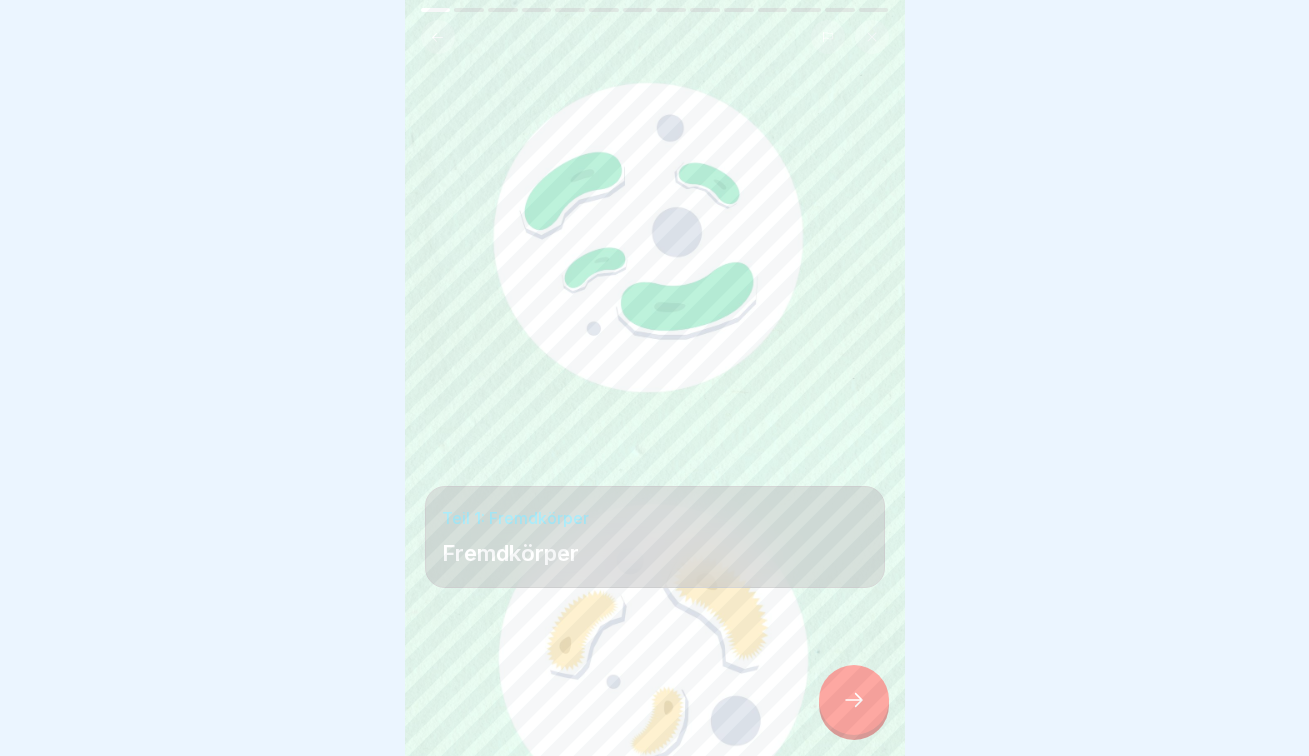 click at bounding box center (854, 700) 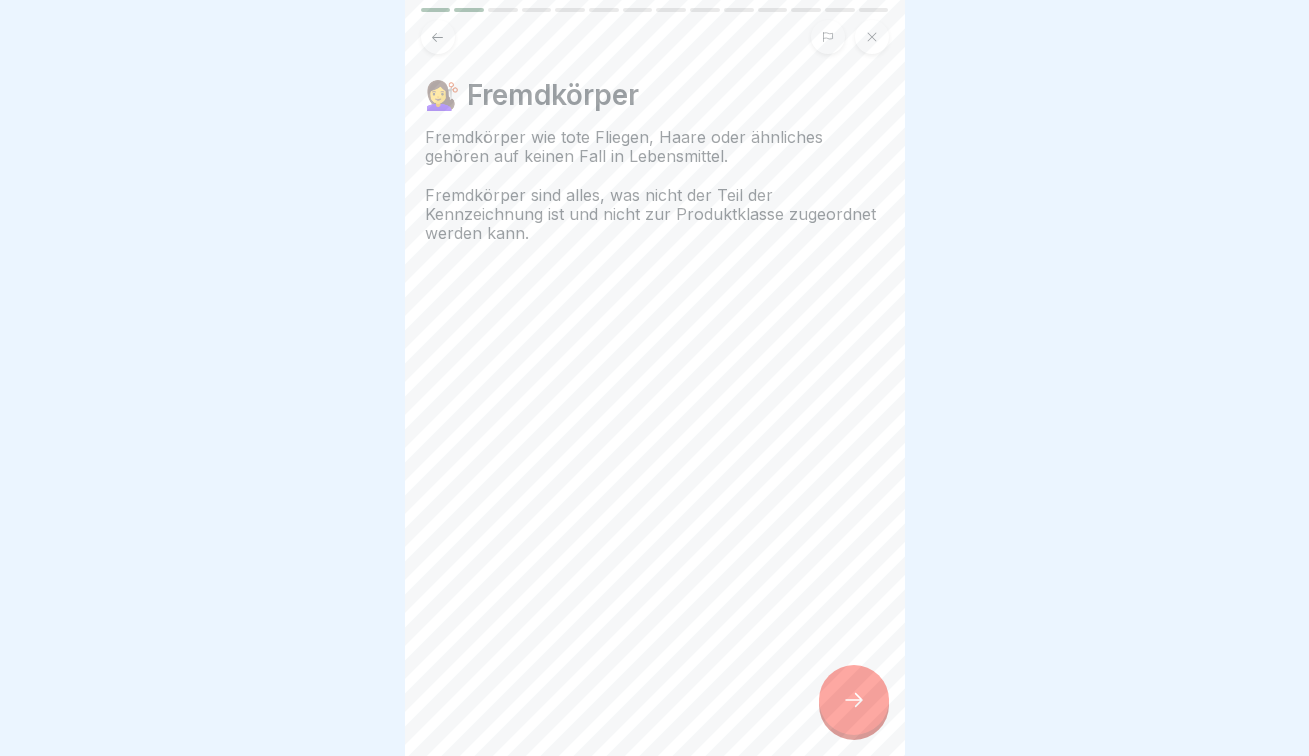 click at bounding box center [854, 700] 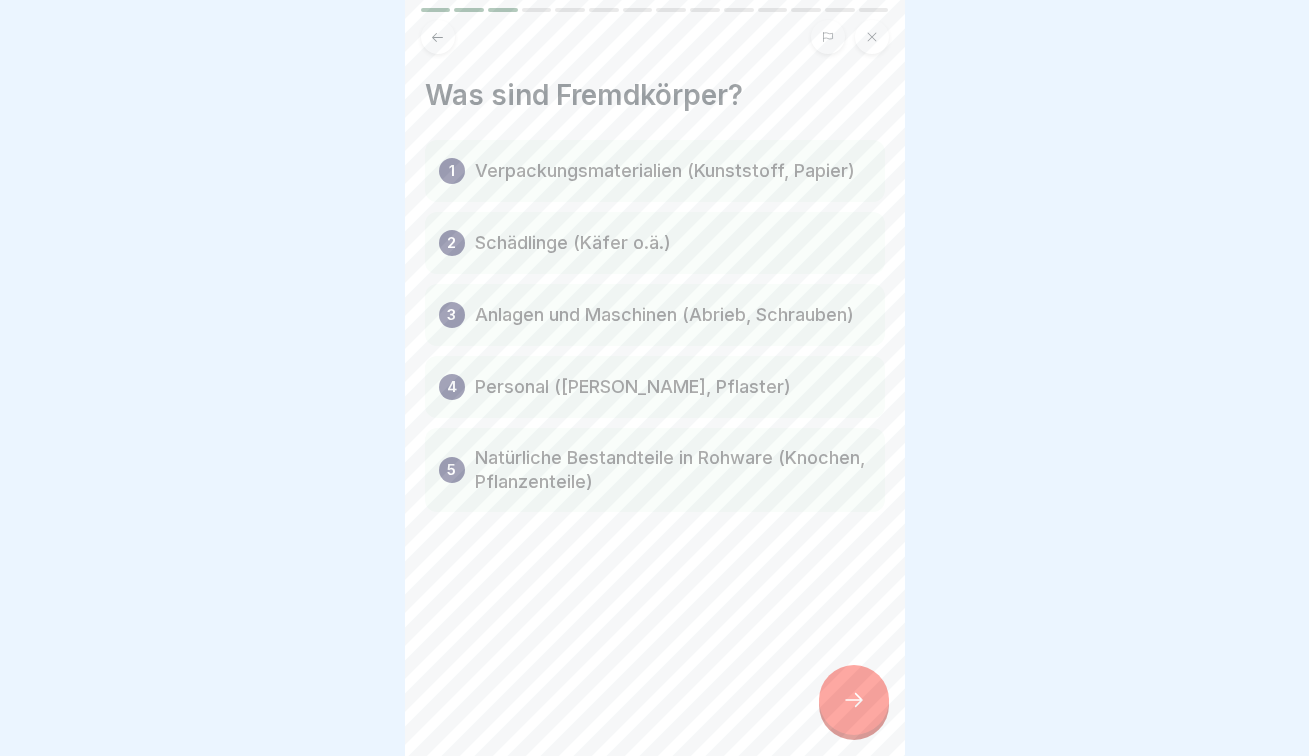 click at bounding box center (854, 700) 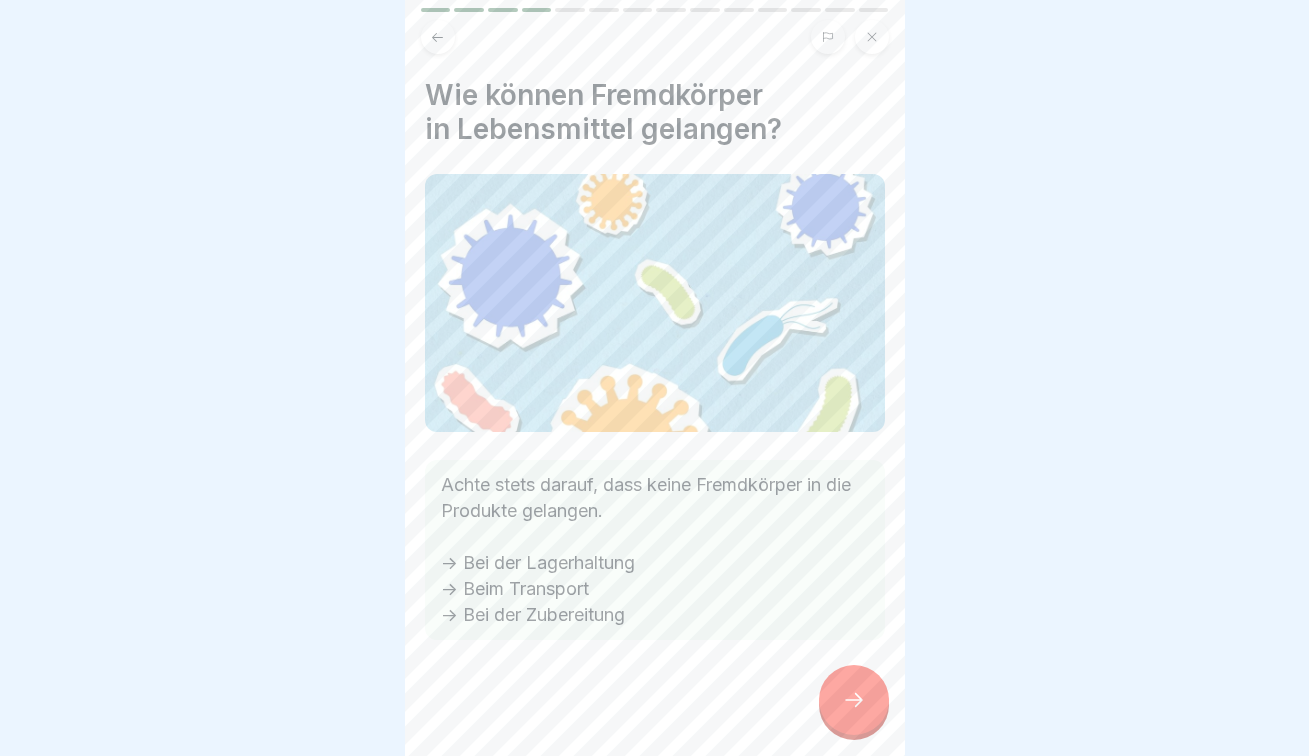 click at bounding box center (854, 700) 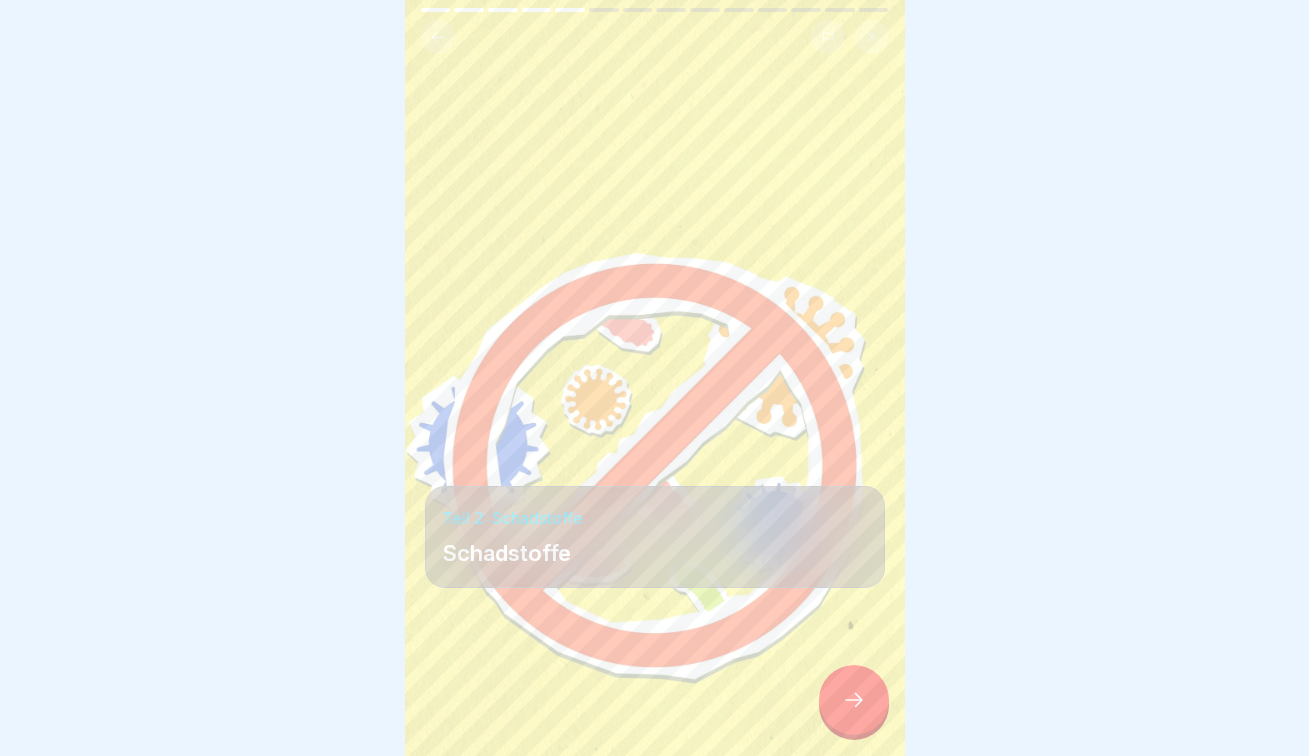 click at bounding box center [854, 700] 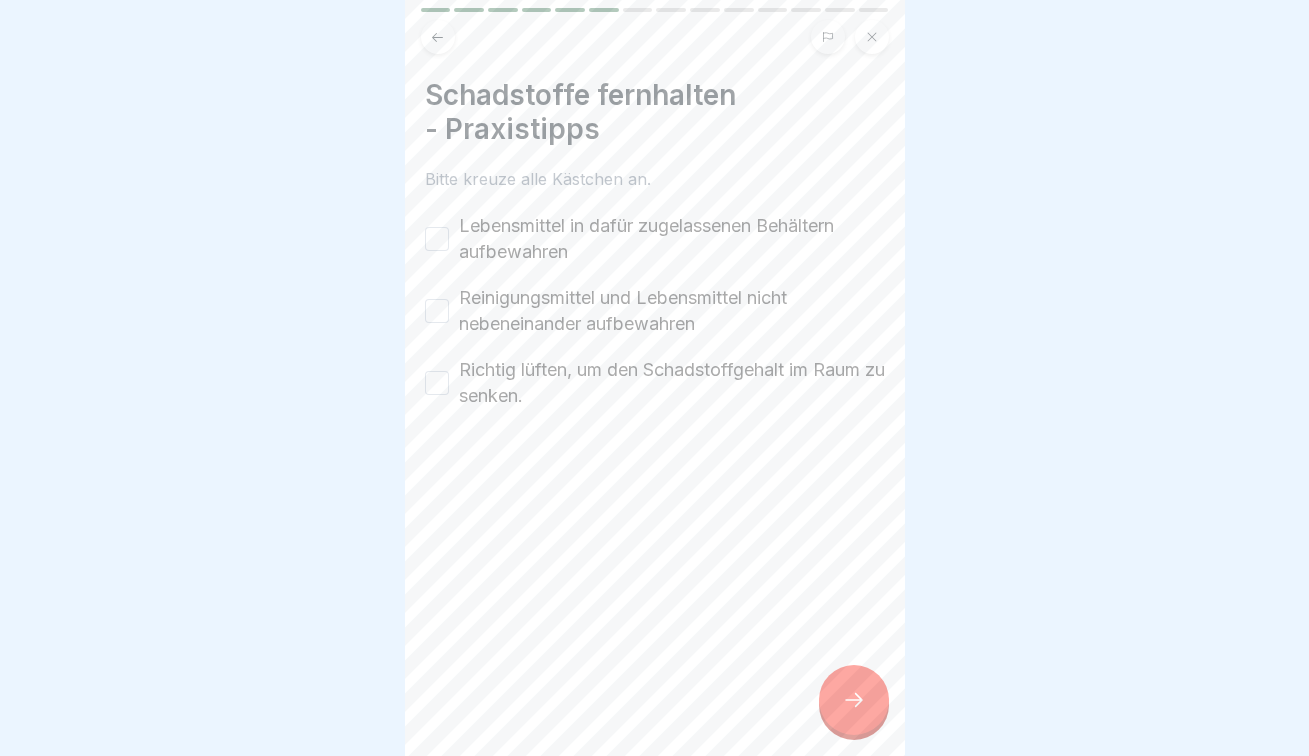 click on "Lebensmittel in dafür zugelassenen Behältern aufbewahren" at bounding box center (437, 239) 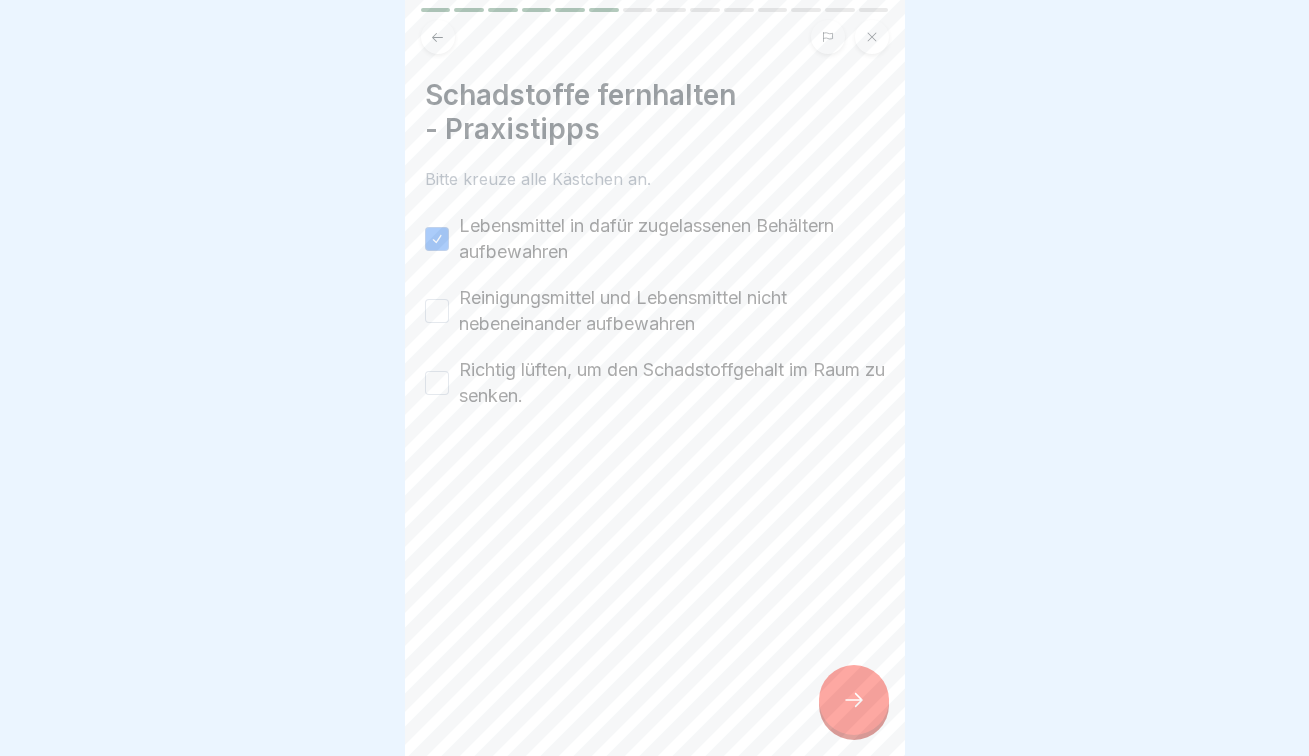 click on "Reinigungsmittel und Lebensmittel nicht nebeneinander aufbewahren" at bounding box center [437, 311] 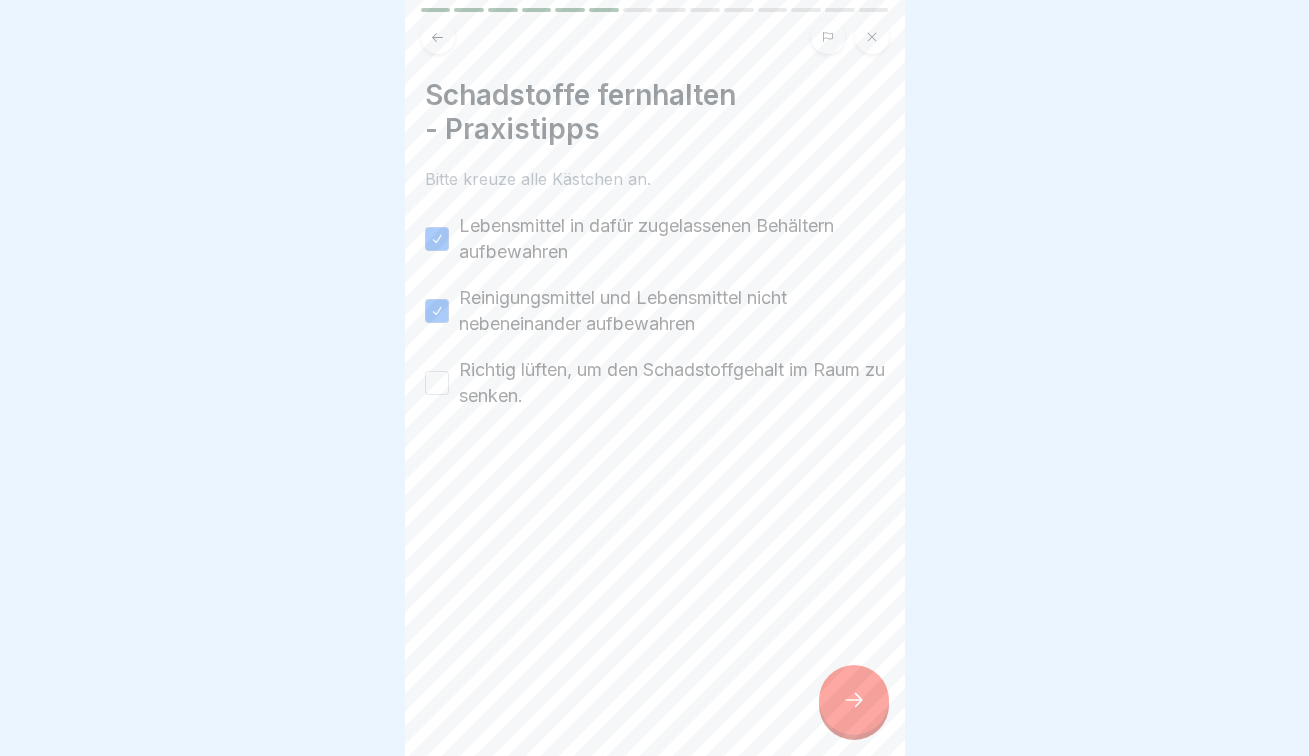 click on "Richtig lüften, um den Schadstoffgehalt im Raum zu senken." at bounding box center [437, 383] 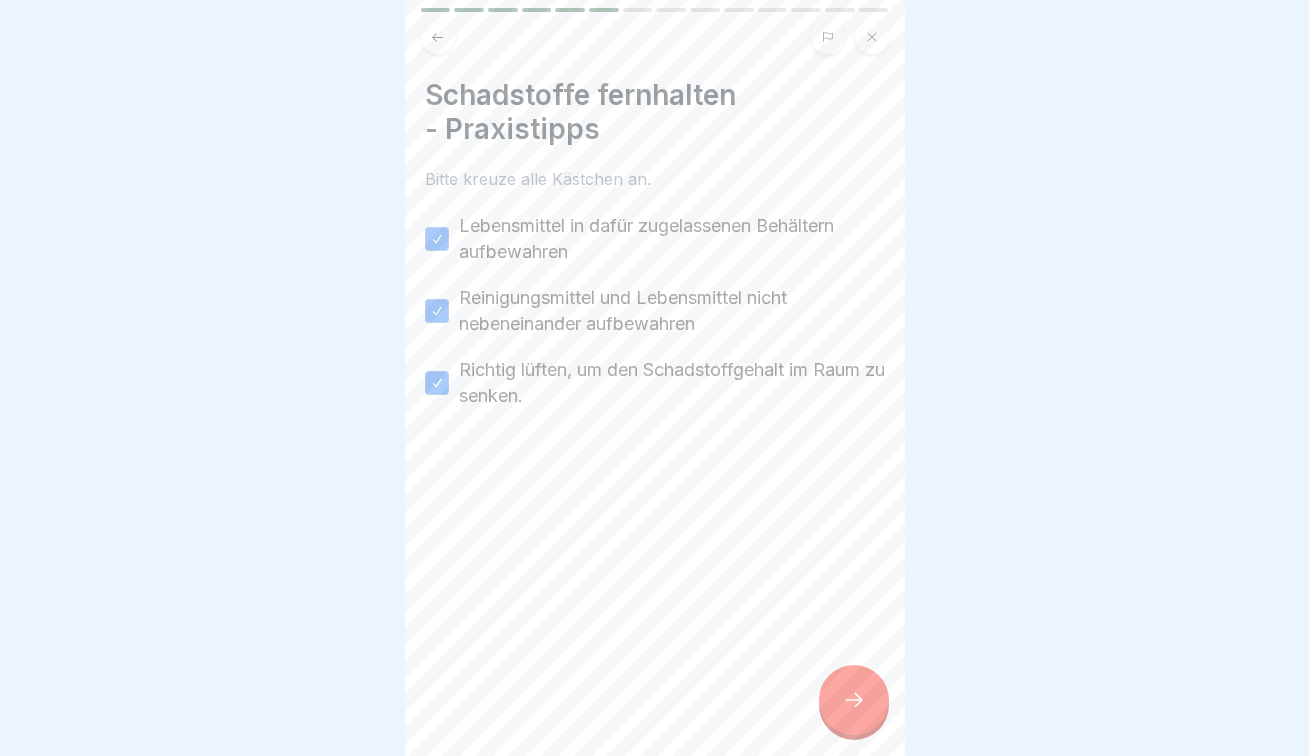 click at bounding box center [854, 700] 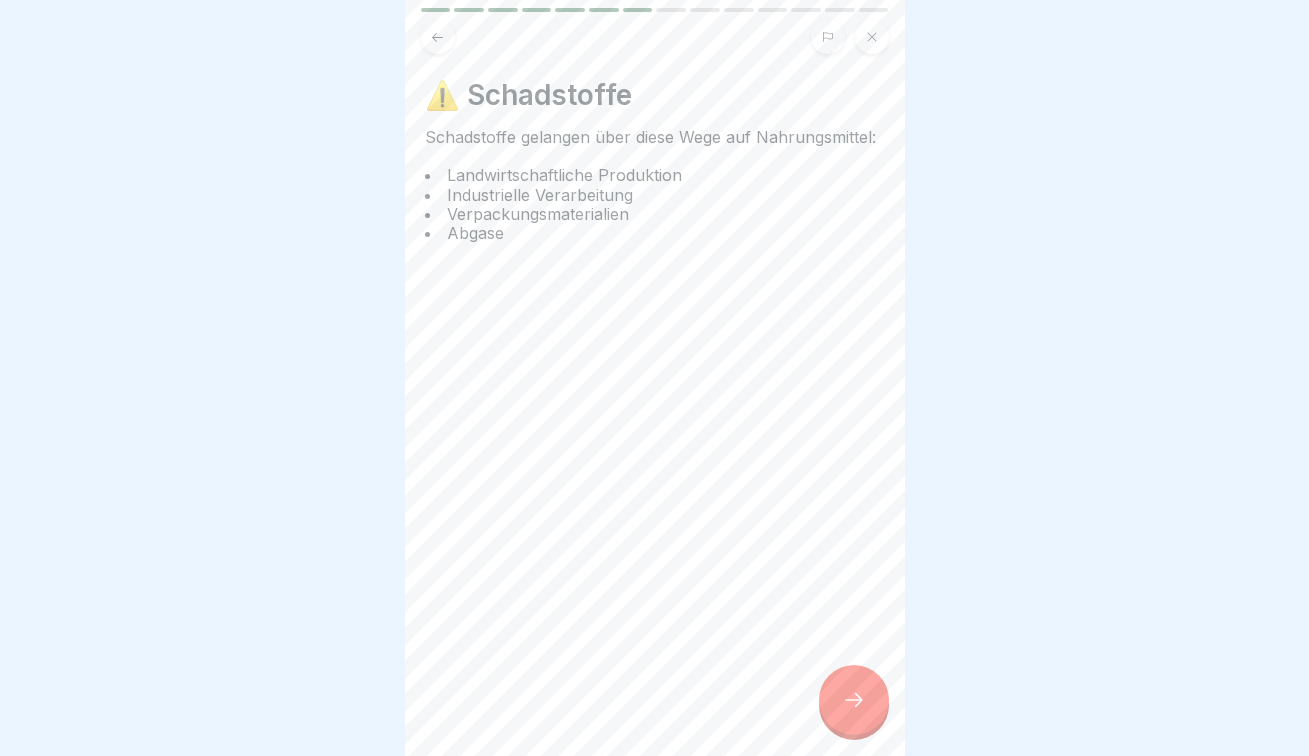 click at bounding box center [854, 700] 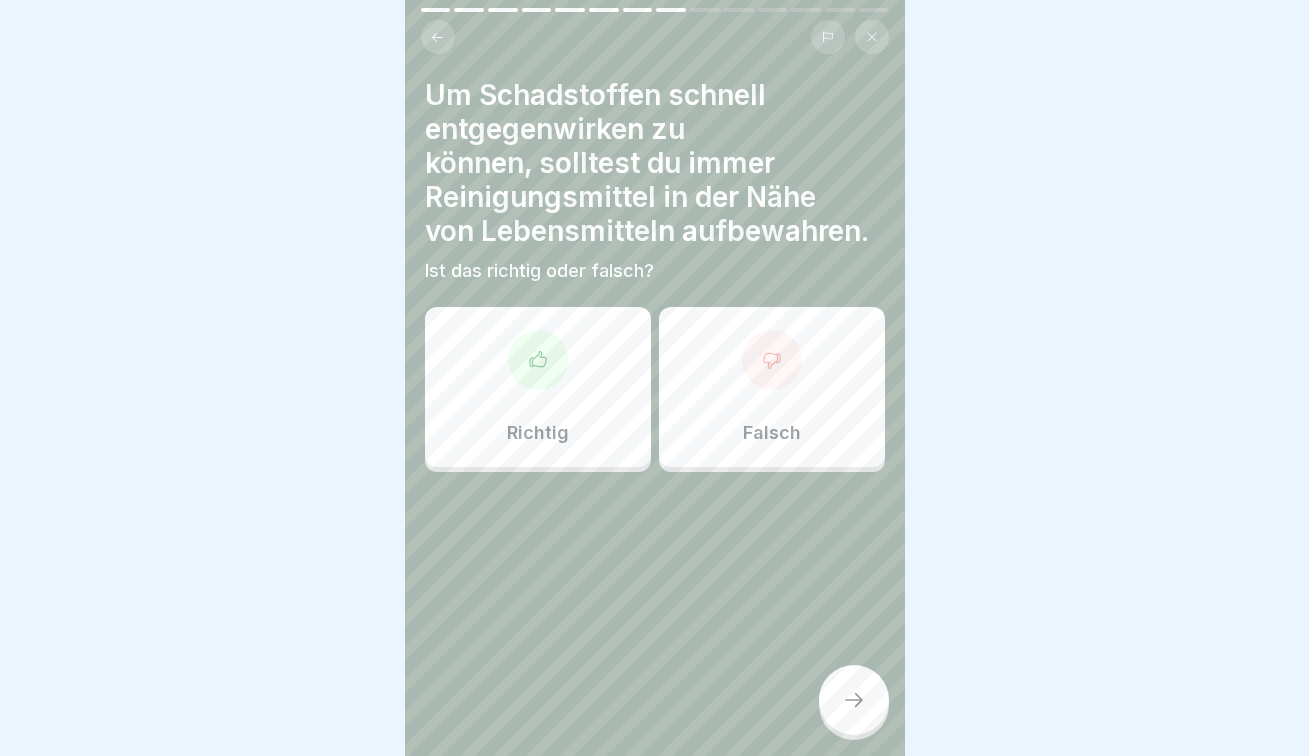 click on "Falsch" at bounding box center [772, 387] 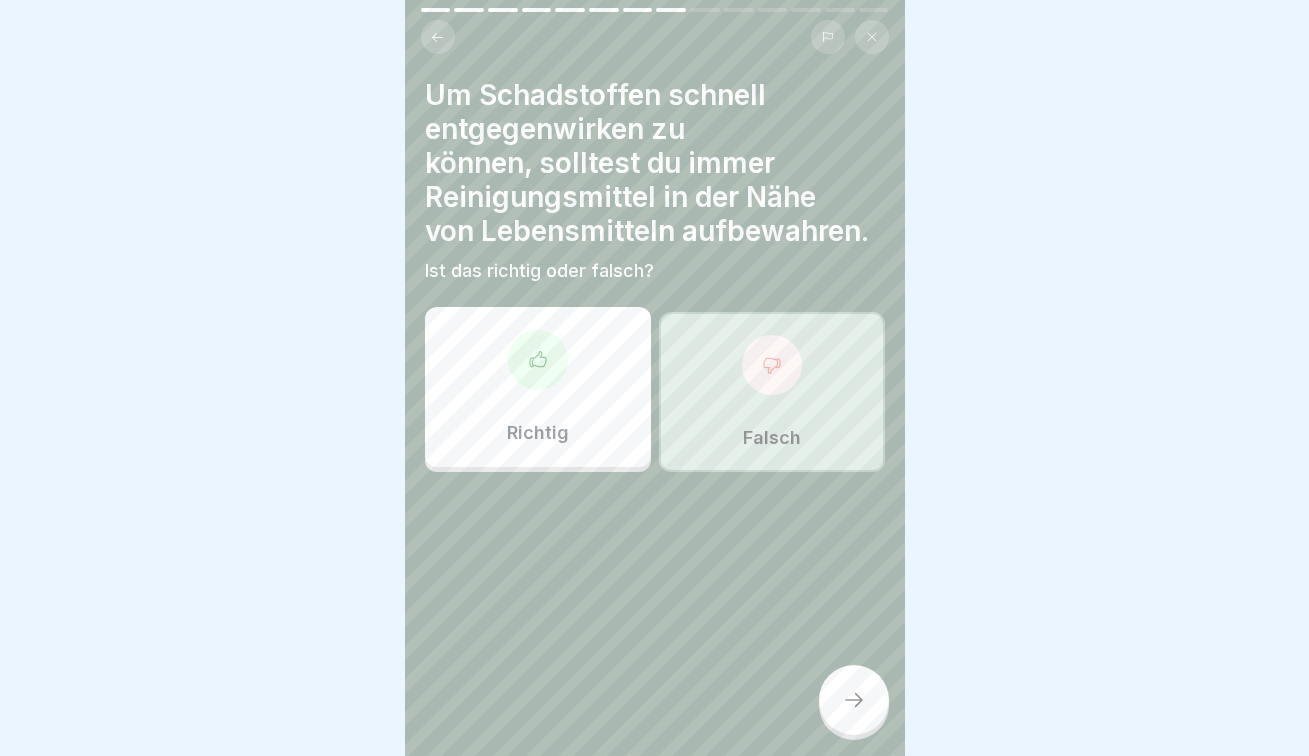 click at bounding box center (854, 700) 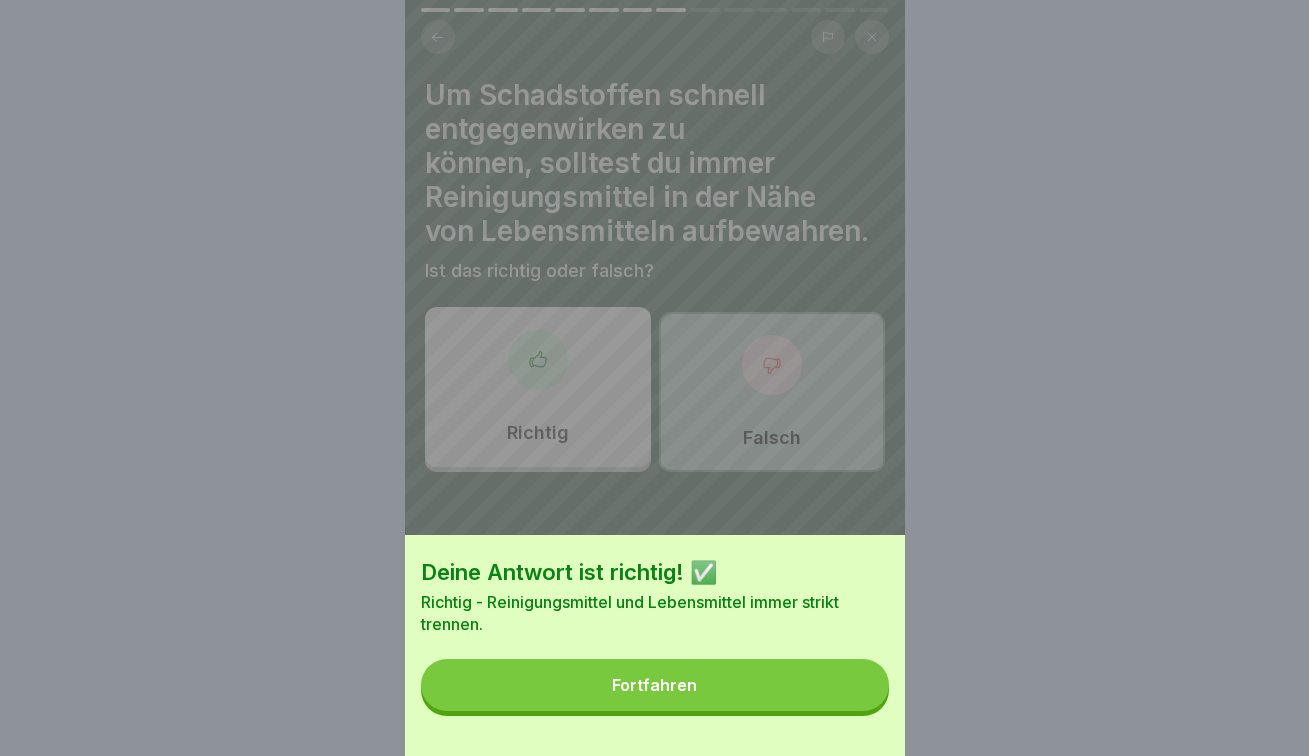 click on "Fortfahren" at bounding box center [655, 685] 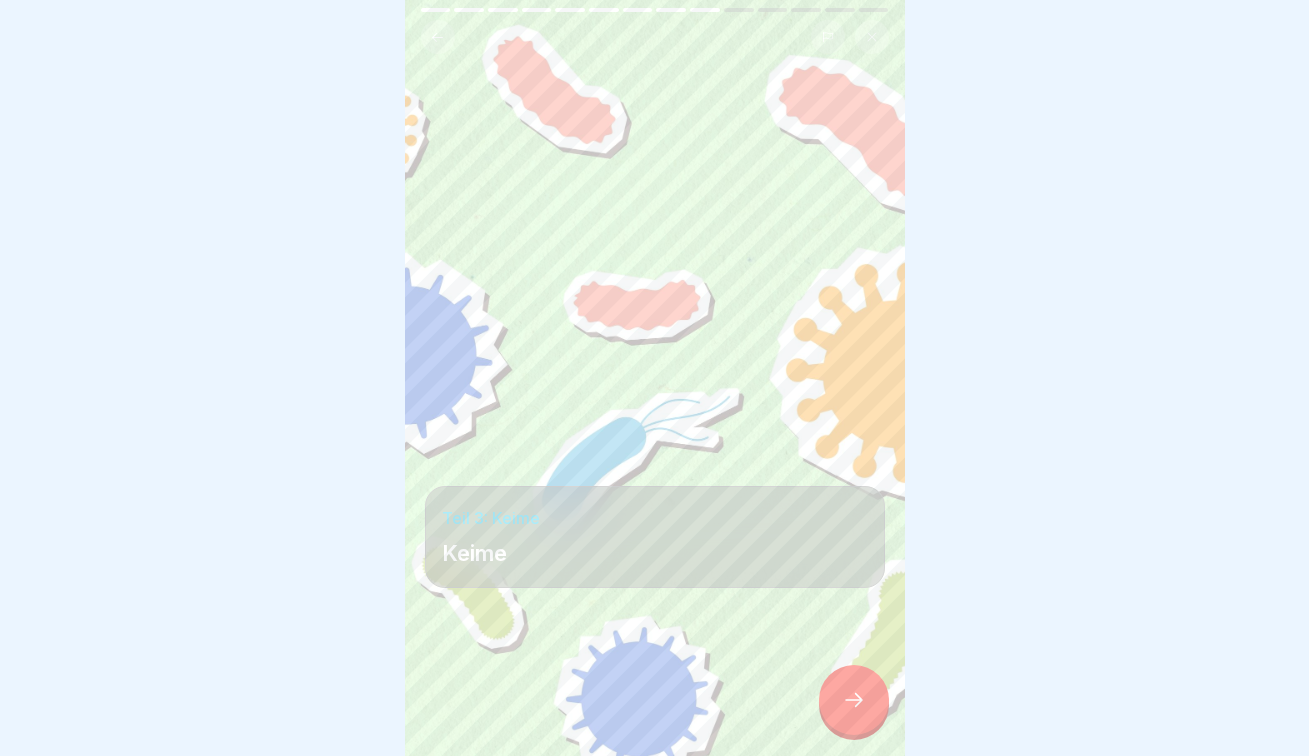 click at bounding box center (854, 700) 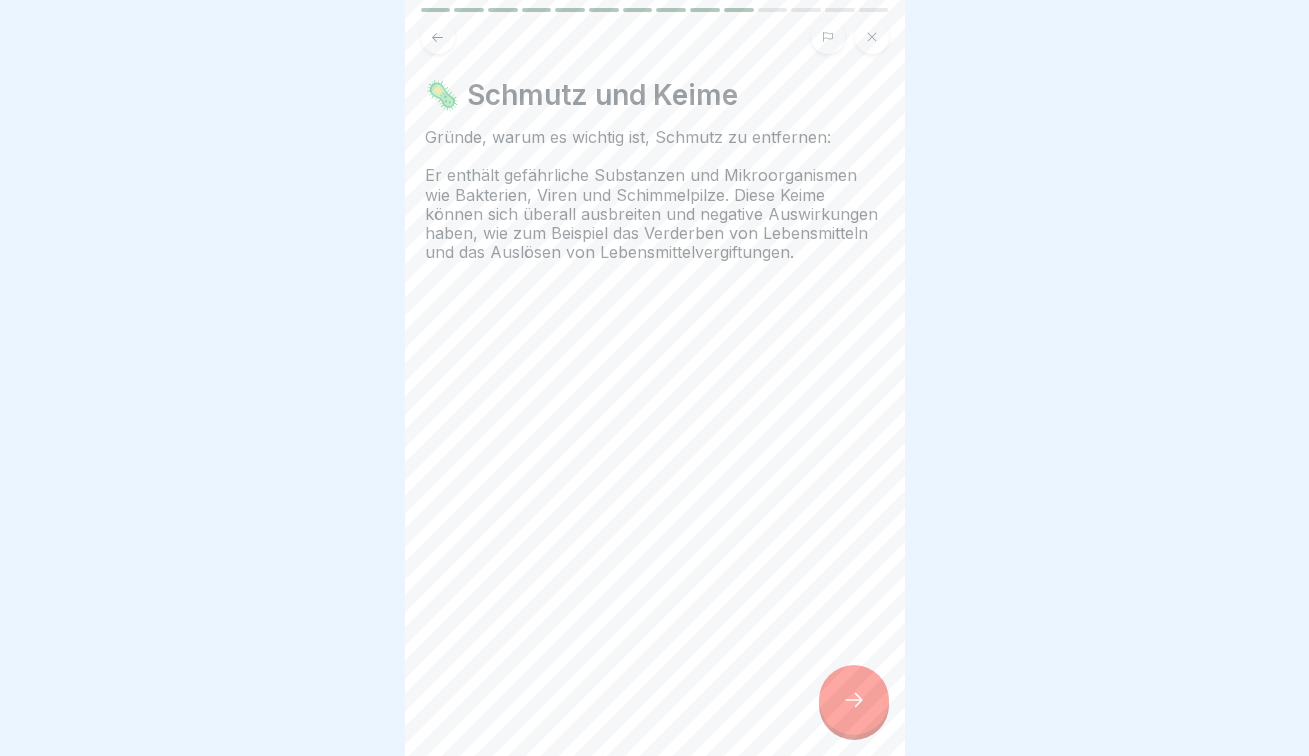 click at bounding box center [438, 37] 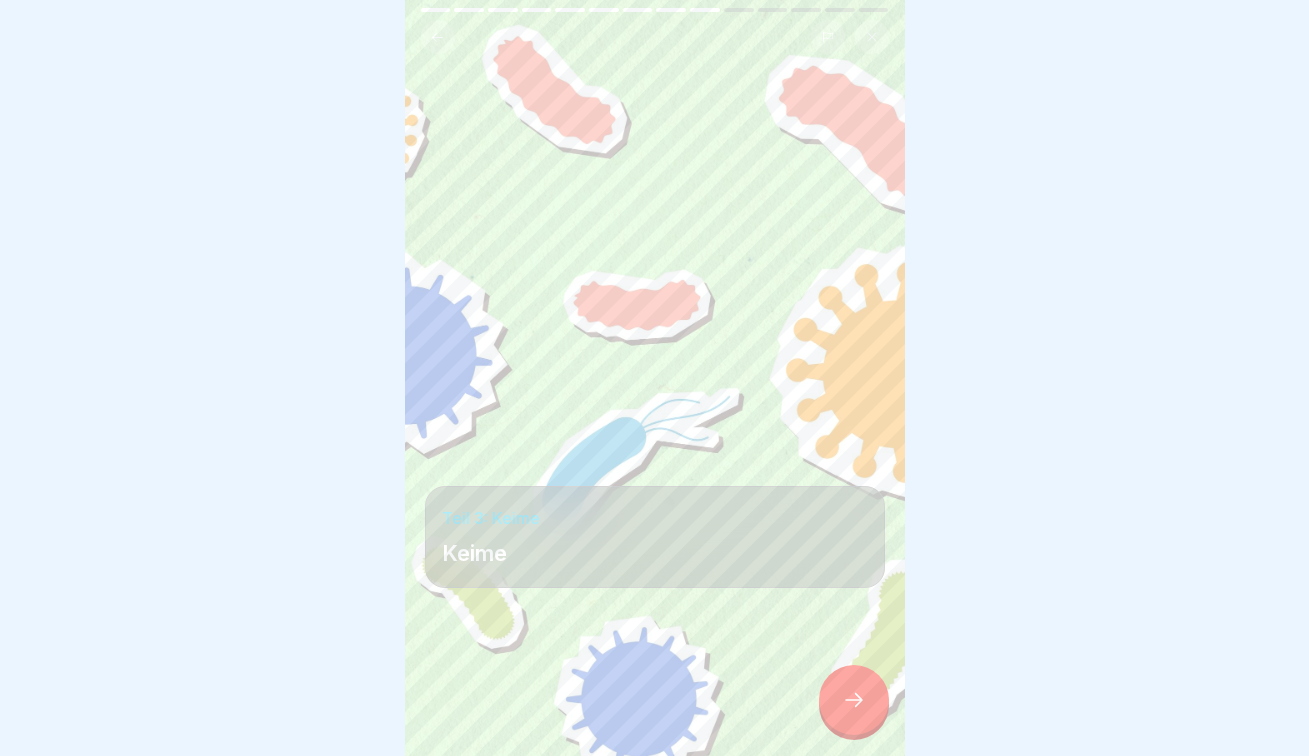 click at bounding box center (854, 700) 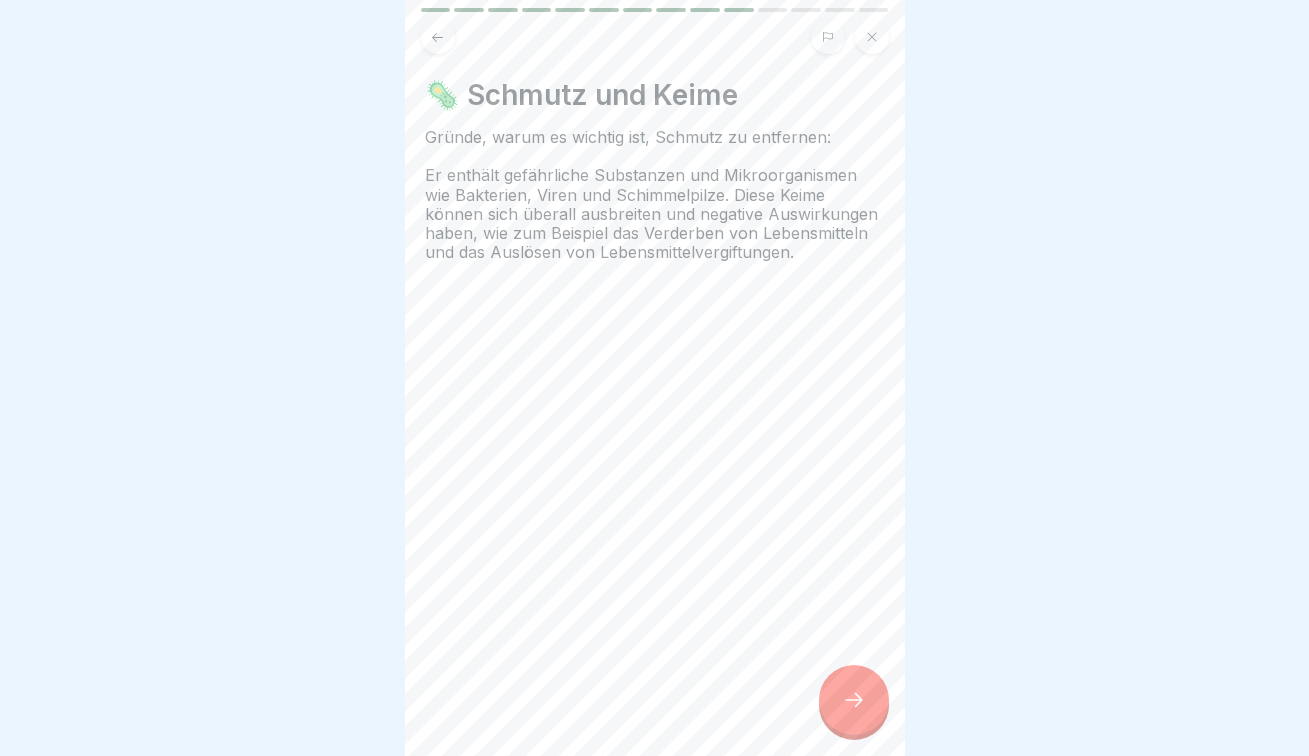 click 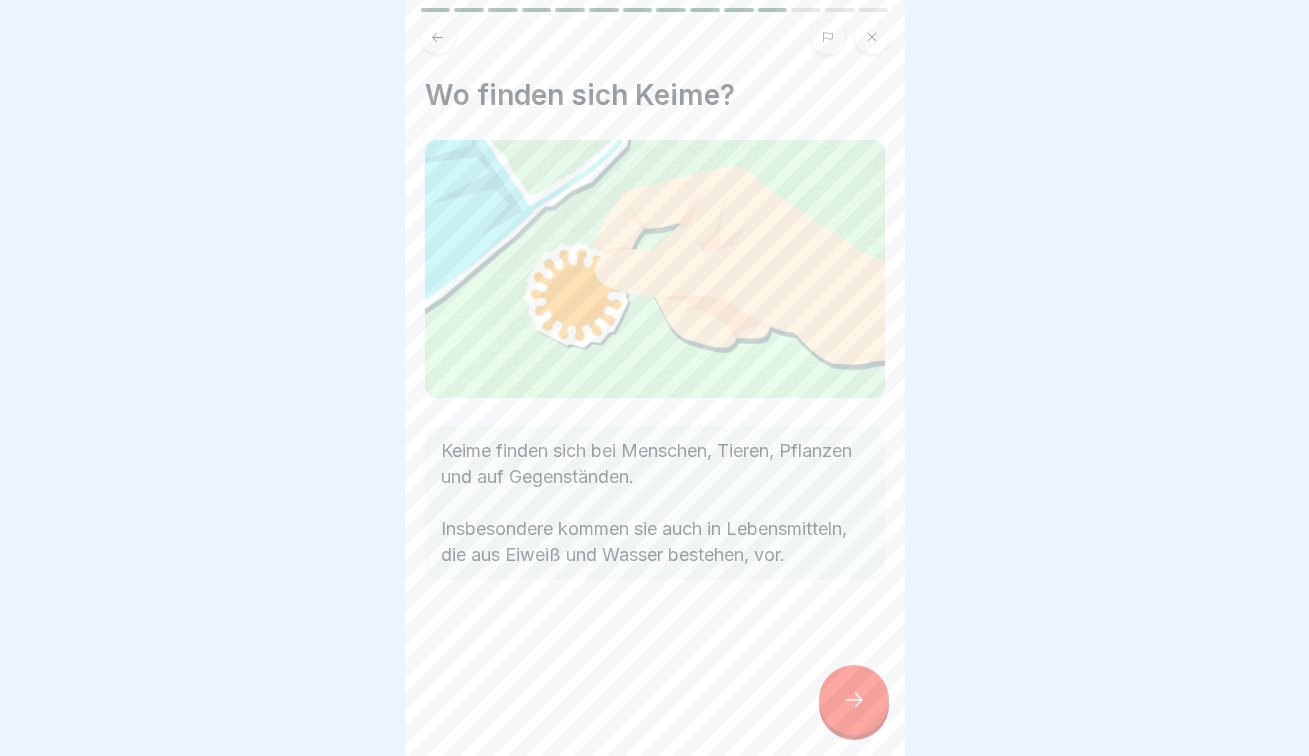 click 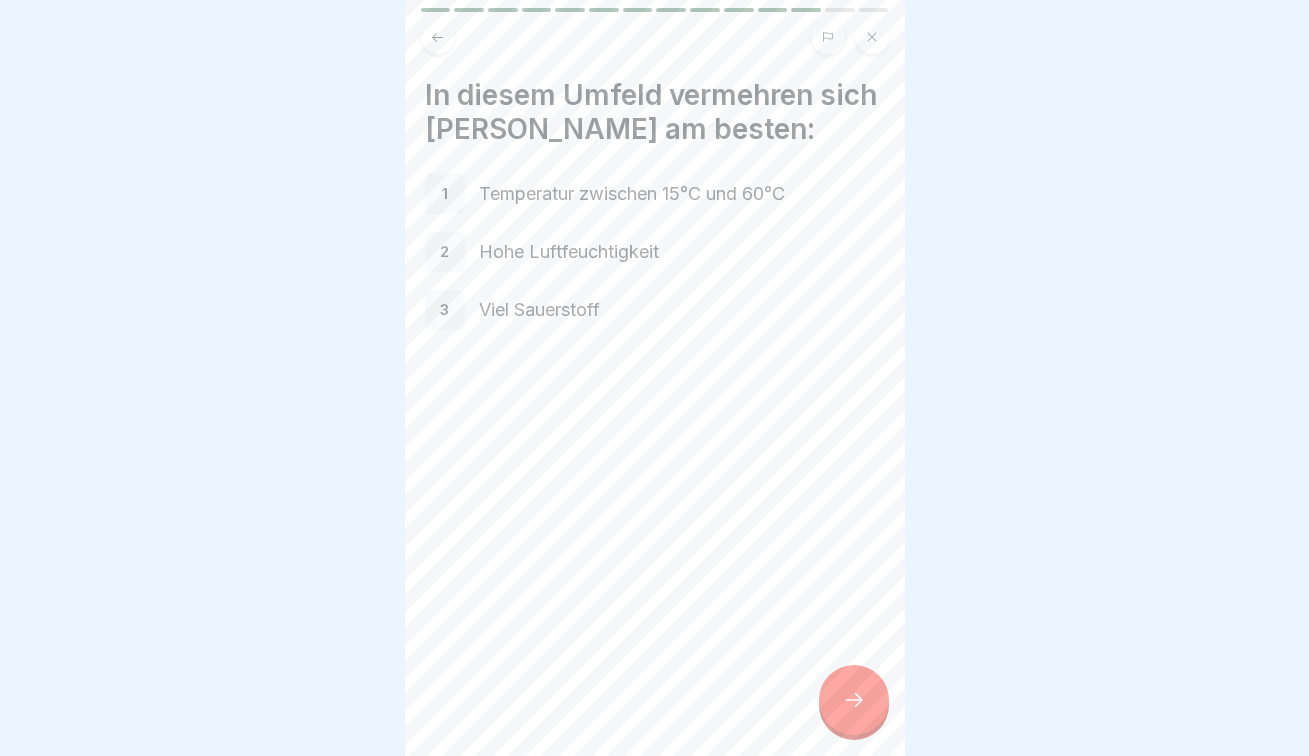 click 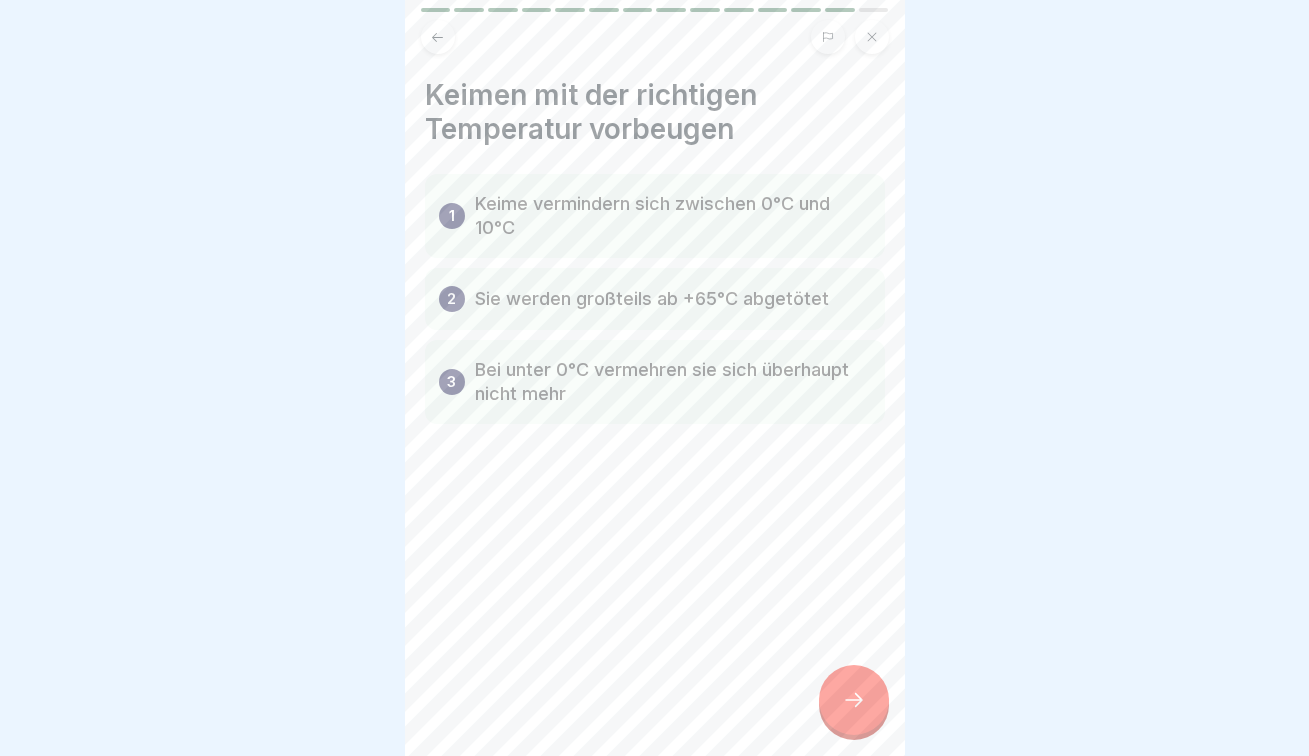 click 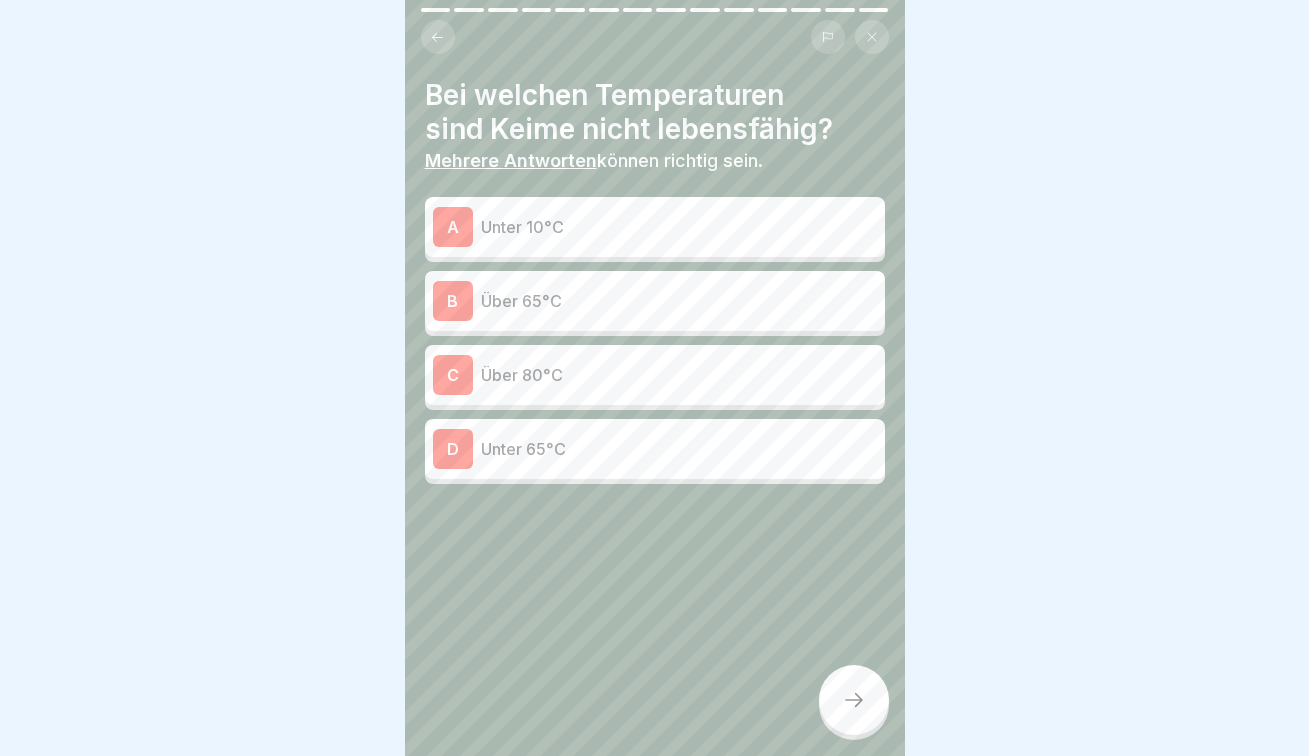click on "Unter 10°C" at bounding box center [679, 227] 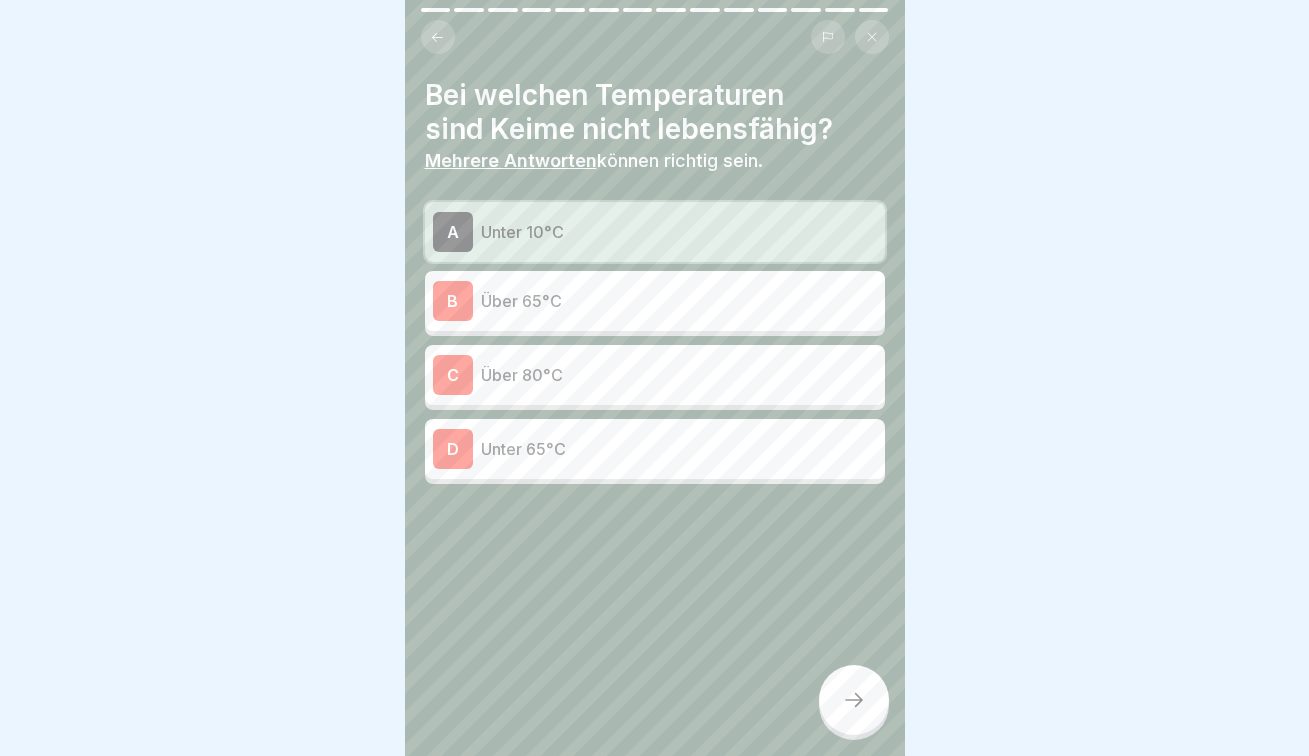 click on "B Über 65°C" at bounding box center (655, 301) 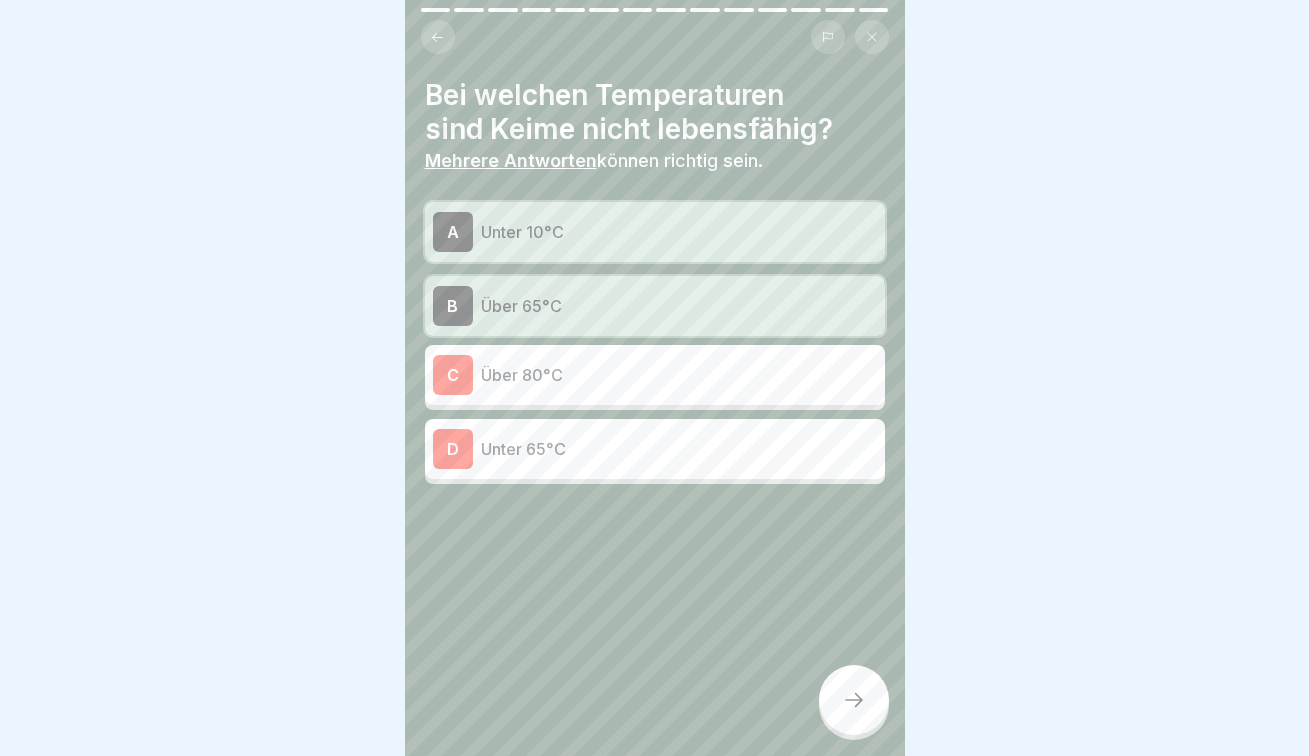 click at bounding box center (854, 700) 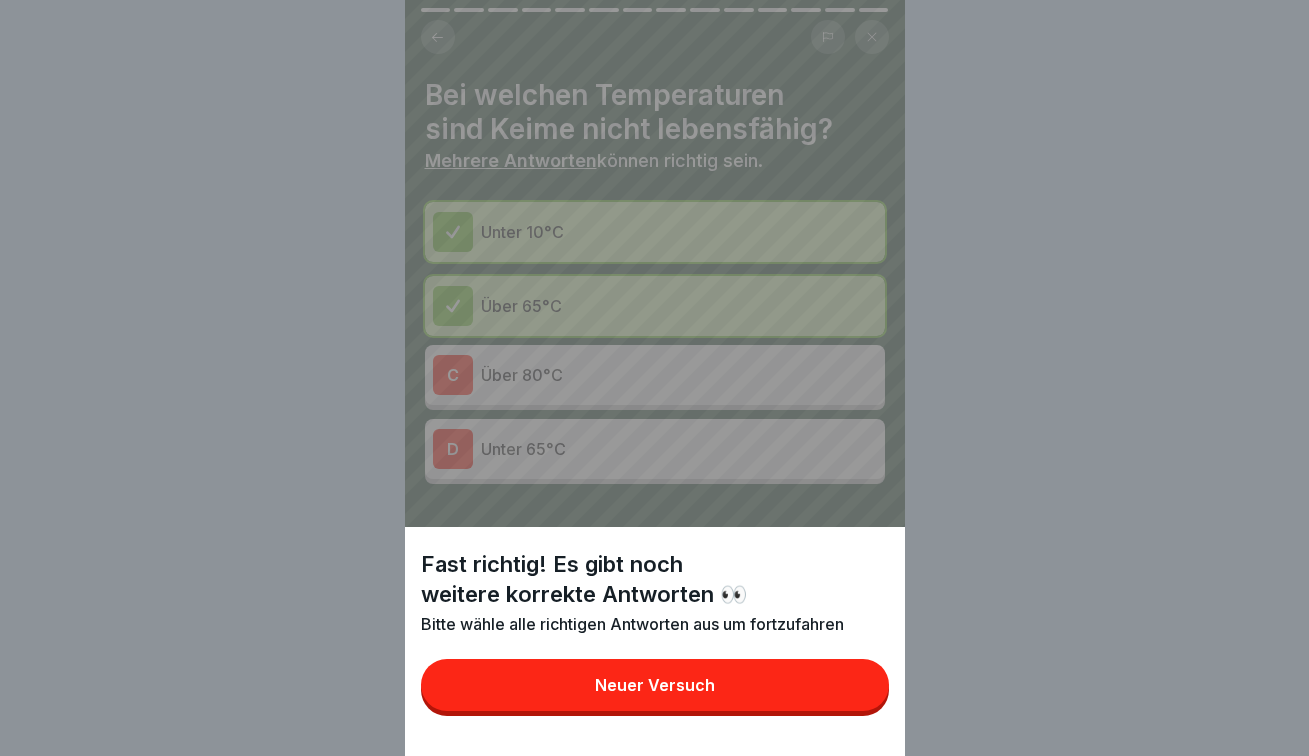 click on "Neuer Versuch" at bounding box center [655, 685] 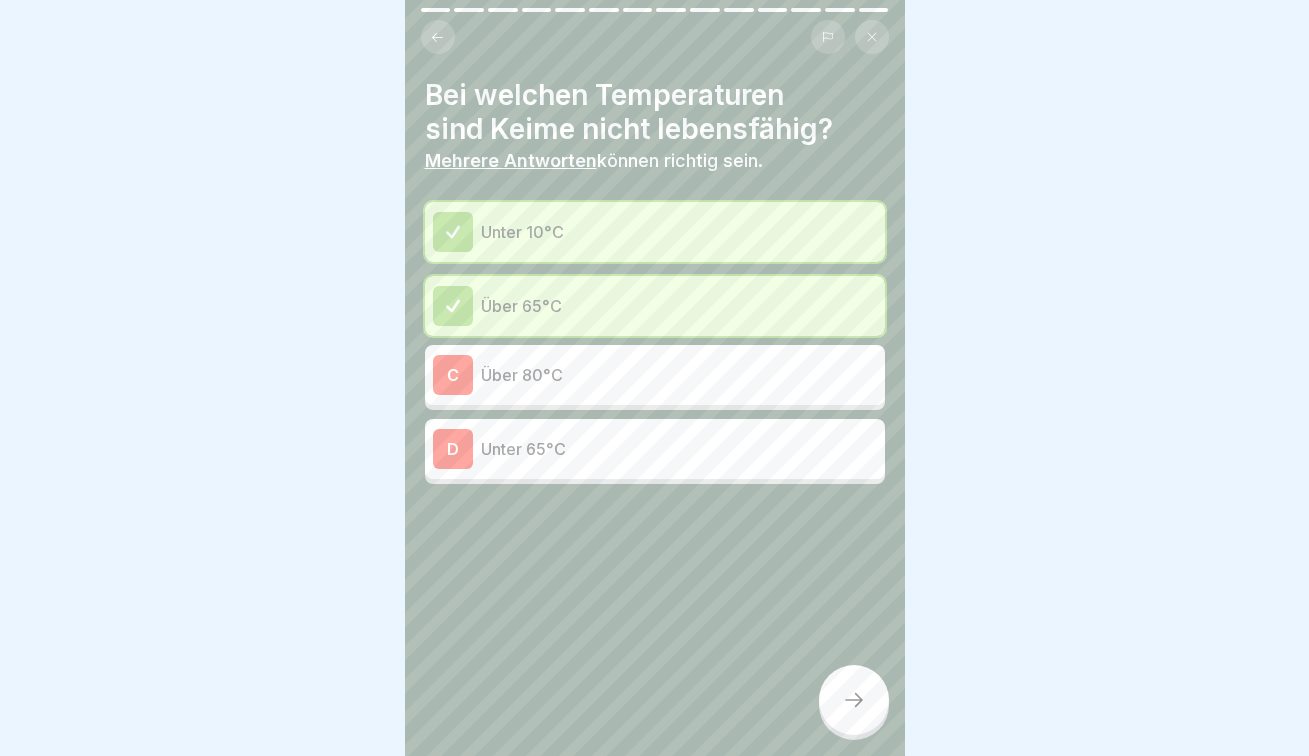 click on "Über 80°C" at bounding box center (679, 375) 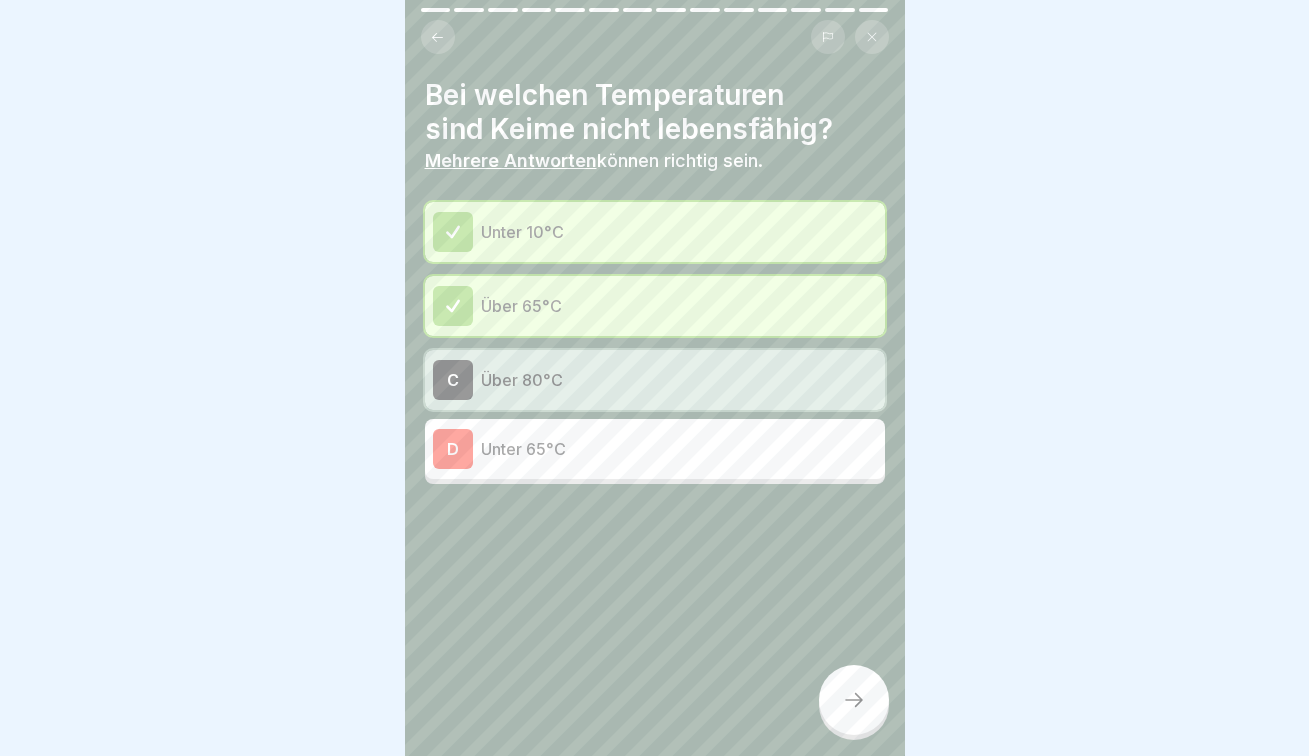click on "C Über 80°C" at bounding box center (655, 380) 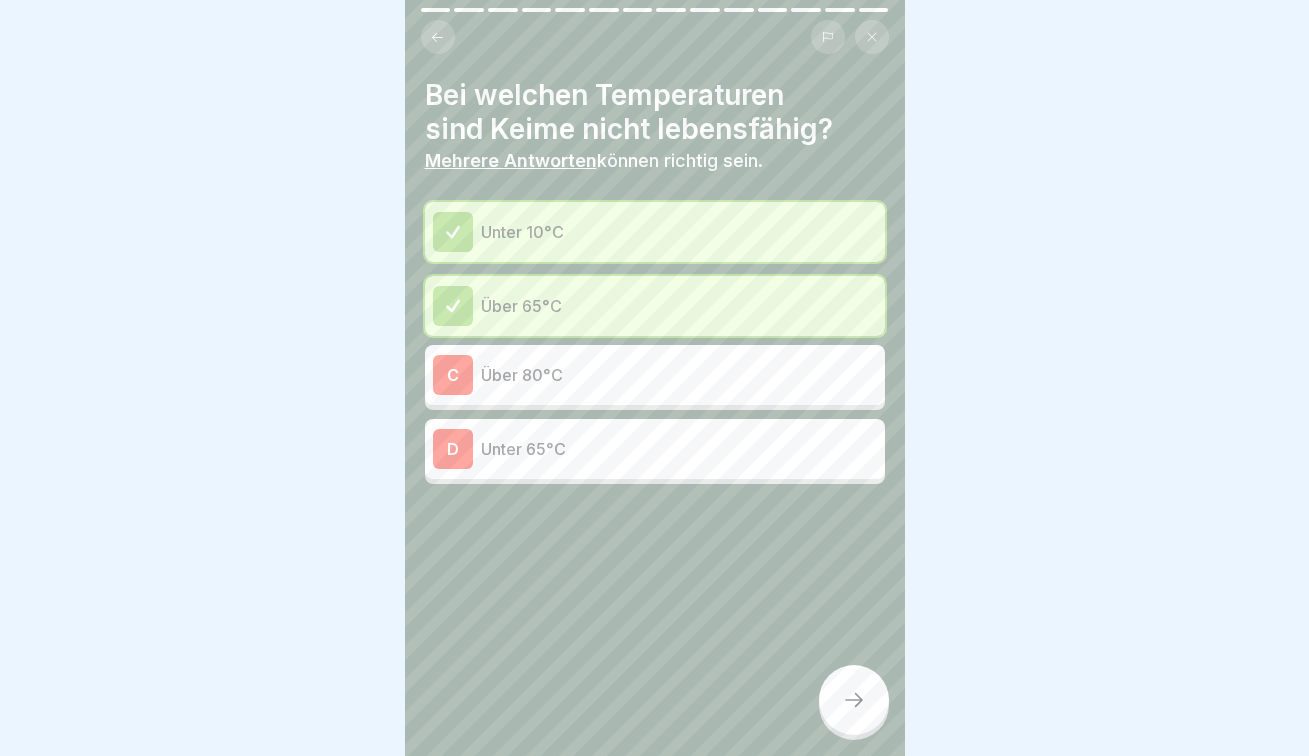 click on "Unter 65°C" at bounding box center (679, 449) 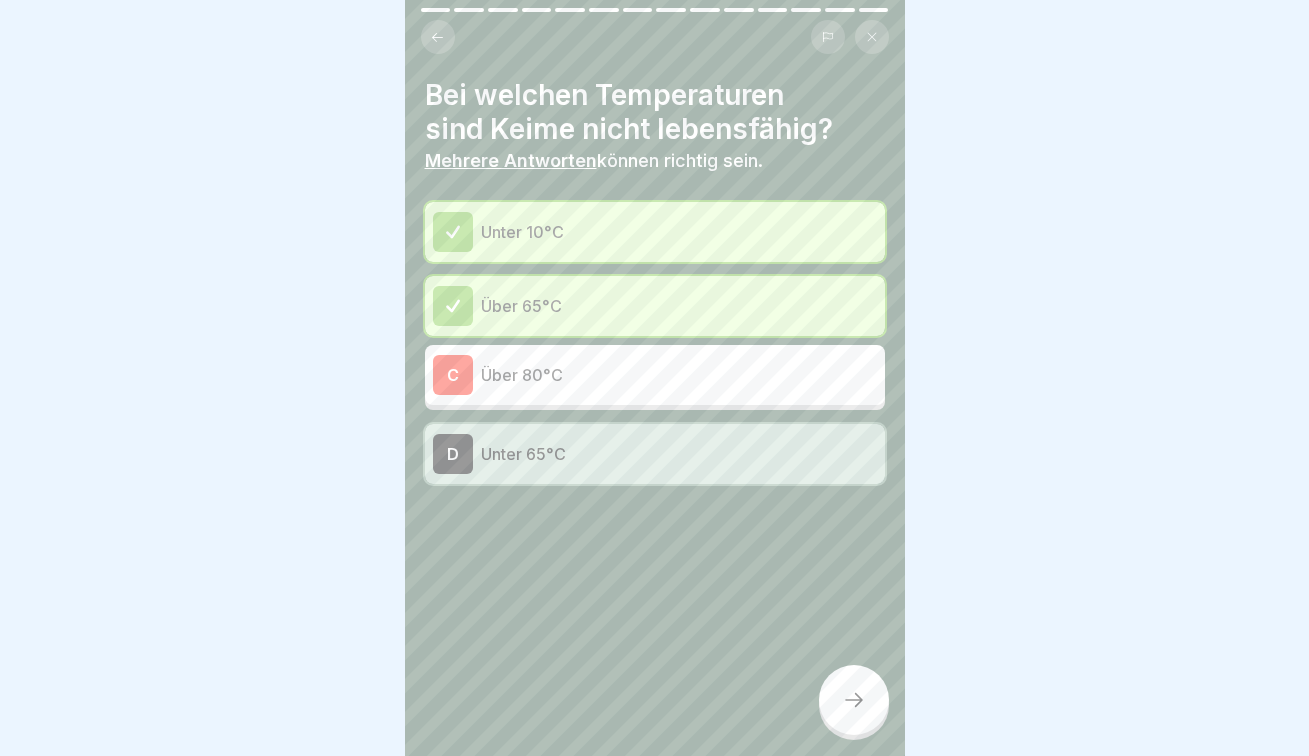 click on "Unter 65°C" at bounding box center [679, 454] 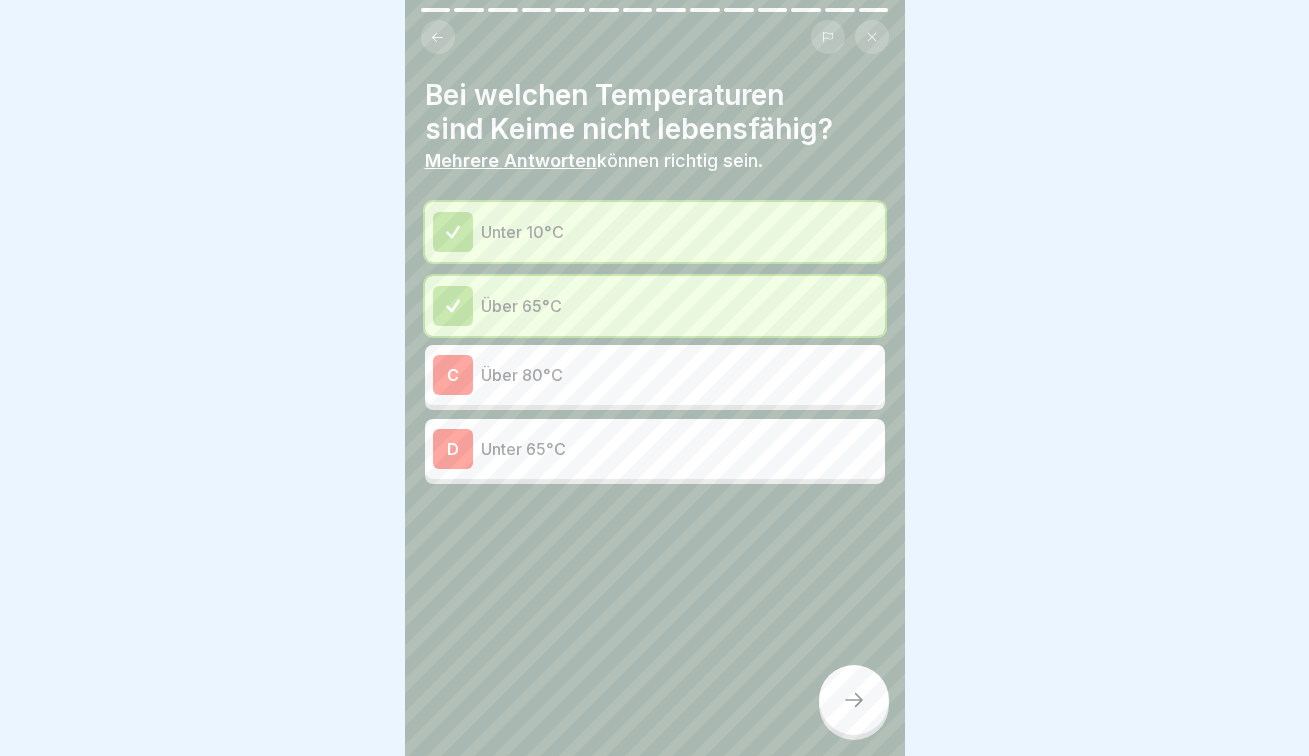 click on "Über 80°C" at bounding box center [679, 375] 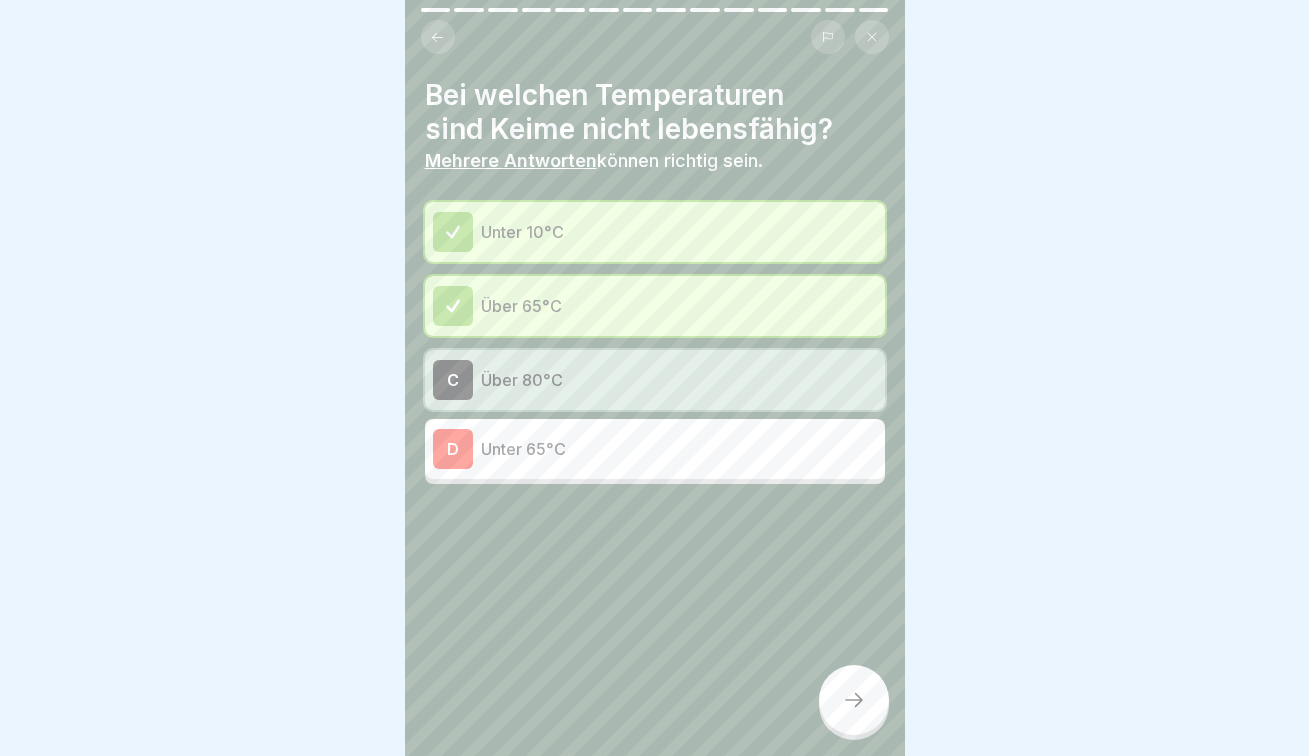 click 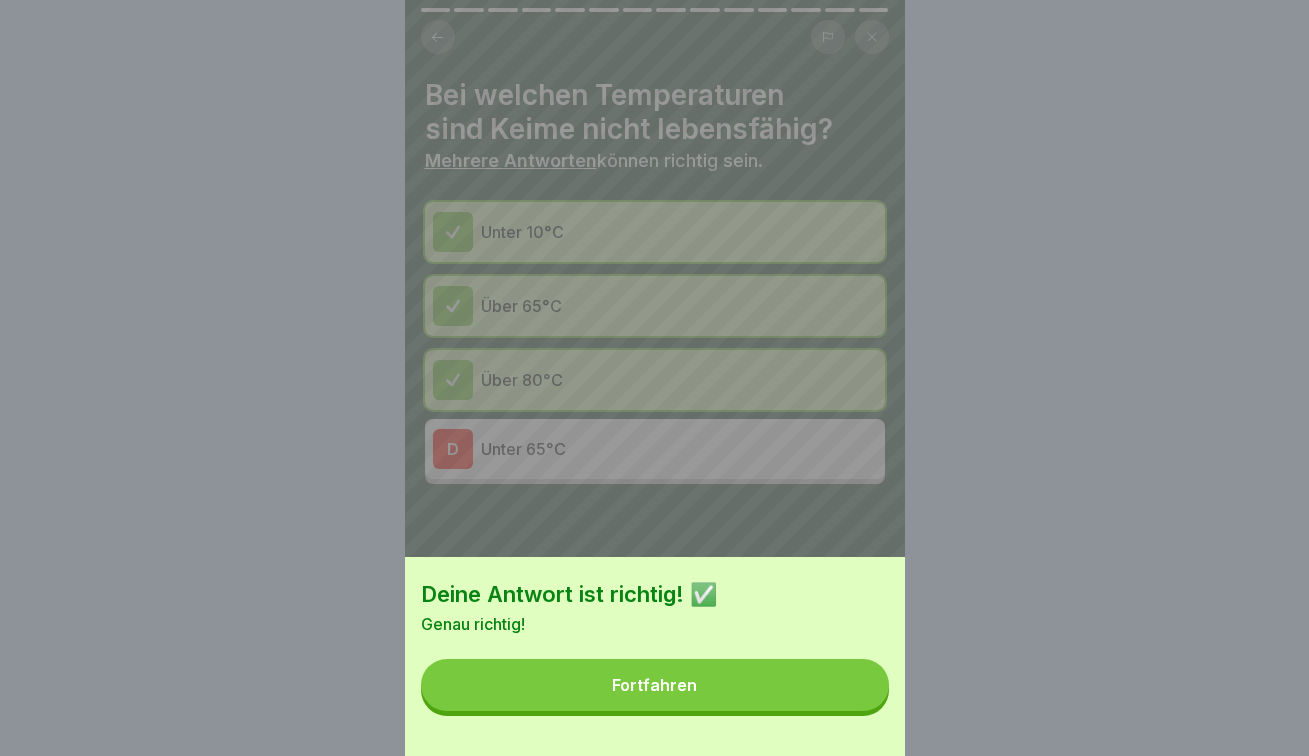 click on "Fortfahren" at bounding box center (655, 685) 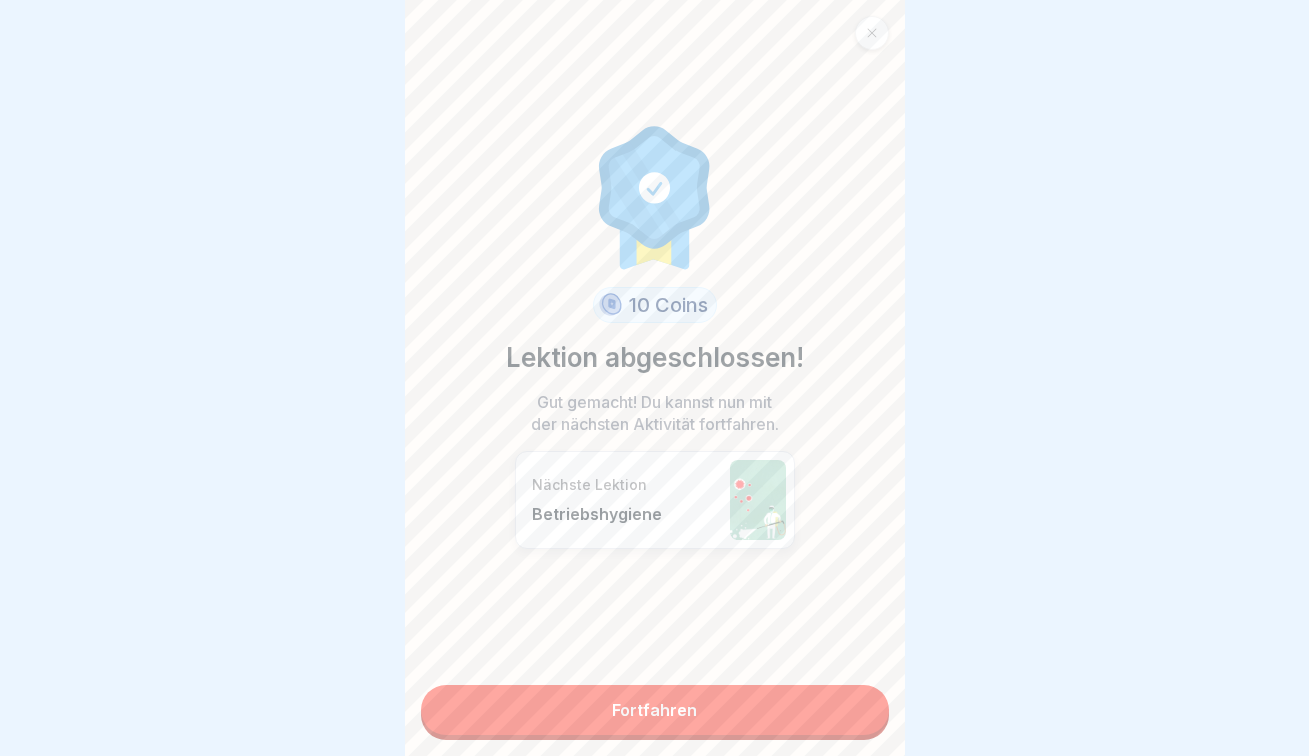 click on "Fortfahren" at bounding box center (655, 710) 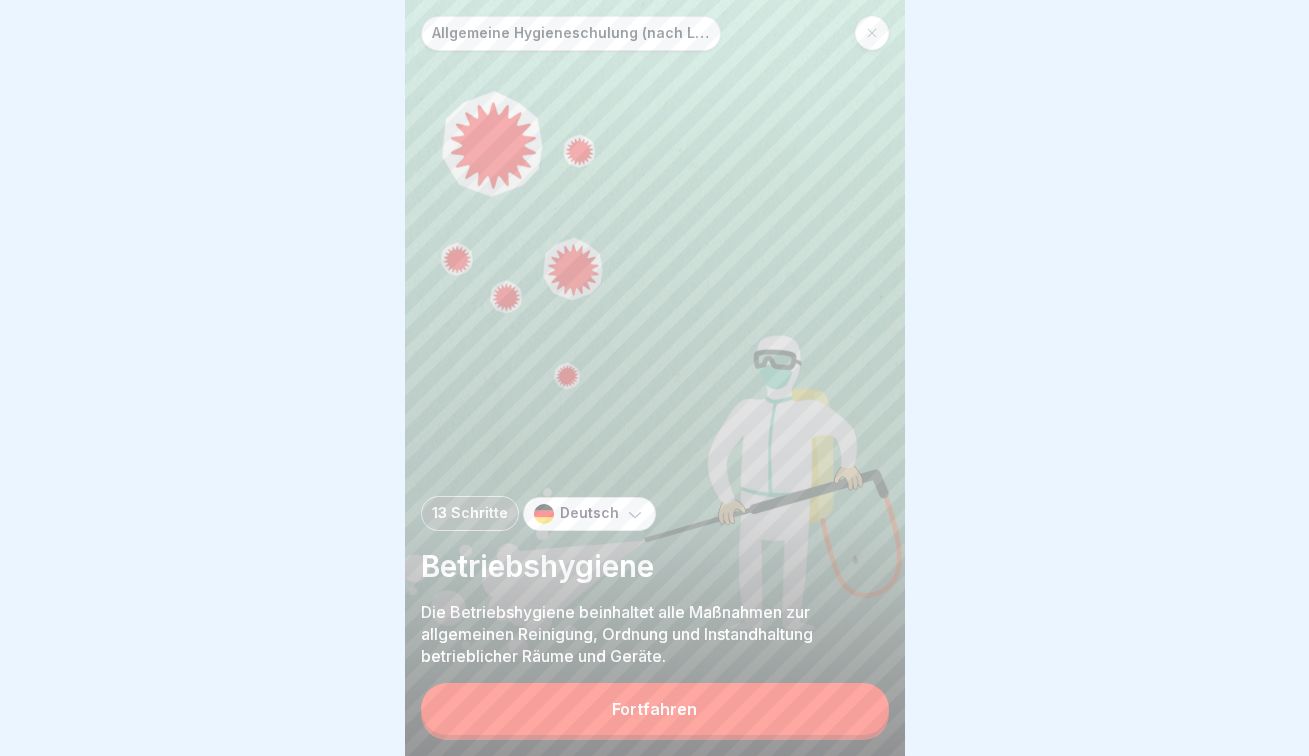 click on "Fortfahren" at bounding box center [655, 709] 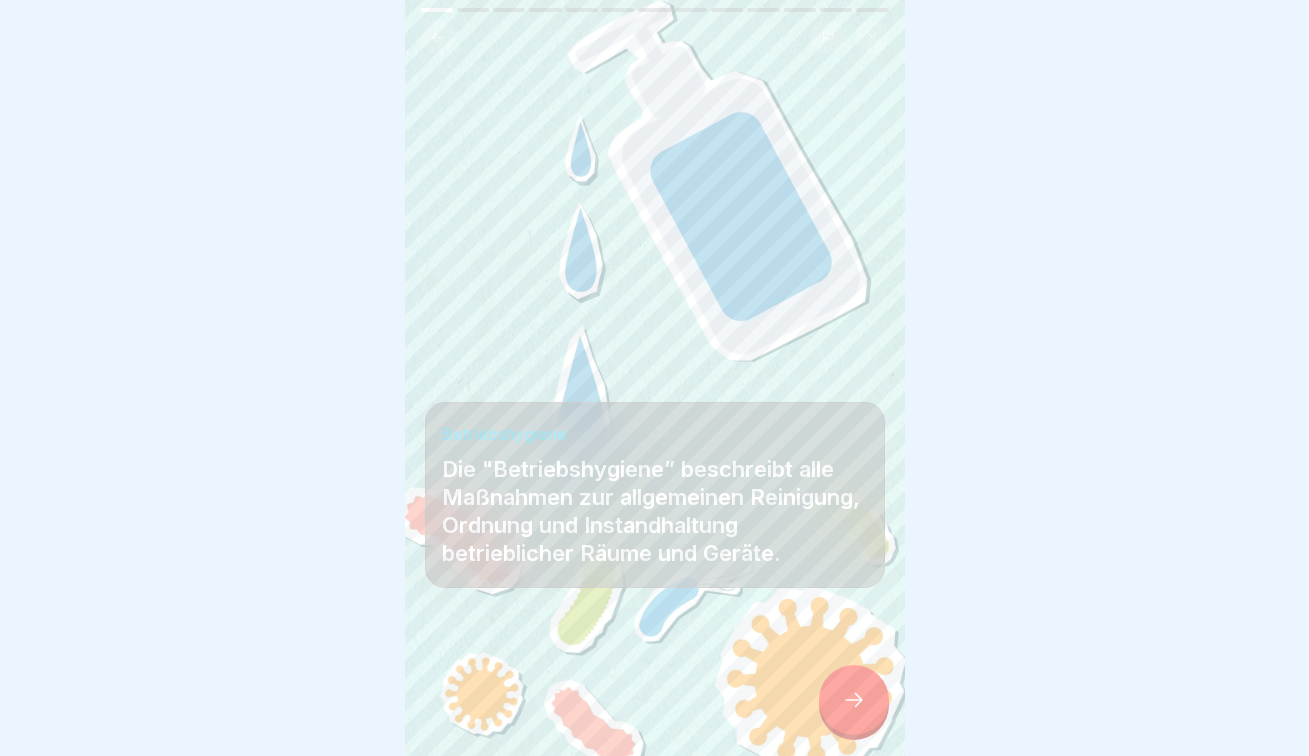 click at bounding box center [854, 700] 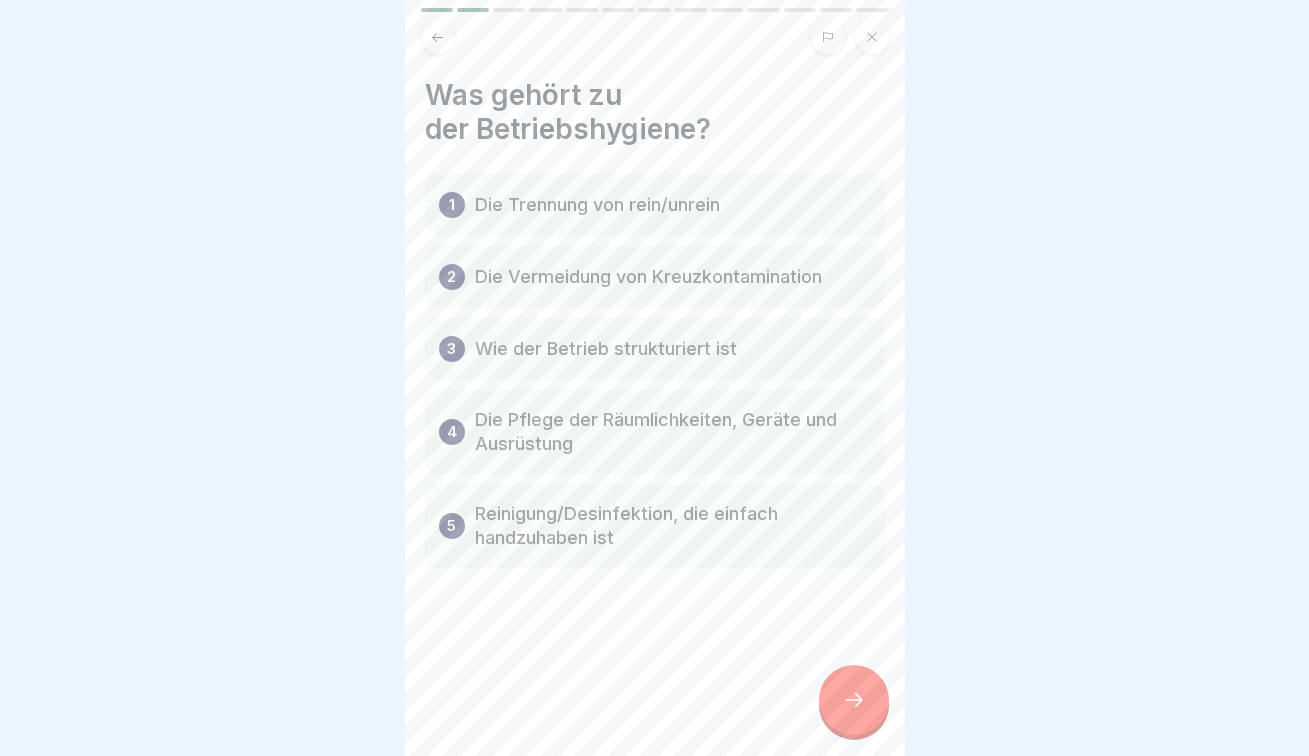 click 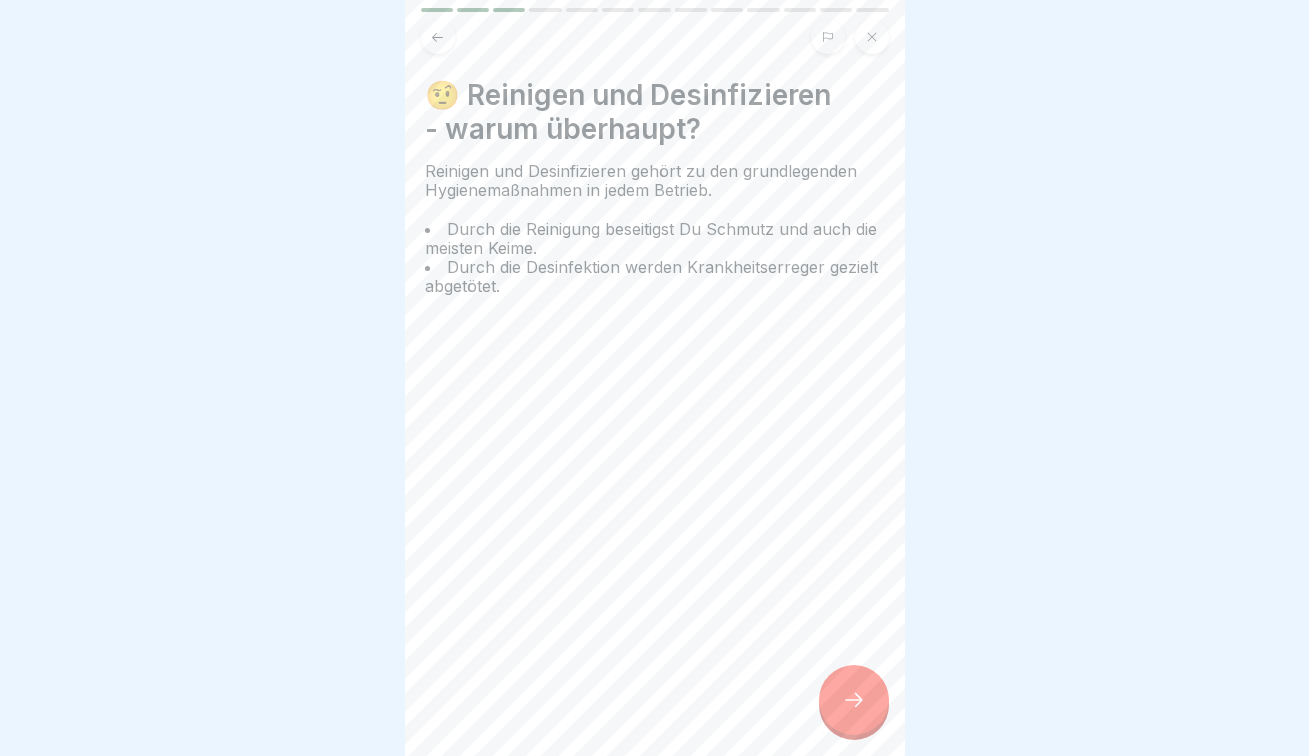 click 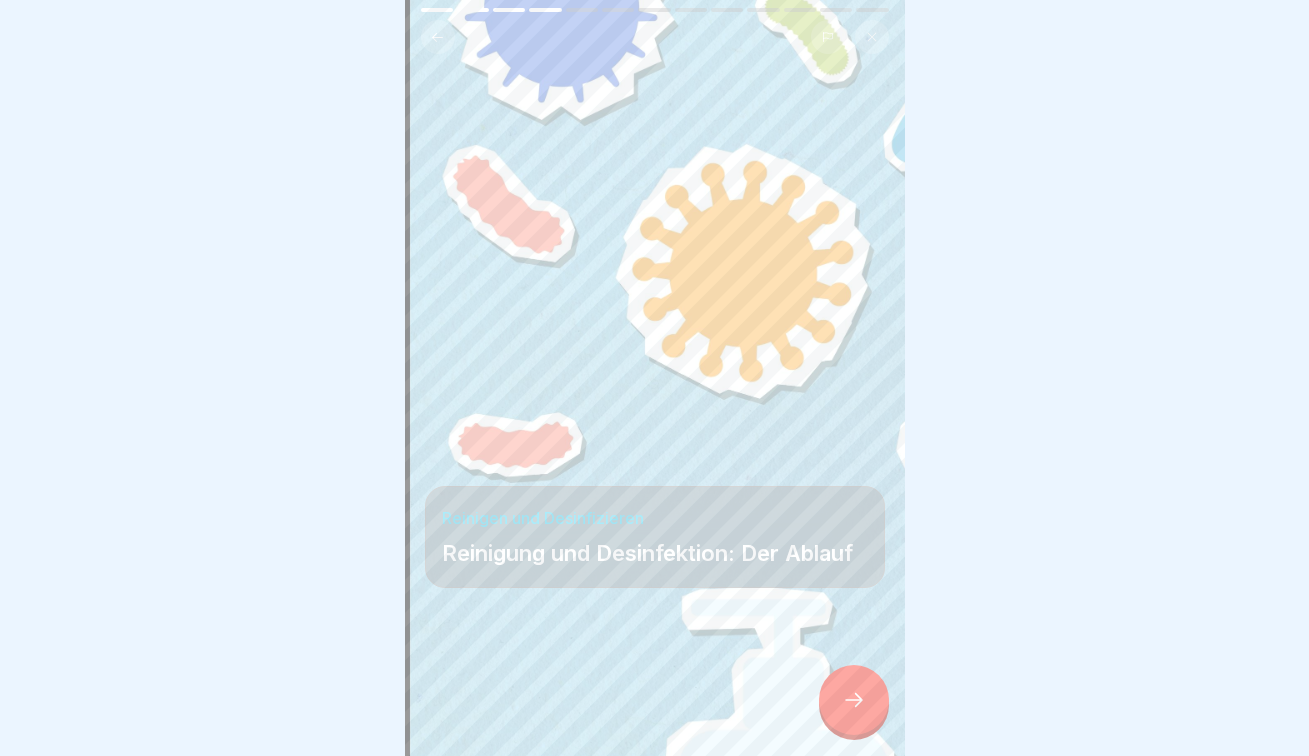 click 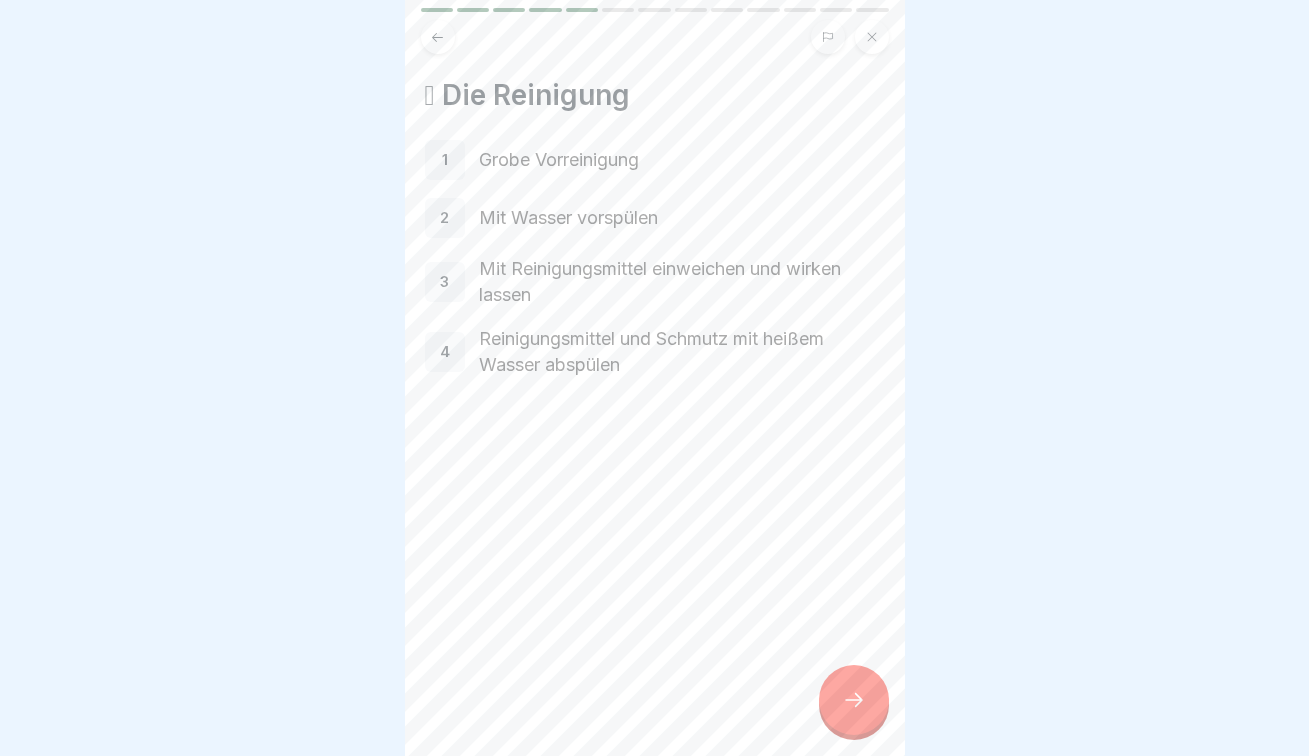 click 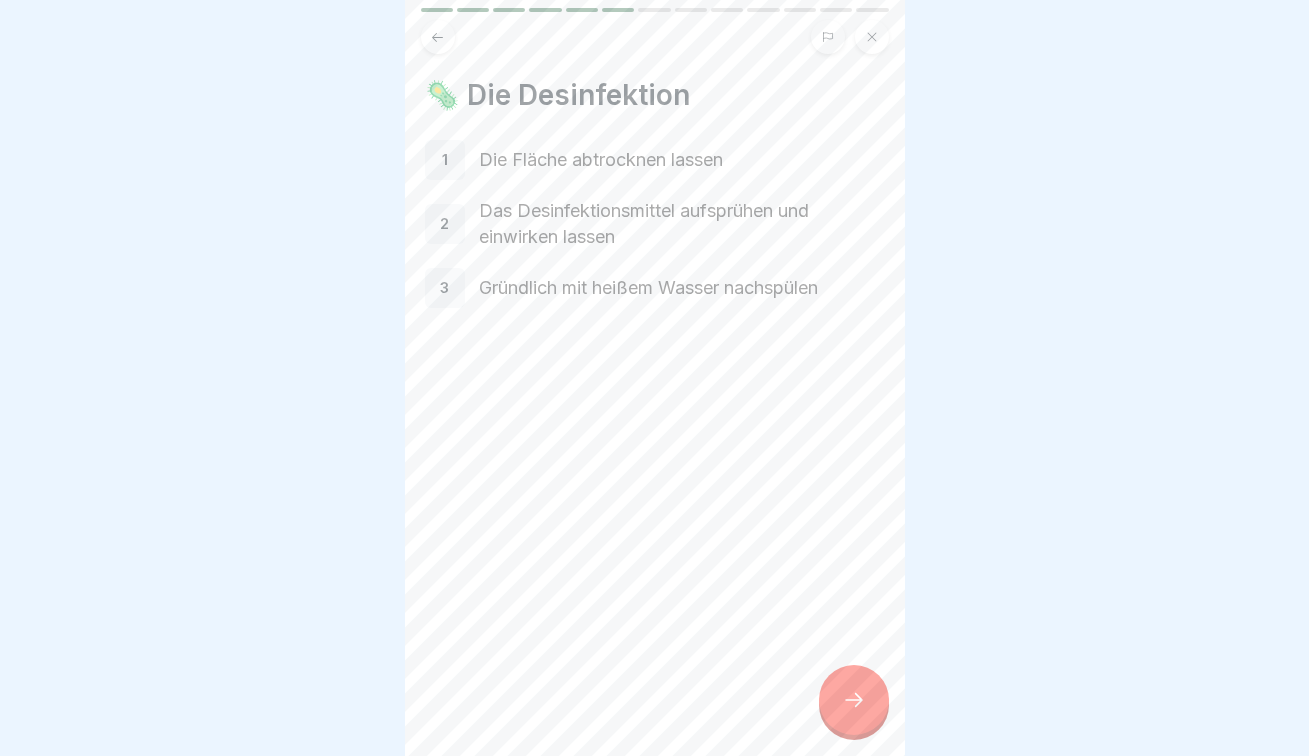 click on "🦠 Die Desinfektion 1 Die Fläche abtrocknen lassen 2 Das Desinfektionsmittel aufsprühen und einwirken lassen 3 Gründlich mit heißem Wasser nachspülen" at bounding box center (655, 378) 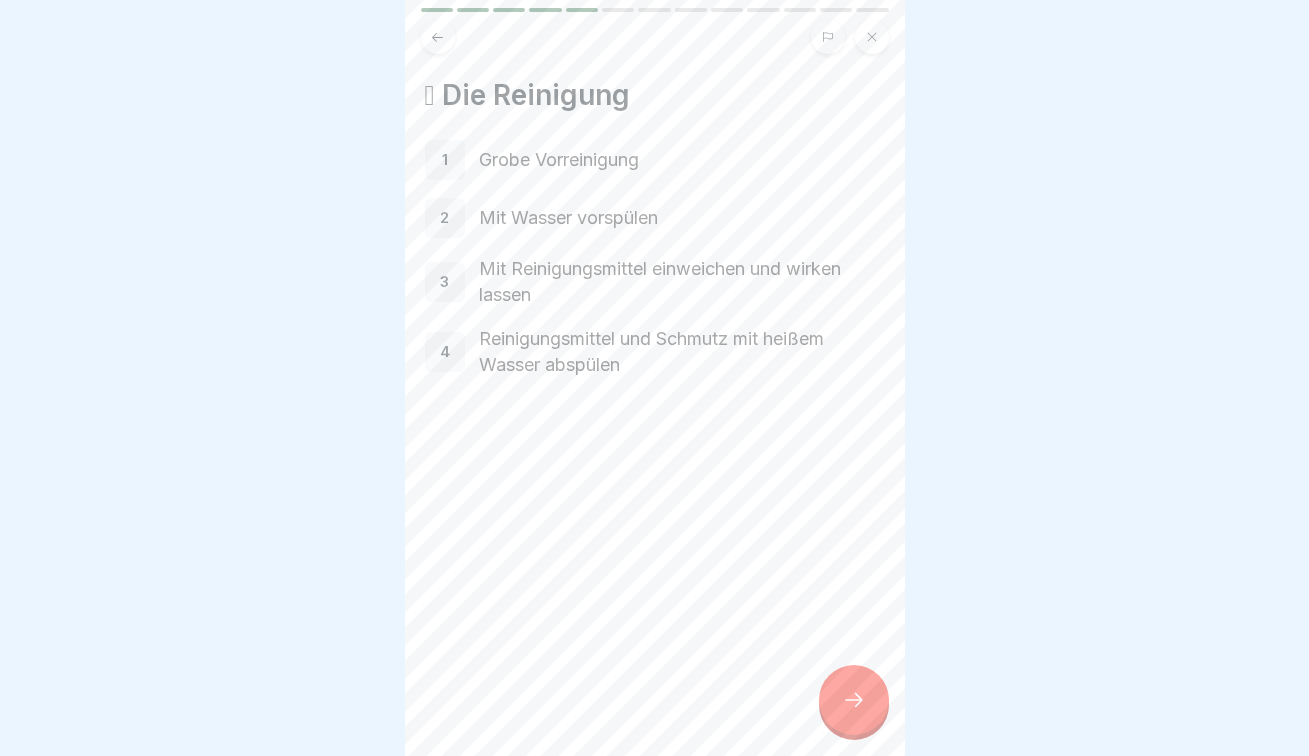 click 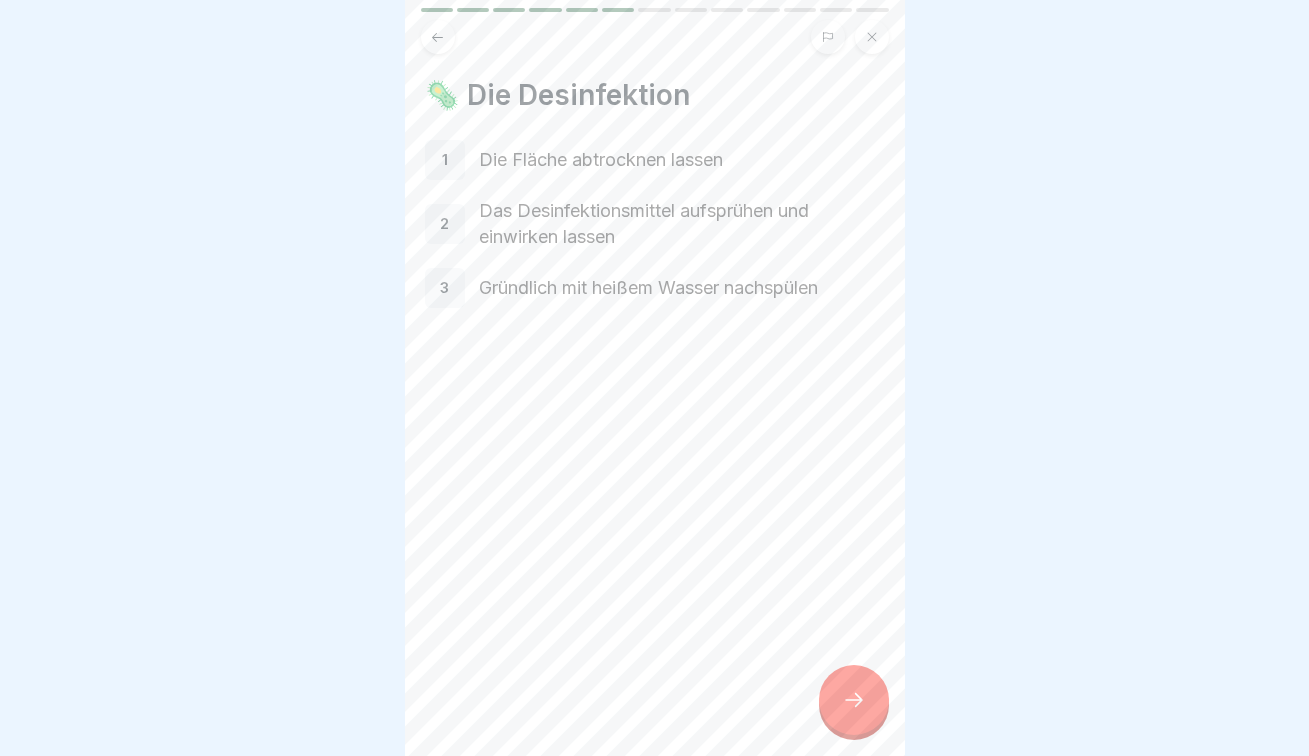 click 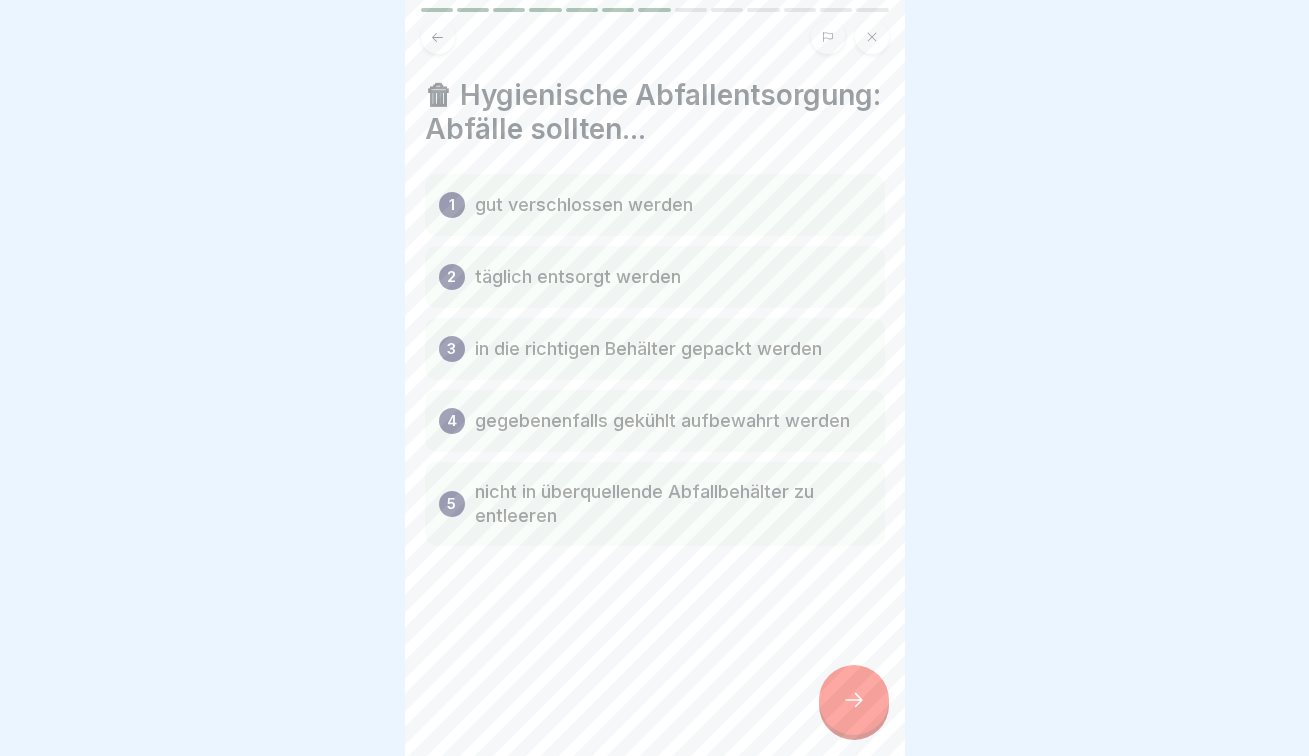 click 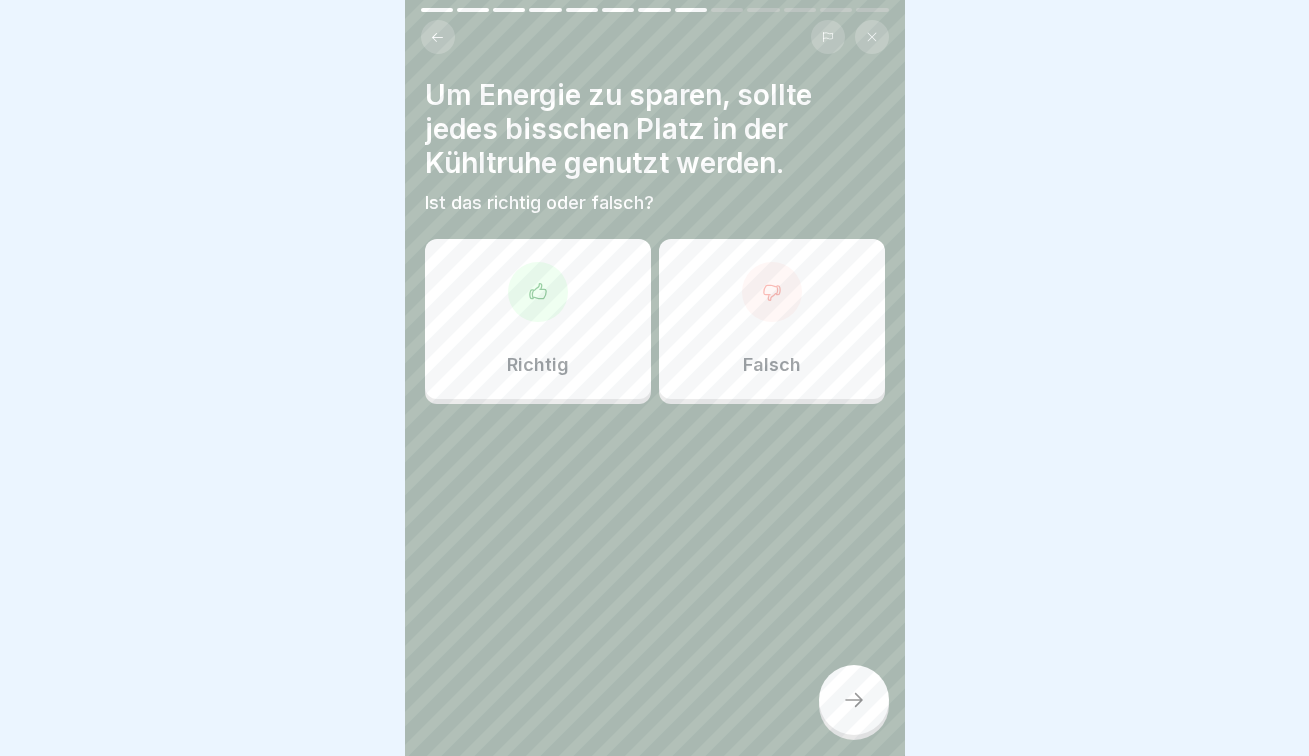click at bounding box center (438, 37) 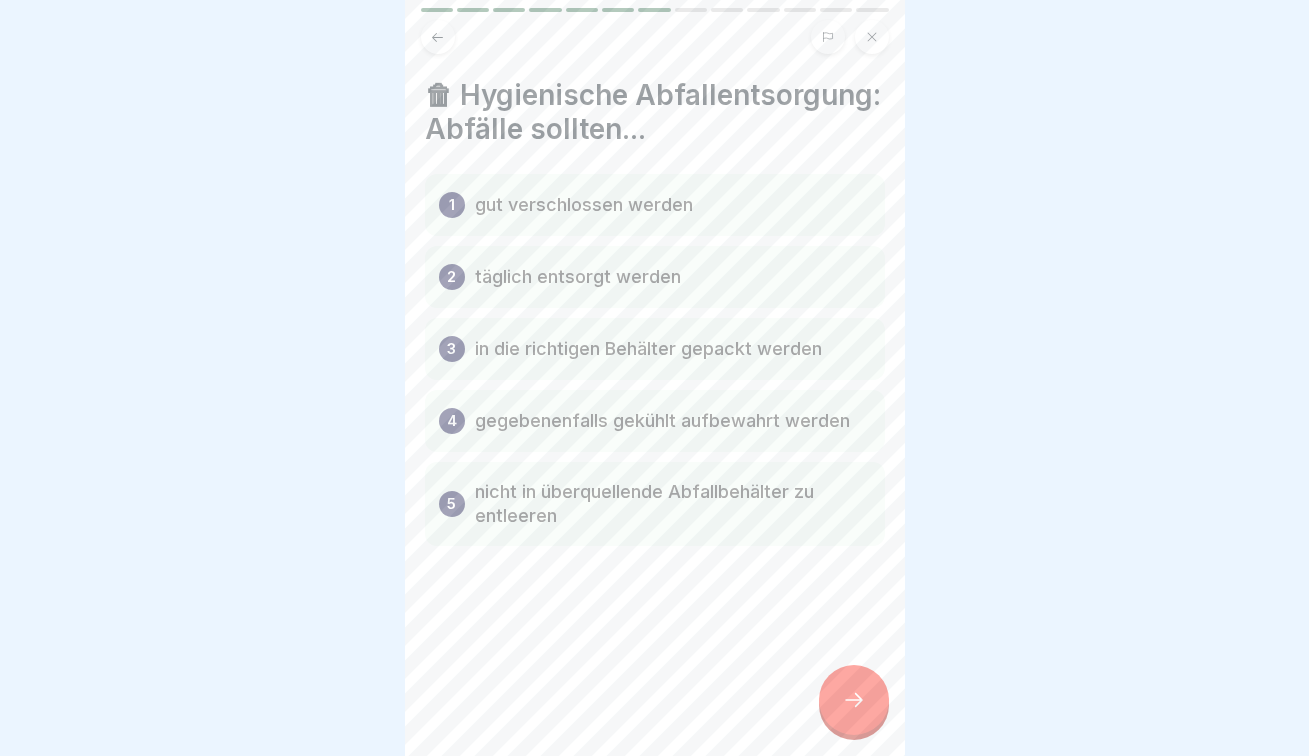 click 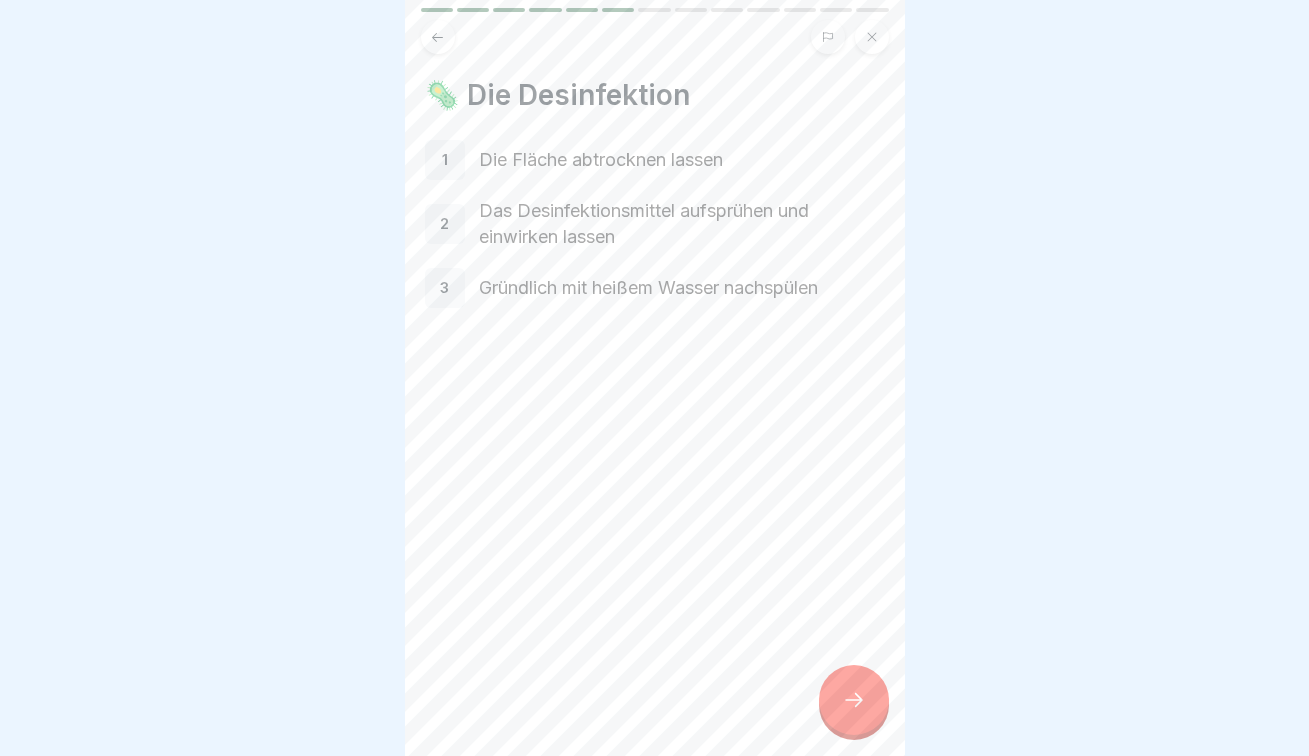 click 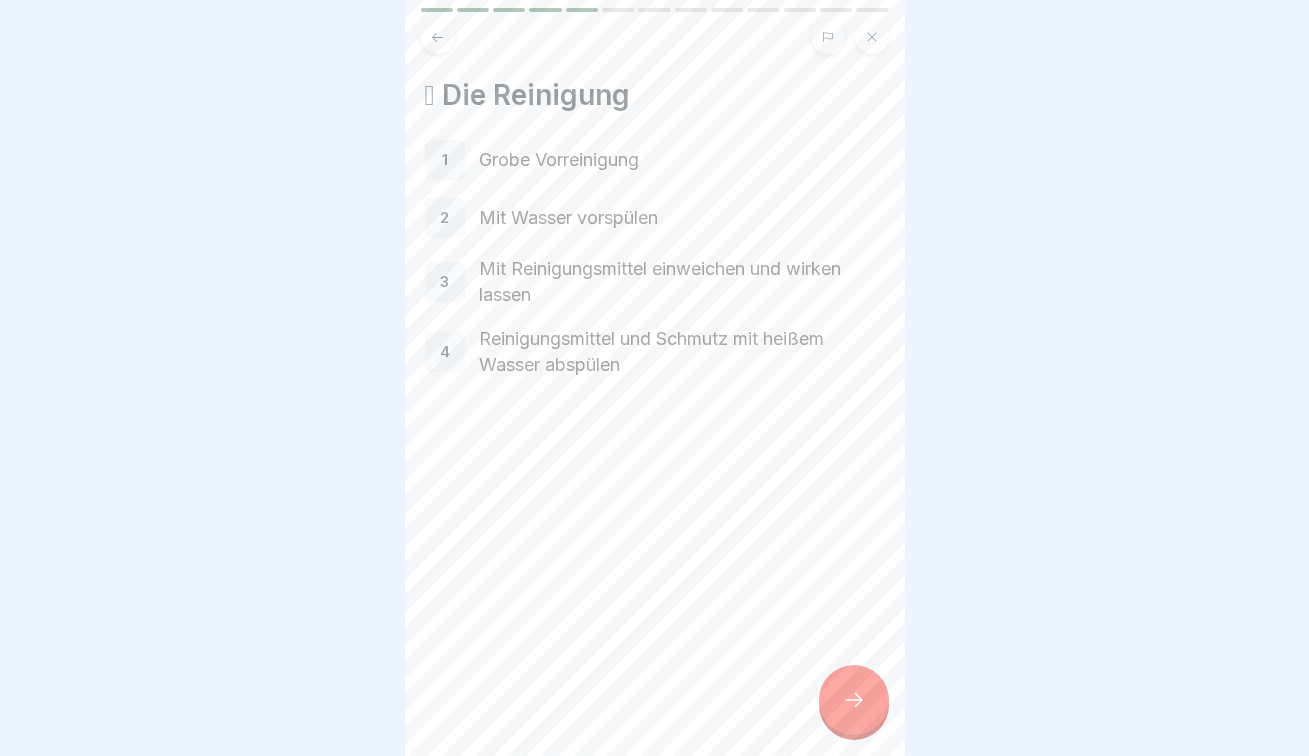 click 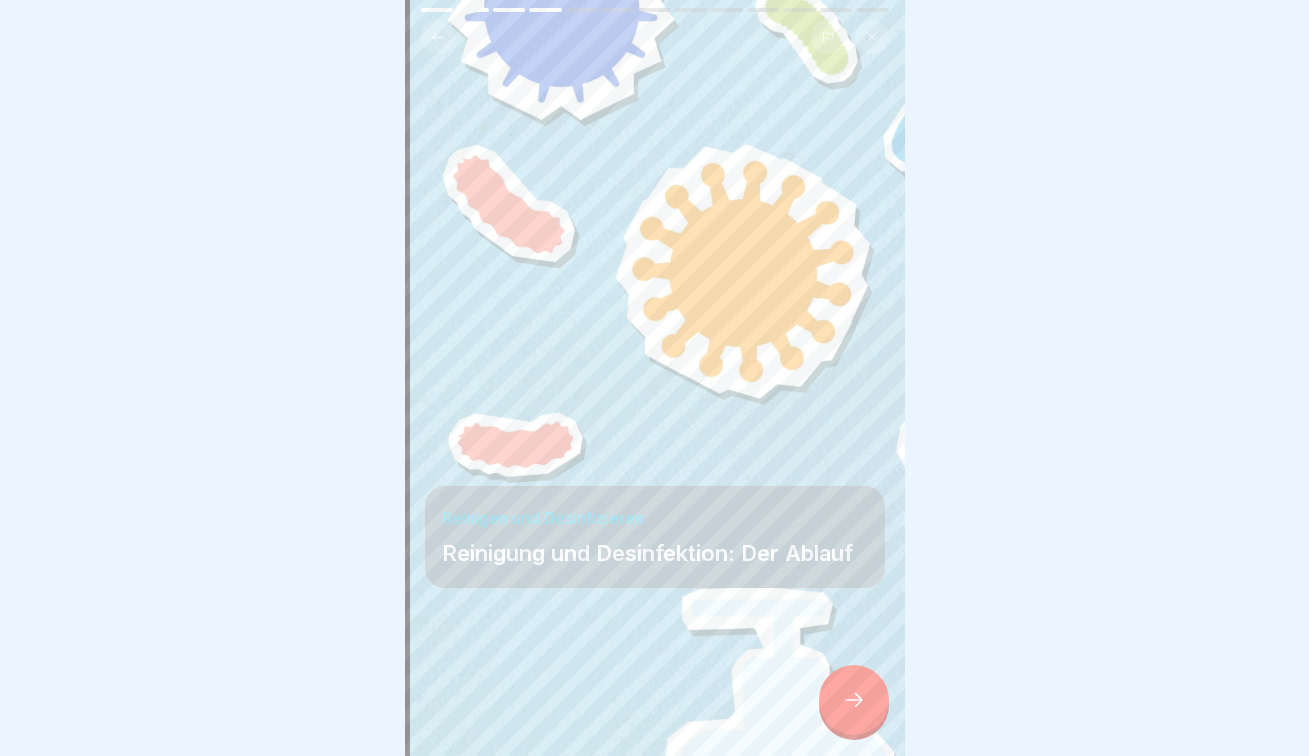 click 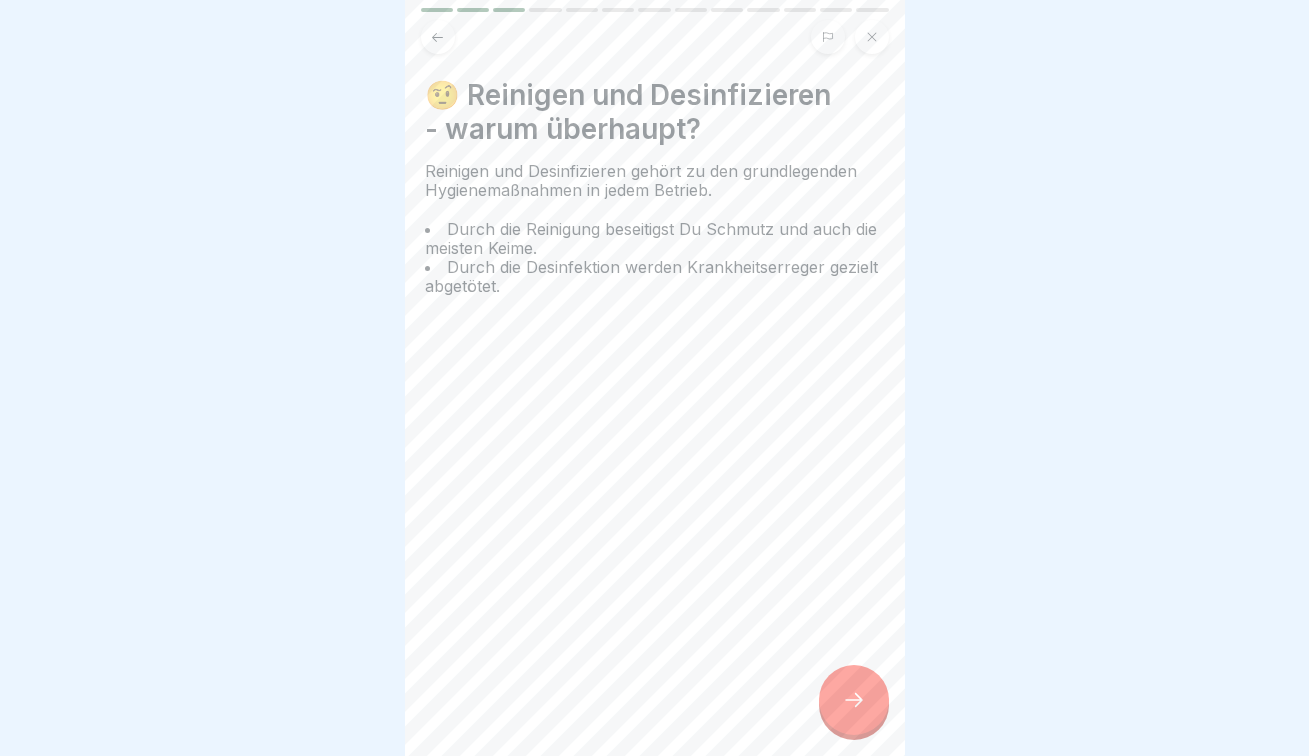 click 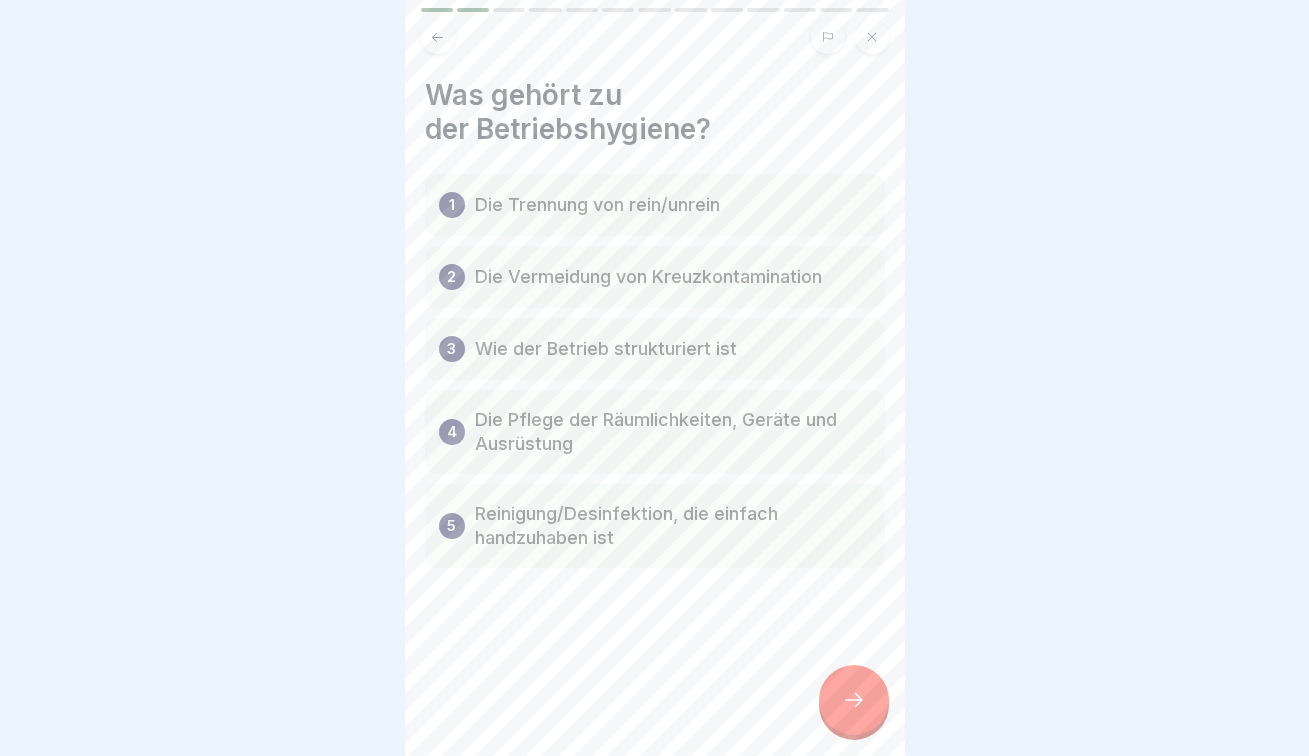click at bounding box center (854, 700) 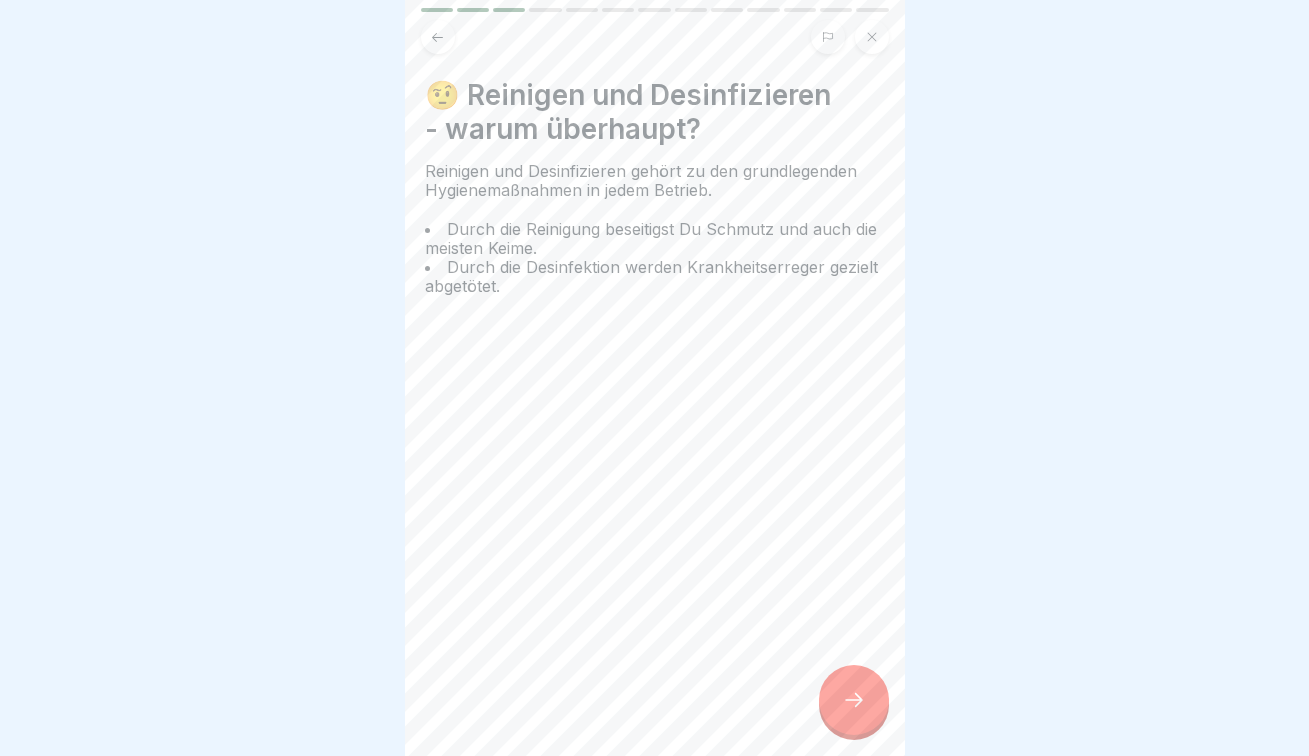 click at bounding box center [854, 700] 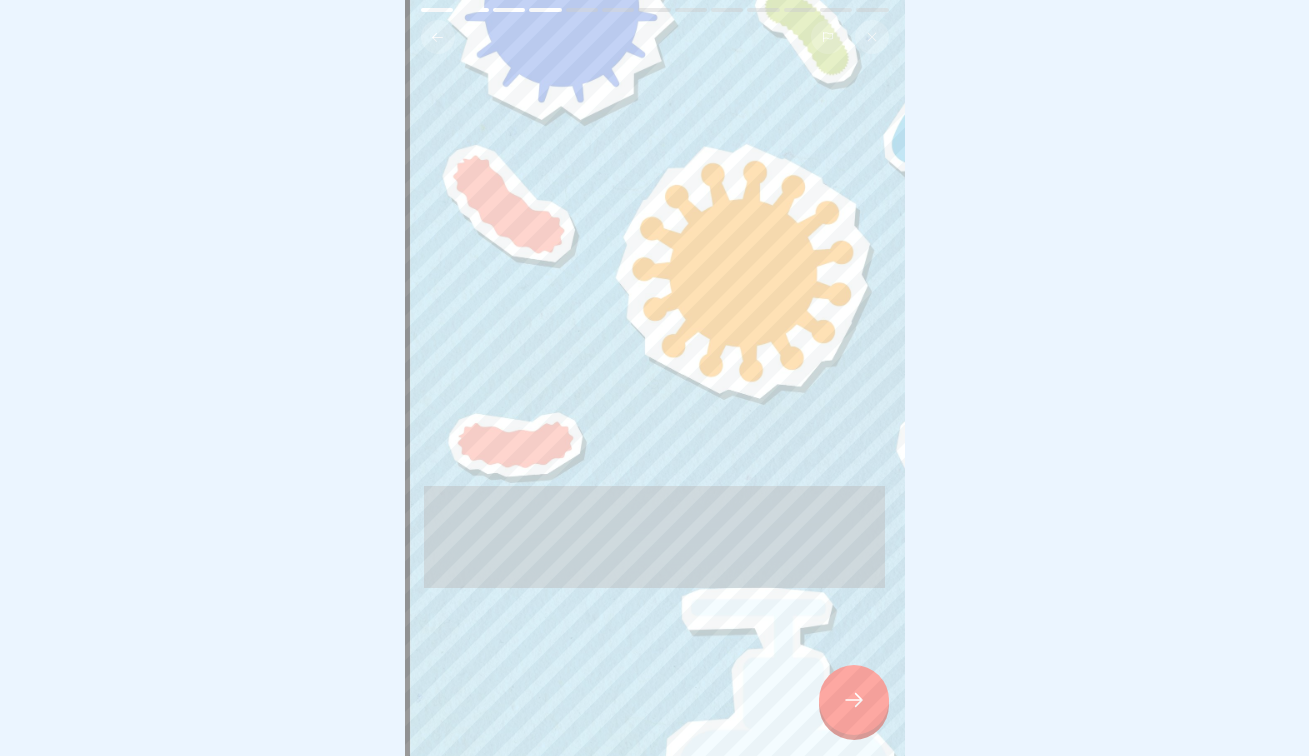 click at bounding box center [854, 700] 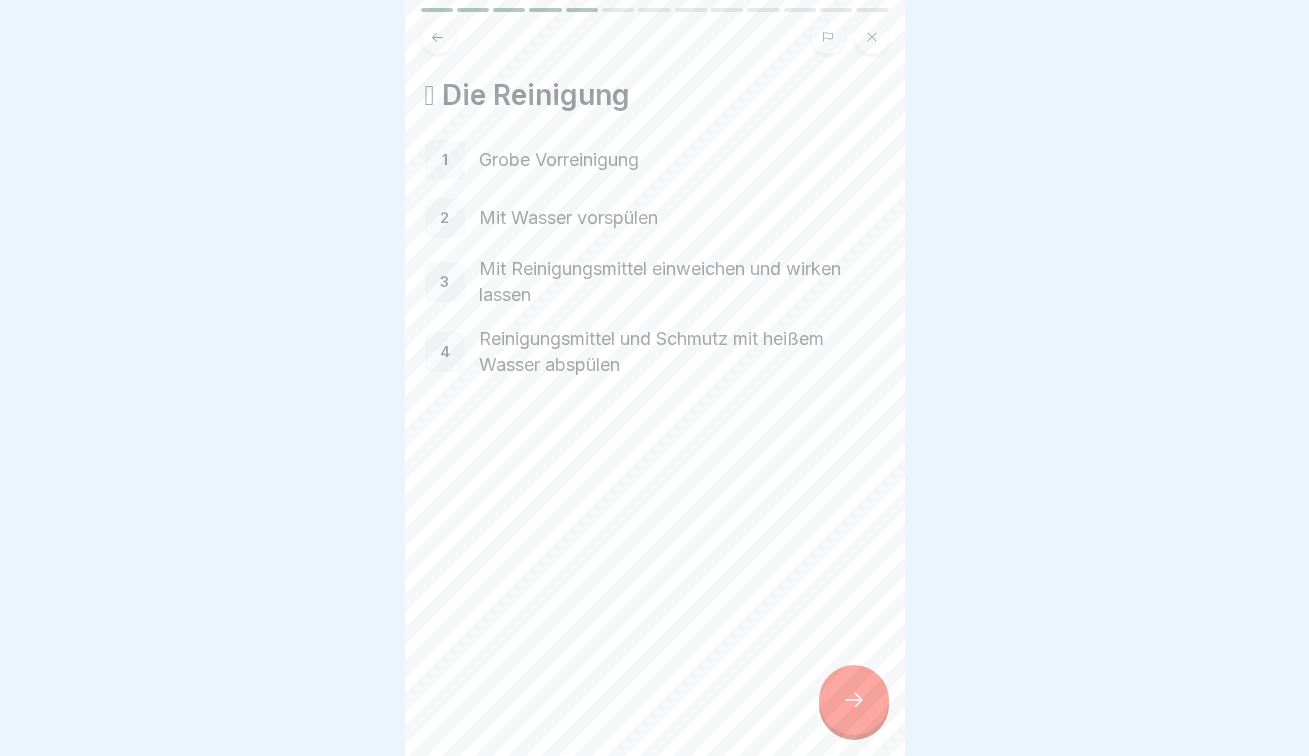 click at bounding box center (854, 700) 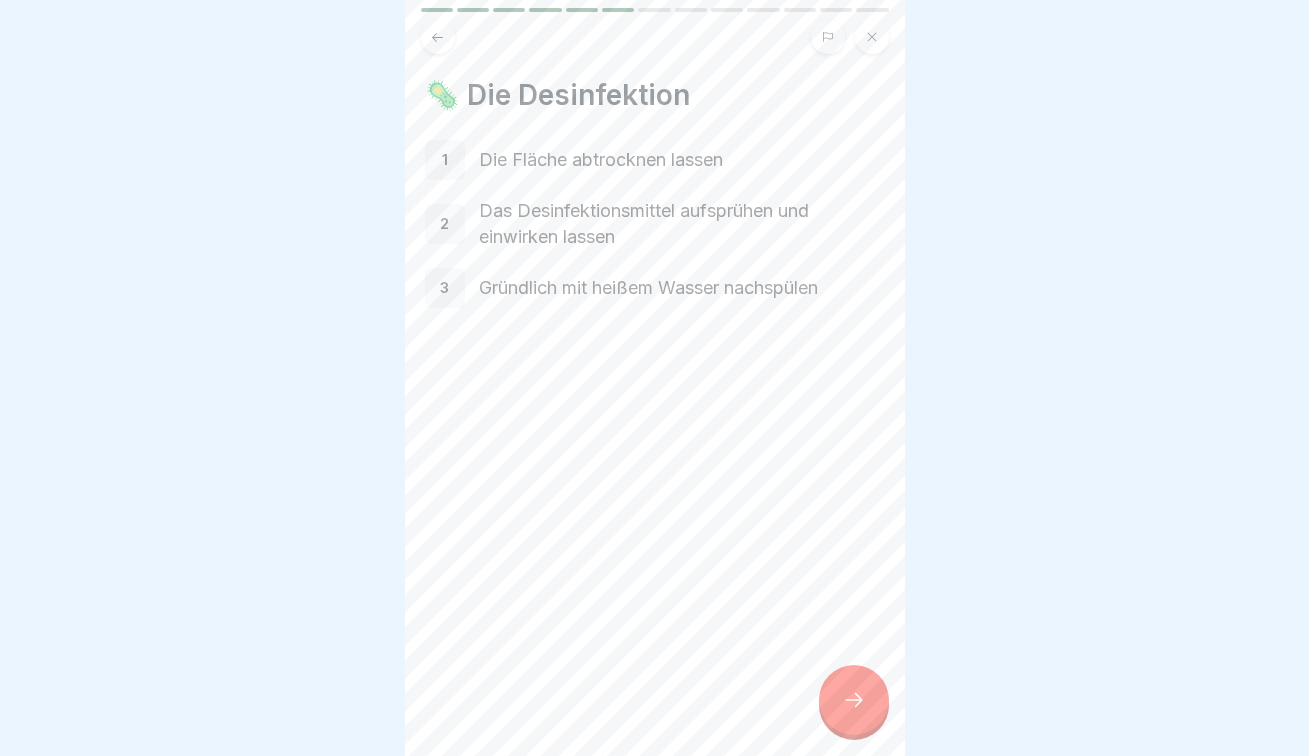 click at bounding box center (854, 700) 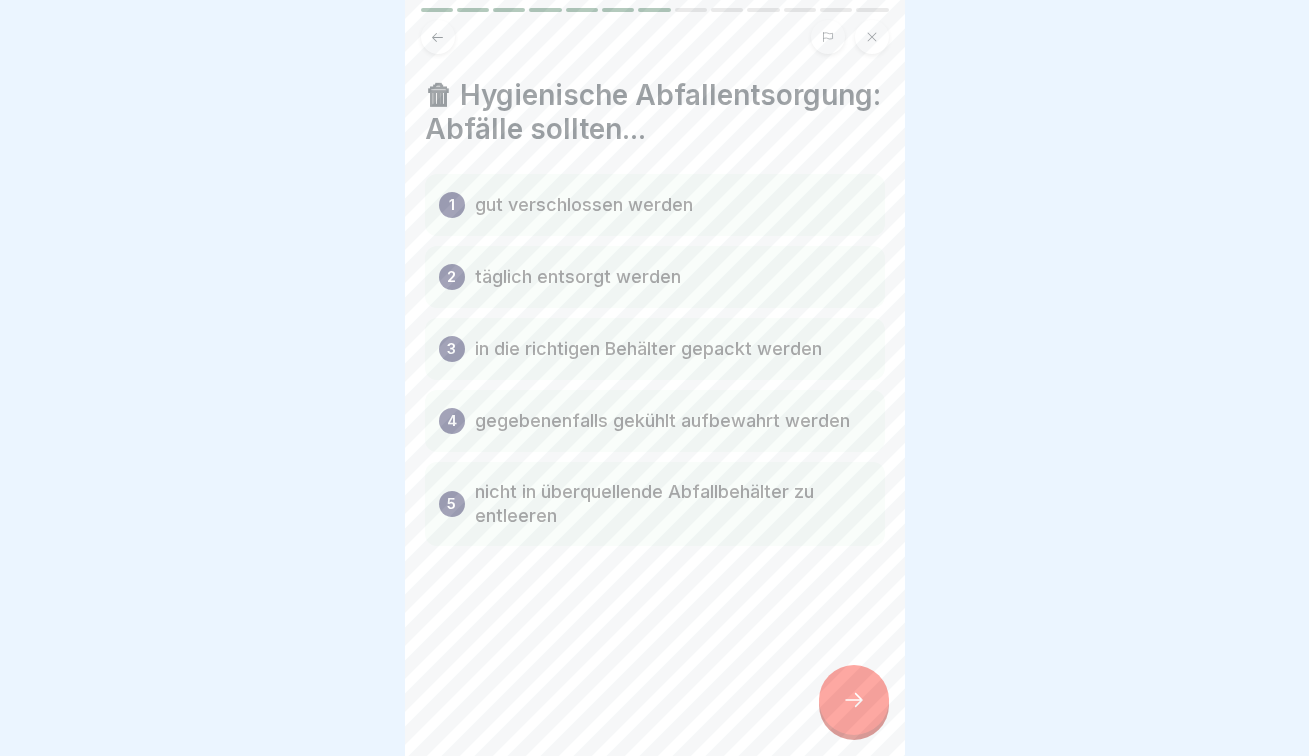 click at bounding box center [854, 700] 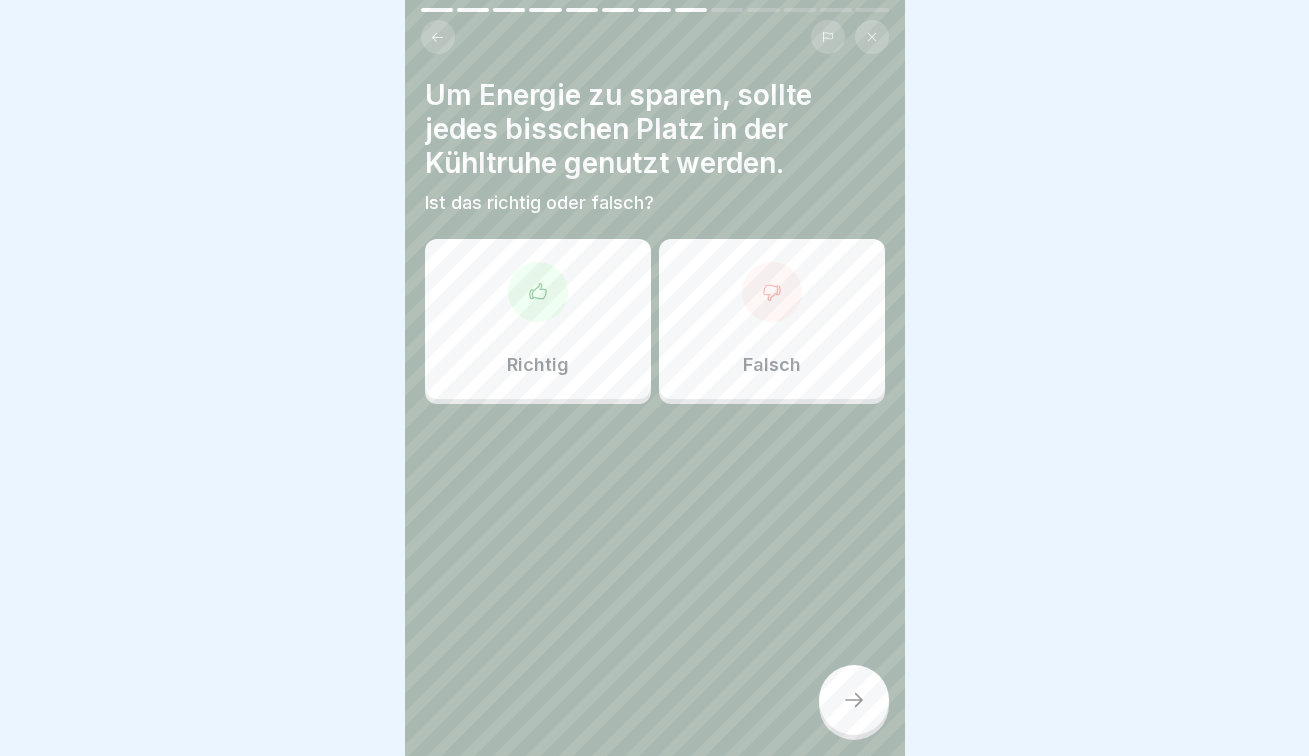 click on "Falsch" at bounding box center [772, 319] 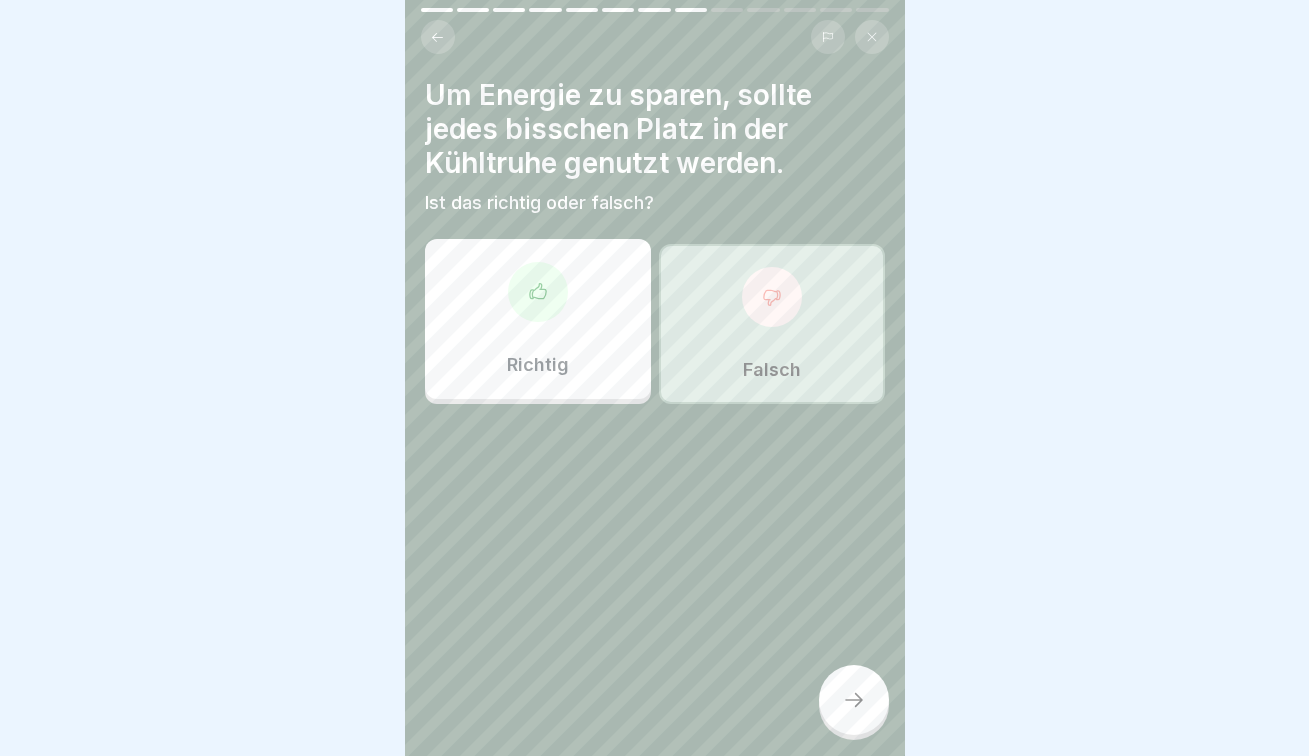 click at bounding box center [854, 700] 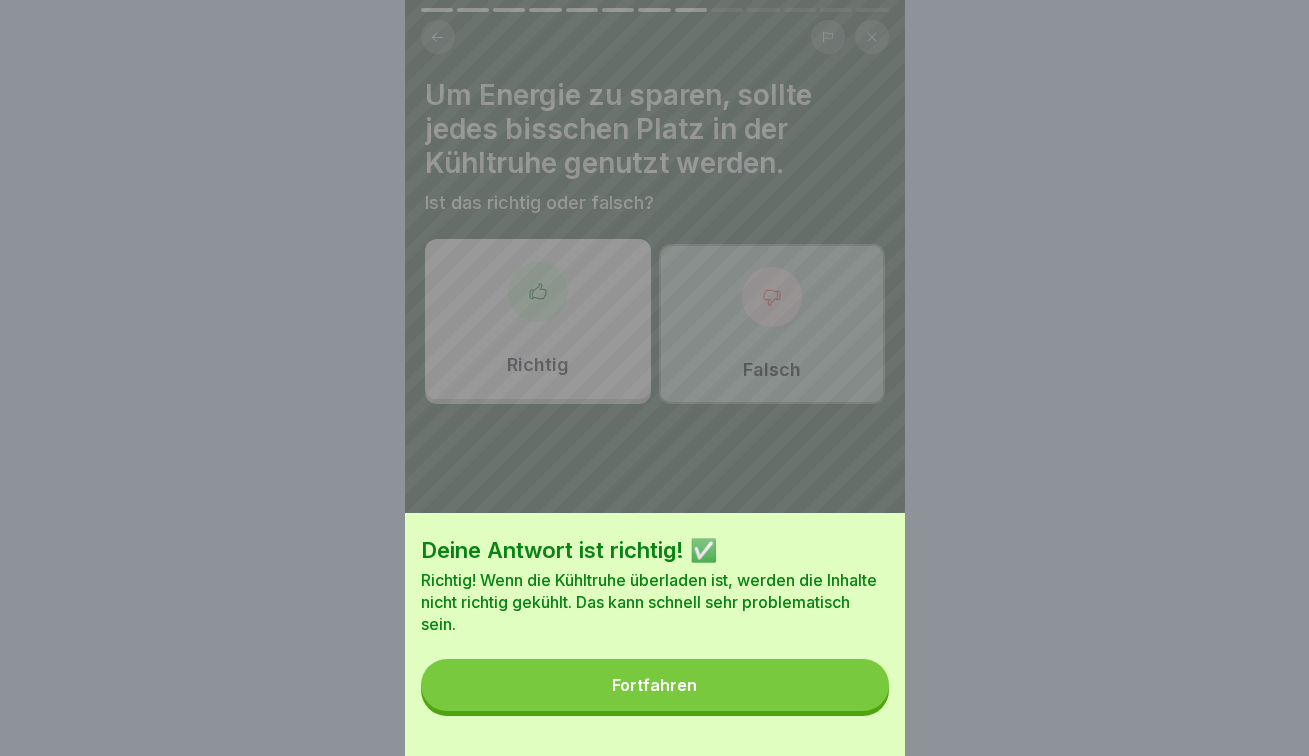 click on "Fortfahren" at bounding box center (655, 685) 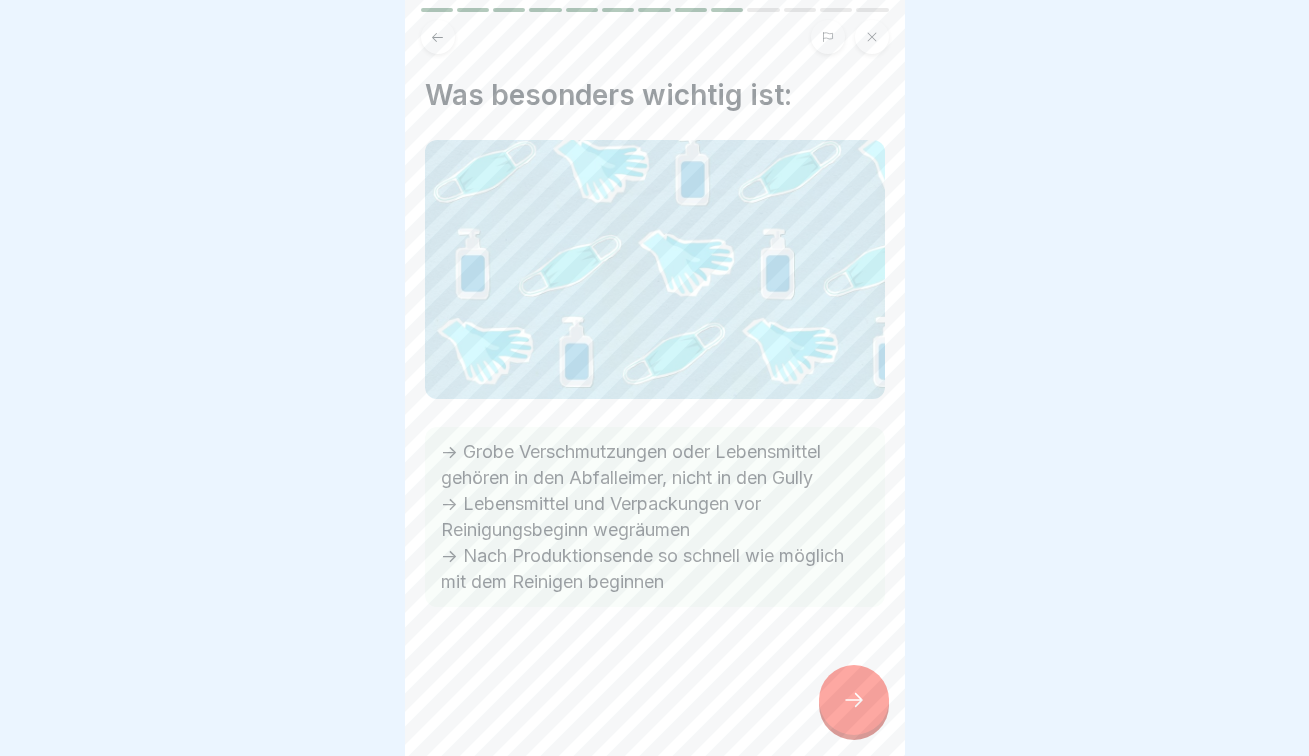 click at bounding box center [854, 700] 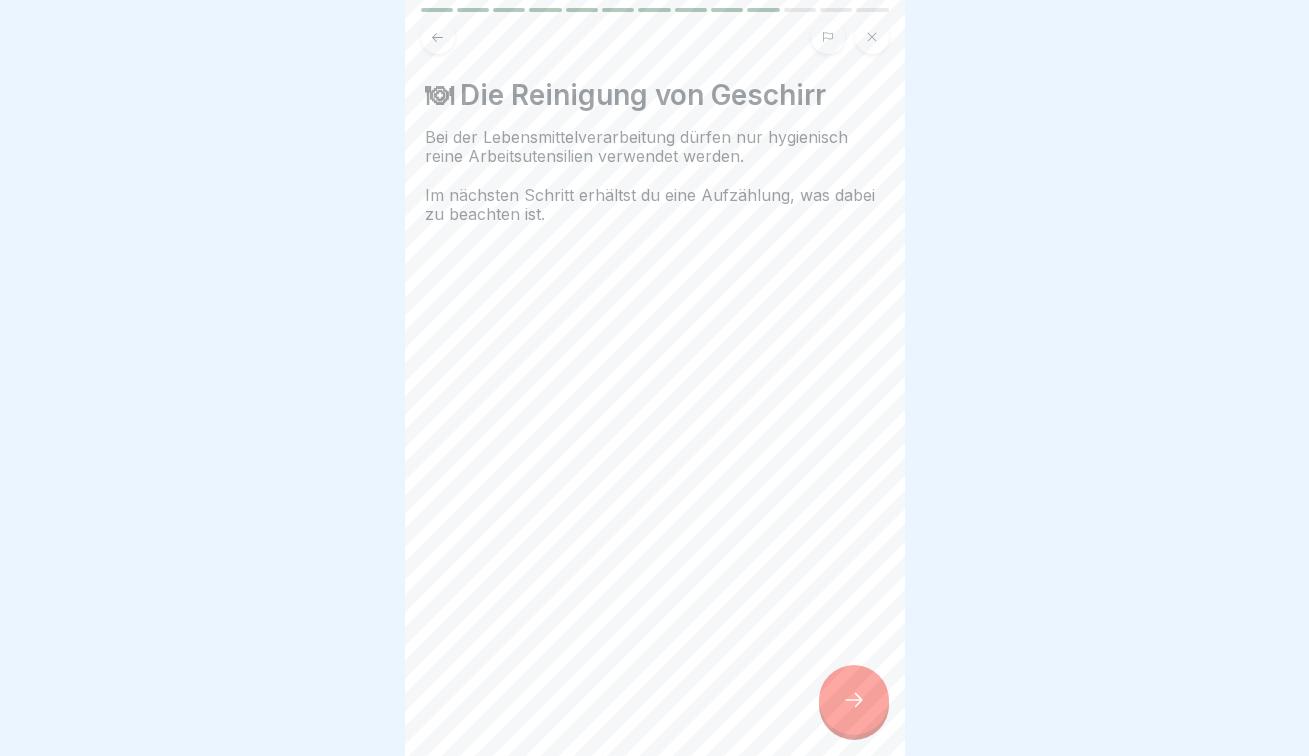 click at bounding box center (854, 700) 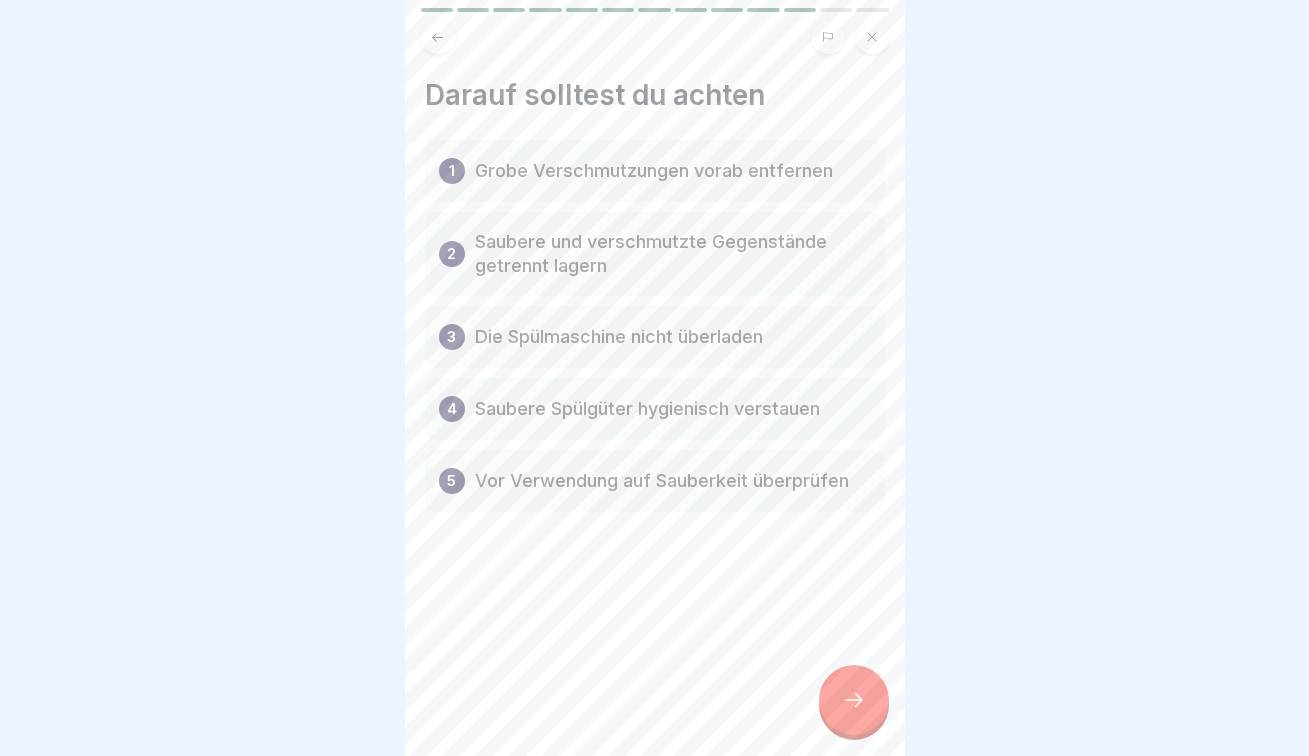 click at bounding box center [854, 700] 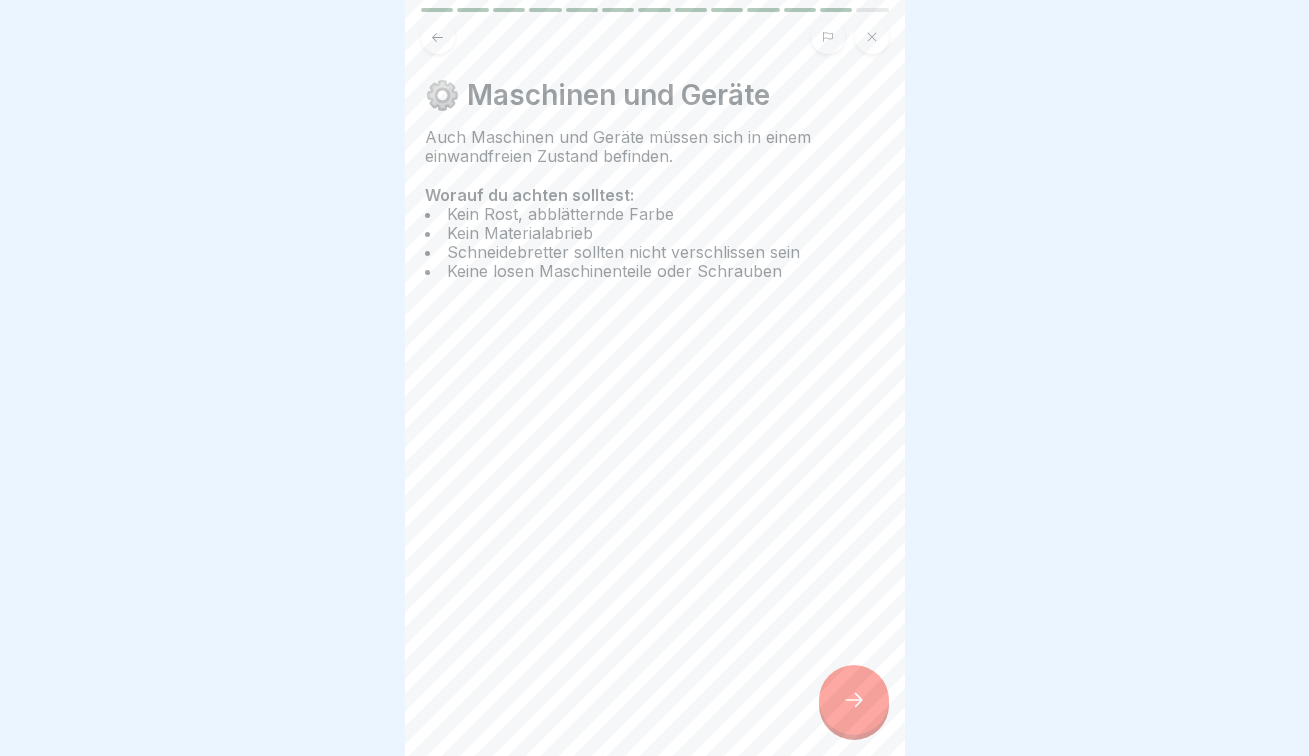 click at bounding box center [854, 700] 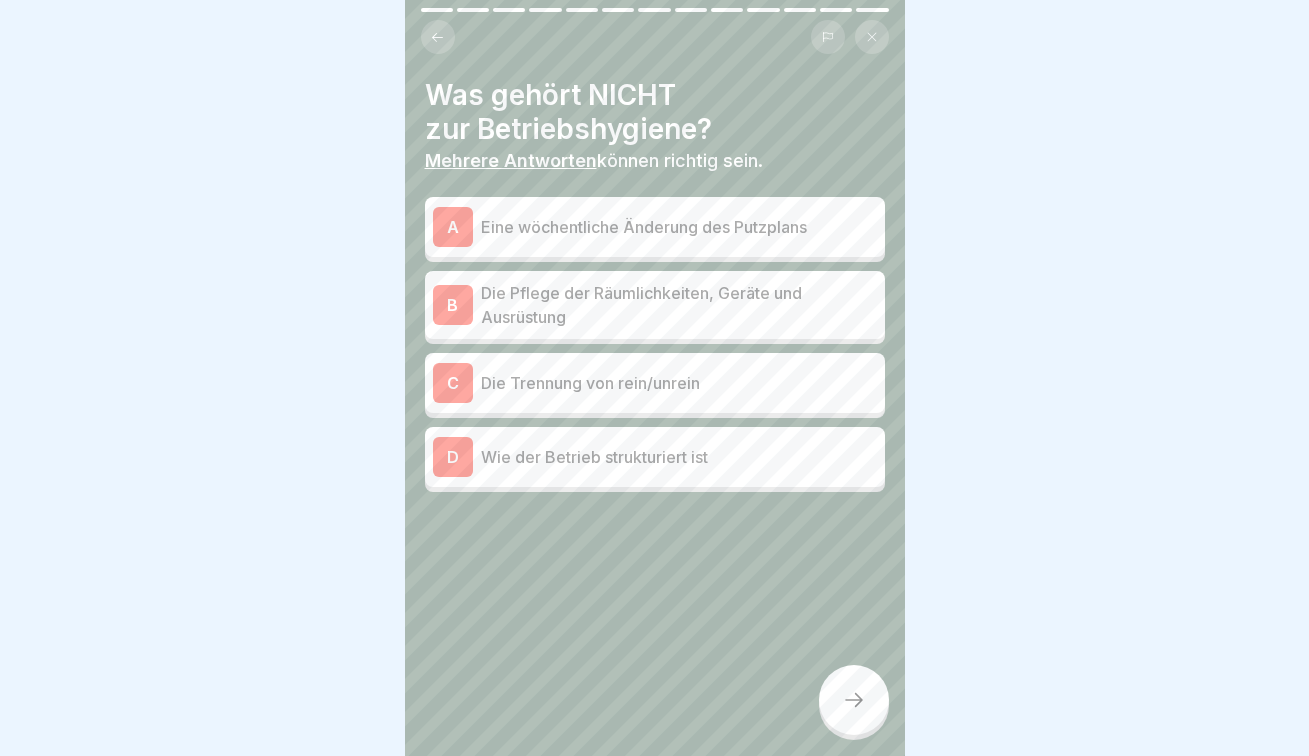 click on "Eine wöchentliche Änderung des Putzplans" at bounding box center [679, 227] 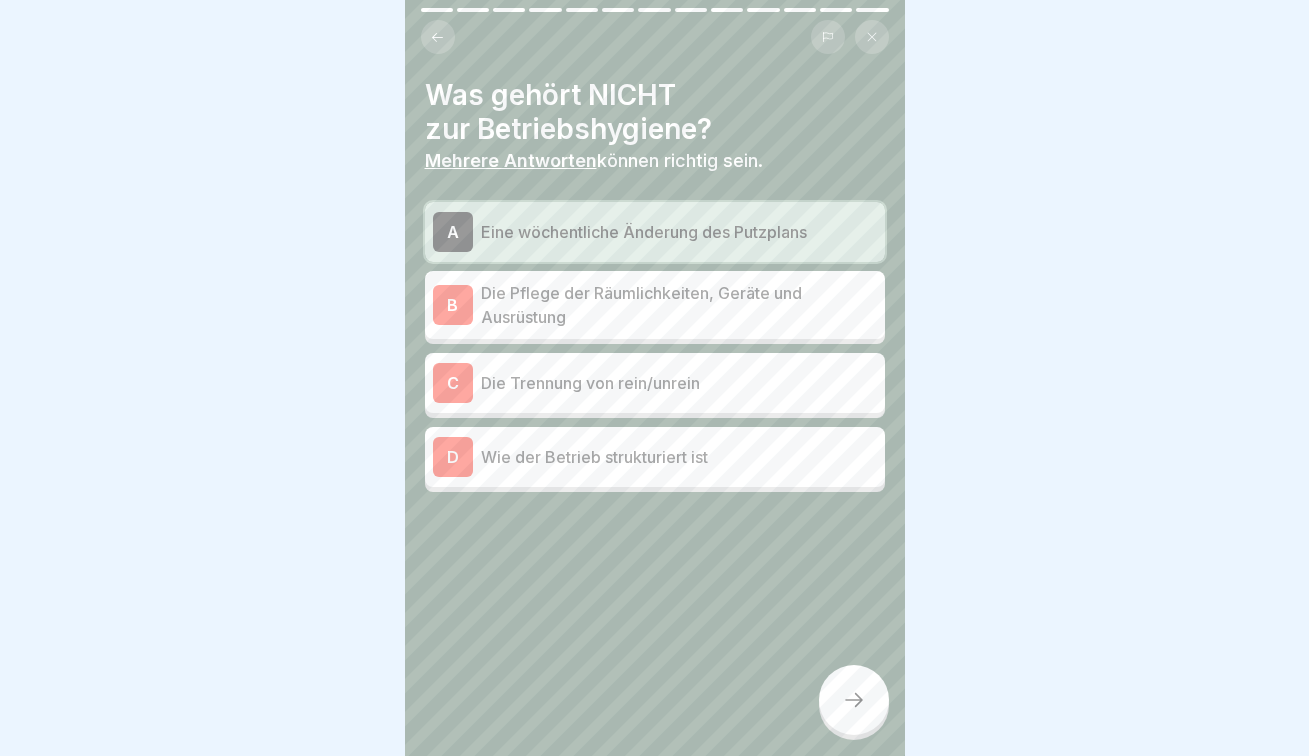 click 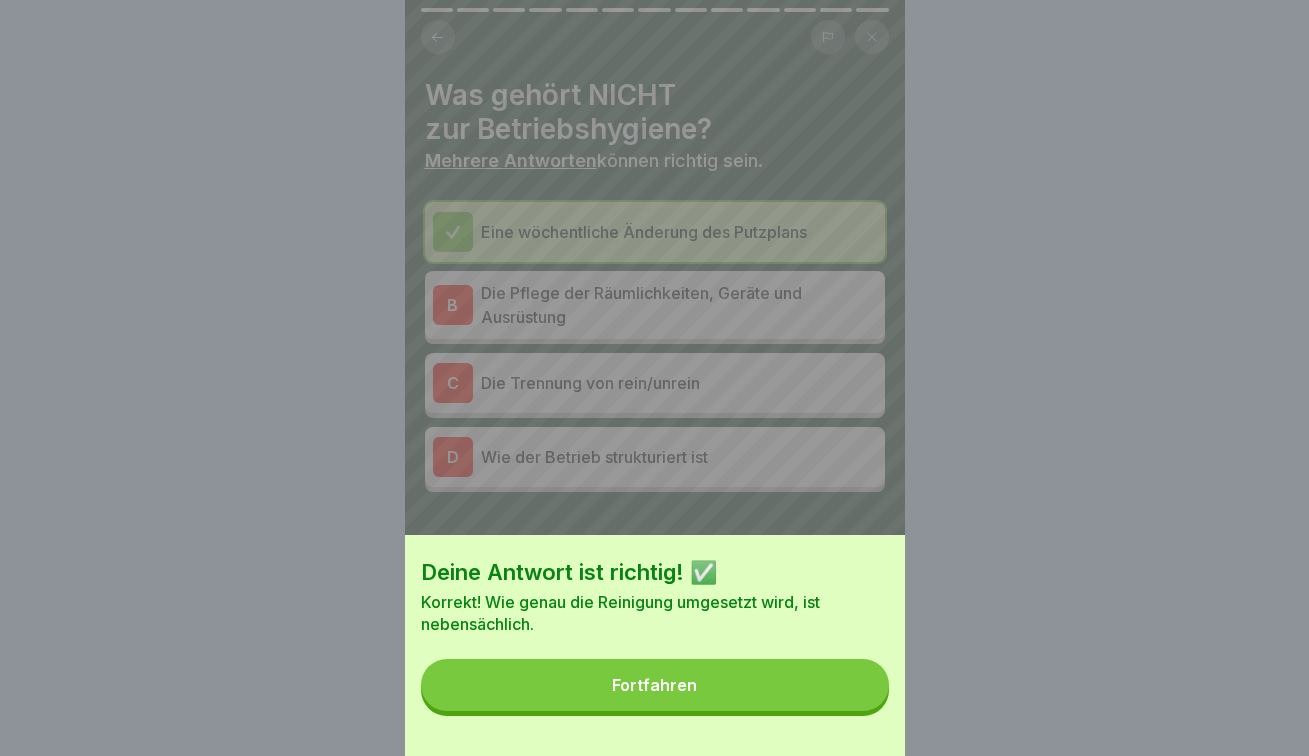 click on "Fortfahren" at bounding box center [655, 685] 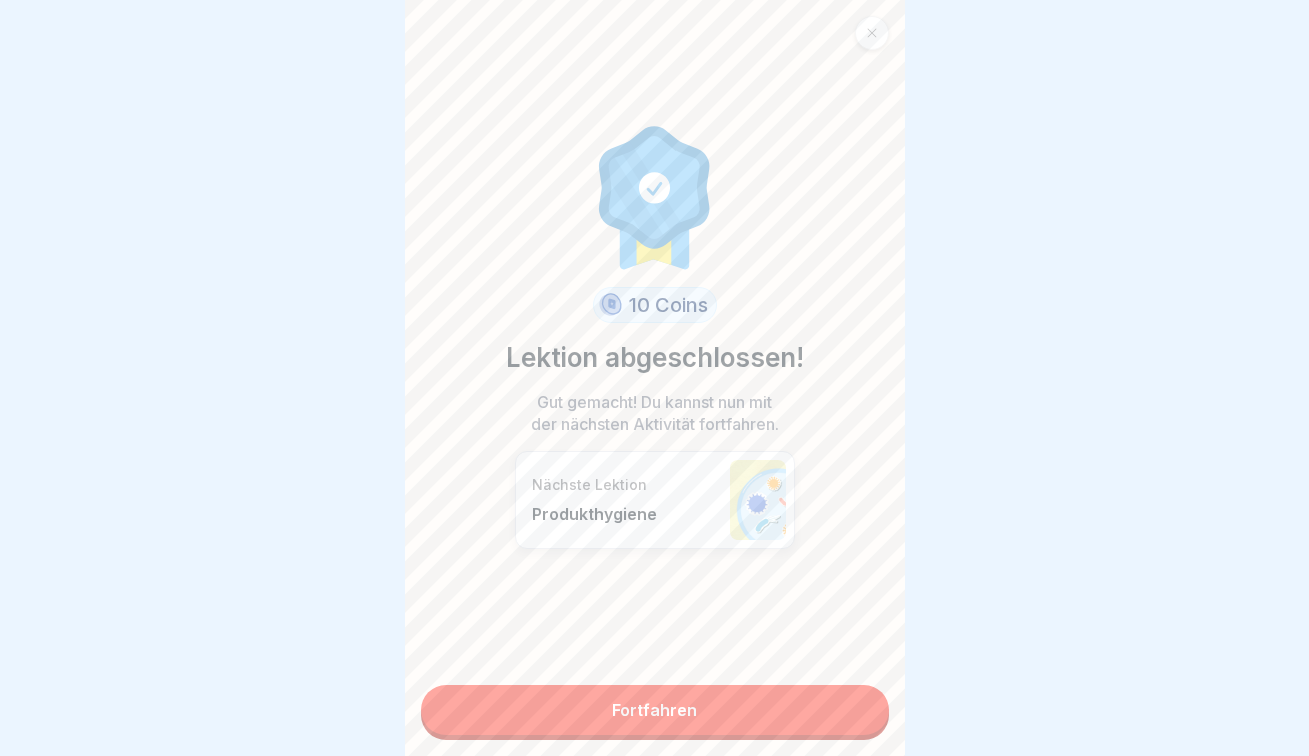 click on "10 Coins Lektion abgeschlossen! Gut gemacht! Du kannst nun mit der nächsten Aktivität fortfahren. Nächste Lektion Produkthygiene Fortfahren" at bounding box center (655, 378) 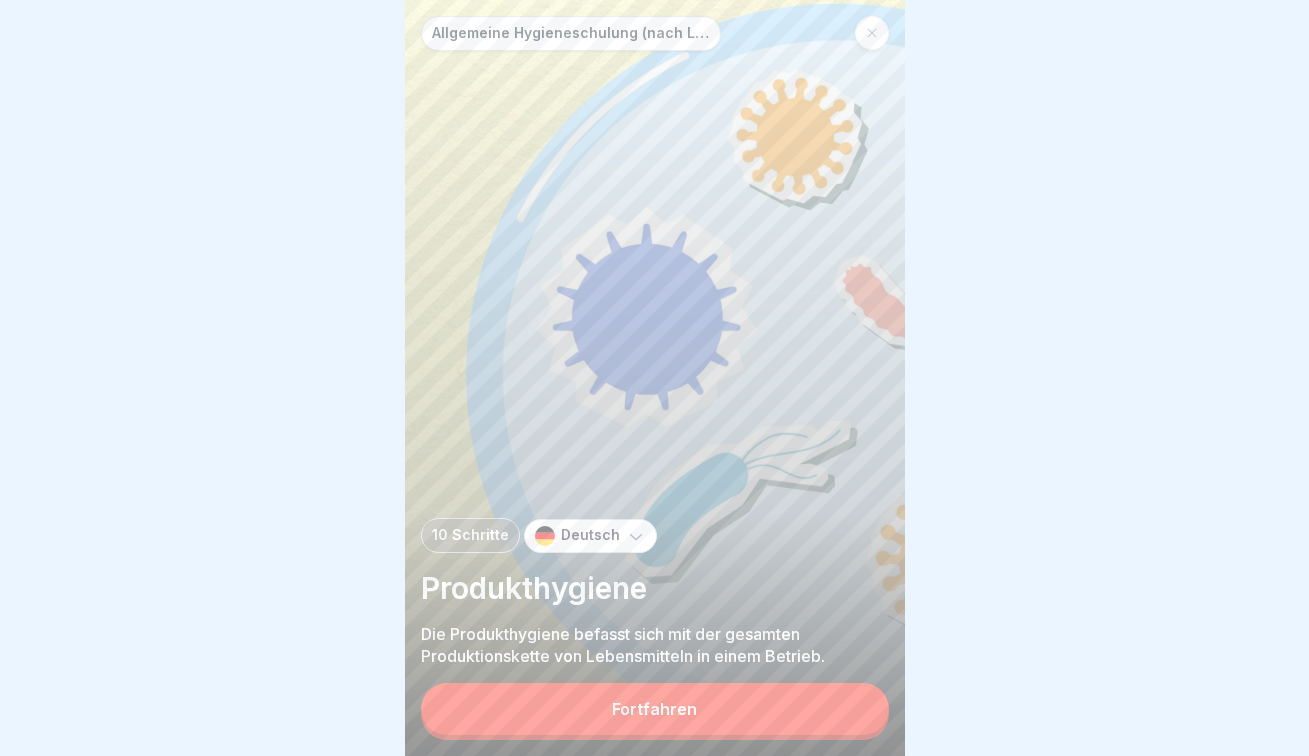 click at bounding box center [872, 33] 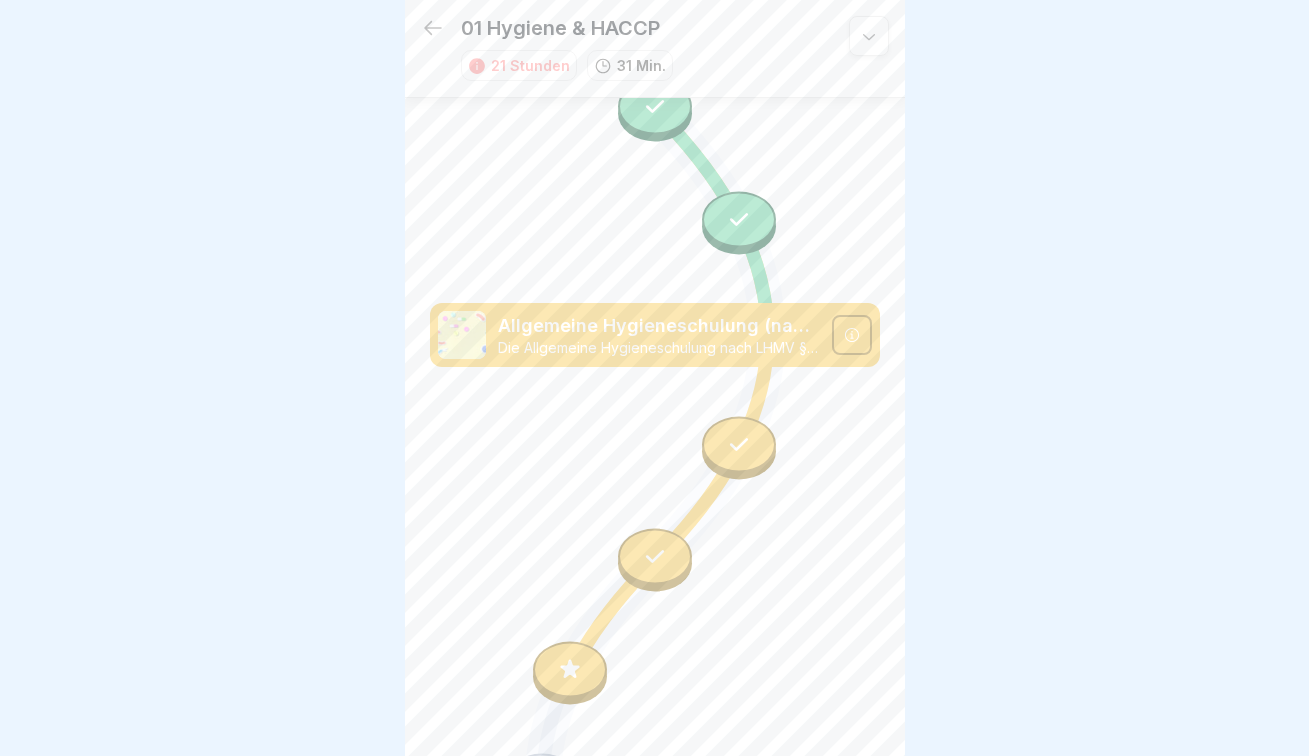 scroll, scrollTop: 949, scrollLeft: 0, axis: vertical 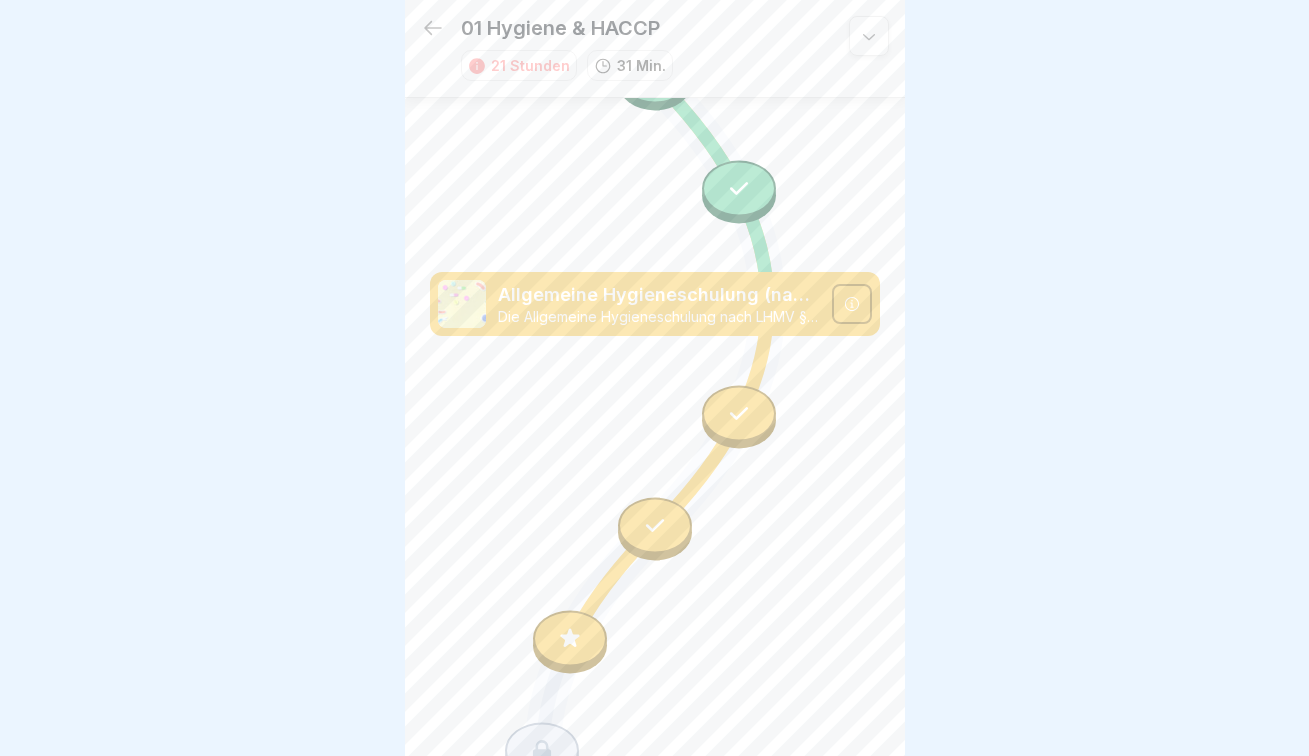 click at bounding box center [570, 638] 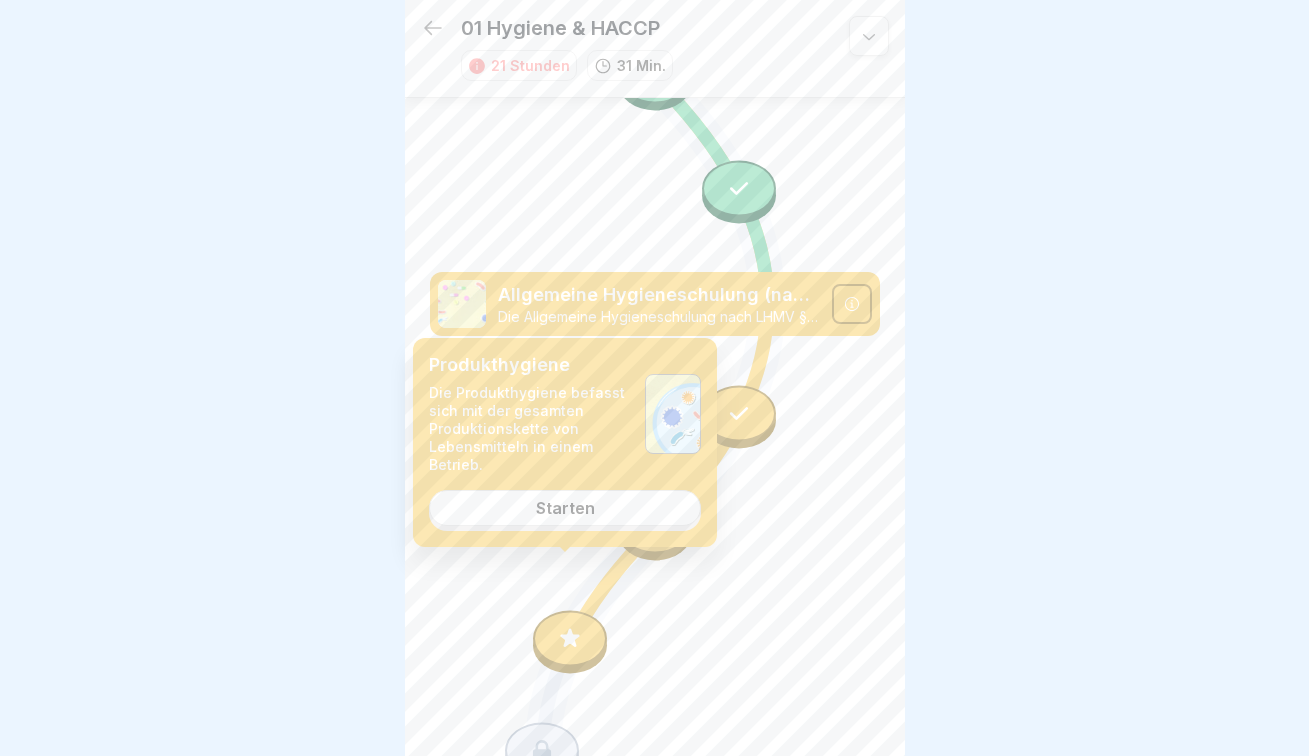 click on "Starten" at bounding box center [565, 508] 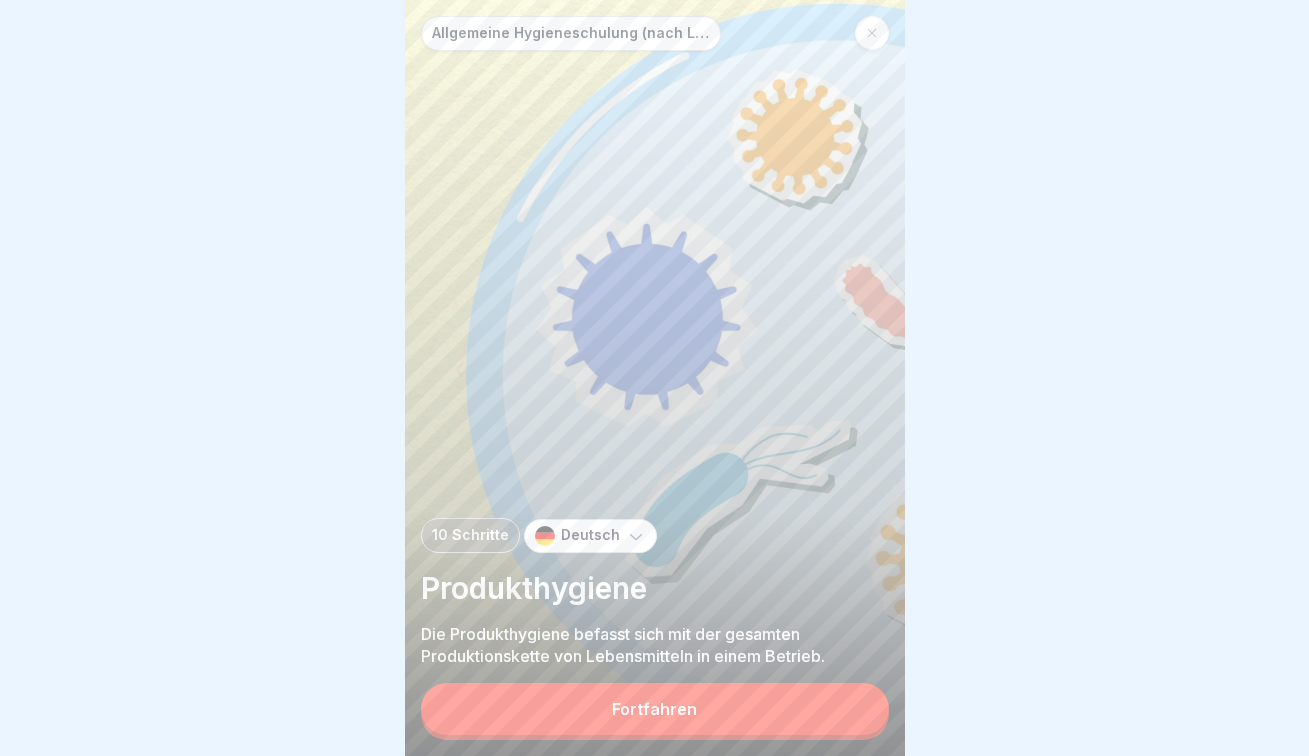 click on "Fortfahren" at bounding box center (655, 709) 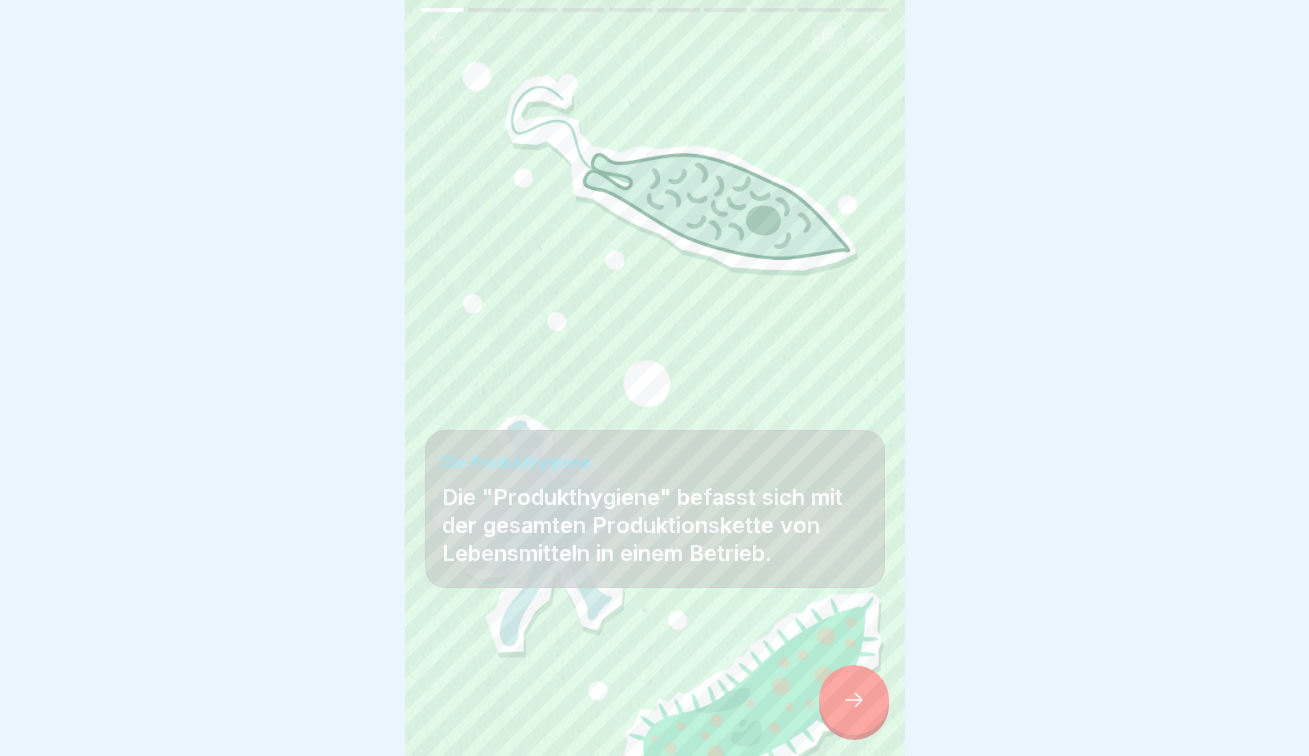 click at bounding box center [854, 700] 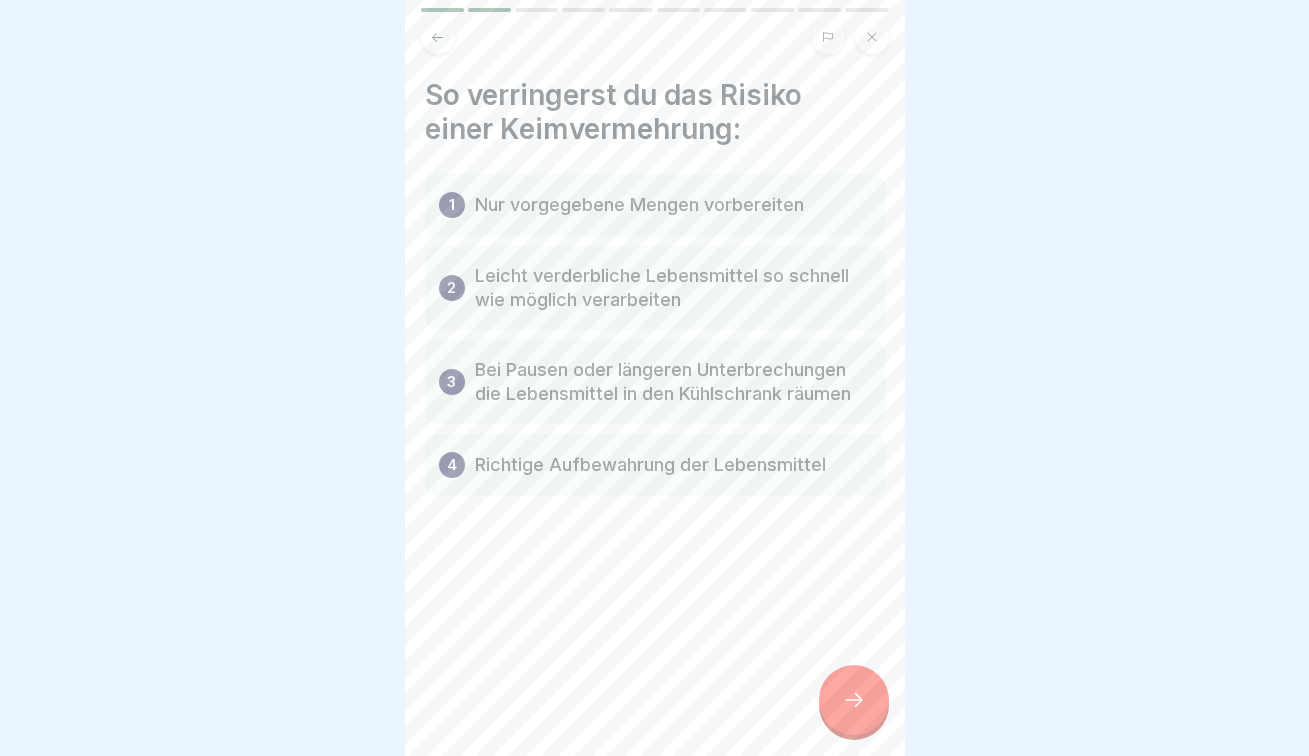 click 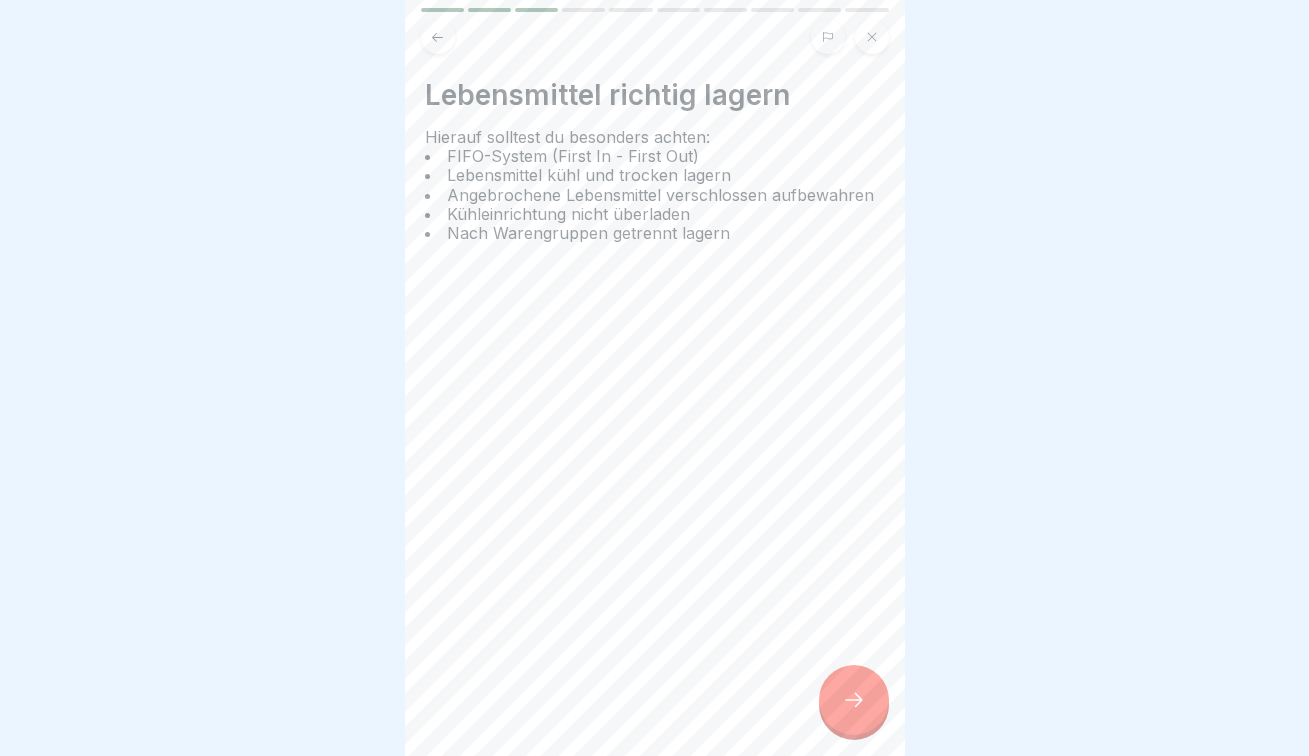 click 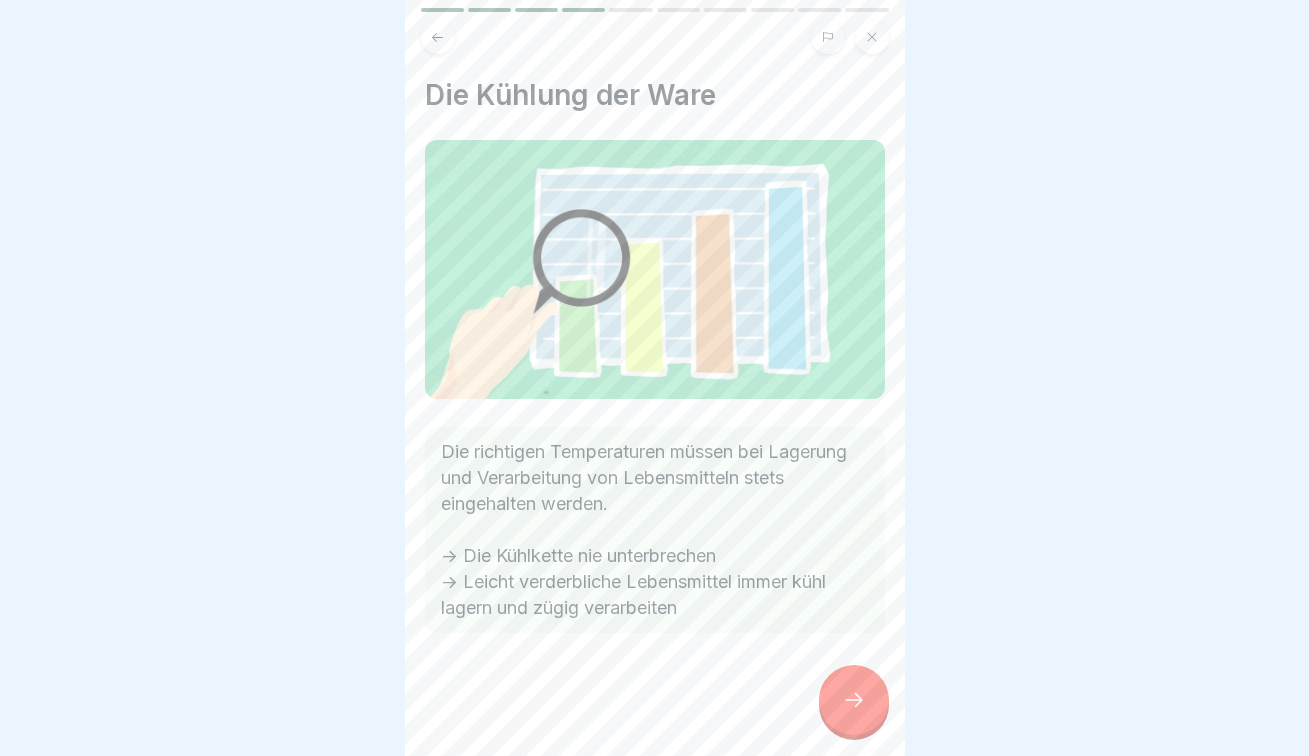 click 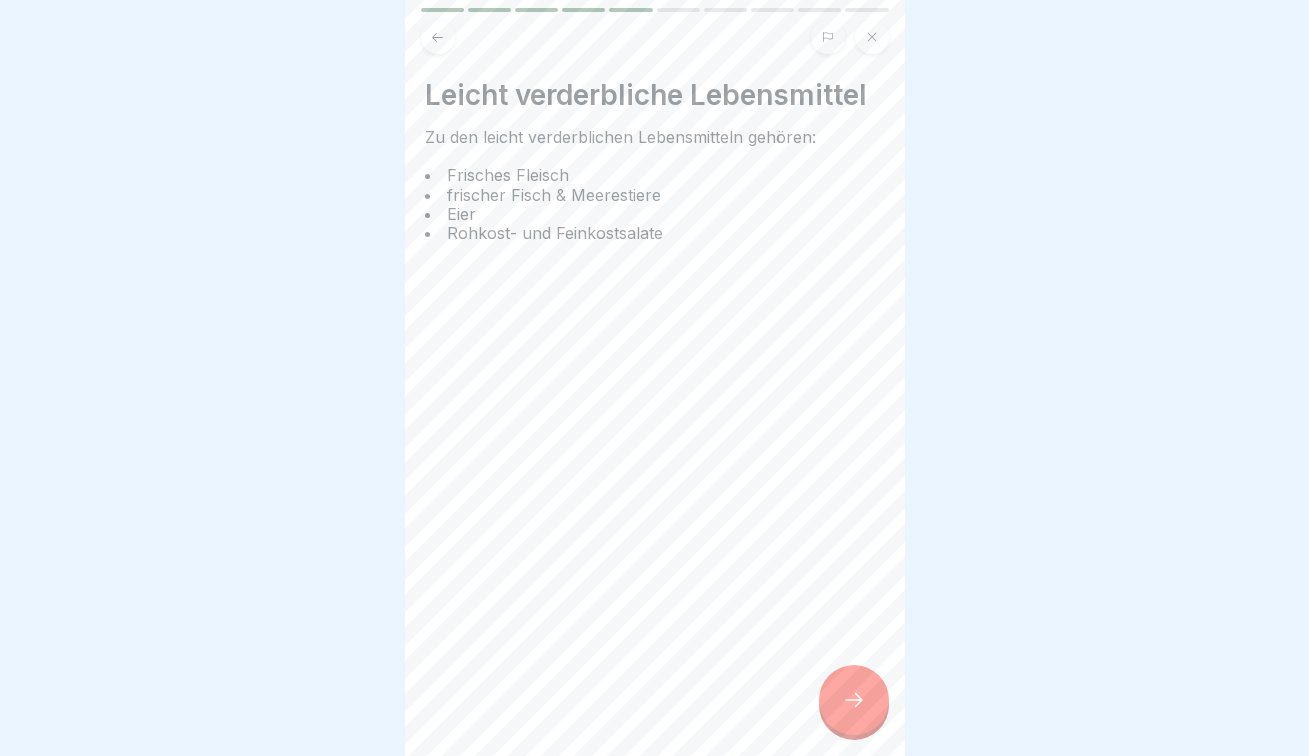 click 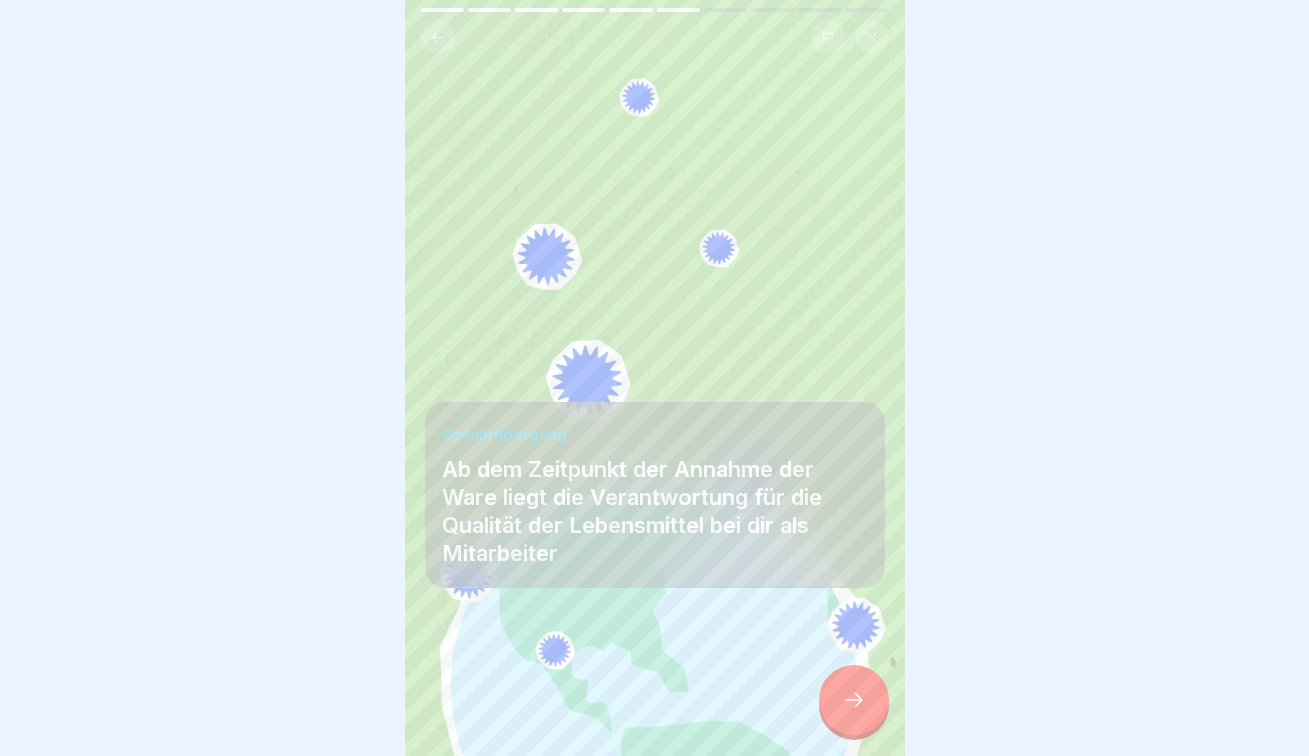 click 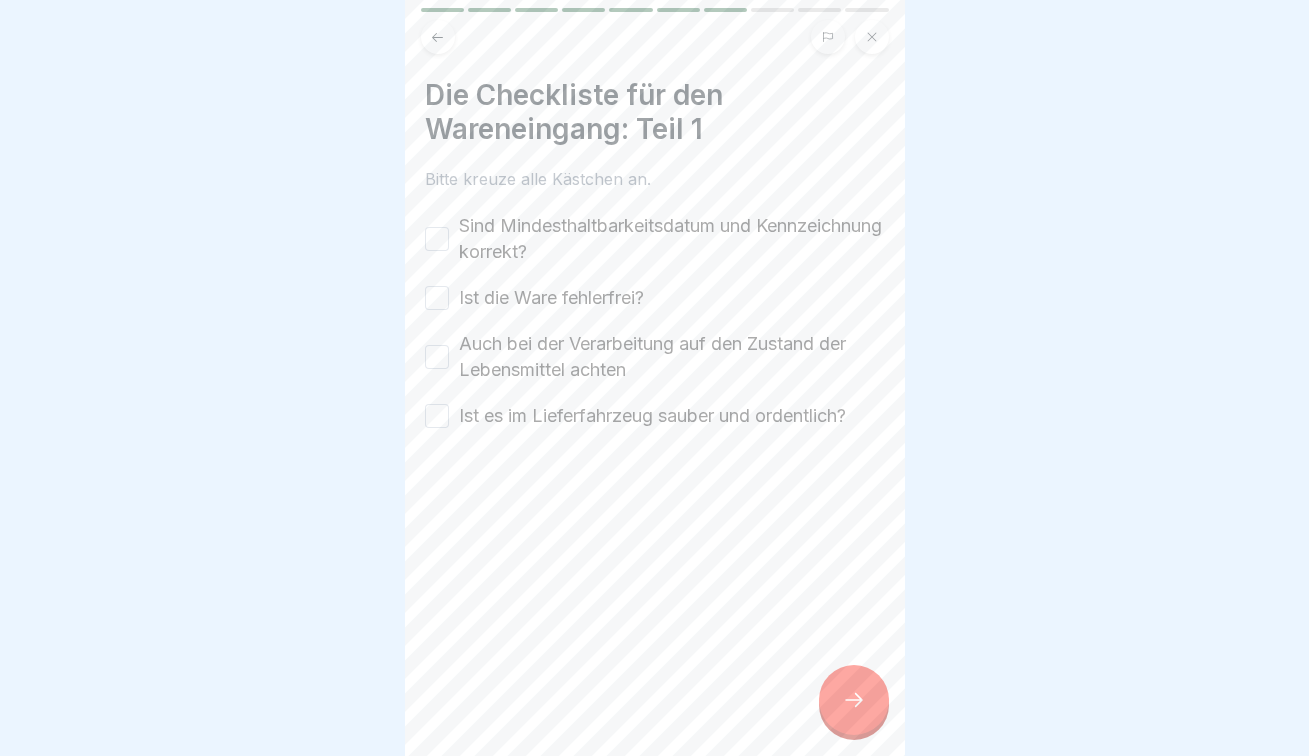 click on "Sind Mindesthaltbarkeitsdatum und Kennzeichnung korrekt?" at bounding box center [437, 239] 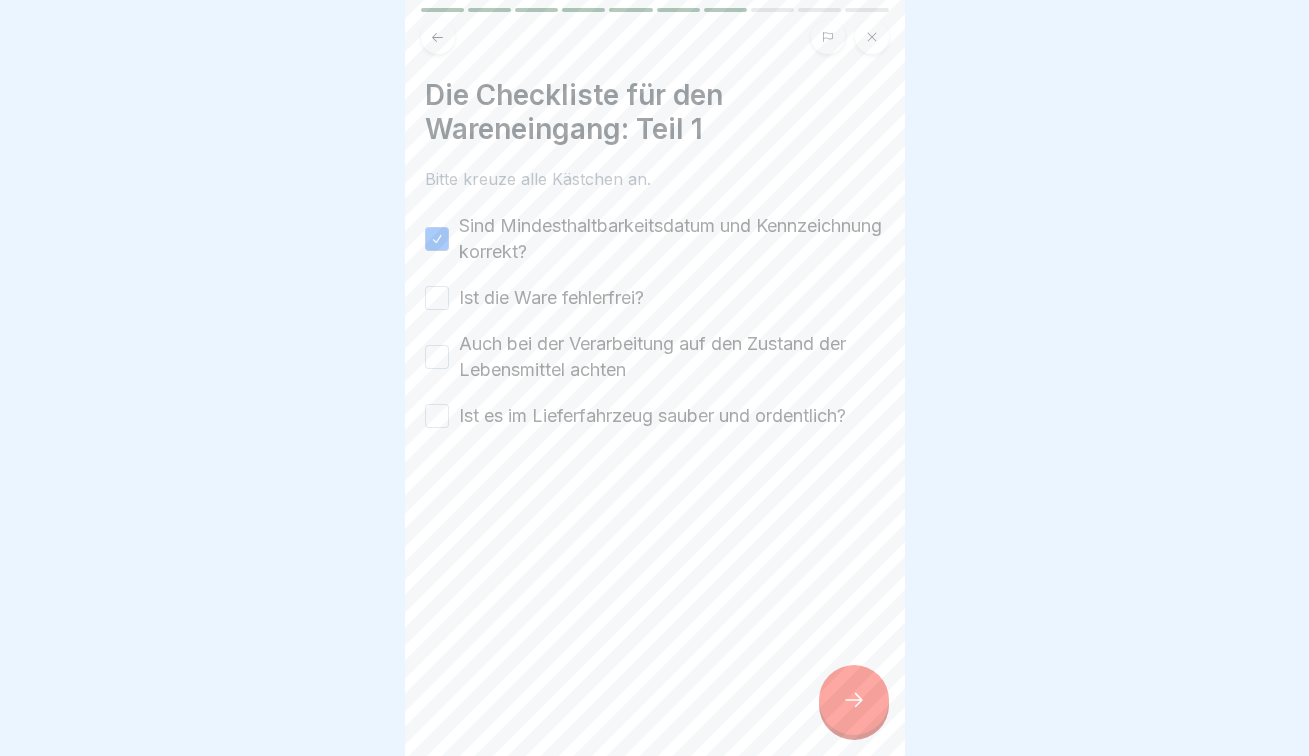 click on "Ist die Ware fehlerfrei?" at bounding box center [437, 298] 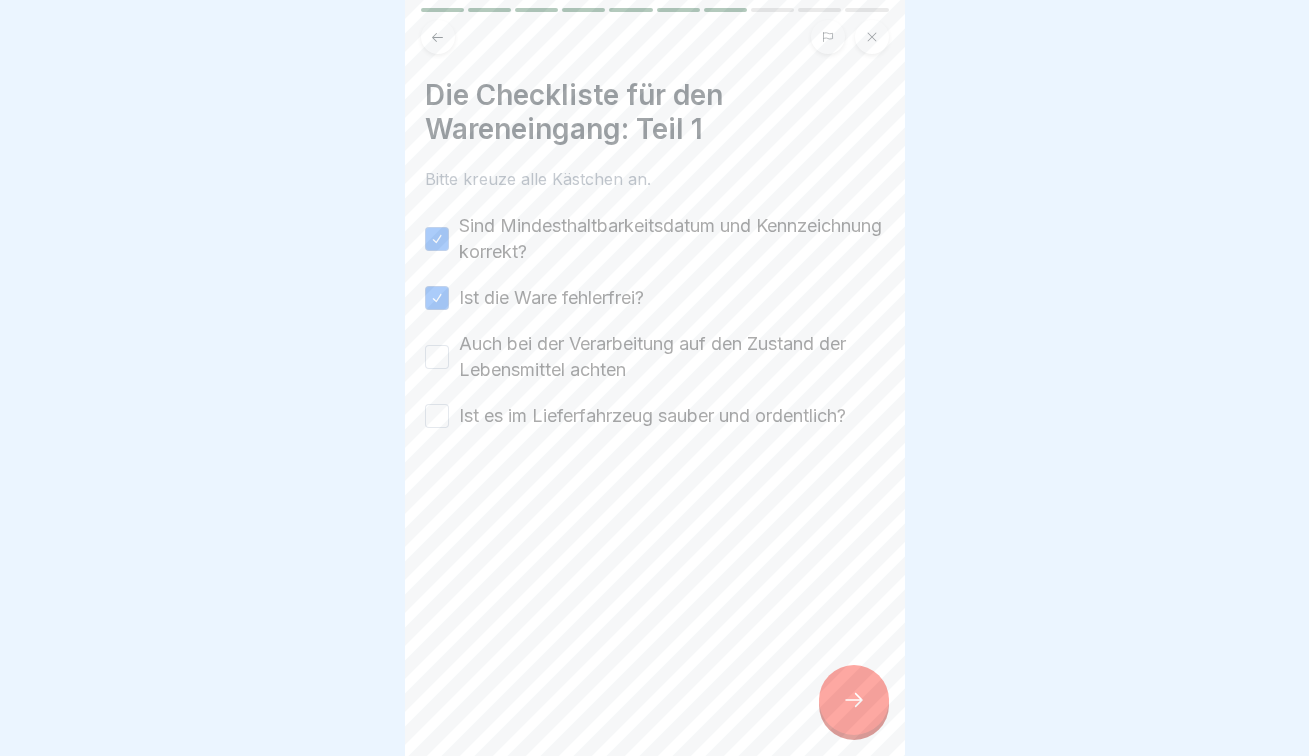 click on "Auch bei der Verarbeitung auf den Zustand der Lebensmittel achten" at bounding box center [437, 357] 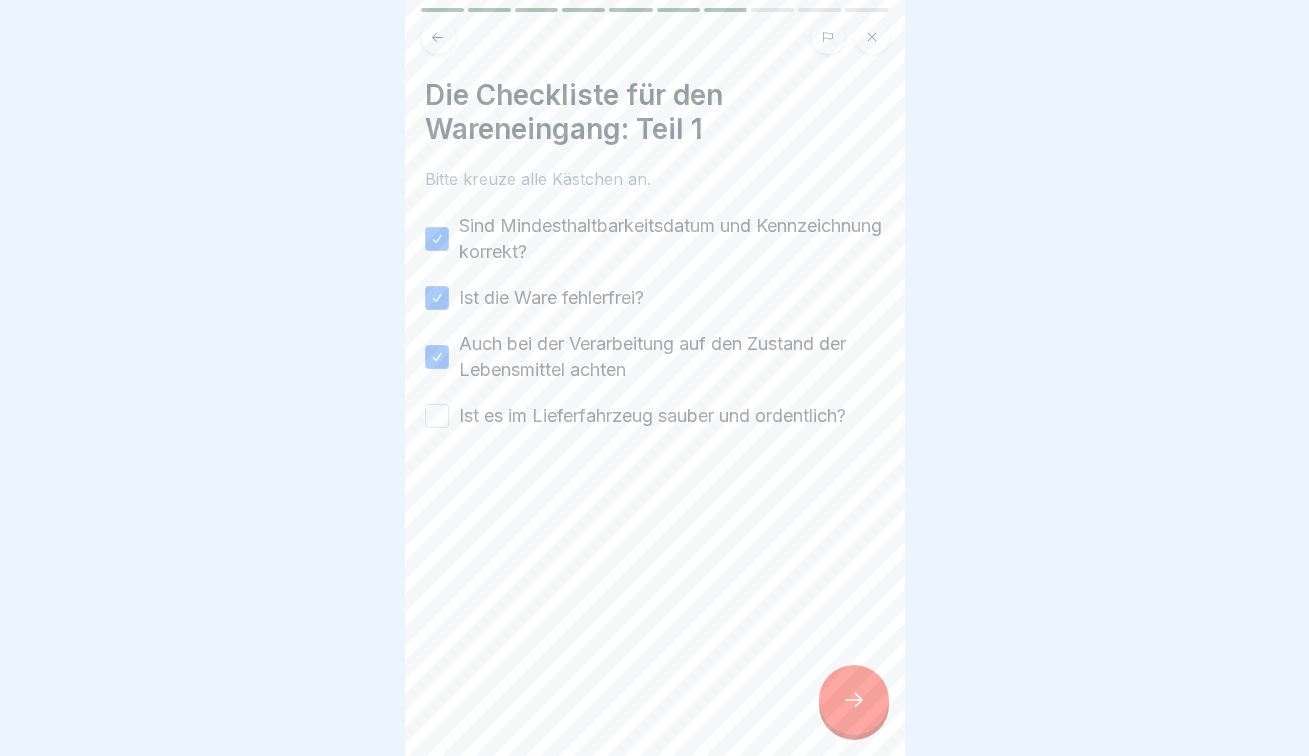 click on "Ist es im Lieferfahrzeug sauber und ordentlich?" at bounding box center [437, 416] 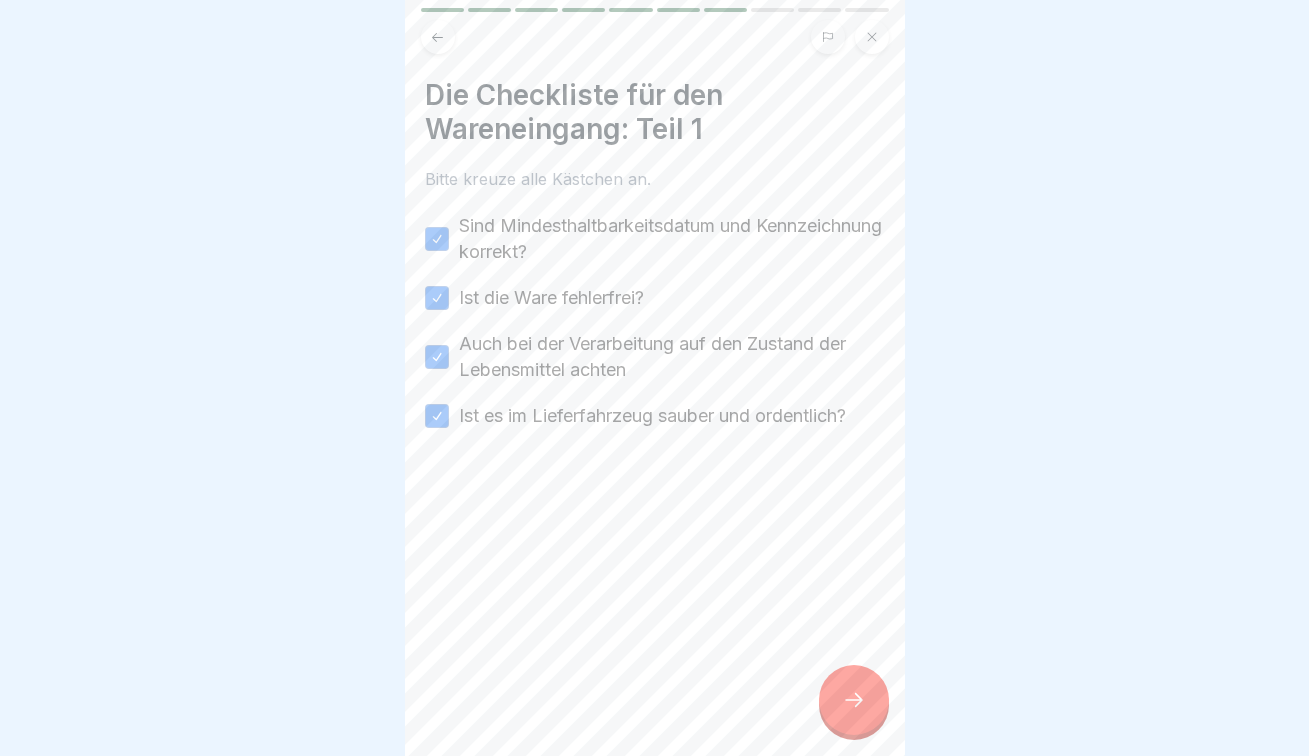 click at bounding box center [854, 700] 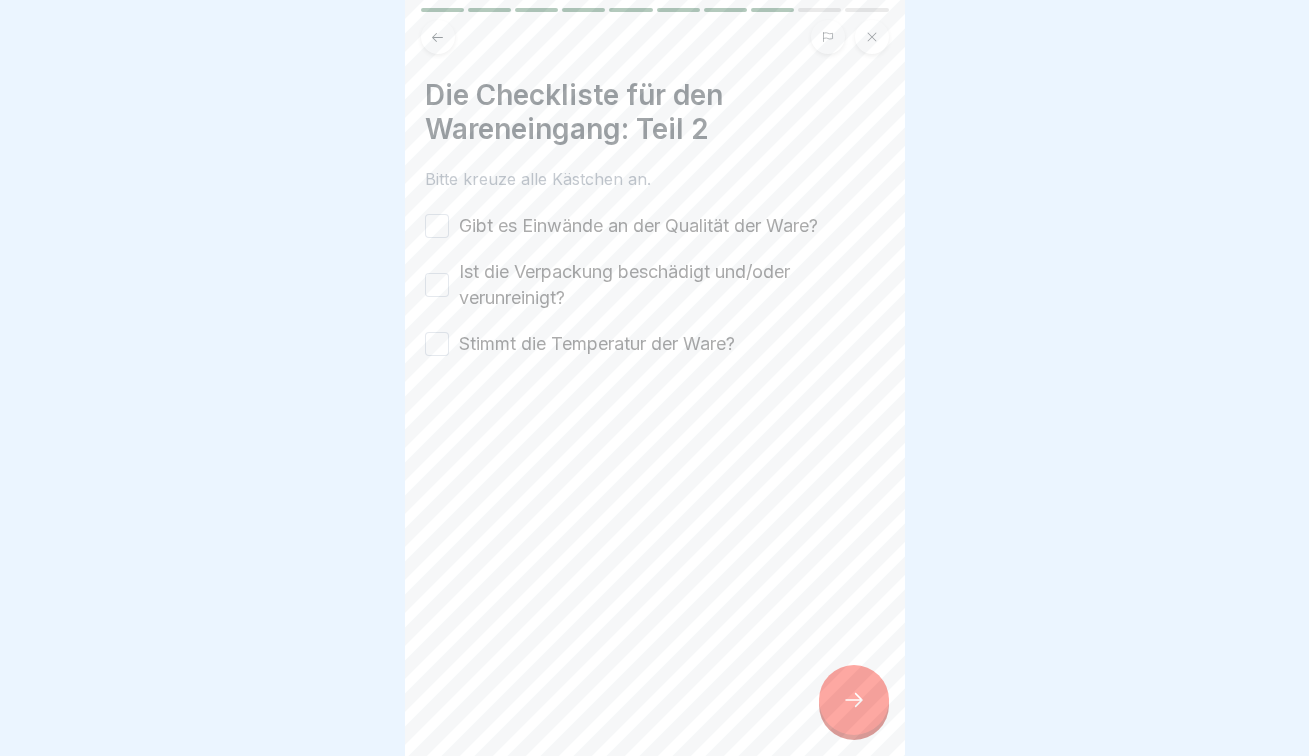 click on "Gibt es Einwände an der Qualität der Ware?" at bounding box center (437, 226) 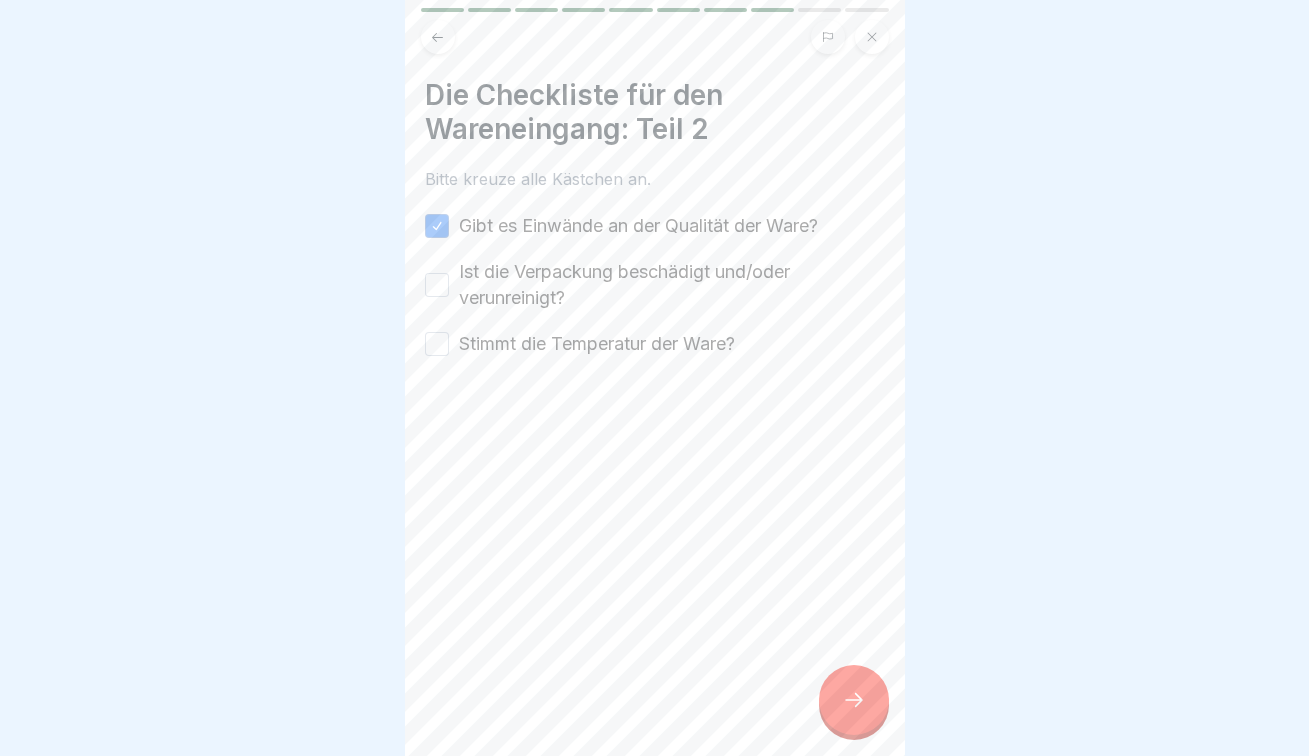 click on "Ist die Verpackung beschädigt und/oder verunreinigt?" at bounding box center (437, 285) 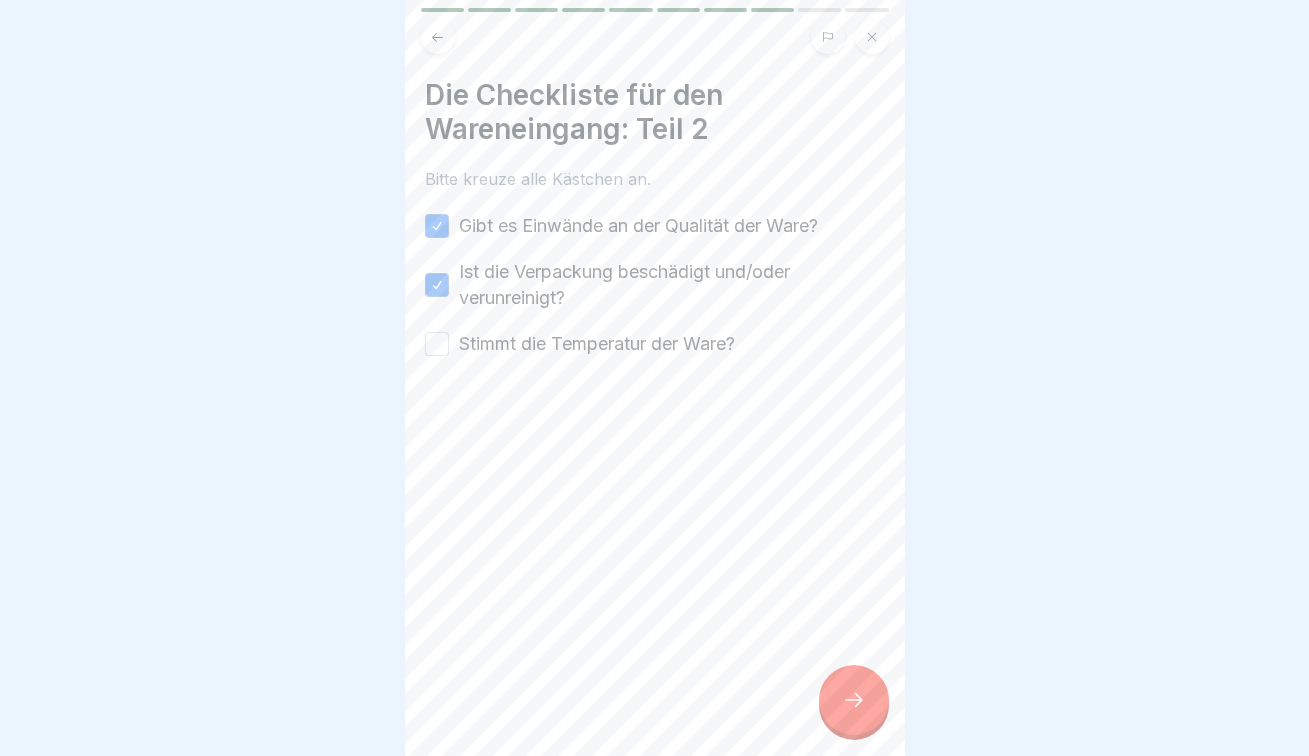click on "Stimmt die Temperatur der Ware?" at bounding box center [437, 344] 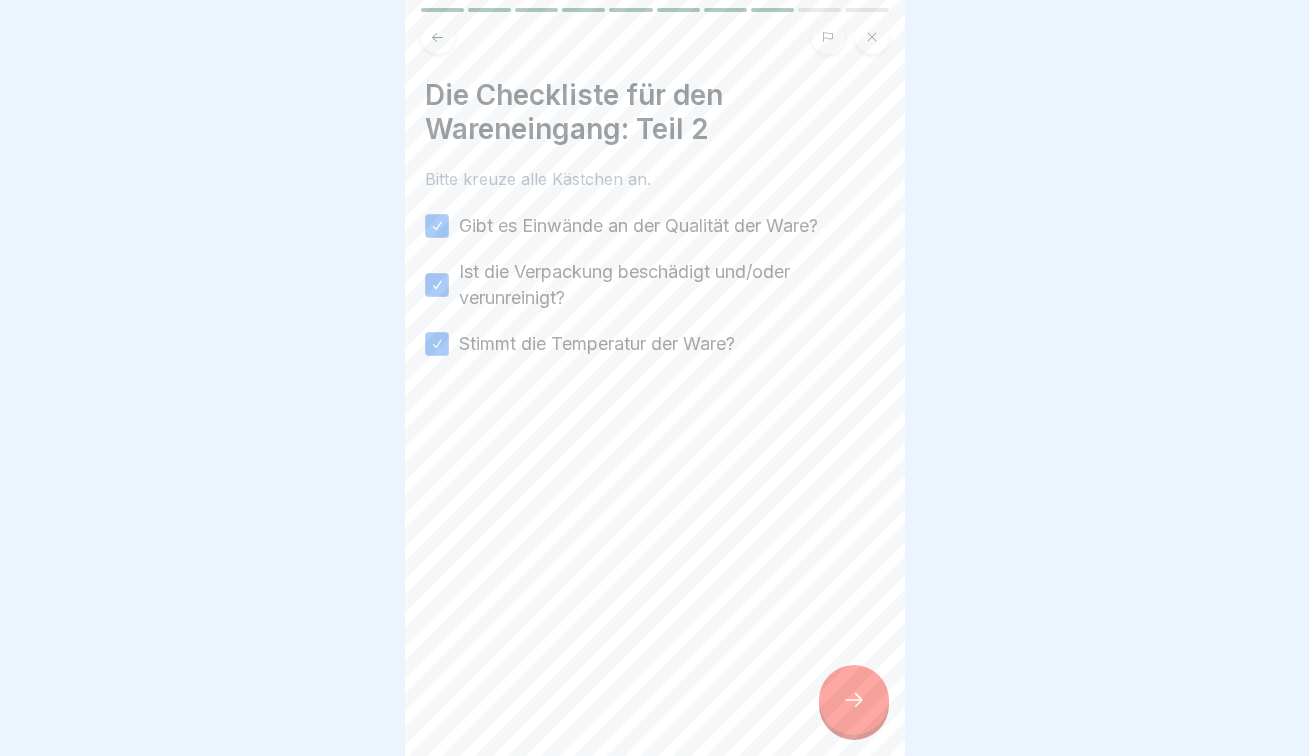 click at bounding box center [854, 700] 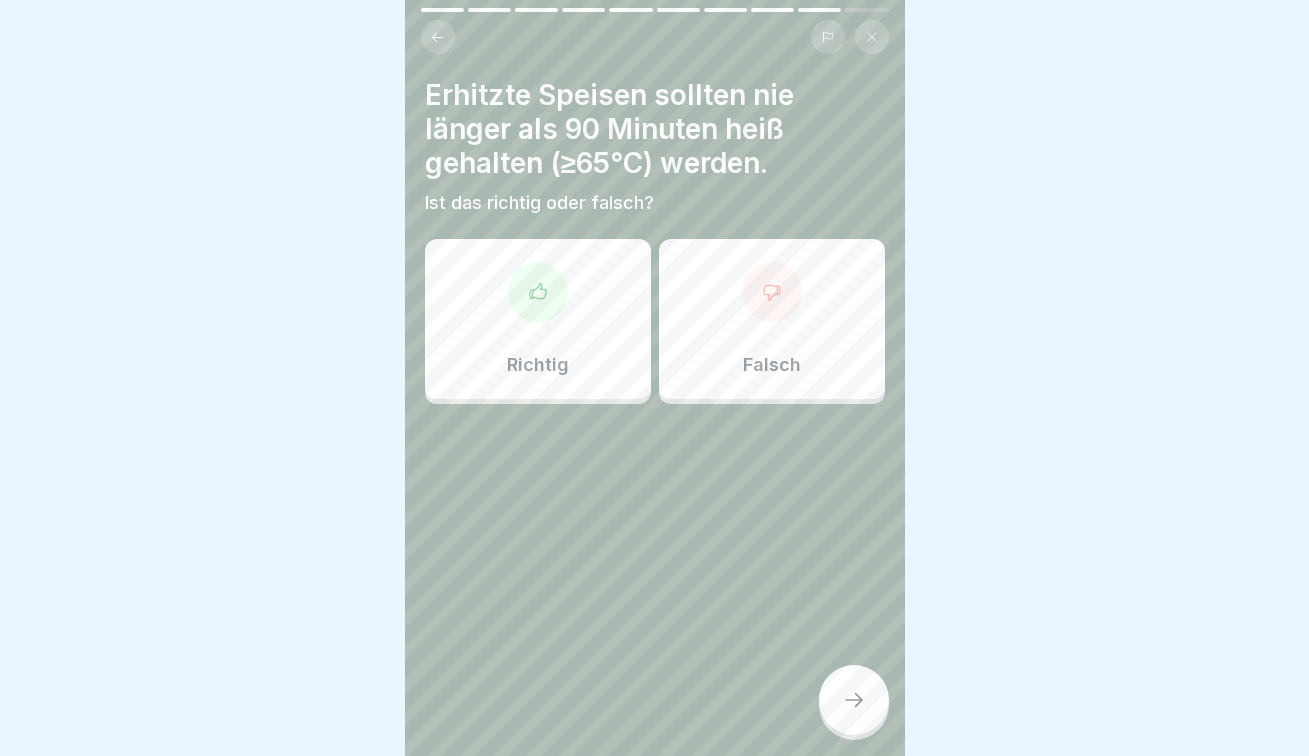 click on "Richtig" at bounding box center (538, 319) 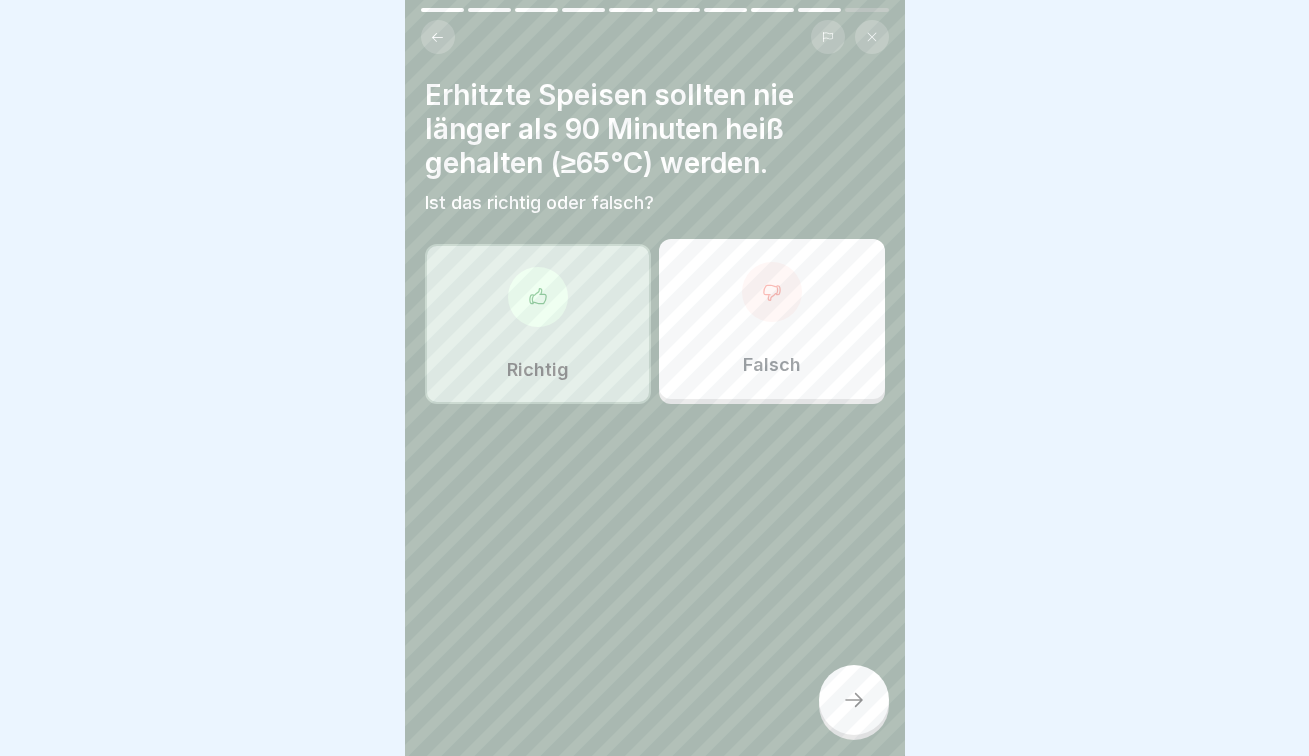 click at bounding box center [854, 700] 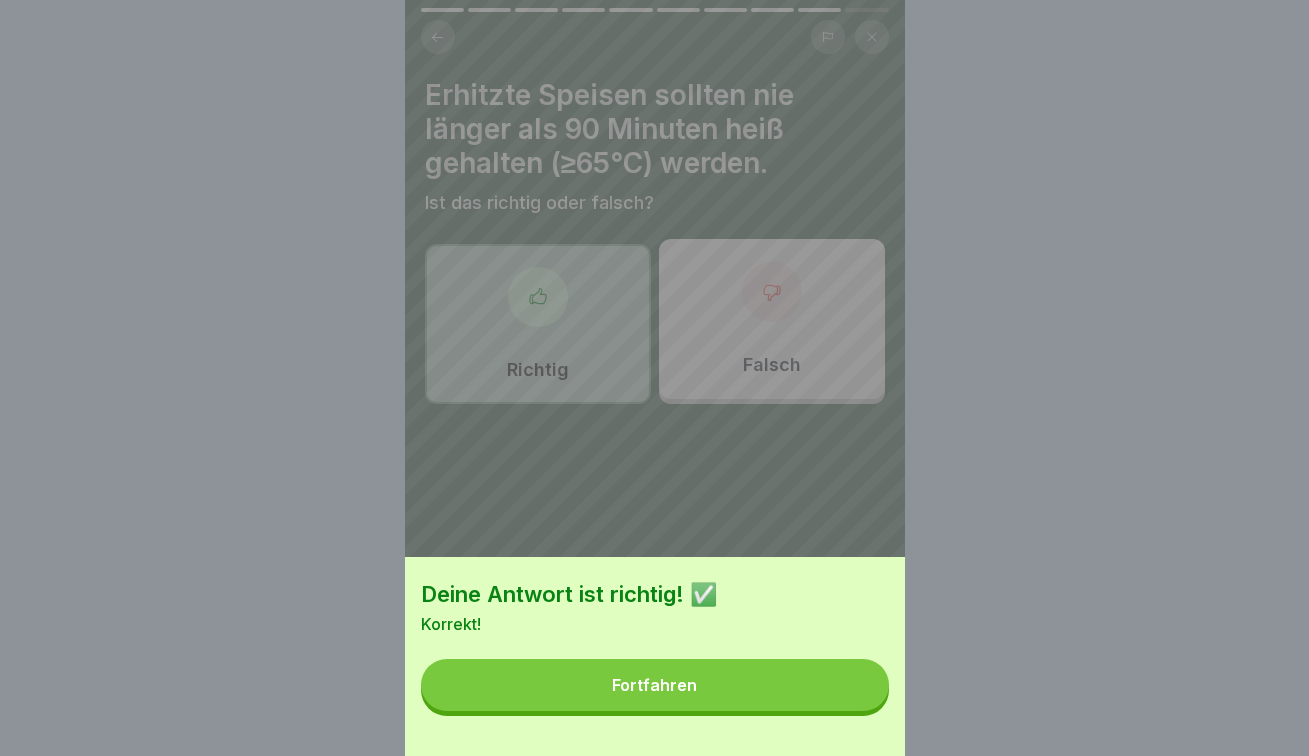 click on "Fortfahren" at bounding box center [655, 685] 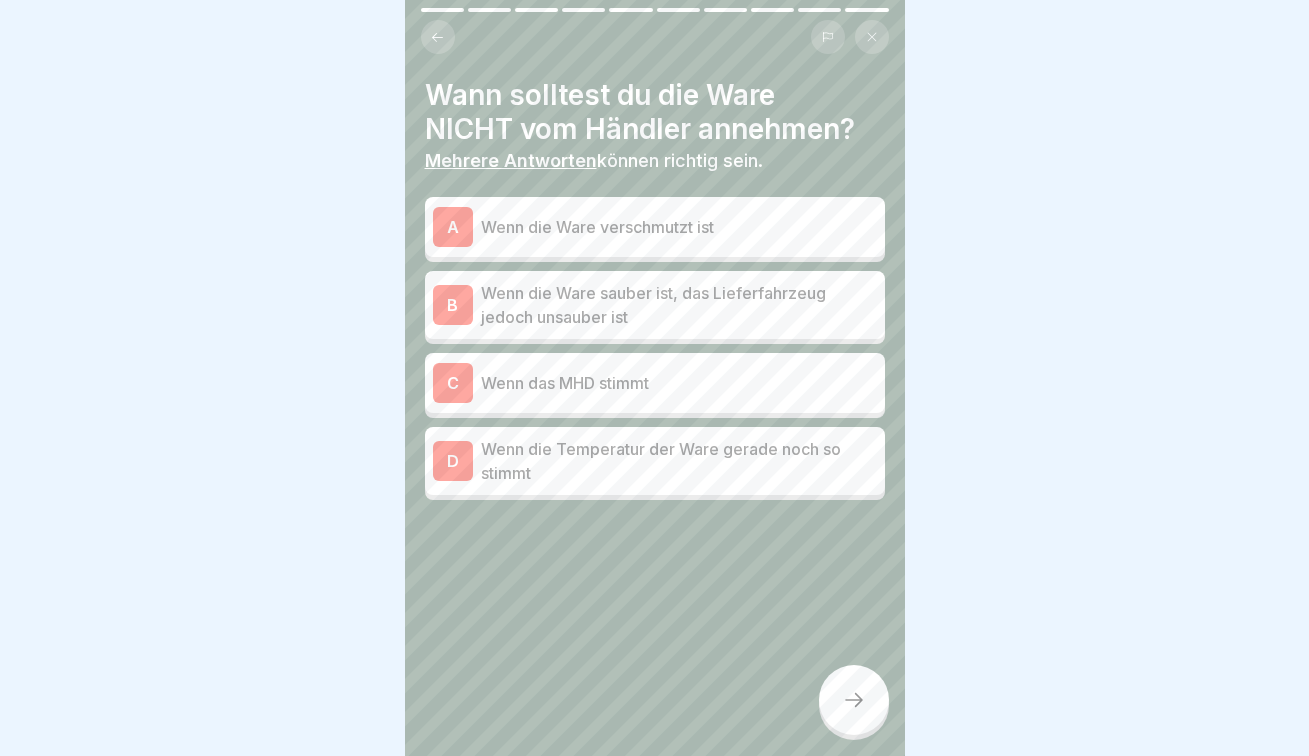 click on "Wenn die Ware verschmutzt ist" at bounding box center (679, 227) 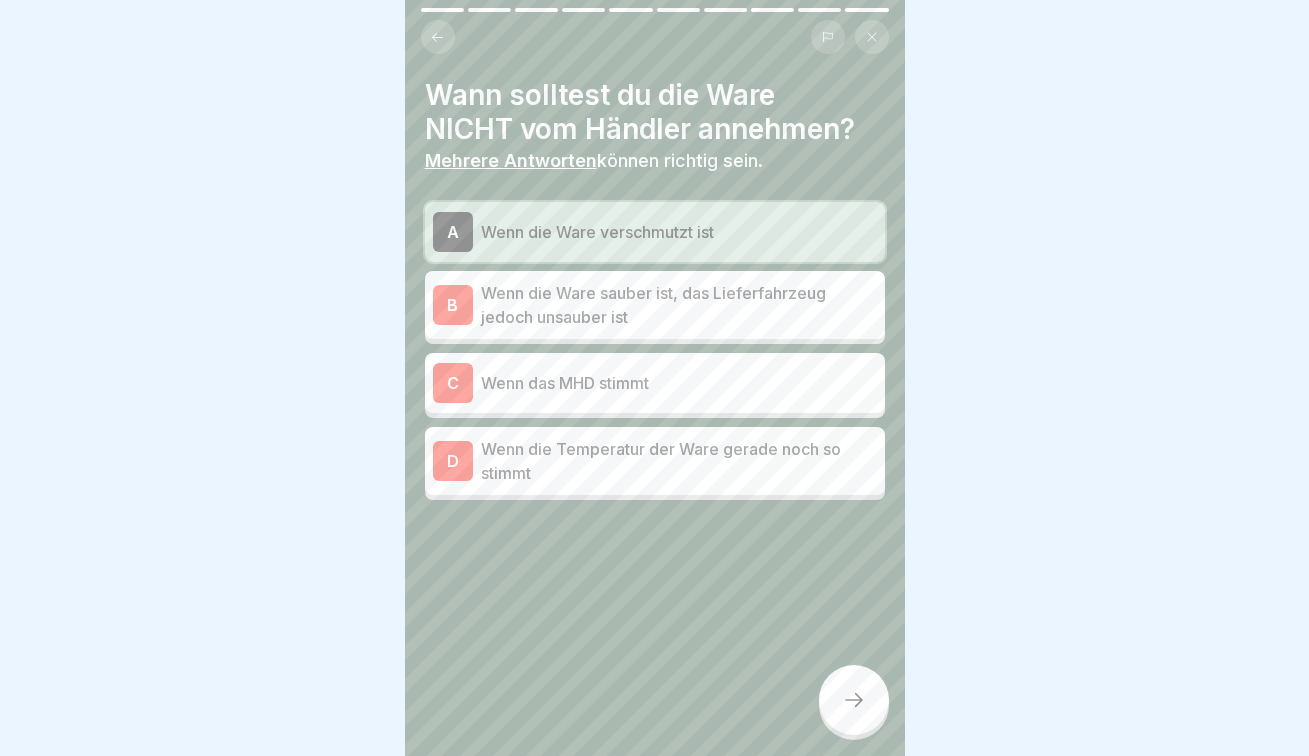 click on "Wenn die Ware sauber ist, das Lieferfahrzeug jedoch unsauber ist" at bounding box center [679, 305] 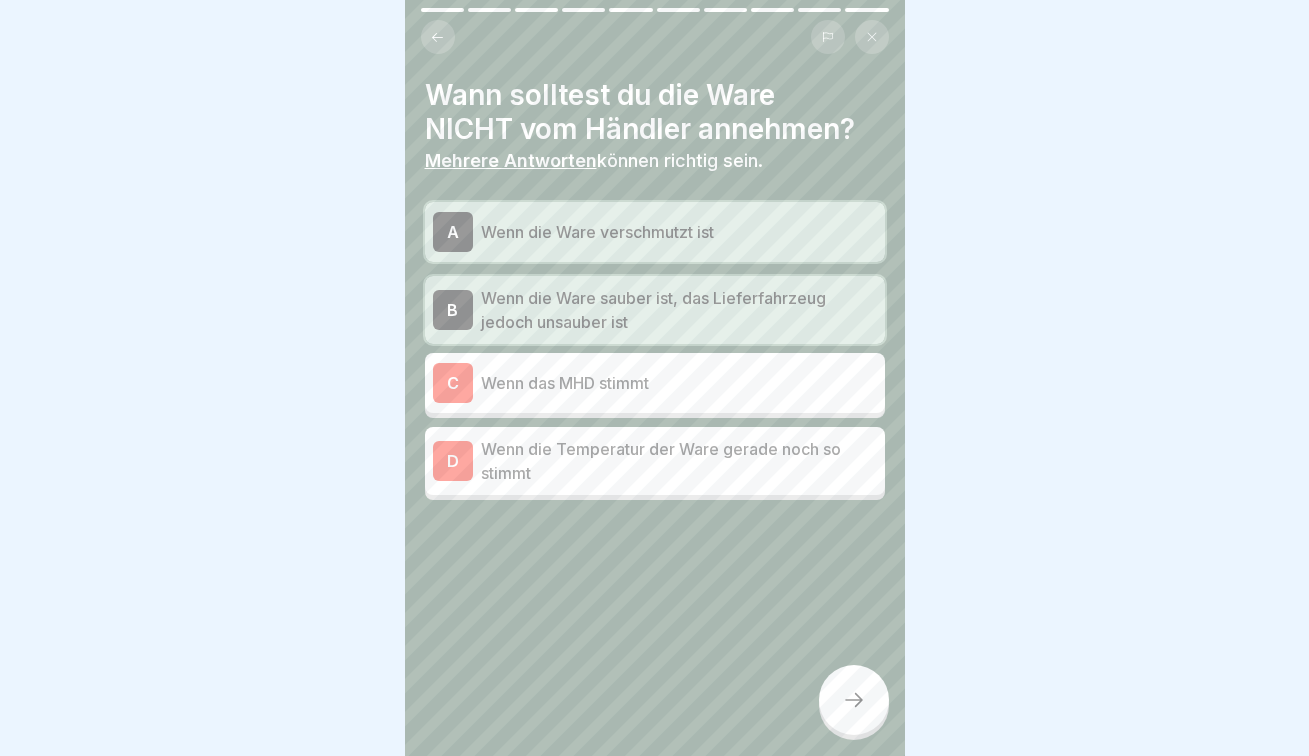 click on "Wenn die Temperatur der Ware gerade noch so stimmt" at bounding box center [679, 461] 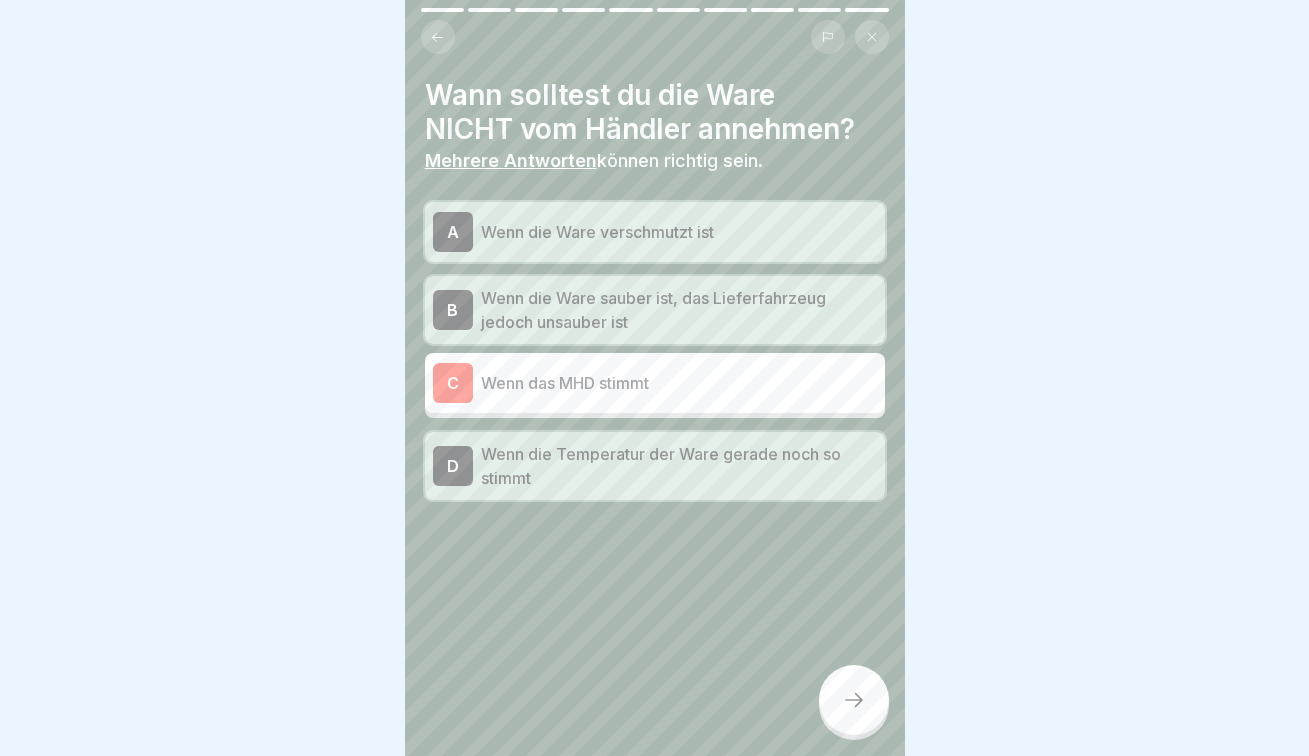 click at bounding box center (854, 700) 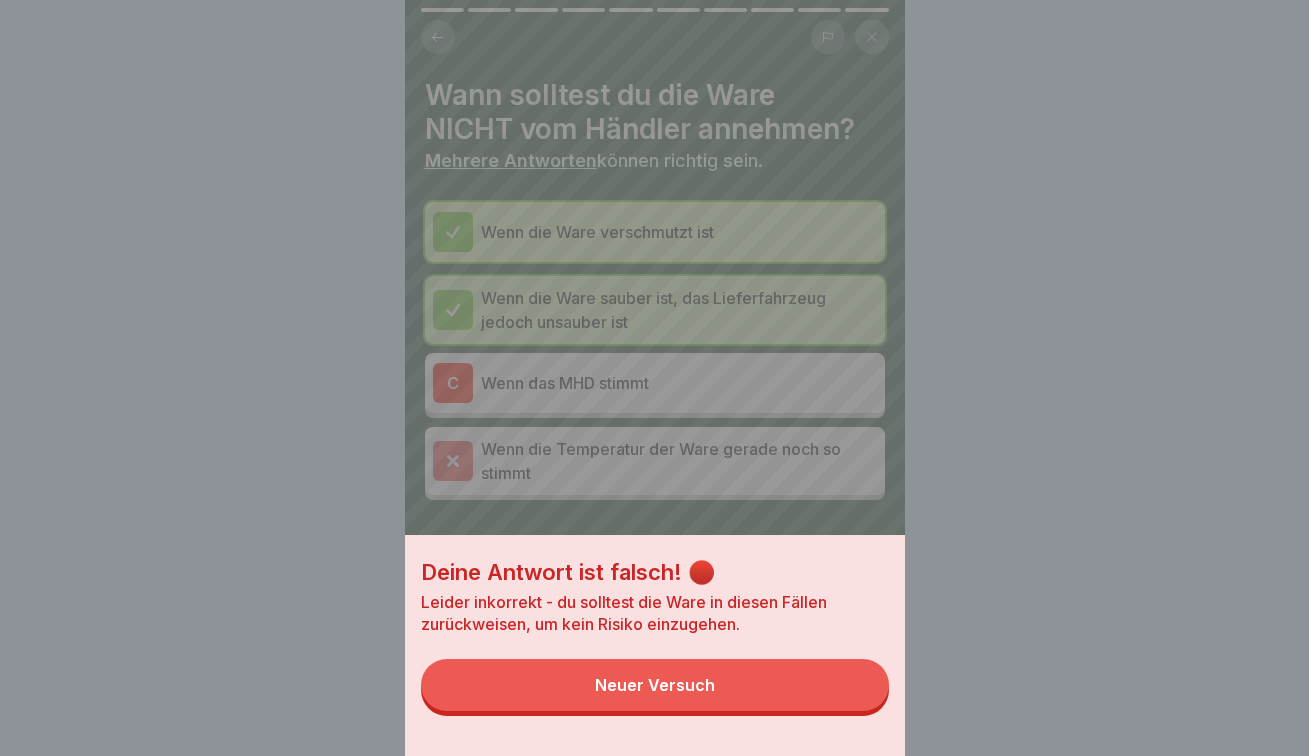 click on "Neuer Versuch" at bounding box center [655, 685] 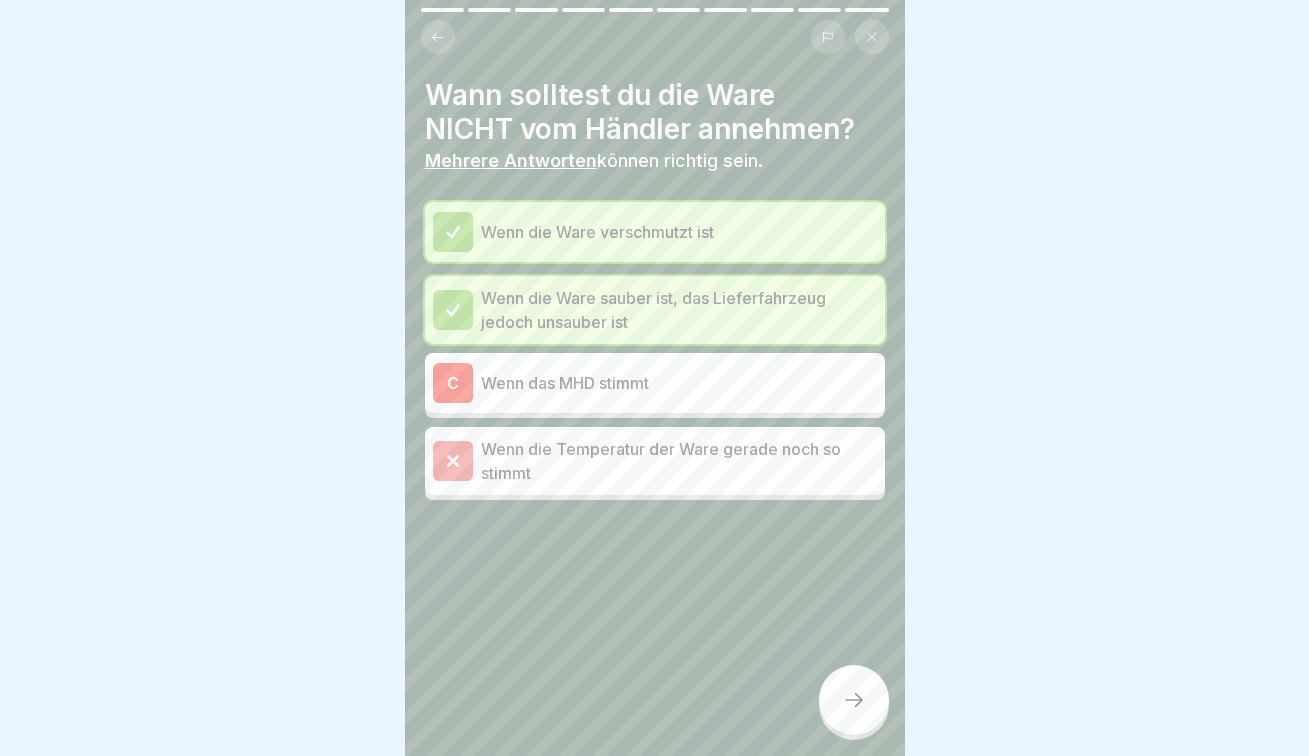 click on "Wenn die Temperatur der Ware gerade noch so stimmt" at bounding box center [679, 461] 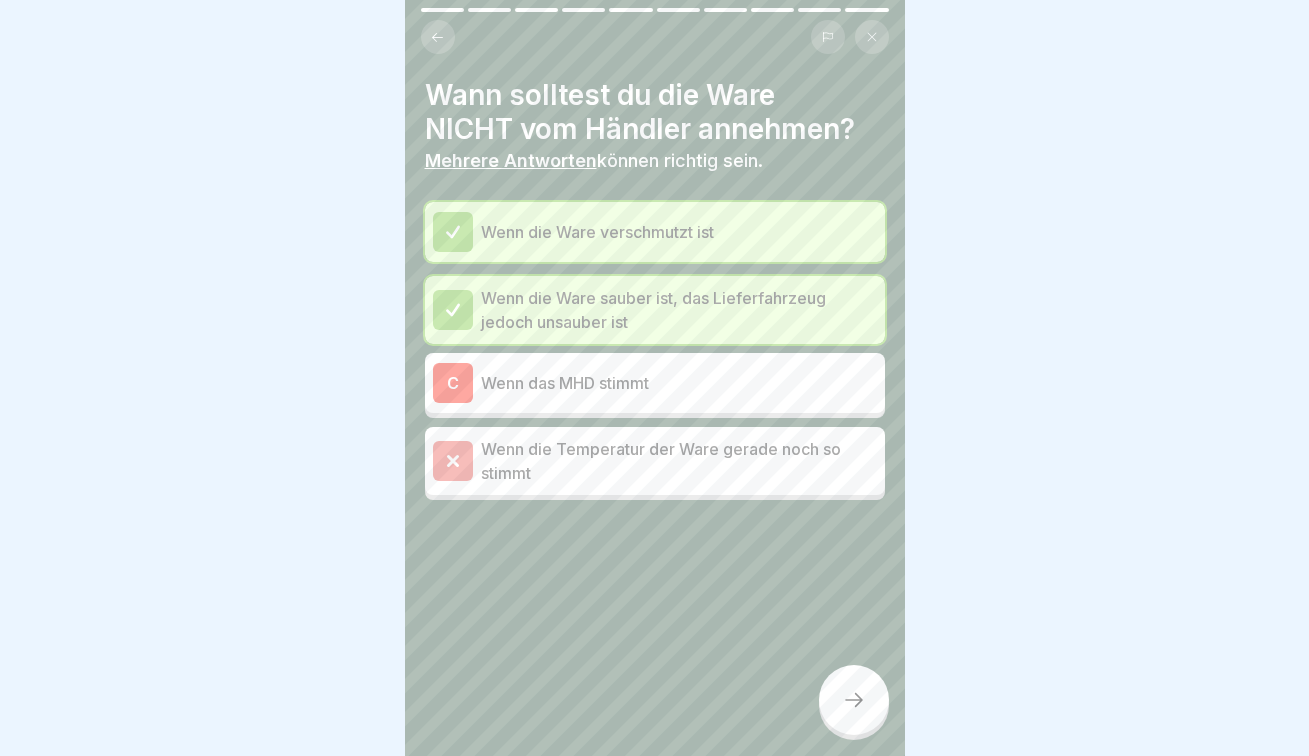click on "Wenn das MHD stimmt" at bounding box center [679, 383] 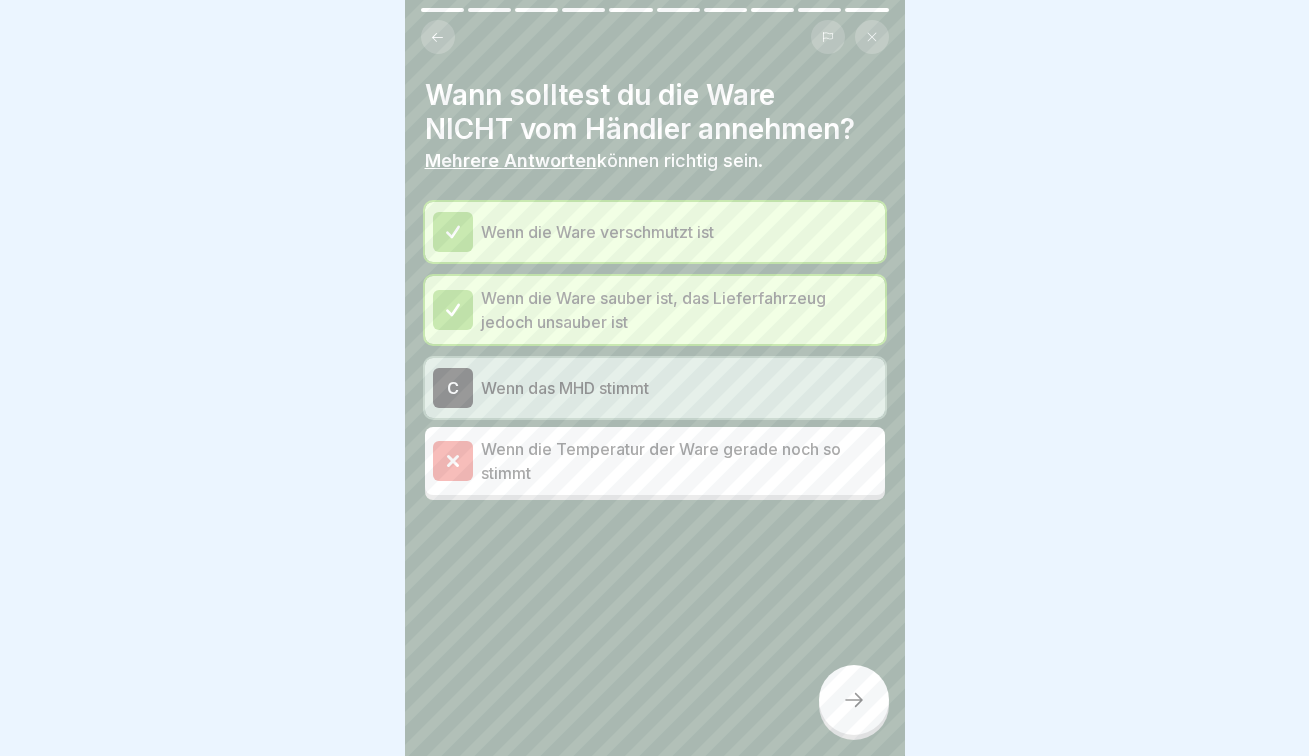 click on "Wenn das MHD stimmt" at bounding box center [679, 388] 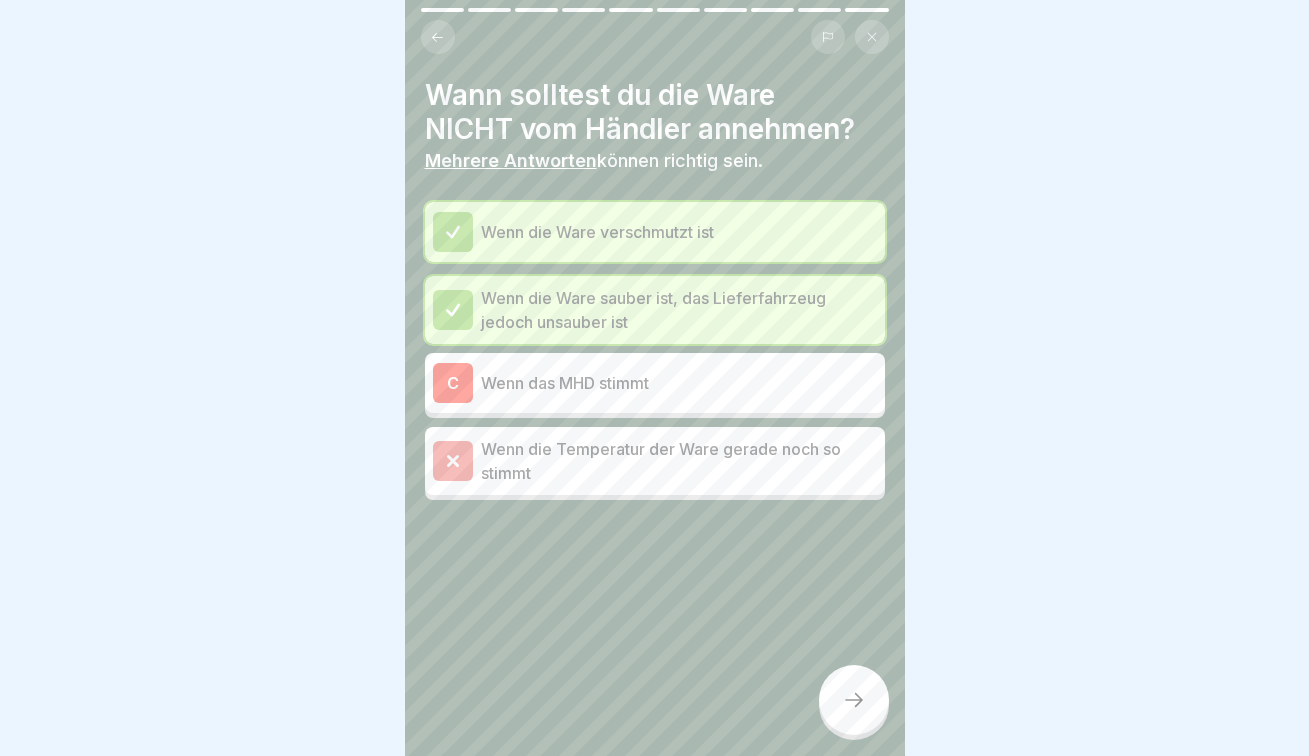 click on "Wenn das MHD stimmt" at bounding box center [679, 383] 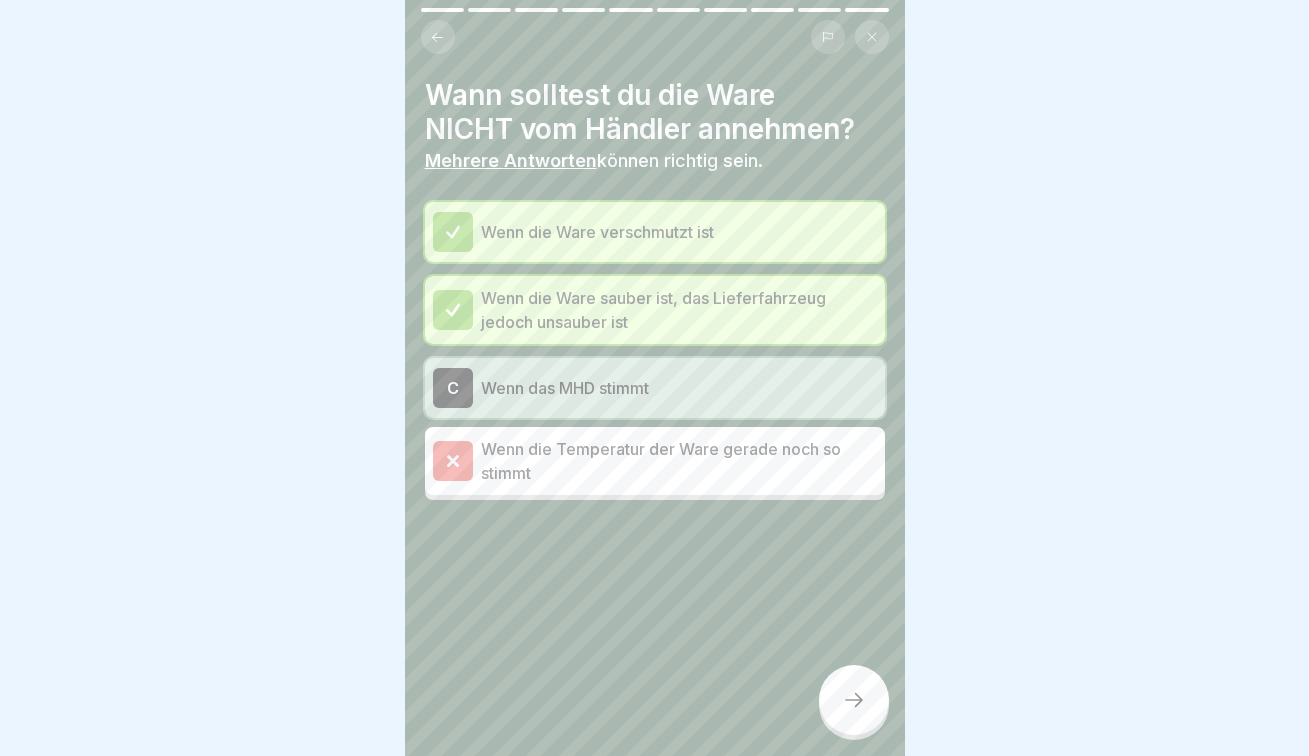 click at bounding box center (854, 700) 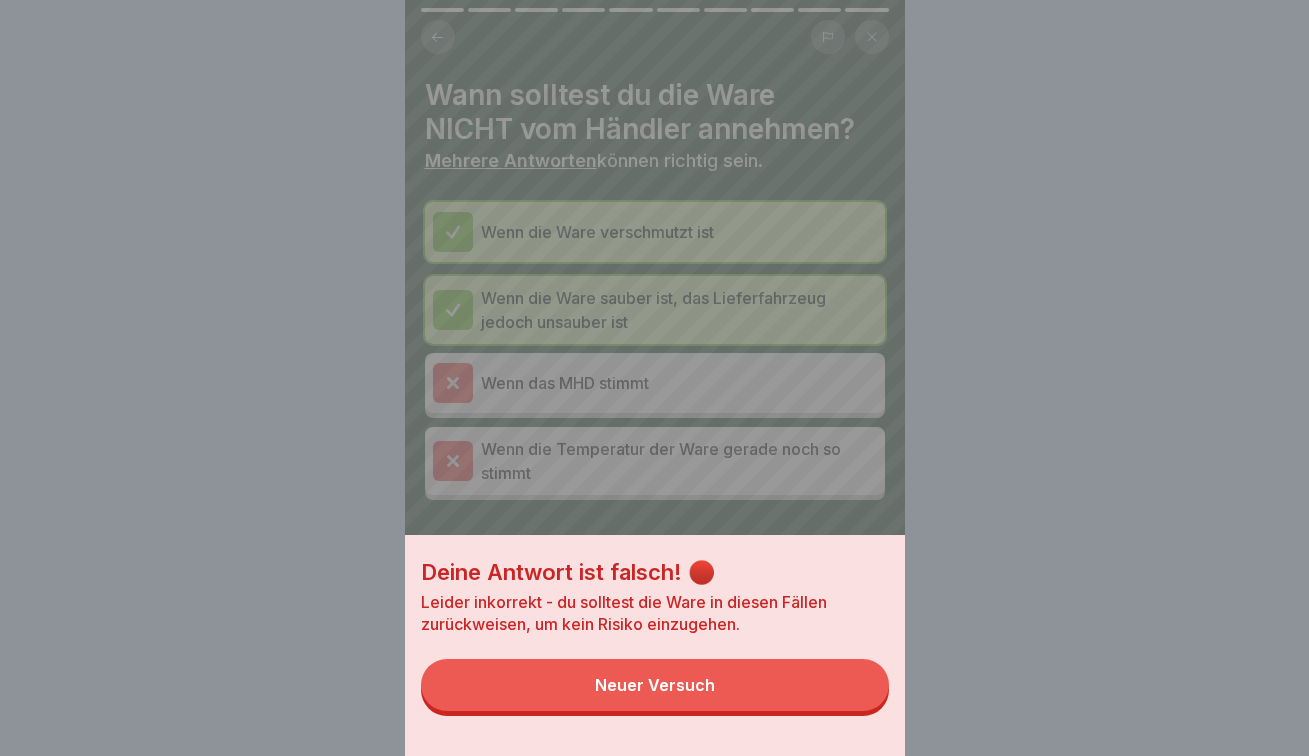 click on "Neuer Versuch" at bounding box center (655, 685) 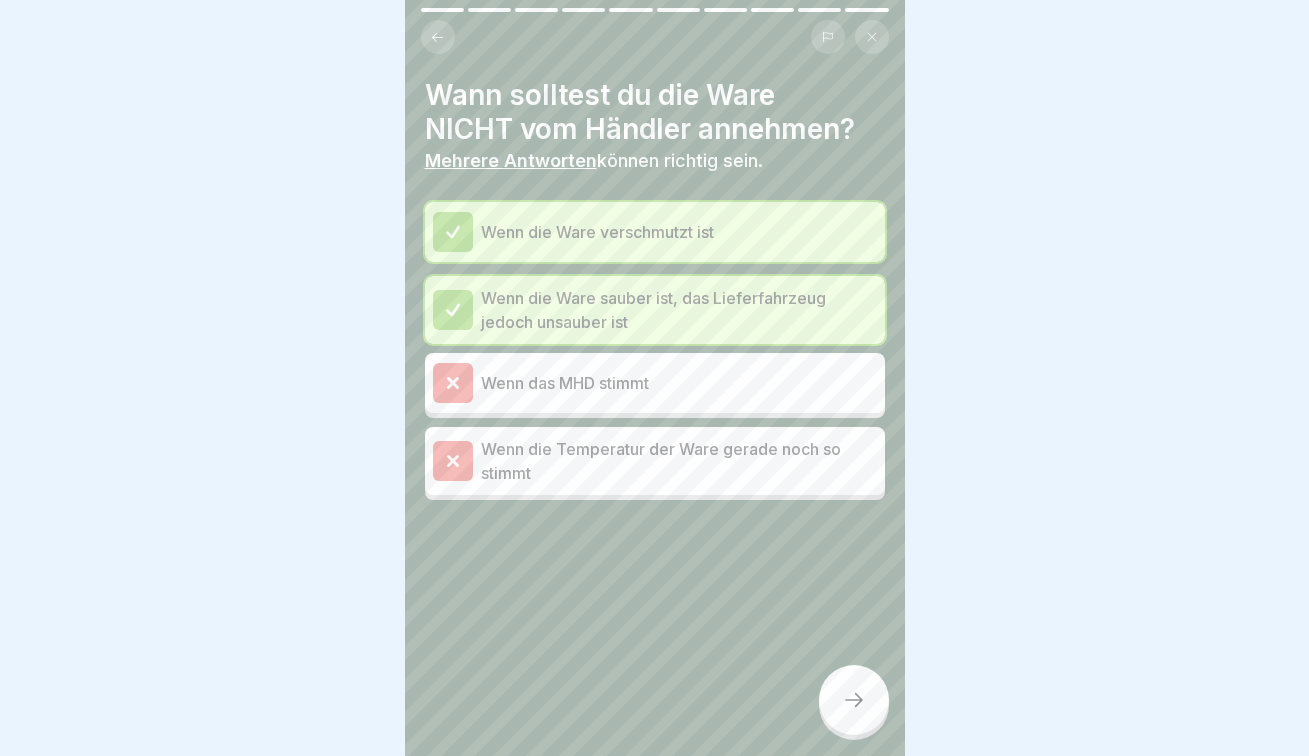 click 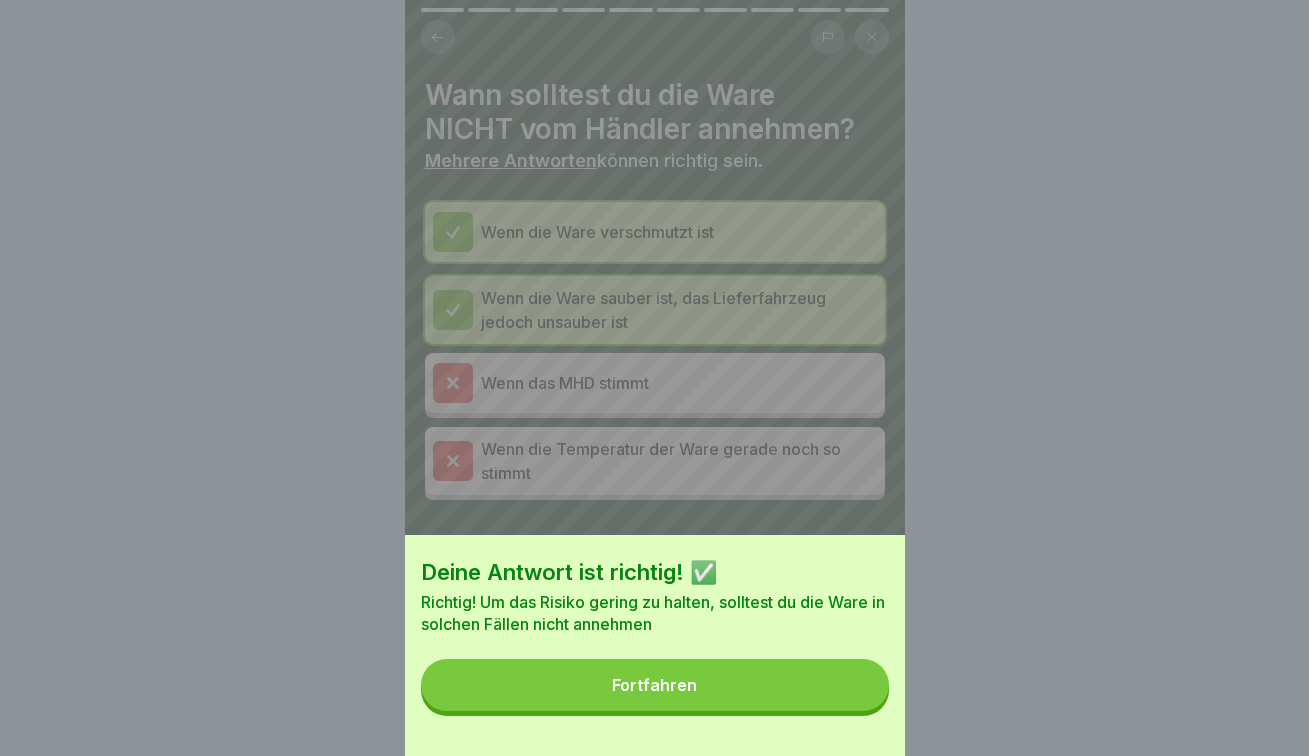 click on "Fortfahren" at bounding box center [655, 685] 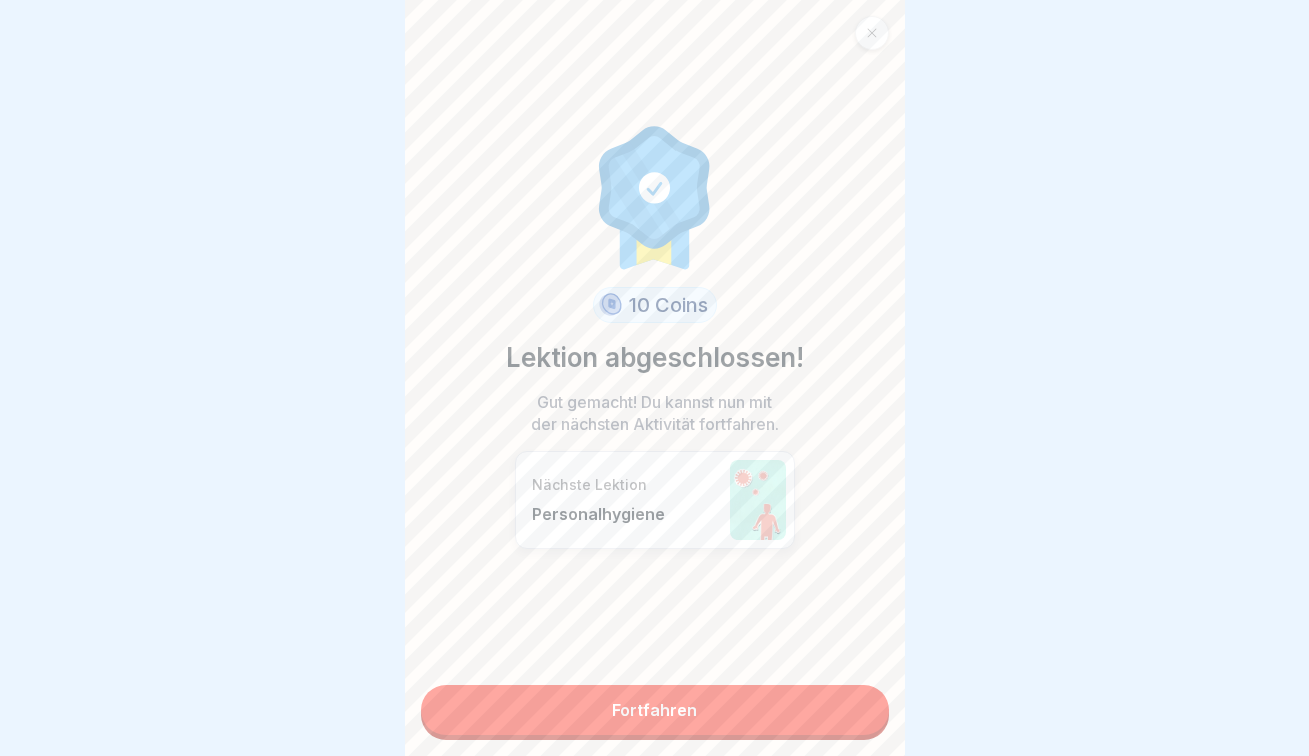 click on "10 Coins Lektion abgeschlossen! Gut gemacht! Du kannst nun mit der nächsten Aktivität fortfahren. Nächste Lektion Personalhygiene Fortfahren" at bounding box center (655, 378) 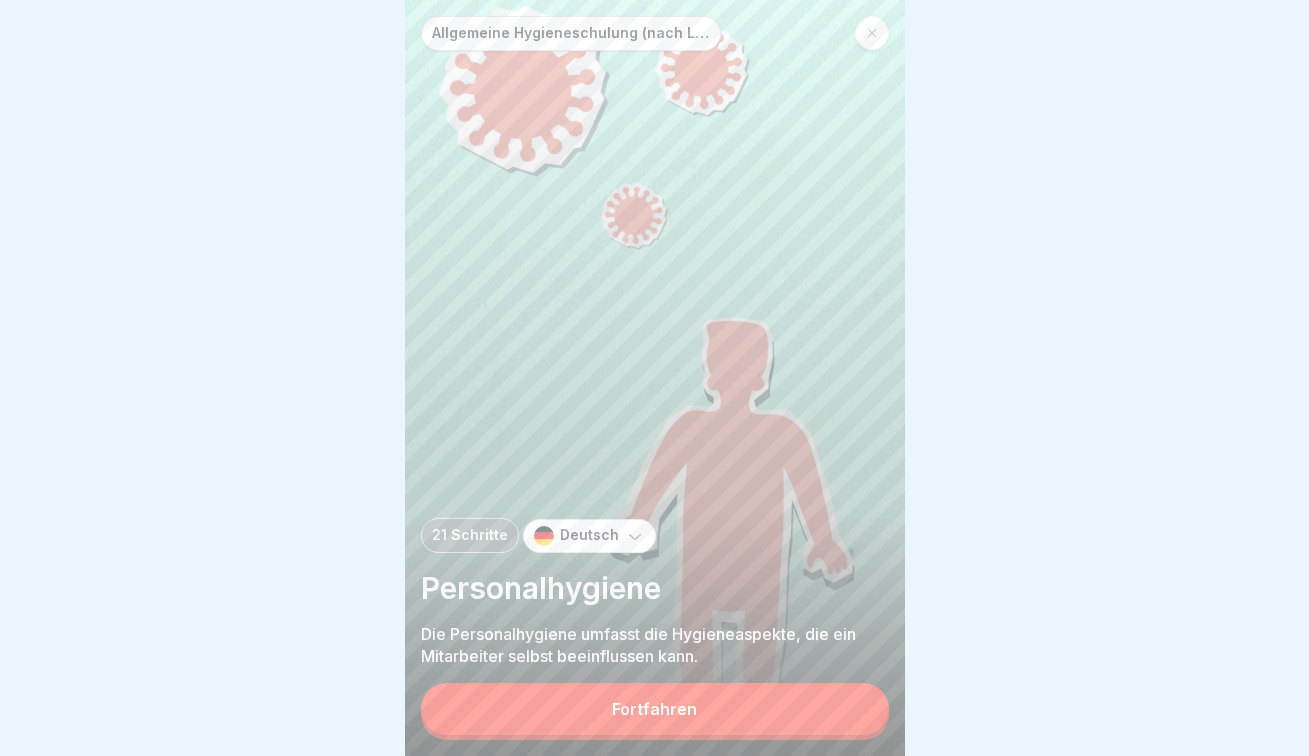 click on "Fortfahren" at bounding box center (655, 709) 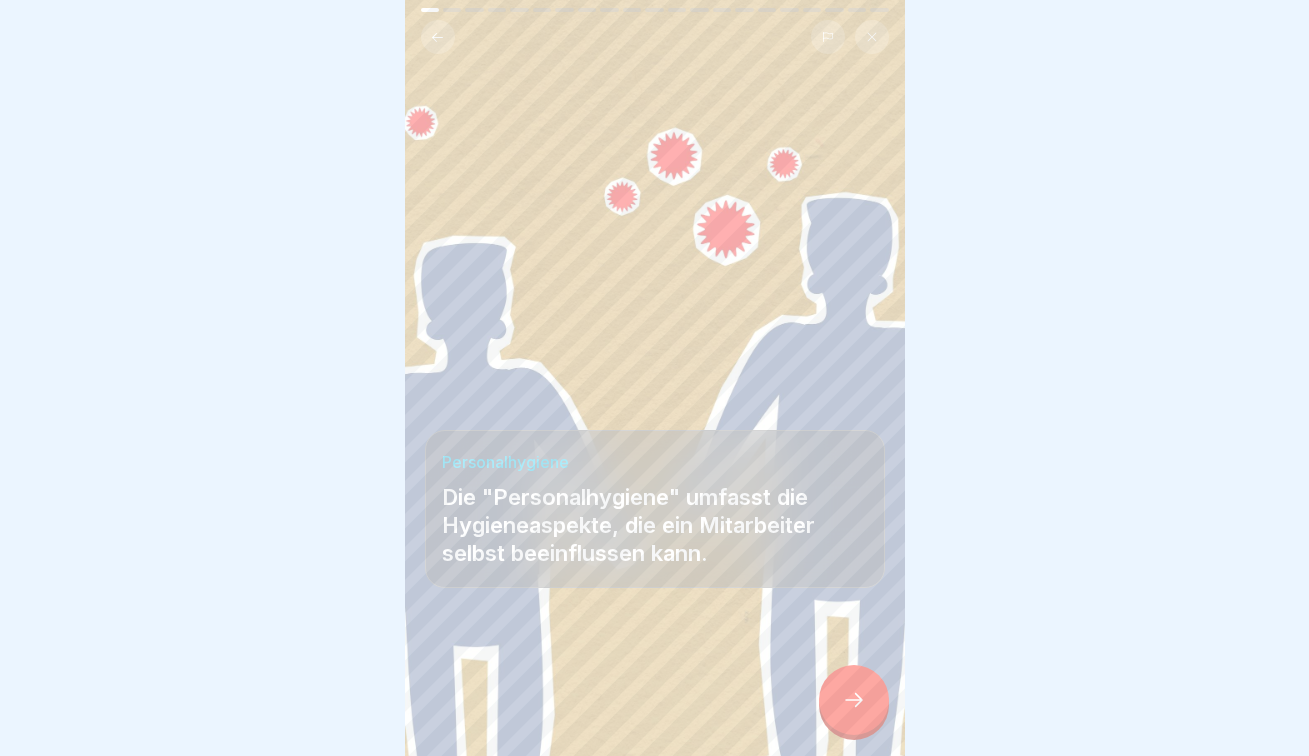 click at bounding box center [854, 700] 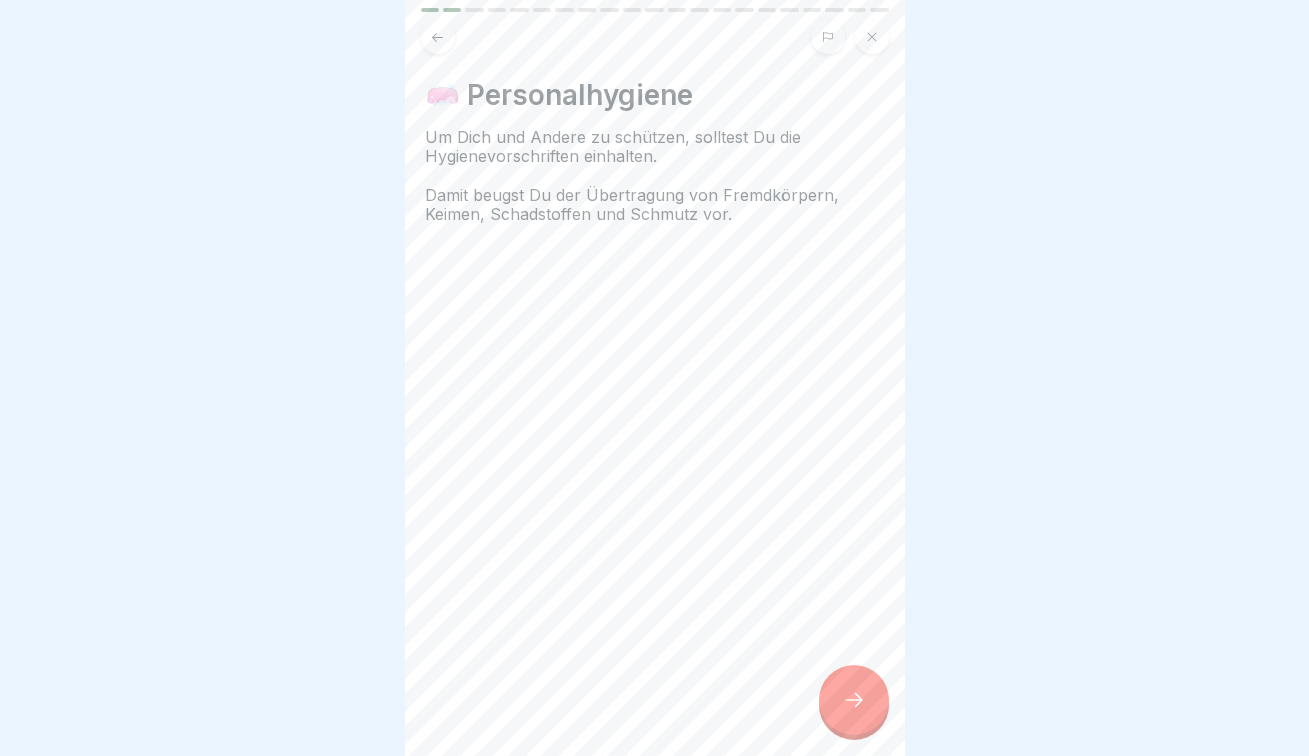 click at bounding box center [854, 700] 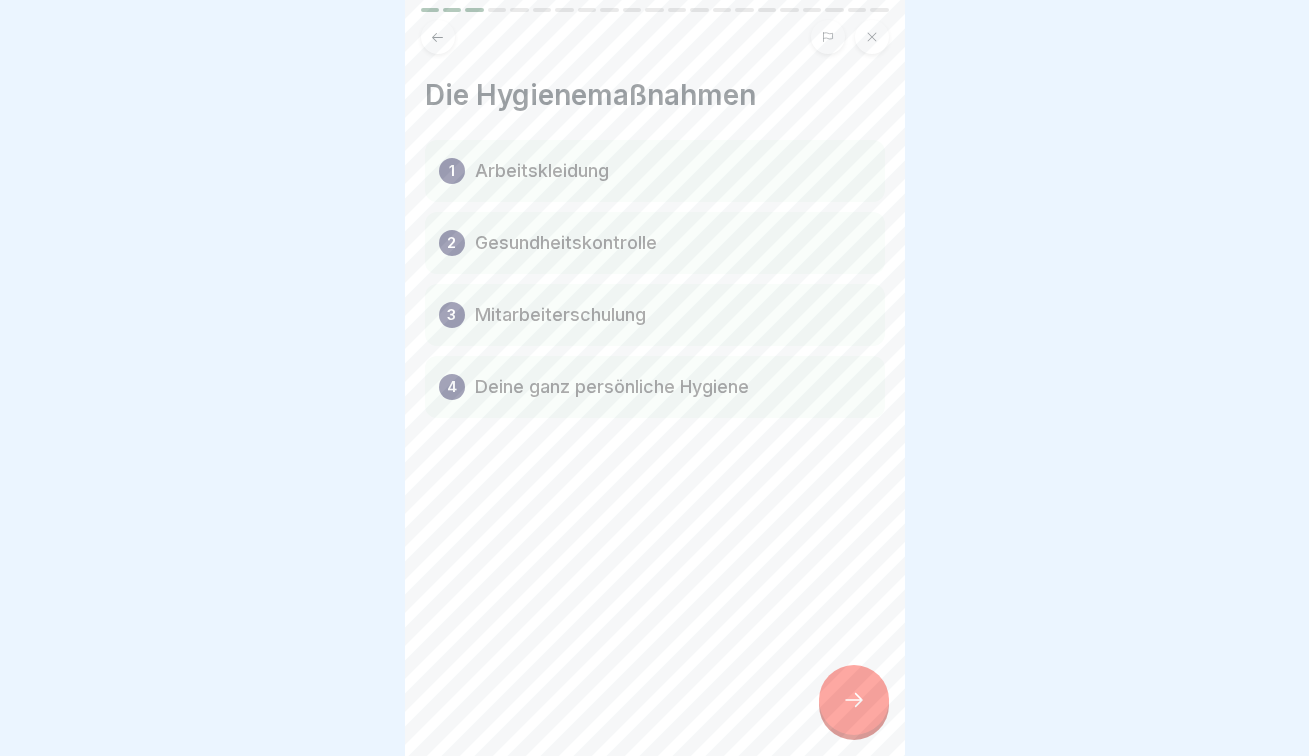 click at bounding box center [854, 700] 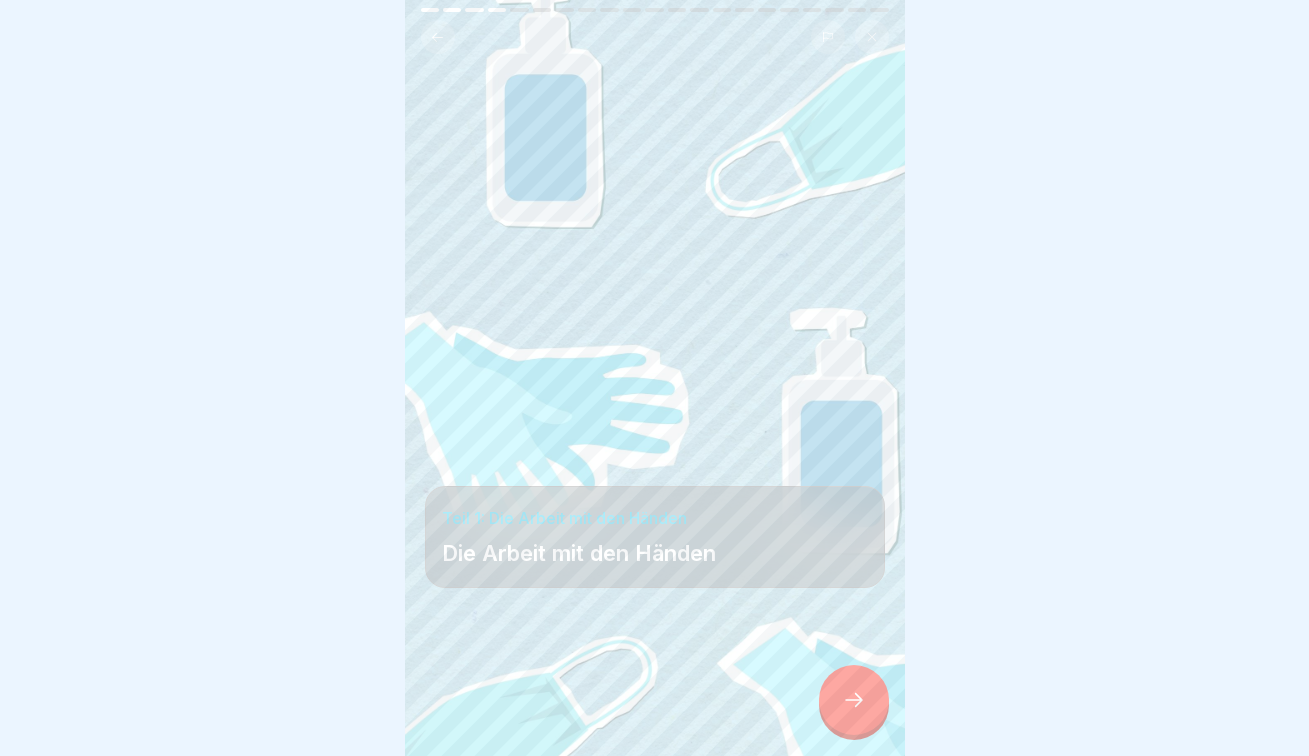 click at bounding box center [854, 700] 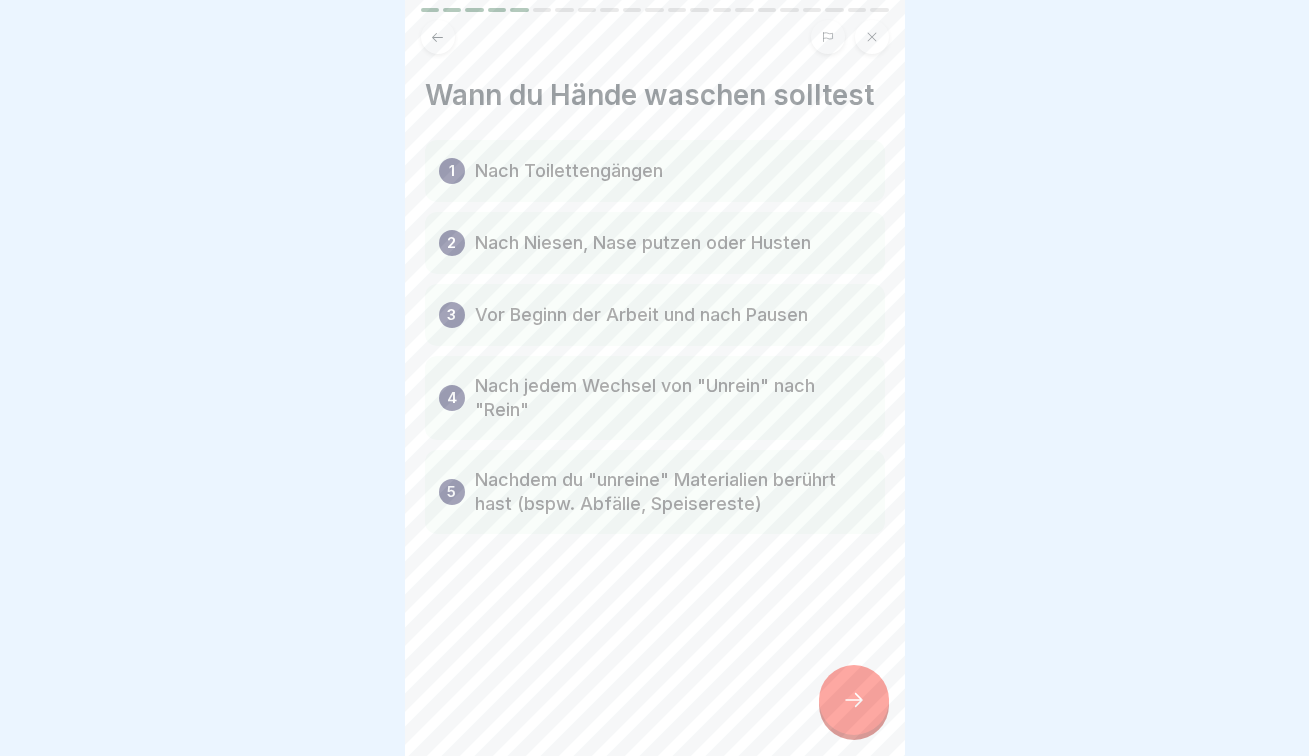 click on "Allgemeine Hygieneschulung (nach LHMV §4) 21 Schritte Deutsch Personalhygiene Die Personalhygiene umfasst die Hygieneaspekte, die ein Mitarbeiter selbst beeinflussen kann. Fortfahren Personalhygiene Die "Personalhygiene" umfasst die Hygieneaspekte, die ein  Mitarbeiter selbst beeinflussen kann. 🧼 Personalhygiene Um Dich und Andere zu schützen, solltest Du die Hygienevorschriften einhalten.      Damit beugst Du der Übertragung von Fremdkörpern, Keimen, Schadstoffen und Schmutz vor.   Die Hygienemaßnahmen 1 Arbeitskleidung 2 Gesundheitskontrolle 3 Mitarbeiterschulung 4 Deine ganz persönliche Hygiene Teil 1: Die Arbeit mit den Händen Die Arbeit mit den Händen Wann du Hände waschen solltest 1 Nach Toilettengängen 2 Nach Niesen, Nase putzen oder Husten 3 Vor Beginn der Arbeit und nach Pausen 4 Nach jedem Wechsel von "Unrein" nach "Rein" 5 Nachdem du "unreine" Materialien berührt hast (bspw. Abfälle, Speisereste) Die Arbeit mit den Händen Richtiges Händewaschen 1 2 3 4 5 Richtiges Desinfizieren" at bounding box center (655, 378) 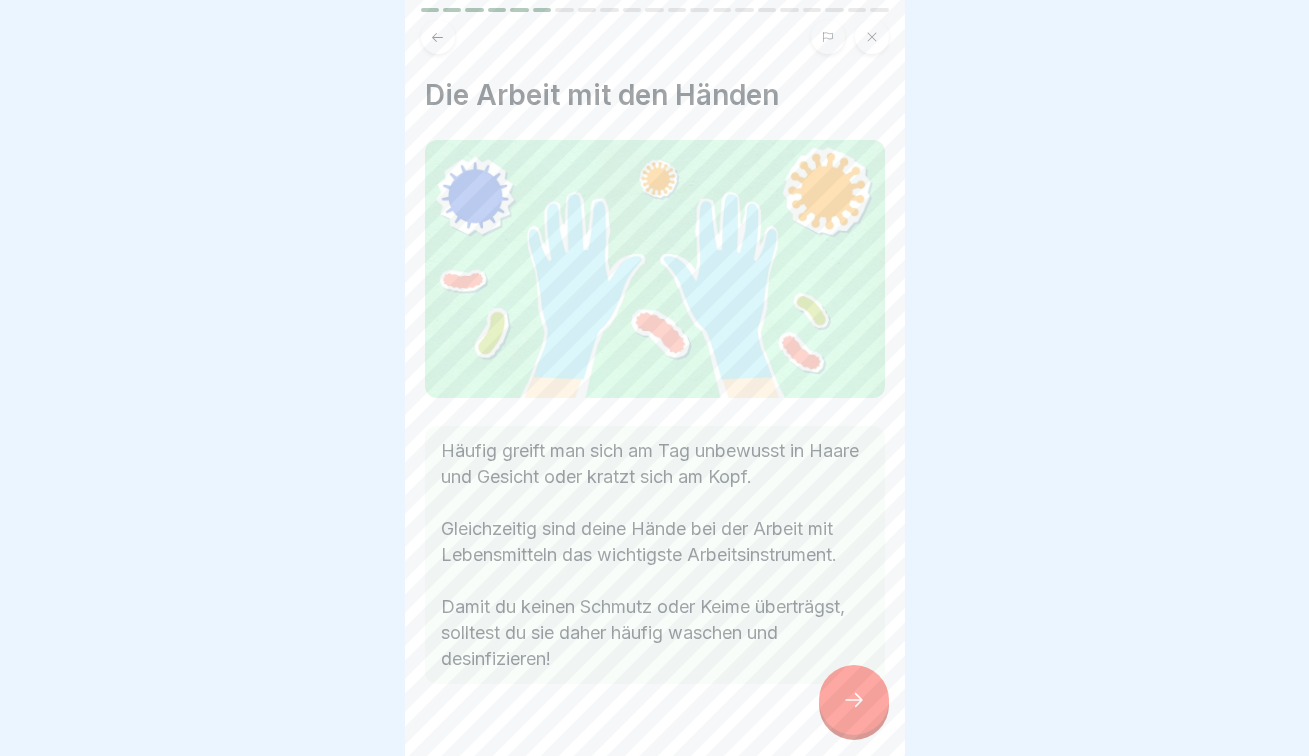 click at bounding box center (854, 700) 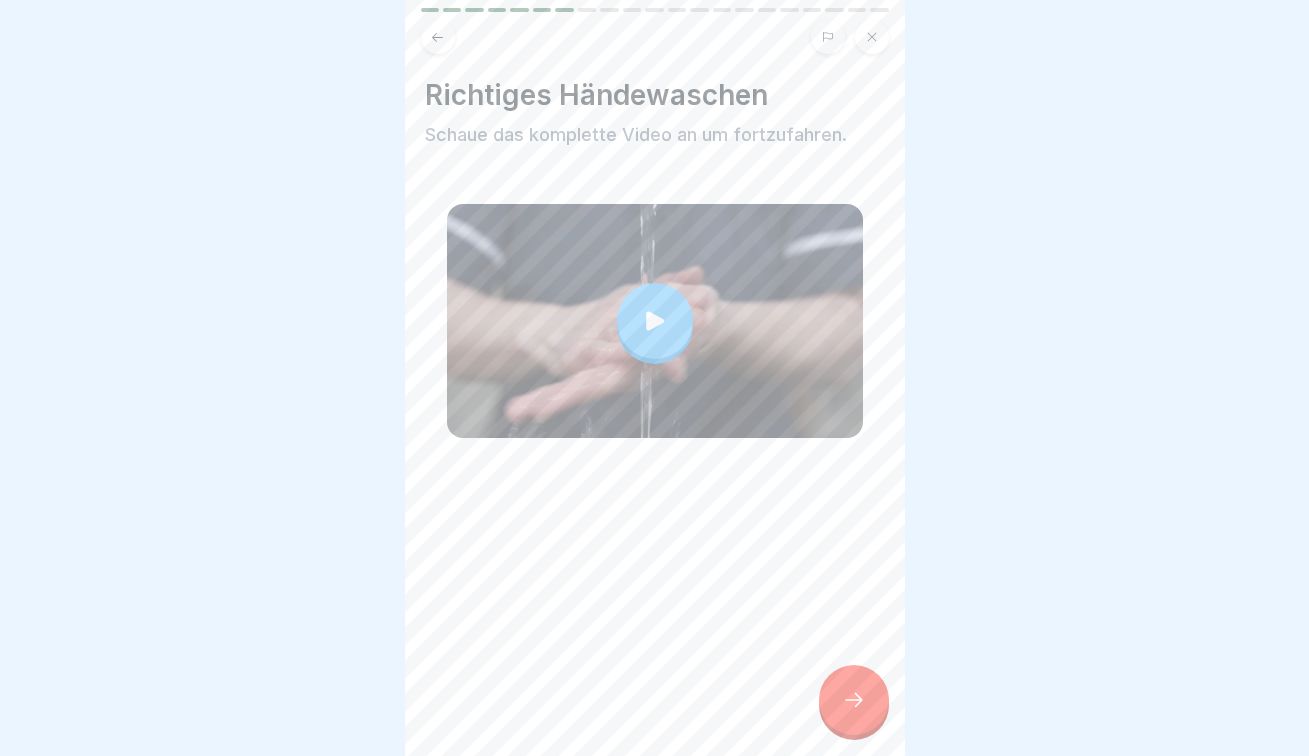 click at bounding box center [655, 321] 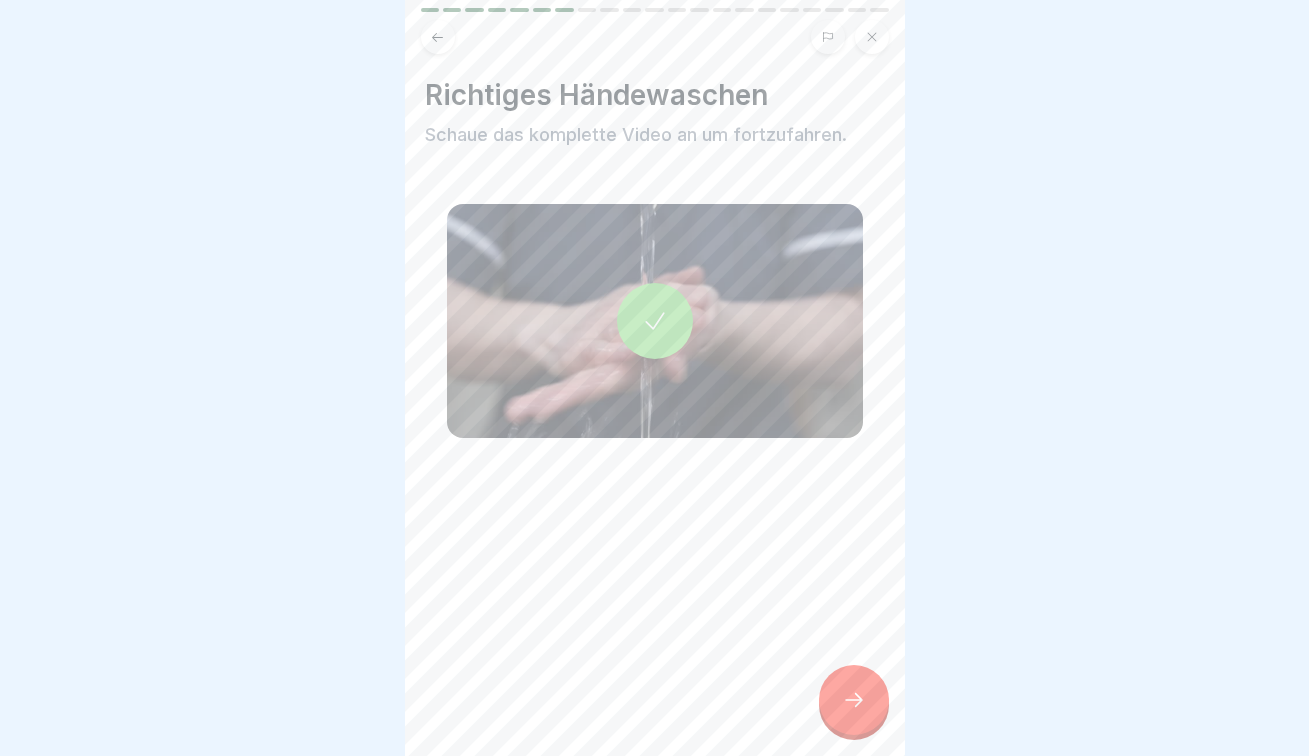 click 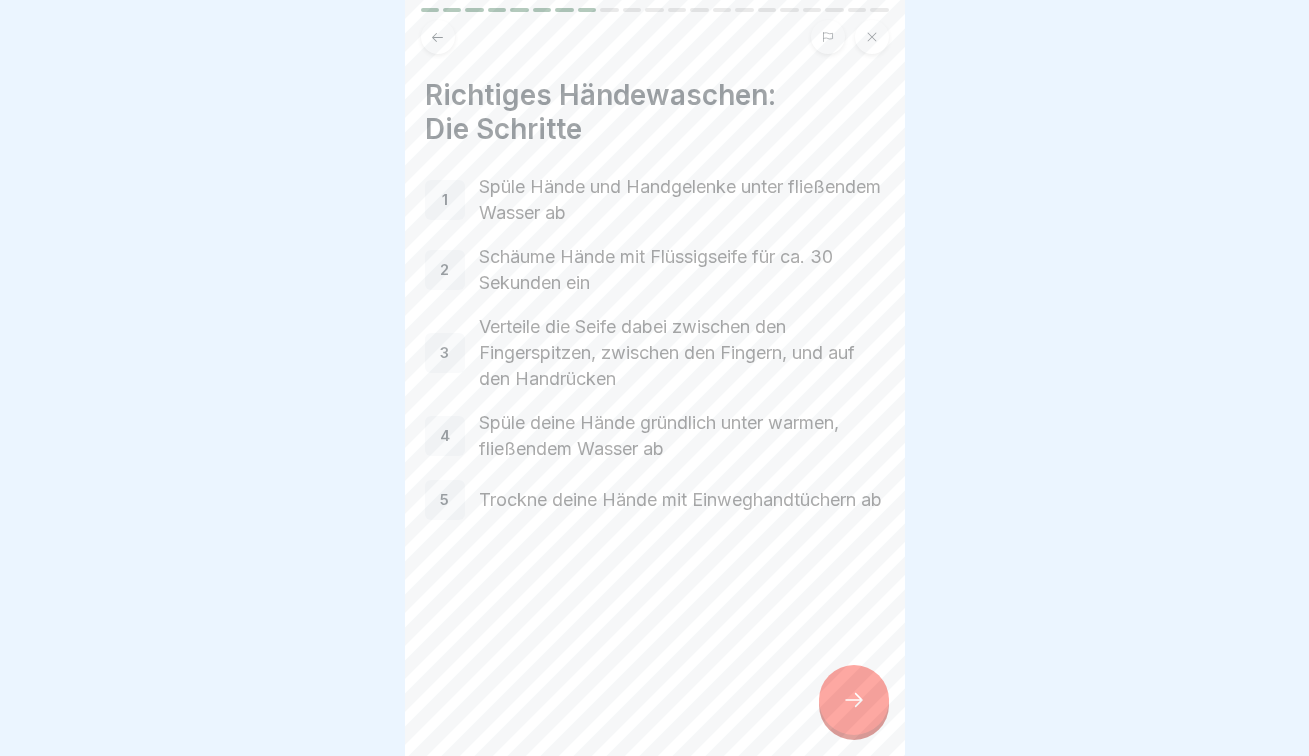 click 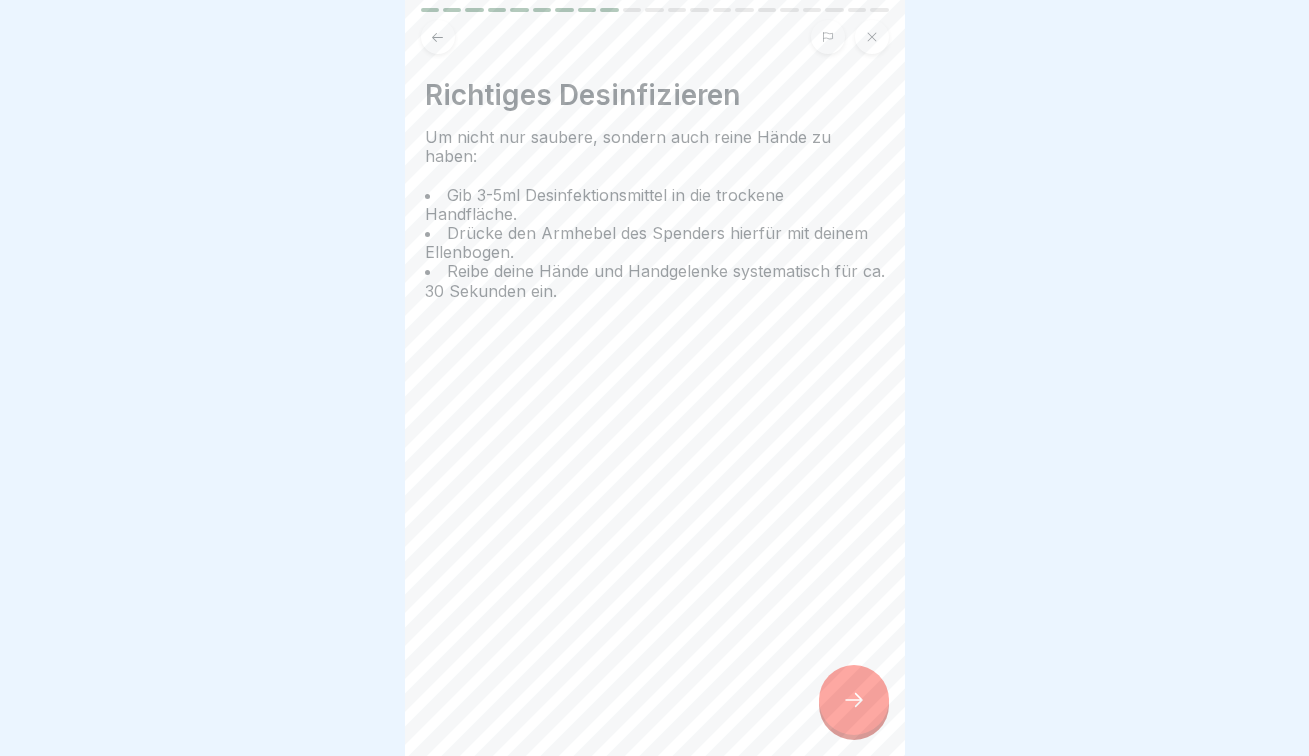 click at bounding box center (854, 700) 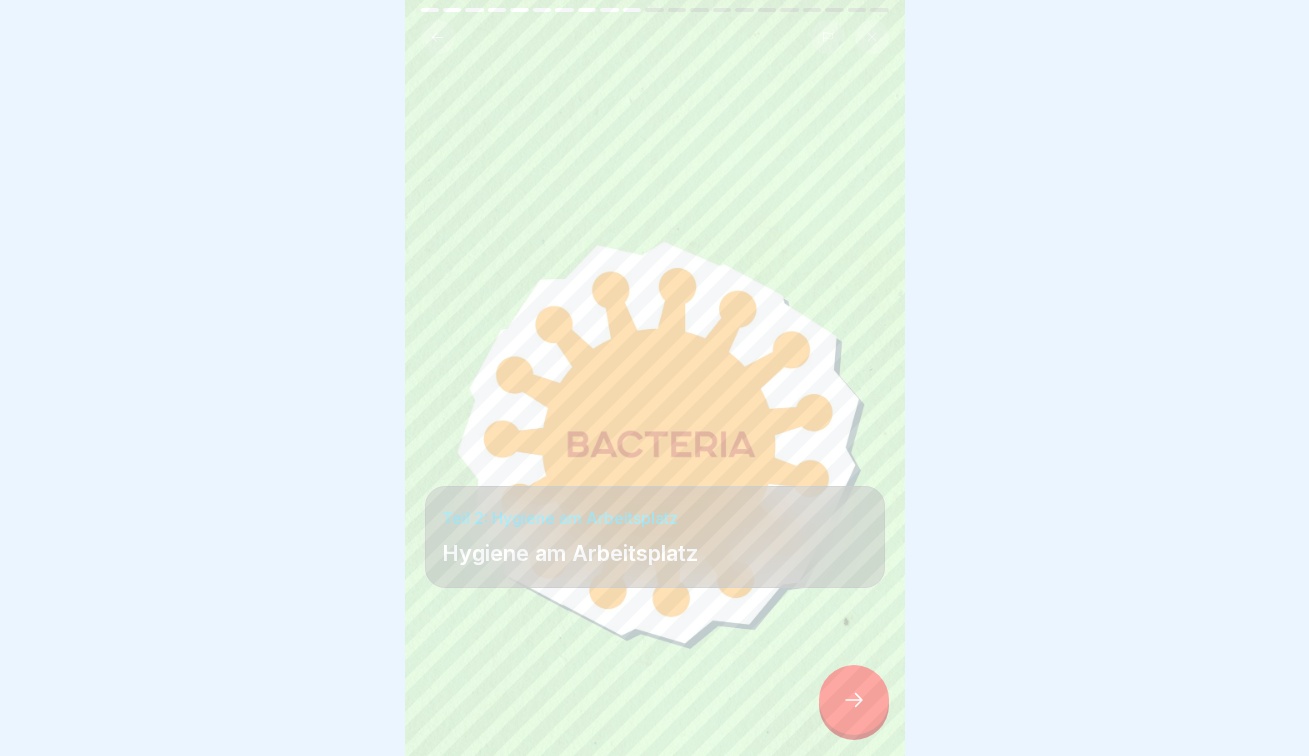 click at bounding box center (854, 700) 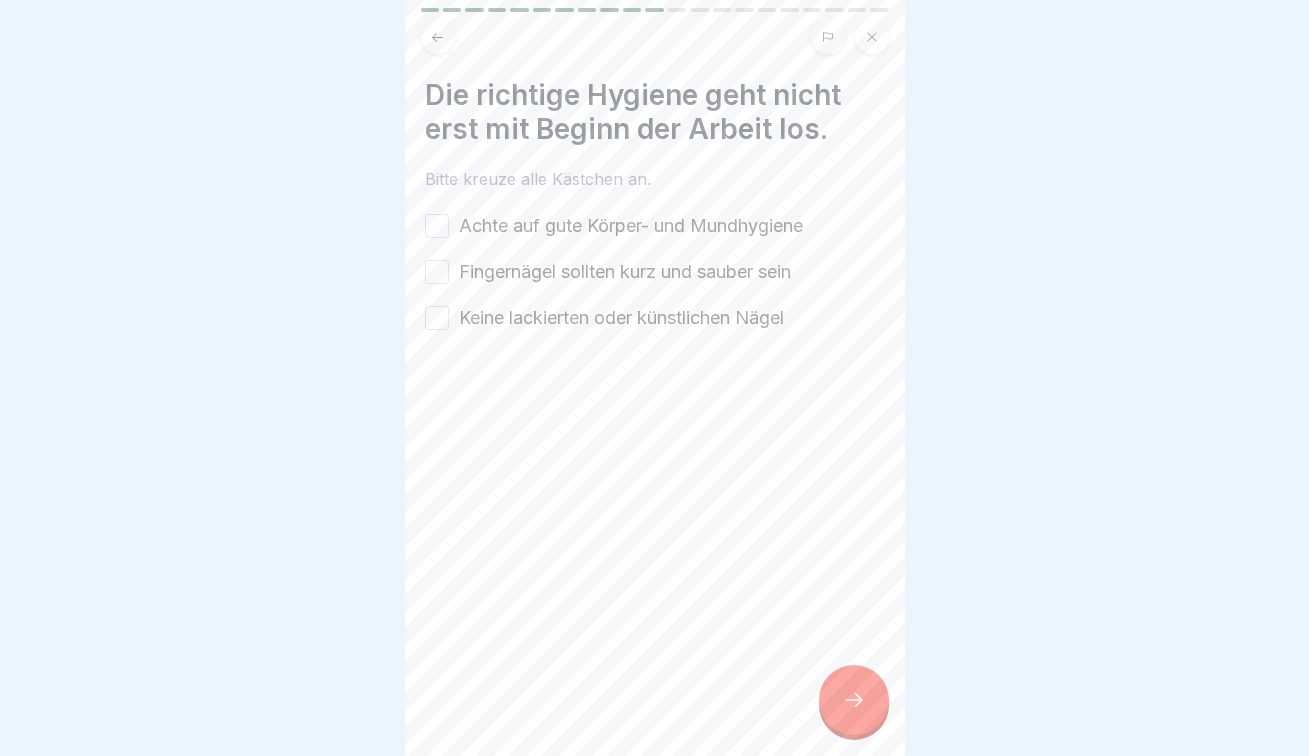 click on "Achte auf gute Körper- und Mundhygiene" at bounding box center (437, 226) 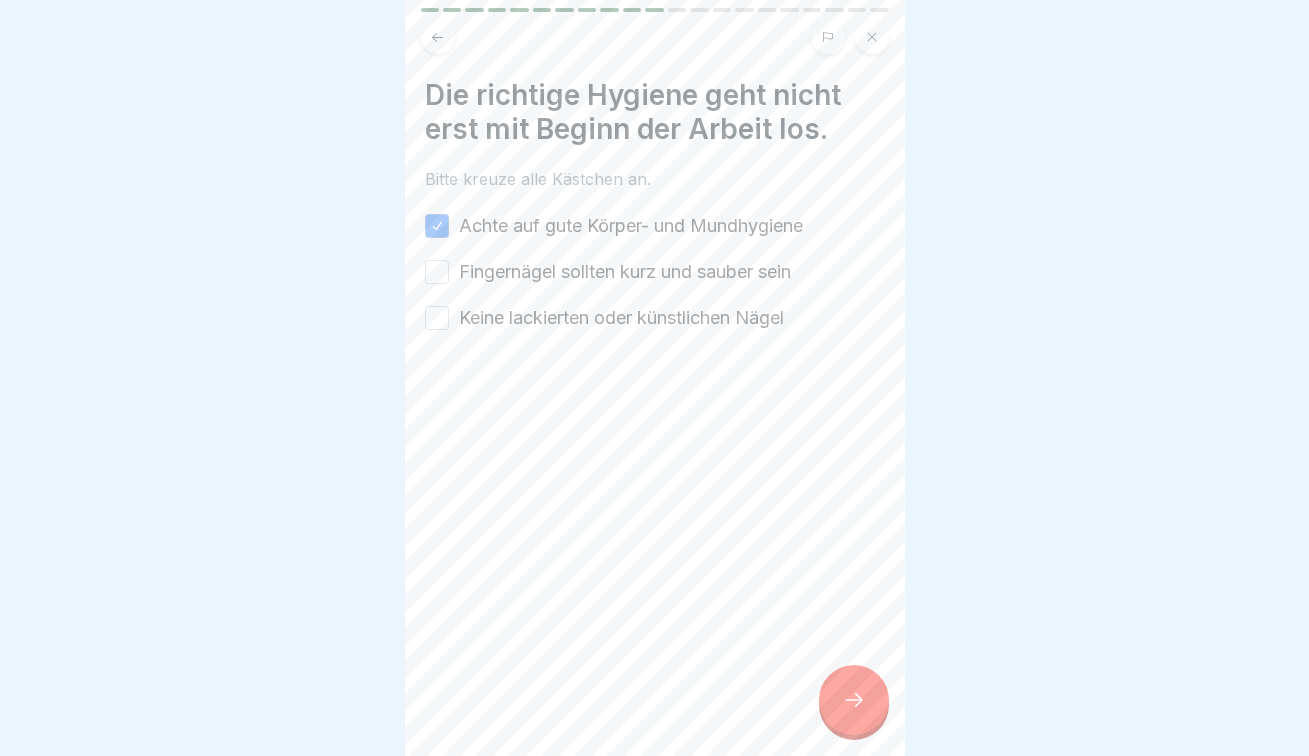 click on "Fingernägel sollten kurz und sauber sein" at bounding box center [437, 272] 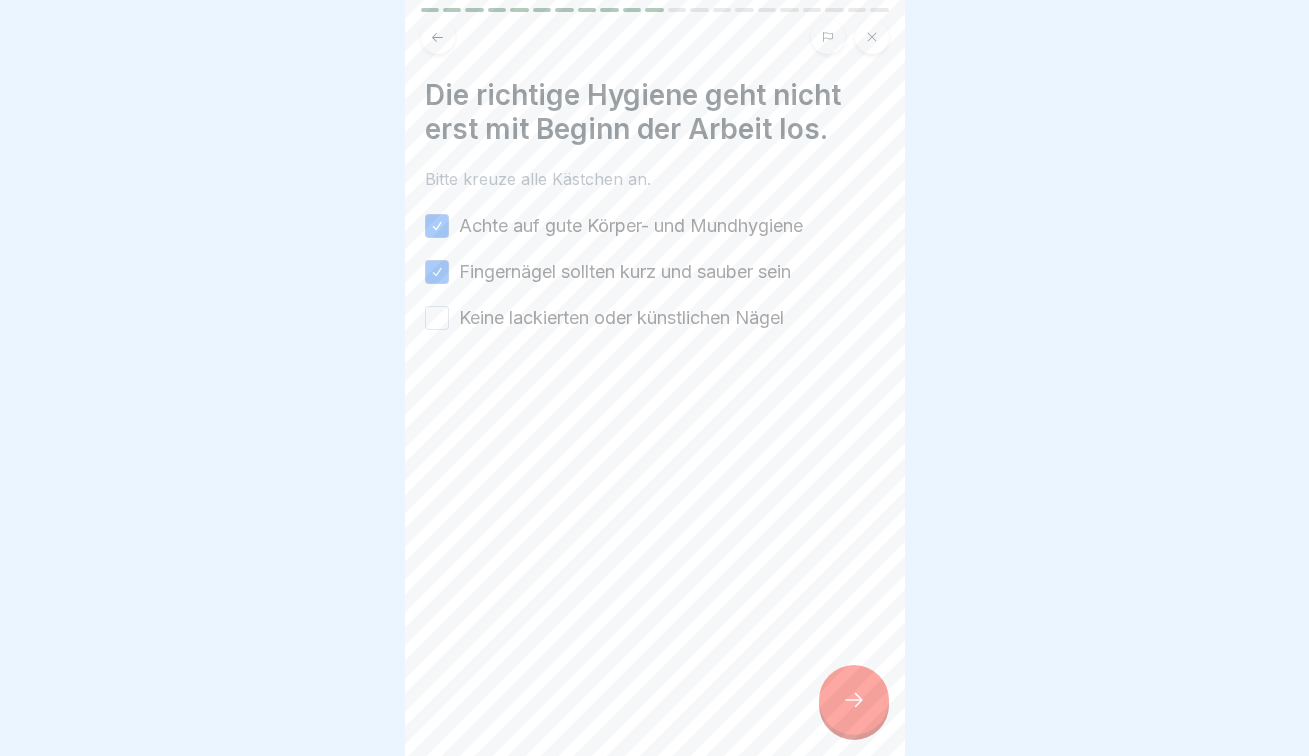 click on "Keine lackierten oder künstlichen Nägel" at bounding box center (437, 318) 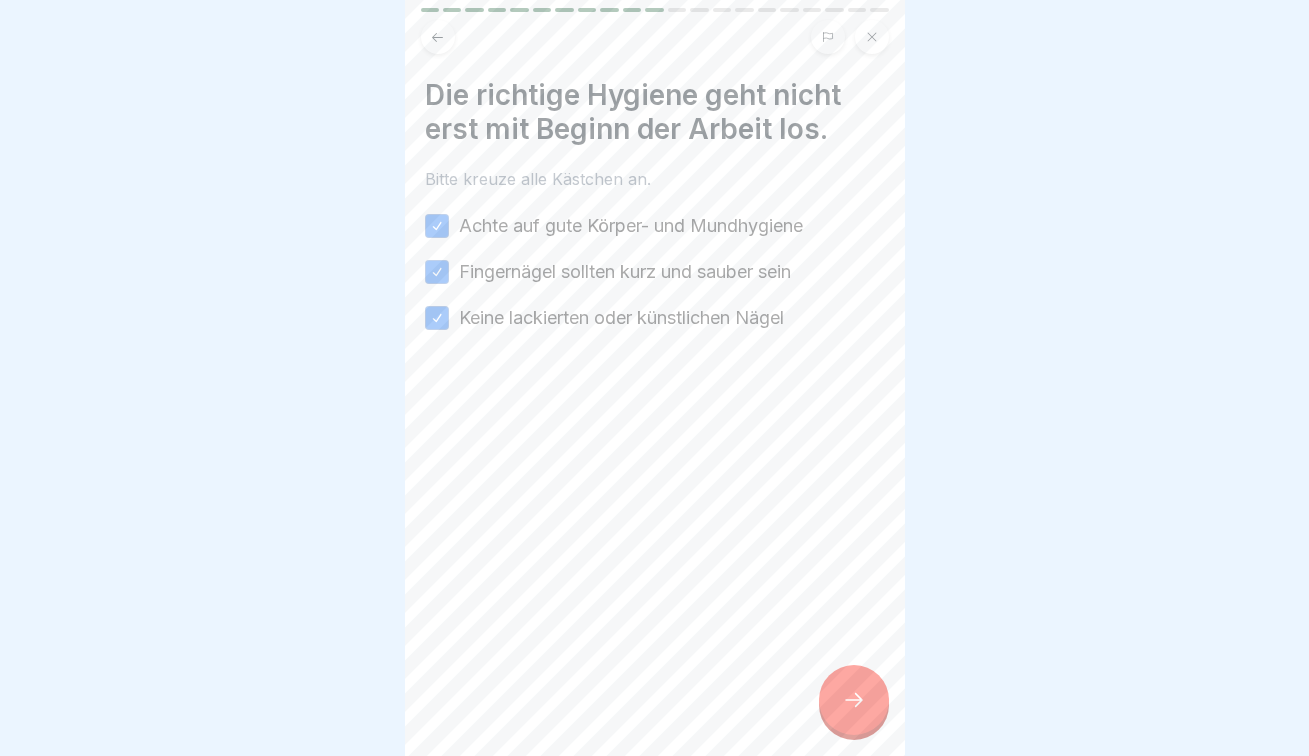 click at bounding box center (854, 700) 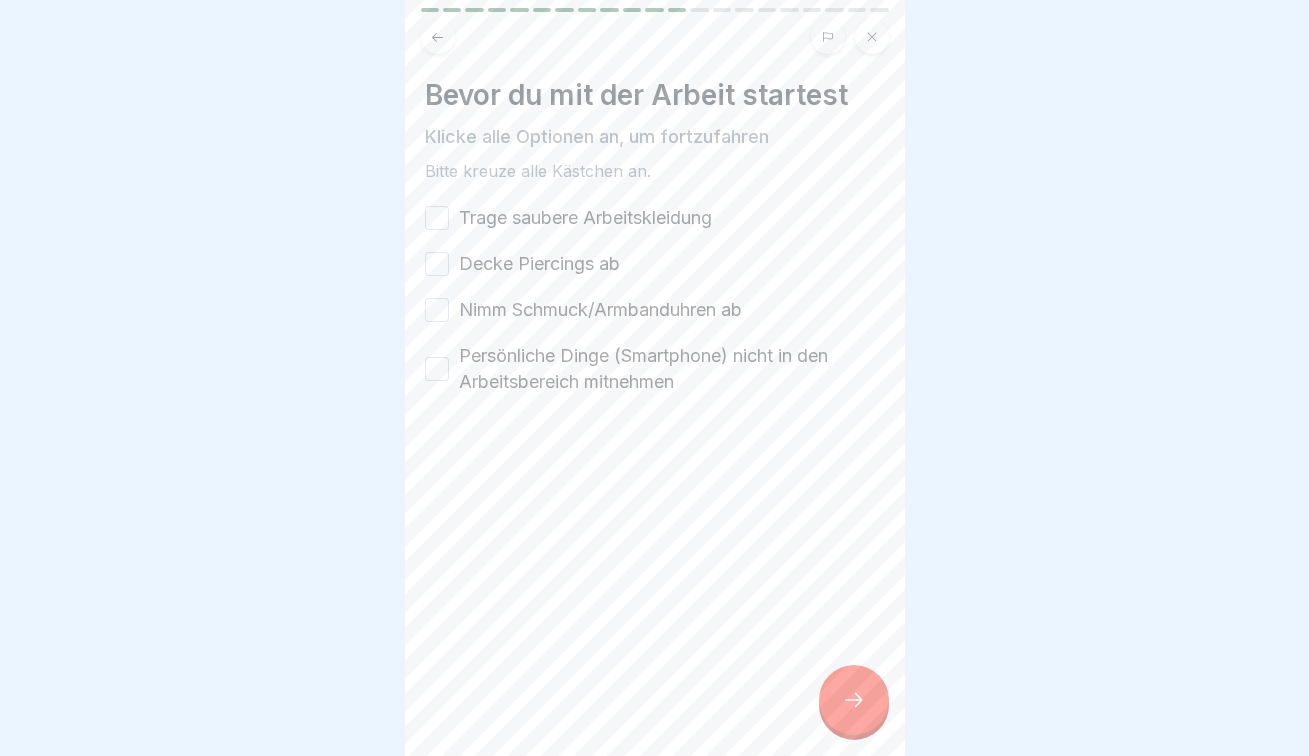 click on "Trage saubere Arbeitskleidung" at bounding box center [437, 218] 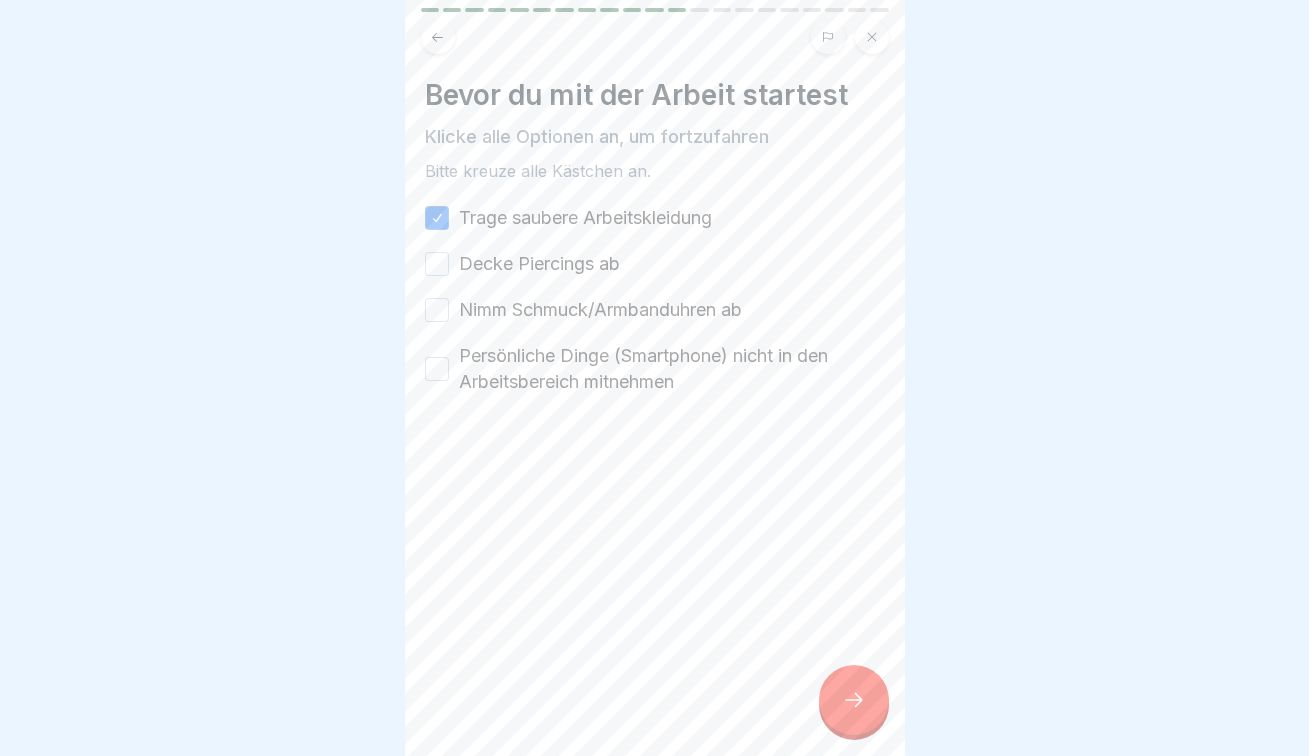 click on "Decke Piercings ab" at bounding box center [437, 264] 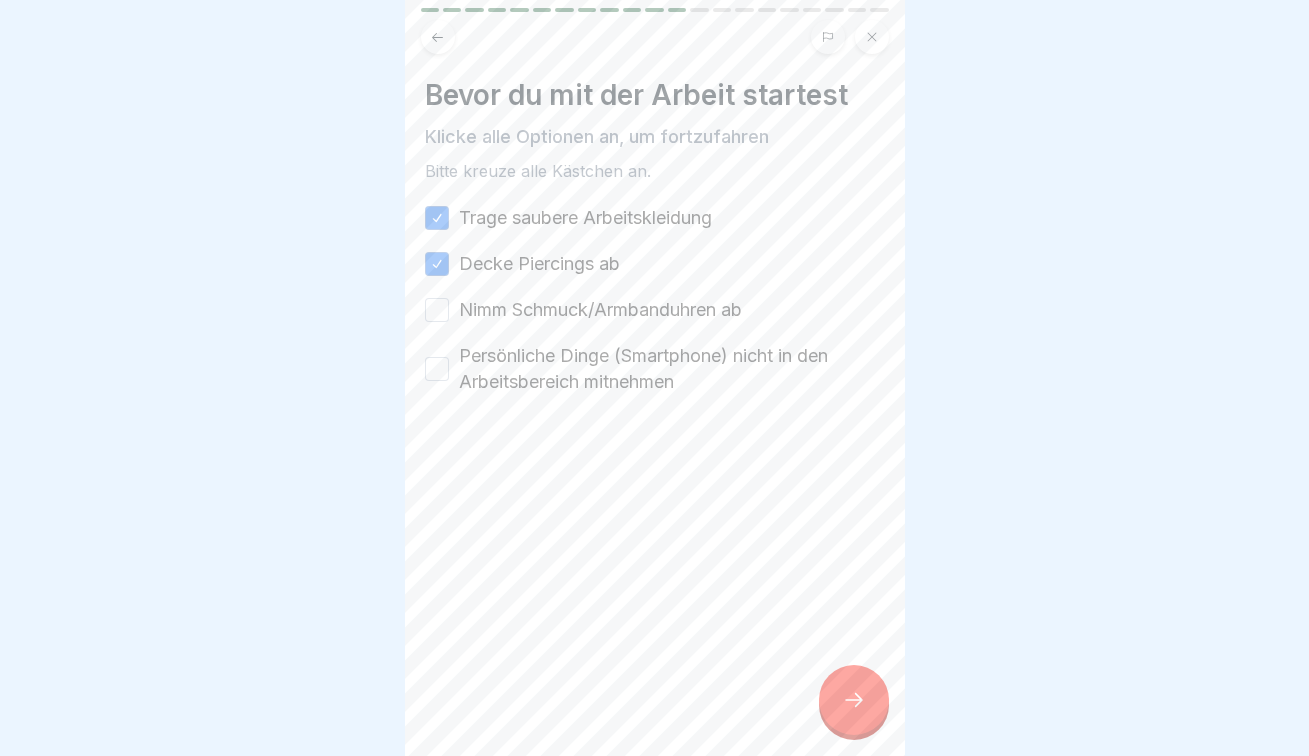 click on "Nimm Schmuck/Armbanduhren ab" at bounding box center (437, 310) 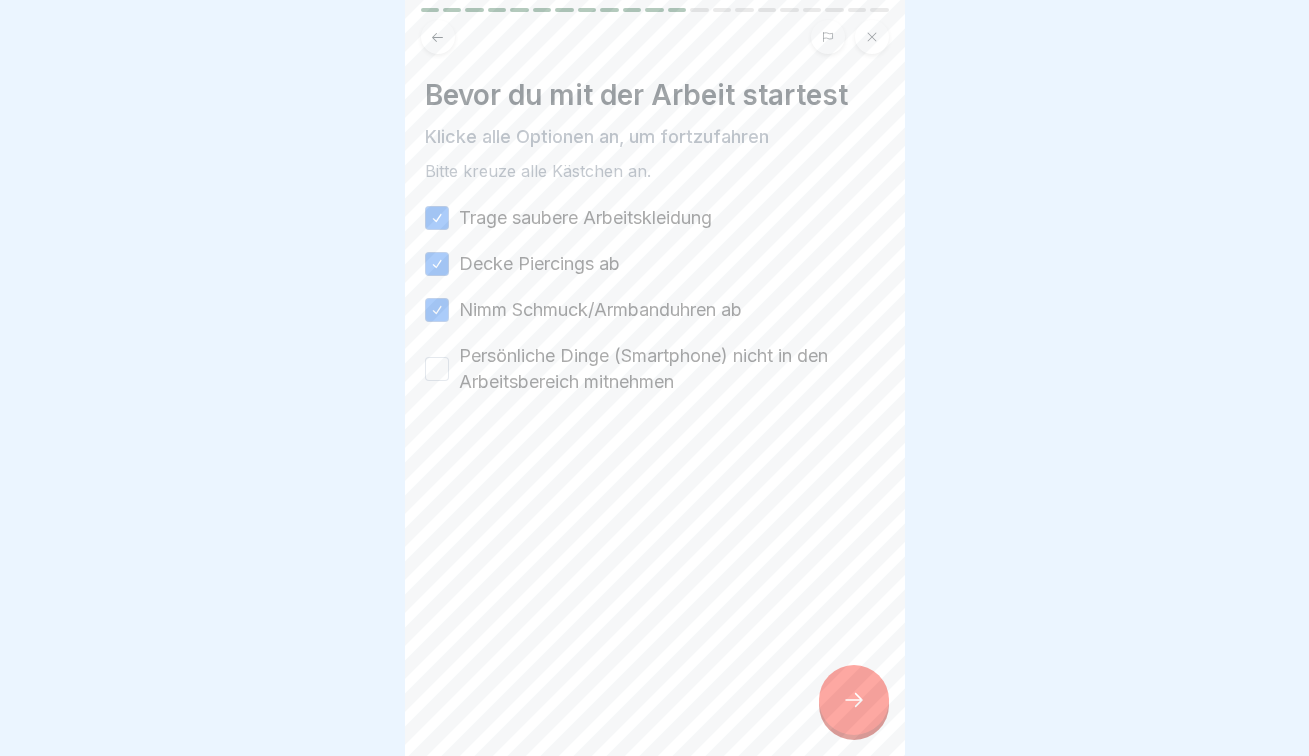 click on "Persönliche Dinge (Smartphone) nicht in den Arbeitsbereich mitnehmen" at bounding box center [437, 369] 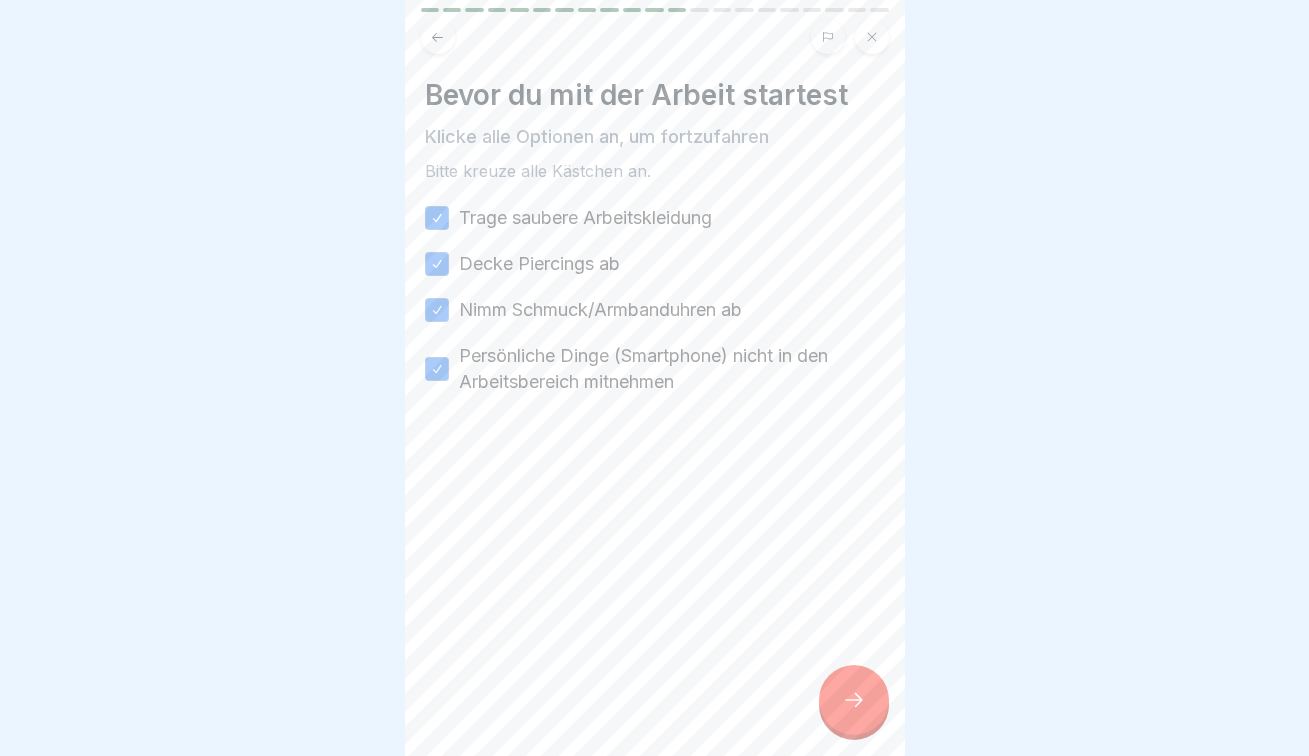 click 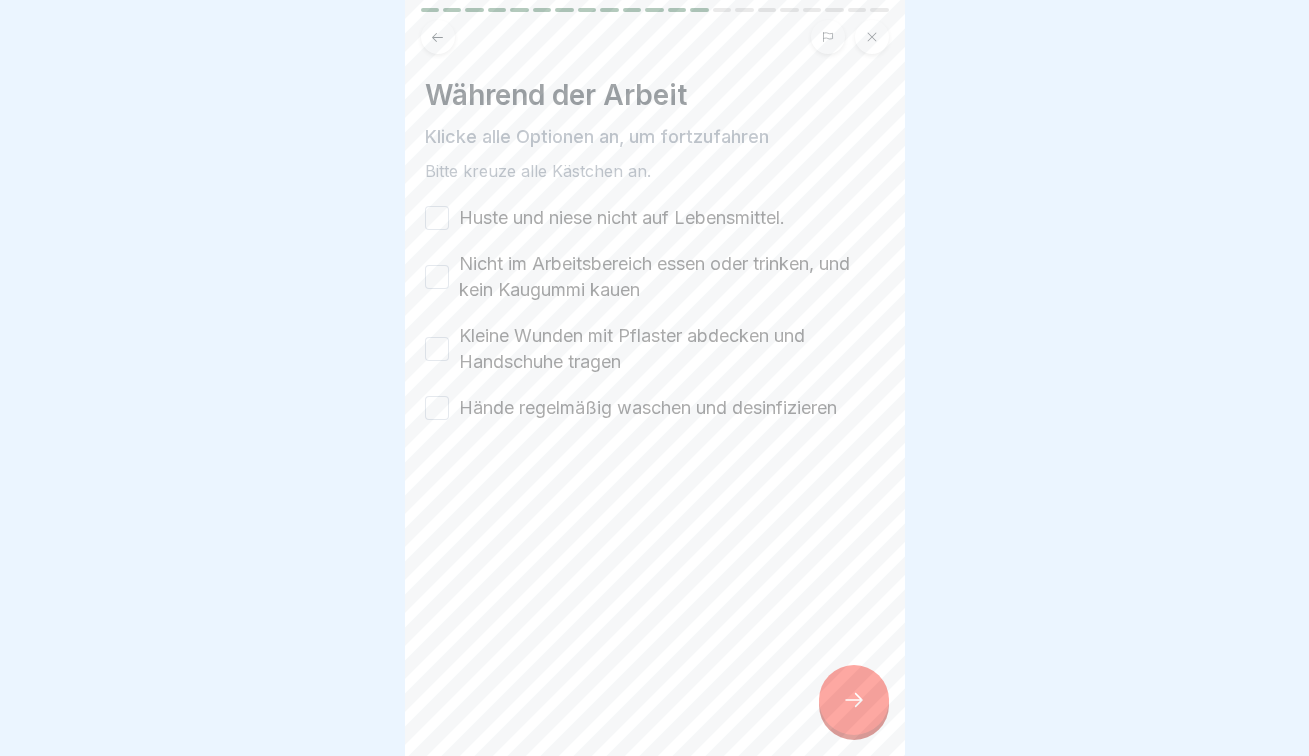 click on "Huste und niese nicht auf Lebensmittel." at bounding box center [437, 218] 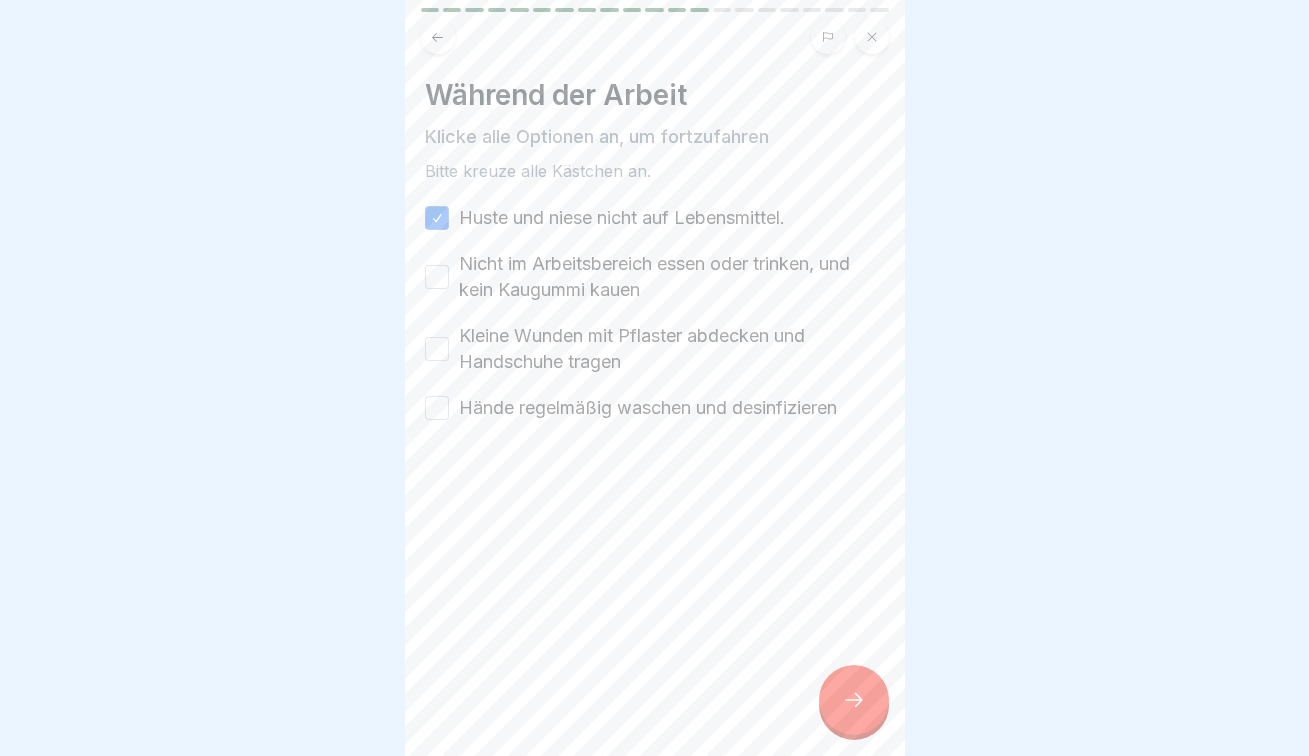 click on "Nicht im Arbeitsbereich essen oder trinken, und kein Kaugummi kauen" at bounding box center (437, 277) 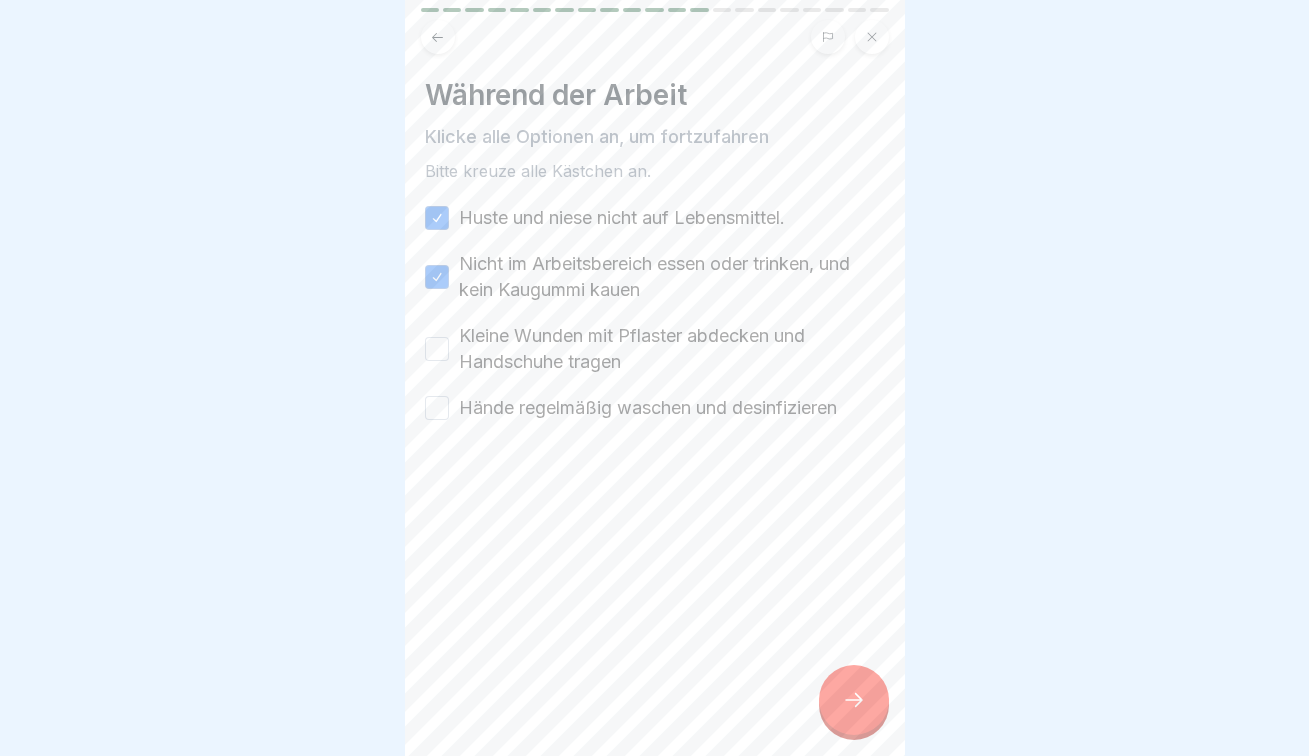 click on "Kleine Wunden mit Pflaster abdecken und Handschuhe tragen" at bounding box center [437, 349] 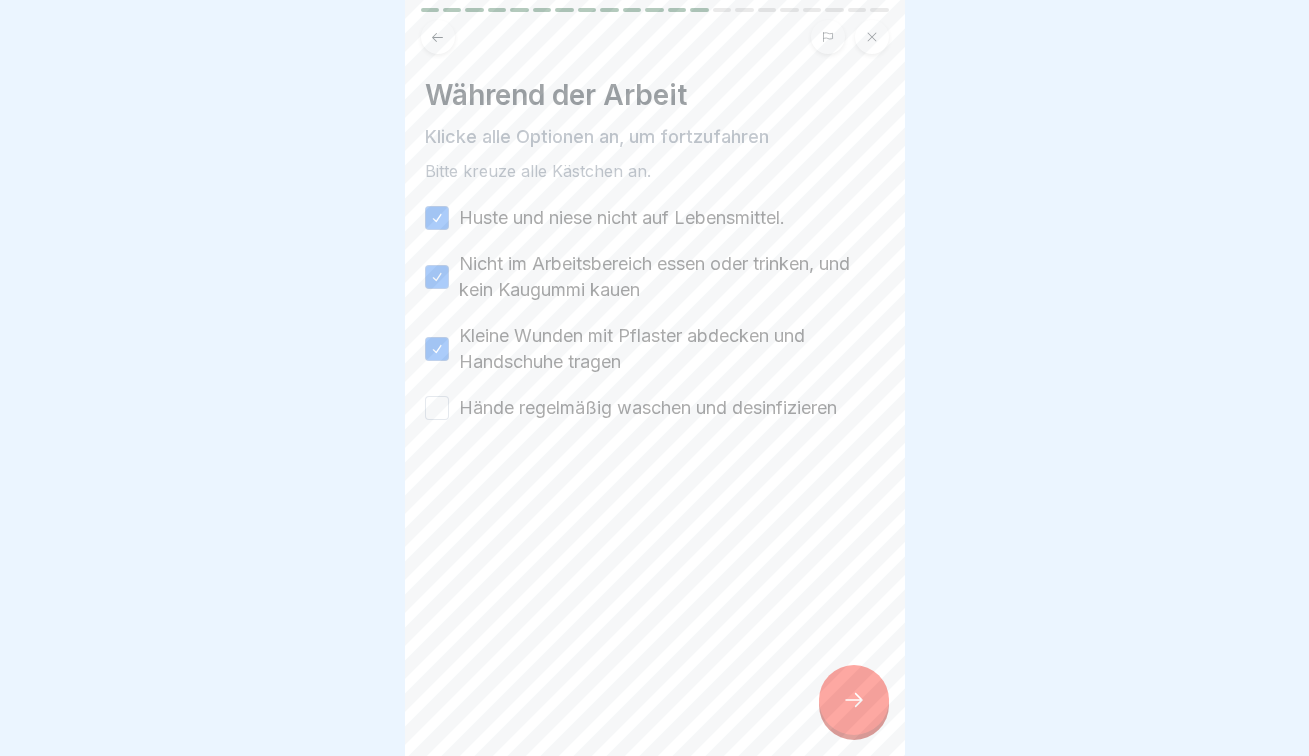 click on "Huste und niese nicht auf Lebensmittel. Nicht im Arbeitsbereich essen oder trinken, und kein Kaugummi kauen Kleine Wunden mit Pflaster abdecken und Handschuhe tragen Hände regelmäßig waschen und desinfizieren" at bounding box center (655, 313) 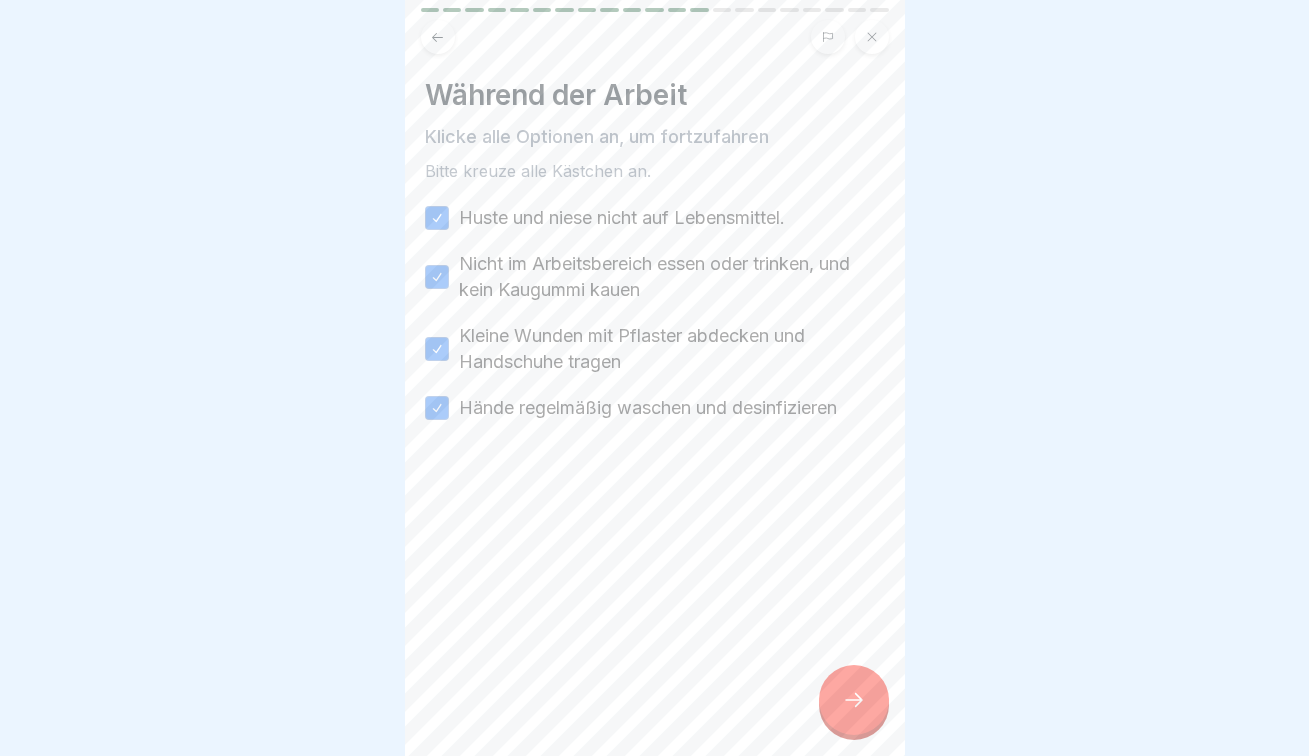 click at bounding box center [854, 700] 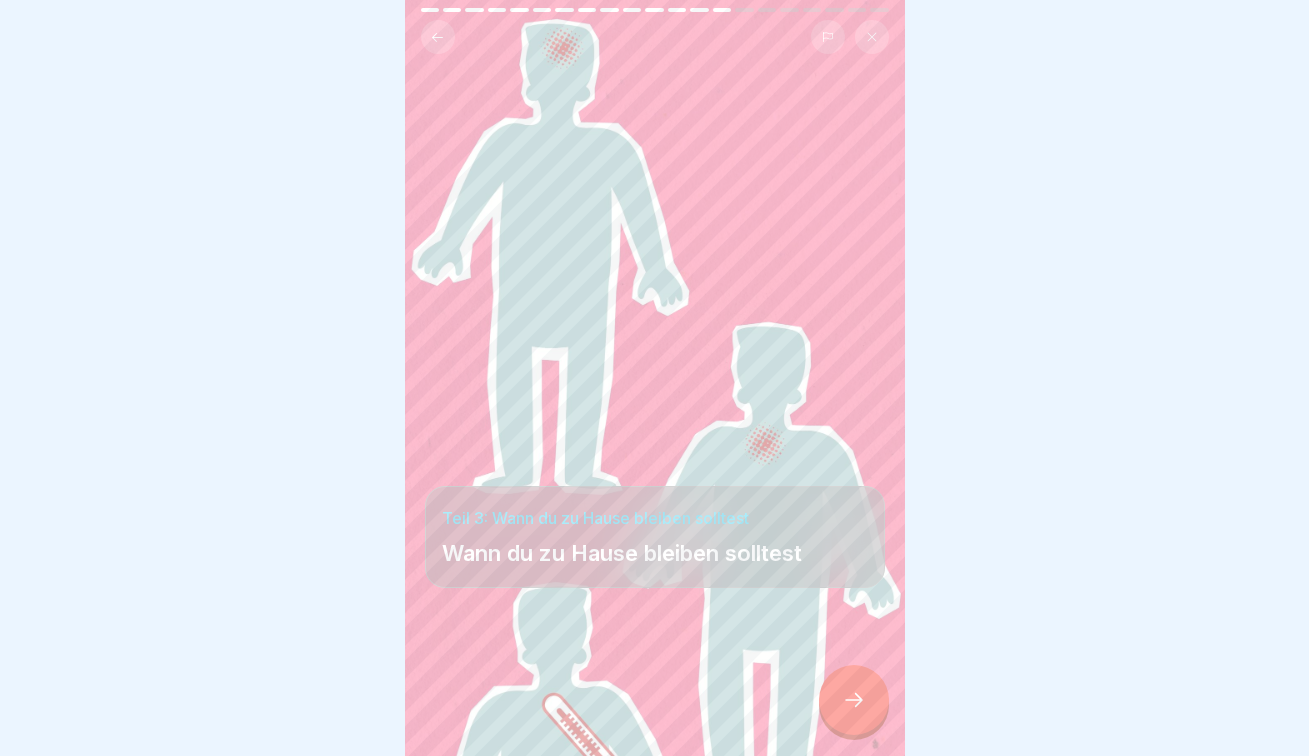 click at bounding box center [854, 700] 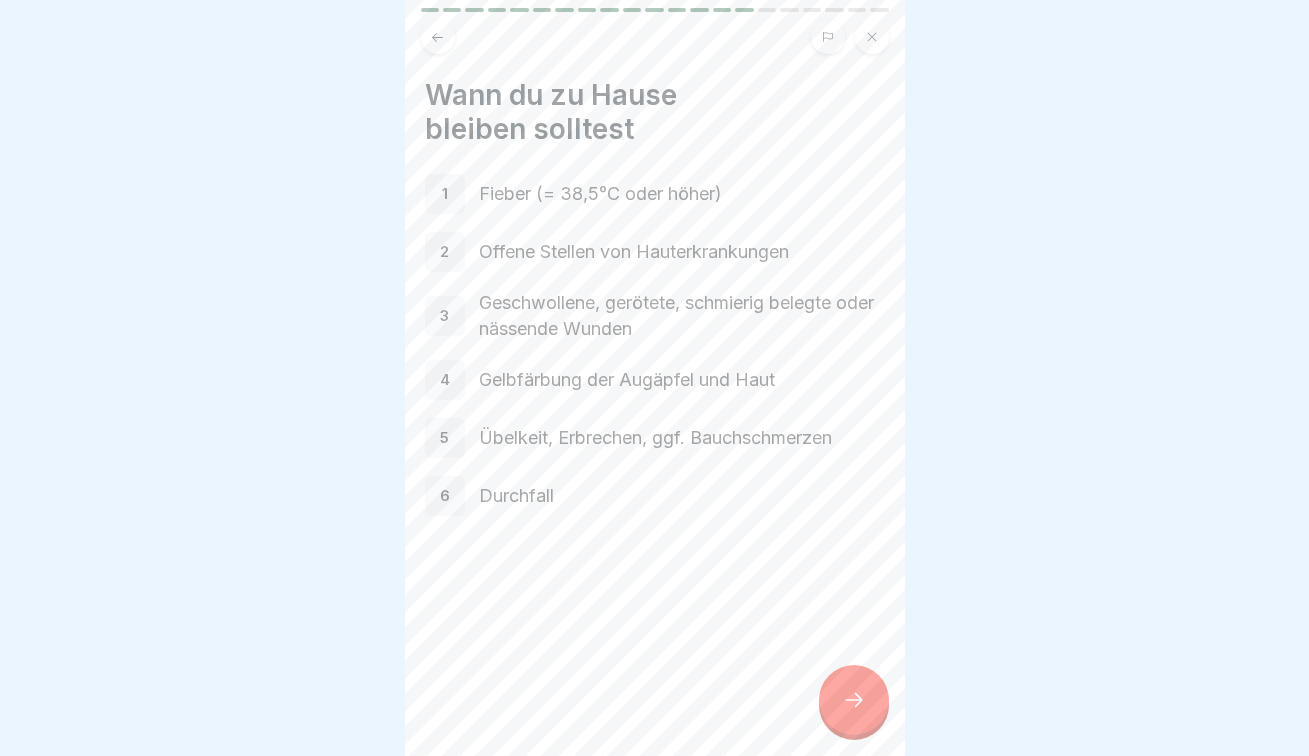 click at bounding box center [854, 700] 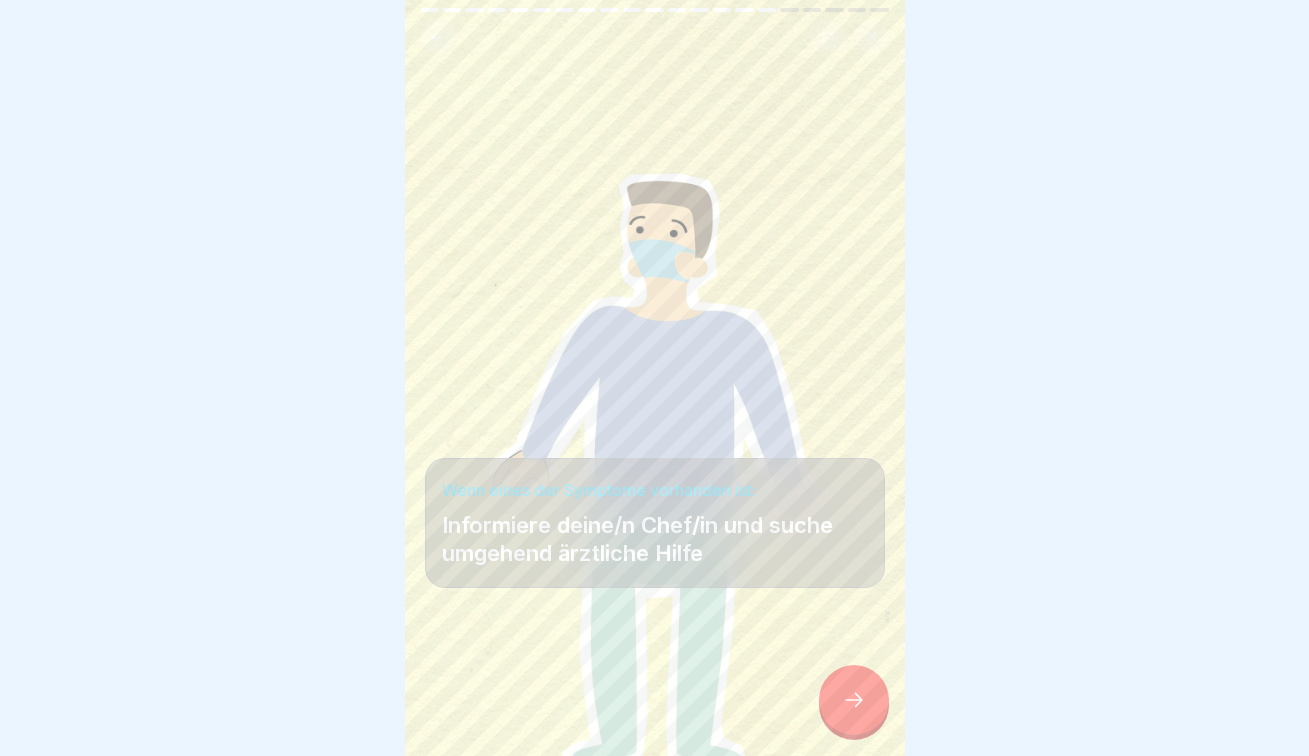 click at bounding box center [854, 700] 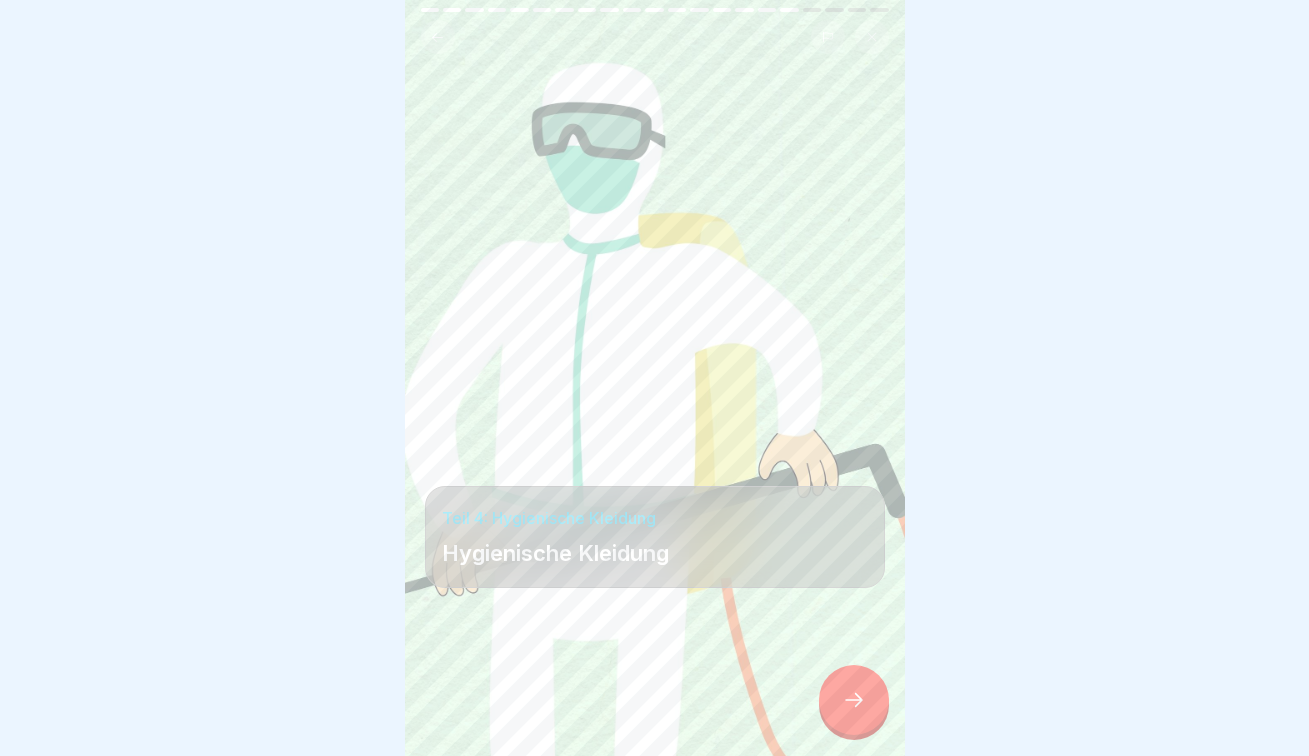 click 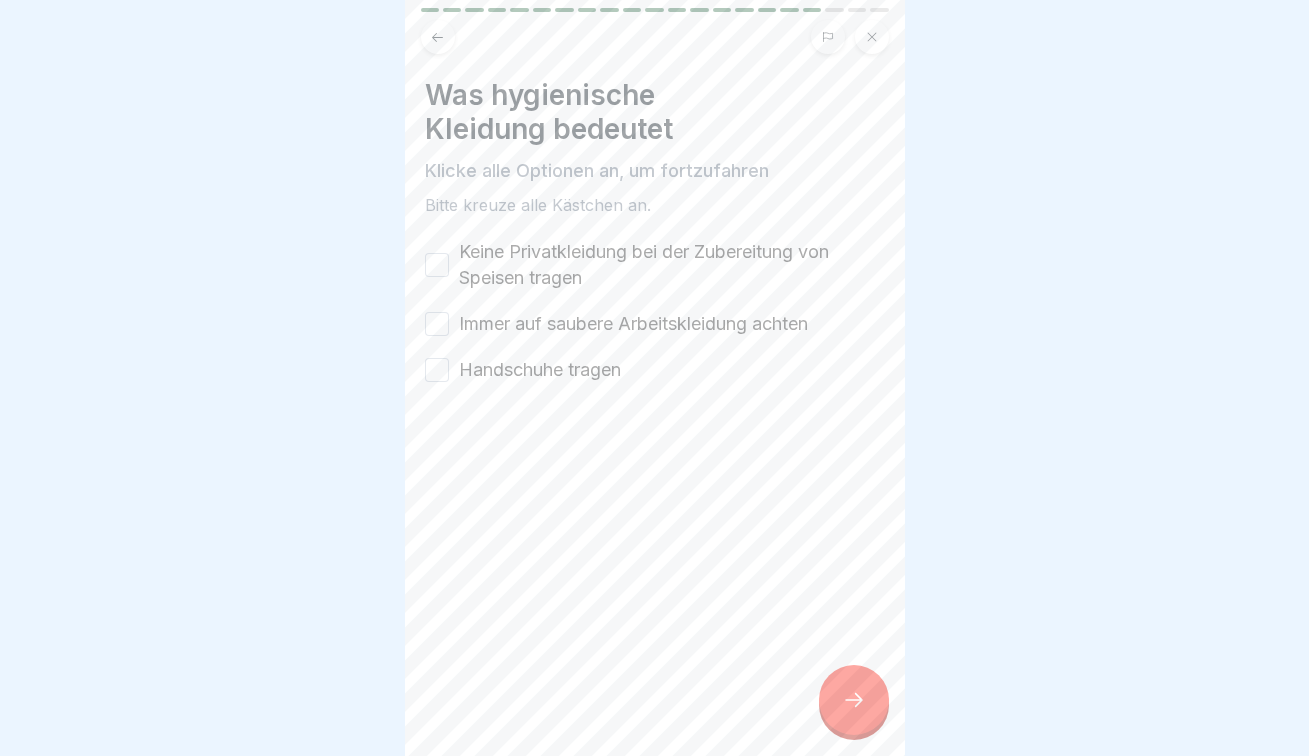 click on "Keine Privatkleidung bei der Zubereitung von Speisen tragen" at bounding box center [437, 265] 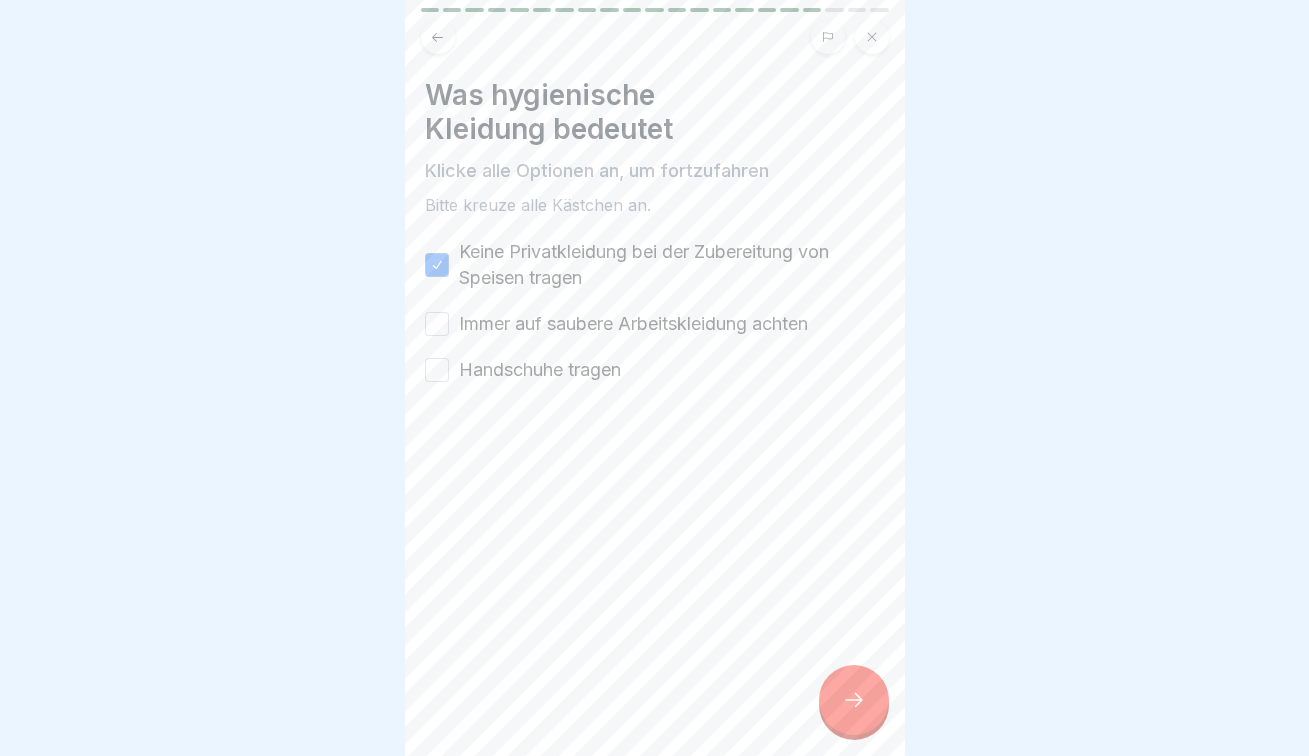 click on "Immer auf saubere Arbeitskleidung achten" at bounding box center [437, 324] 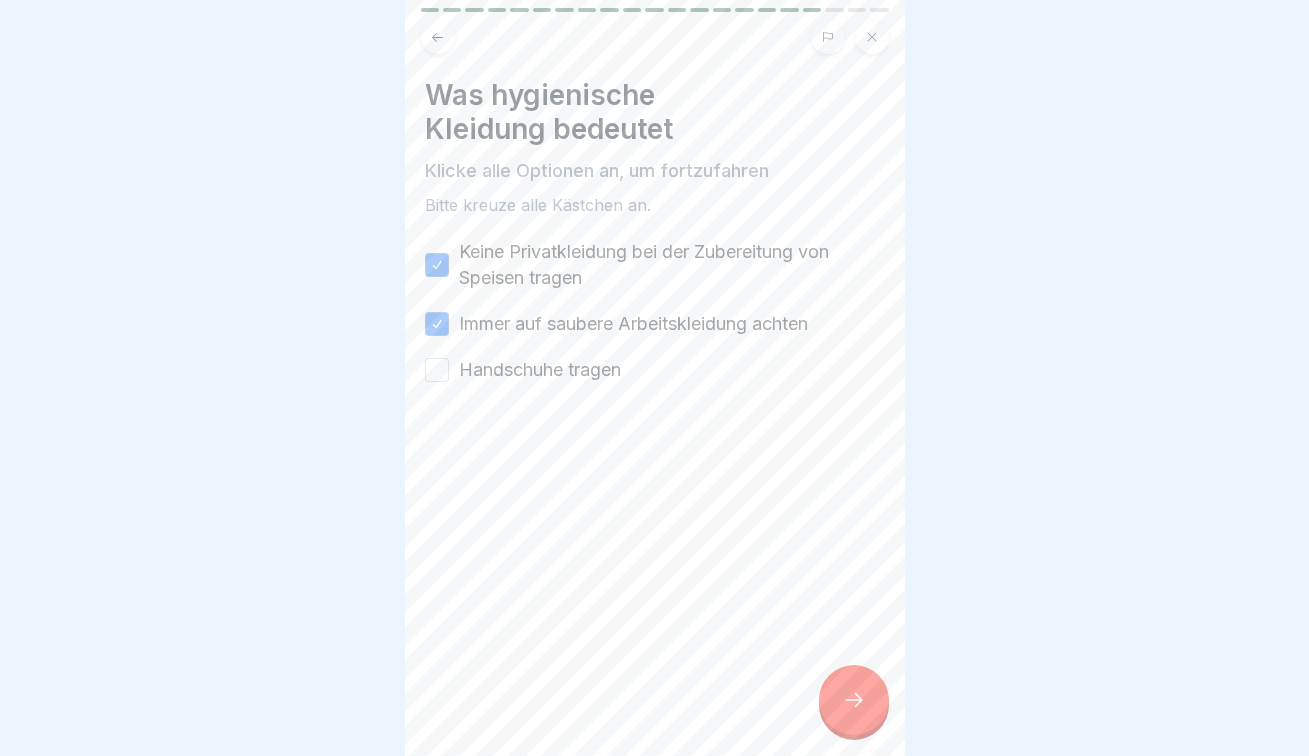 click on "Handschuhe tragen" at bounding box center [437, 370] 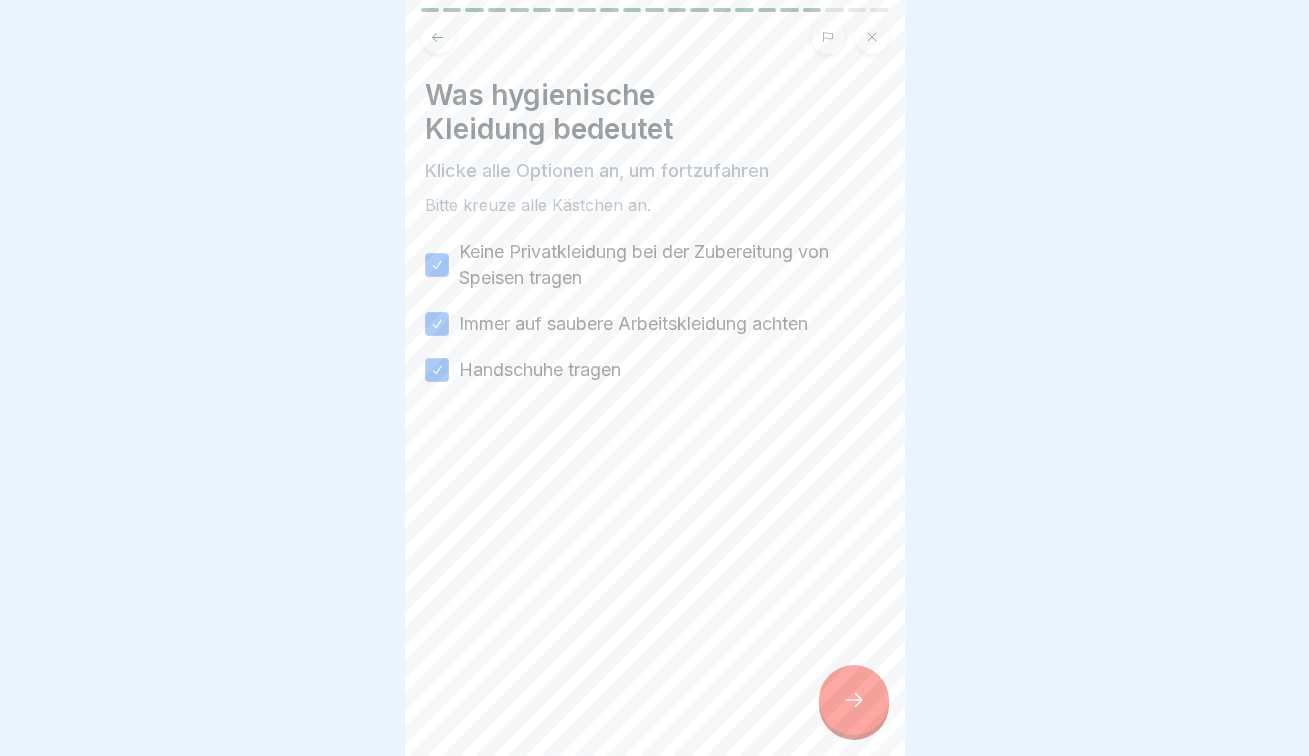 click 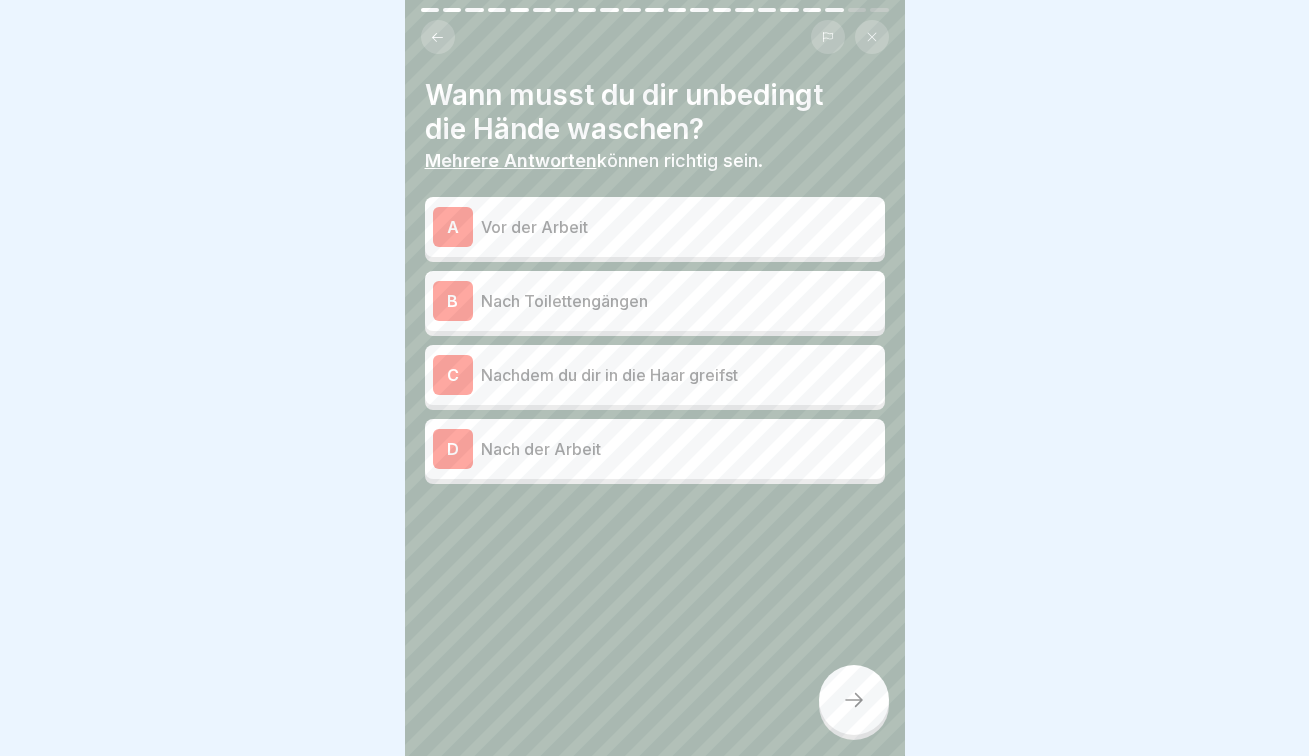 click on "Vor der Arbeit" at bounding box center (679, 227) 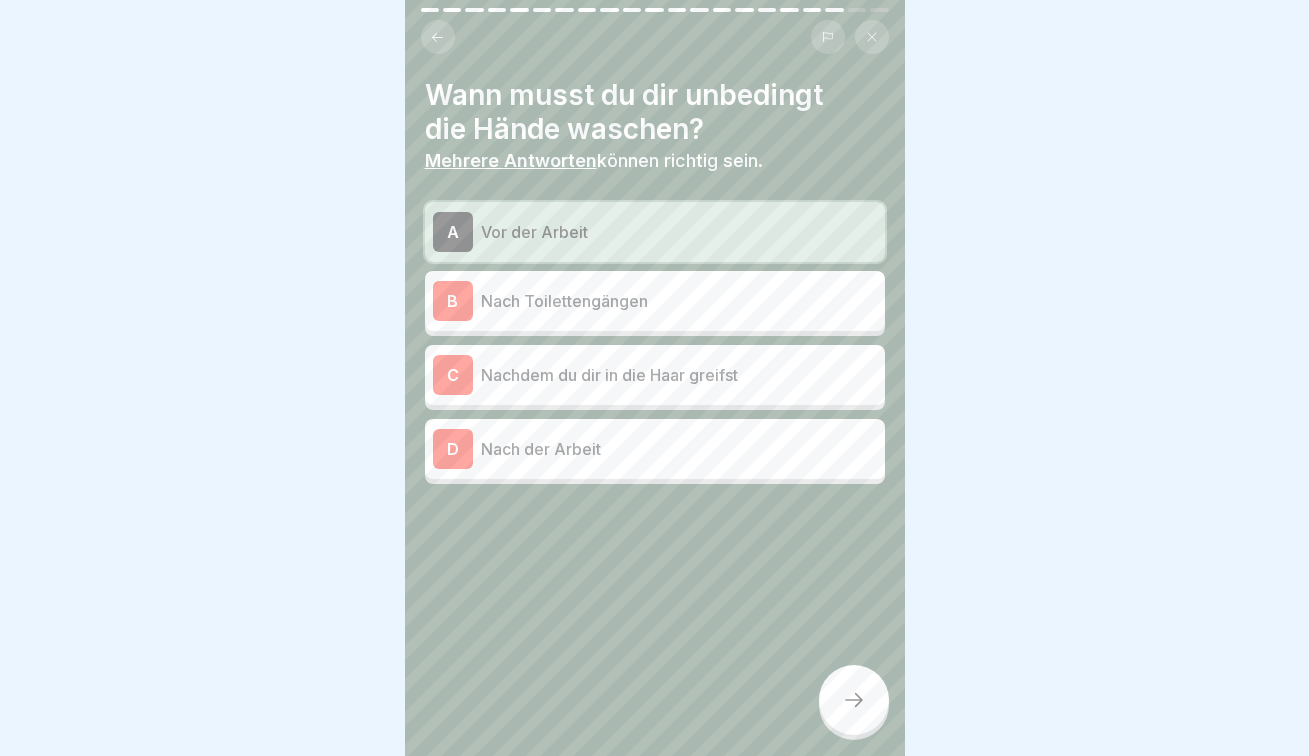 click on "B Nach Toilettengängen" at bounding box center [655, 301] 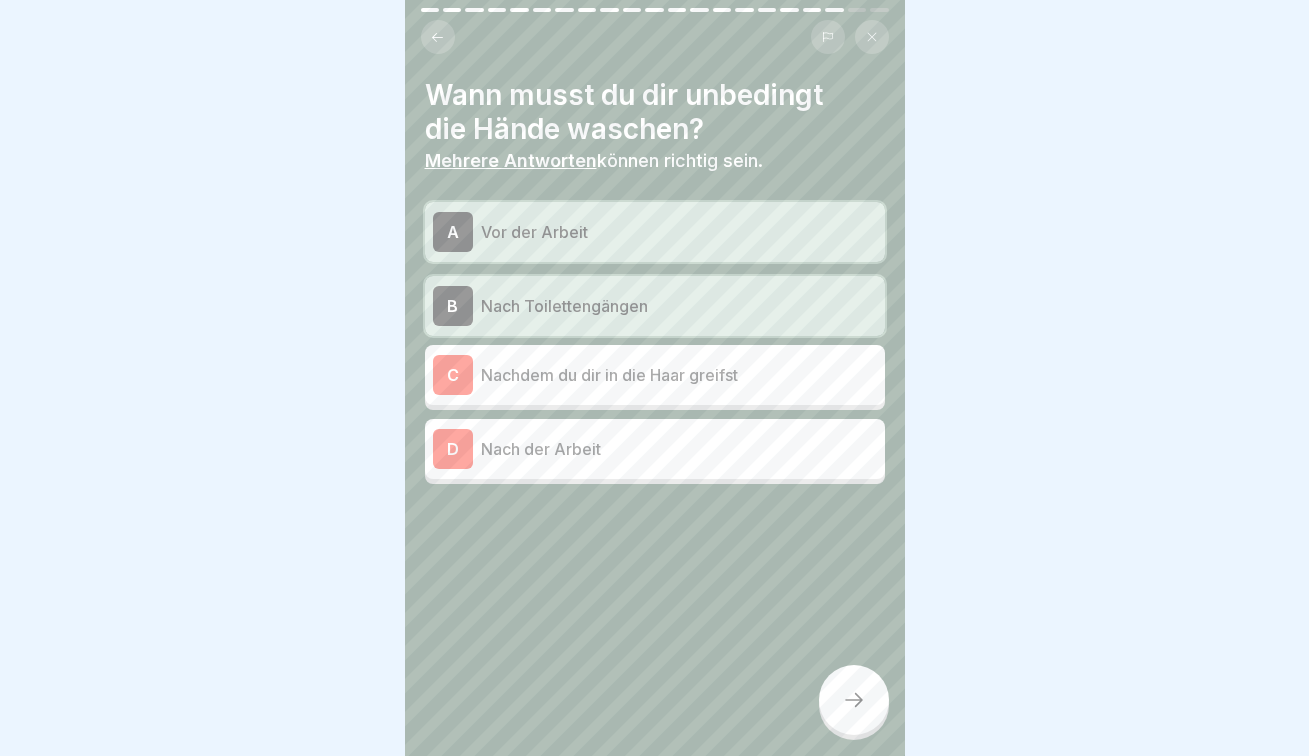 click on "C Nachdem du dir in die Haar greifst" at bounding box center [655, 375] 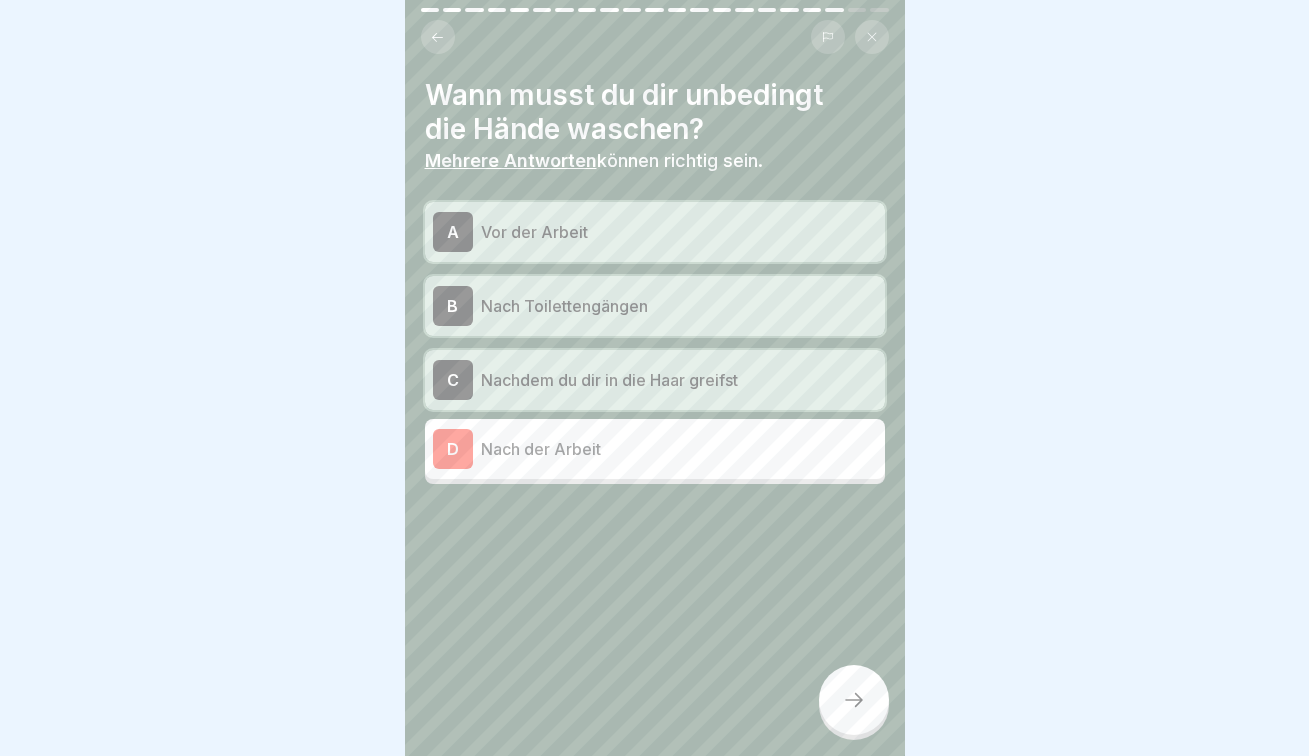 click on "D Nach der Arbeit" at bounding box center [655, 449] 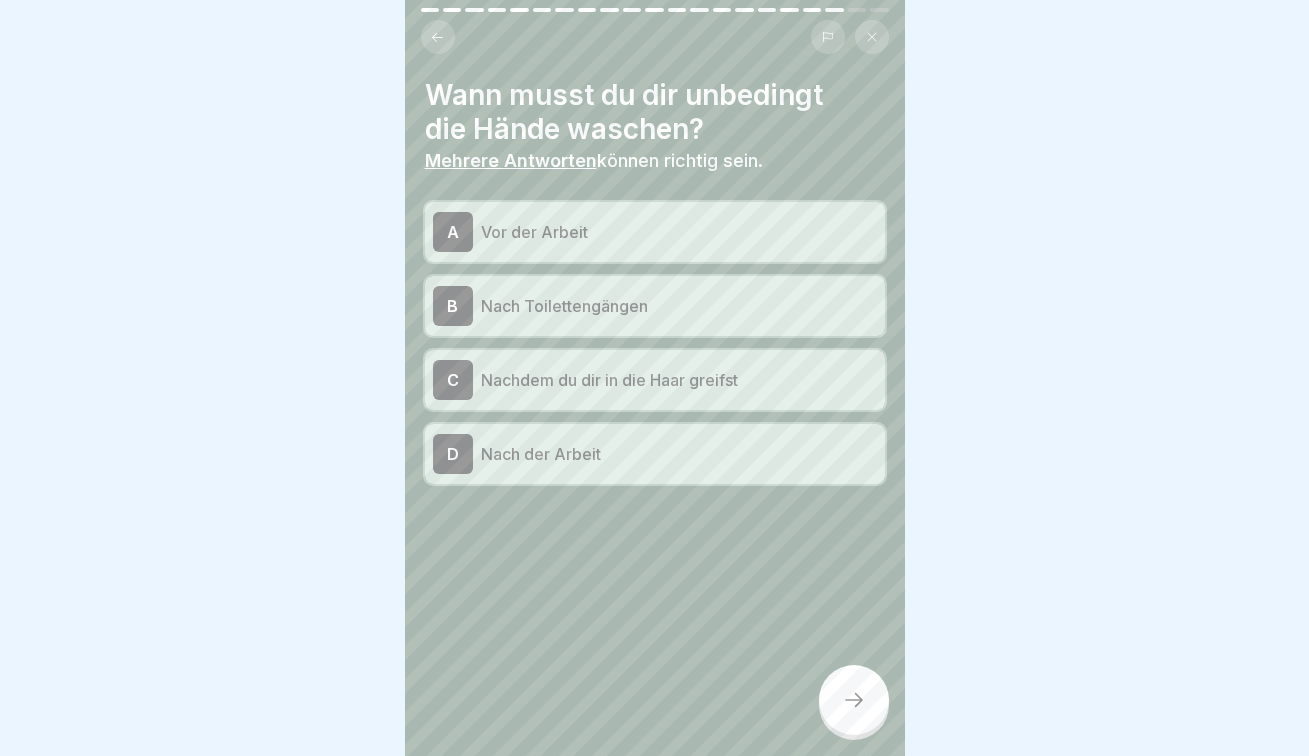 click on "D Nach der Arbeit" at bounding box center [655, 454] 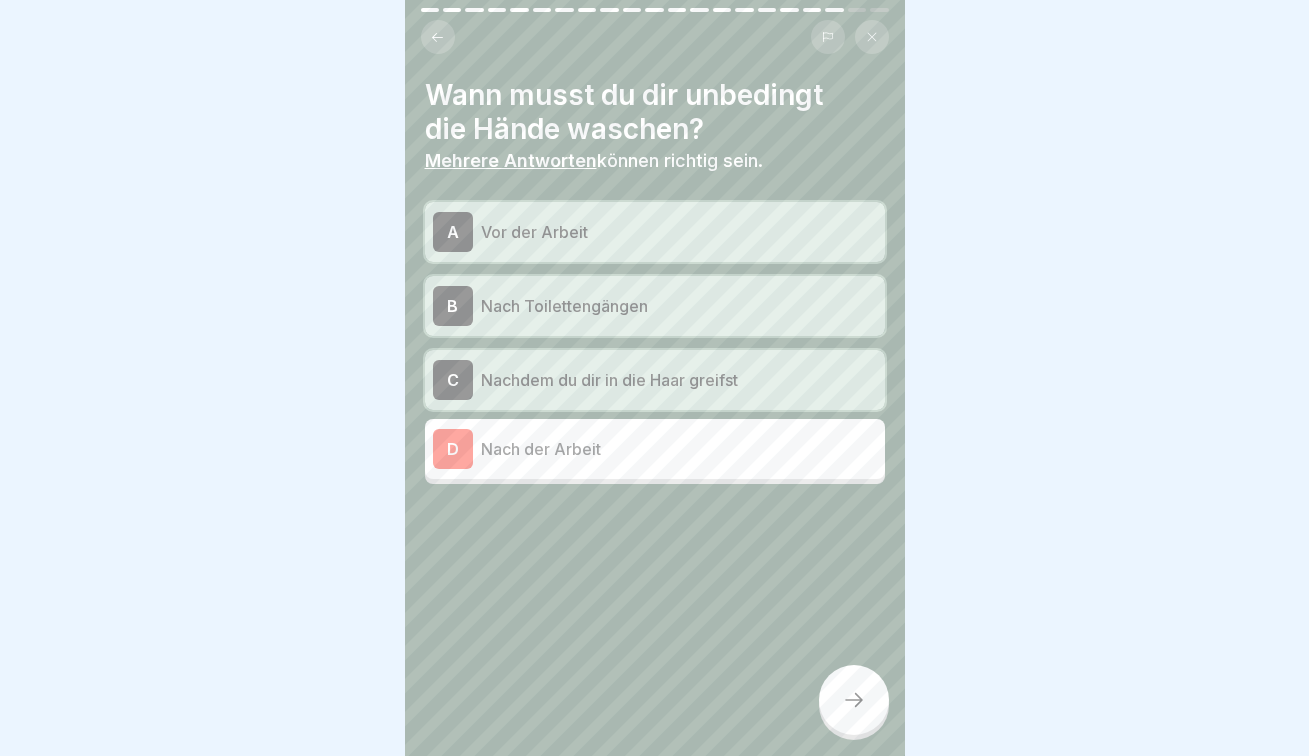 click at bounding box center (854, 700) 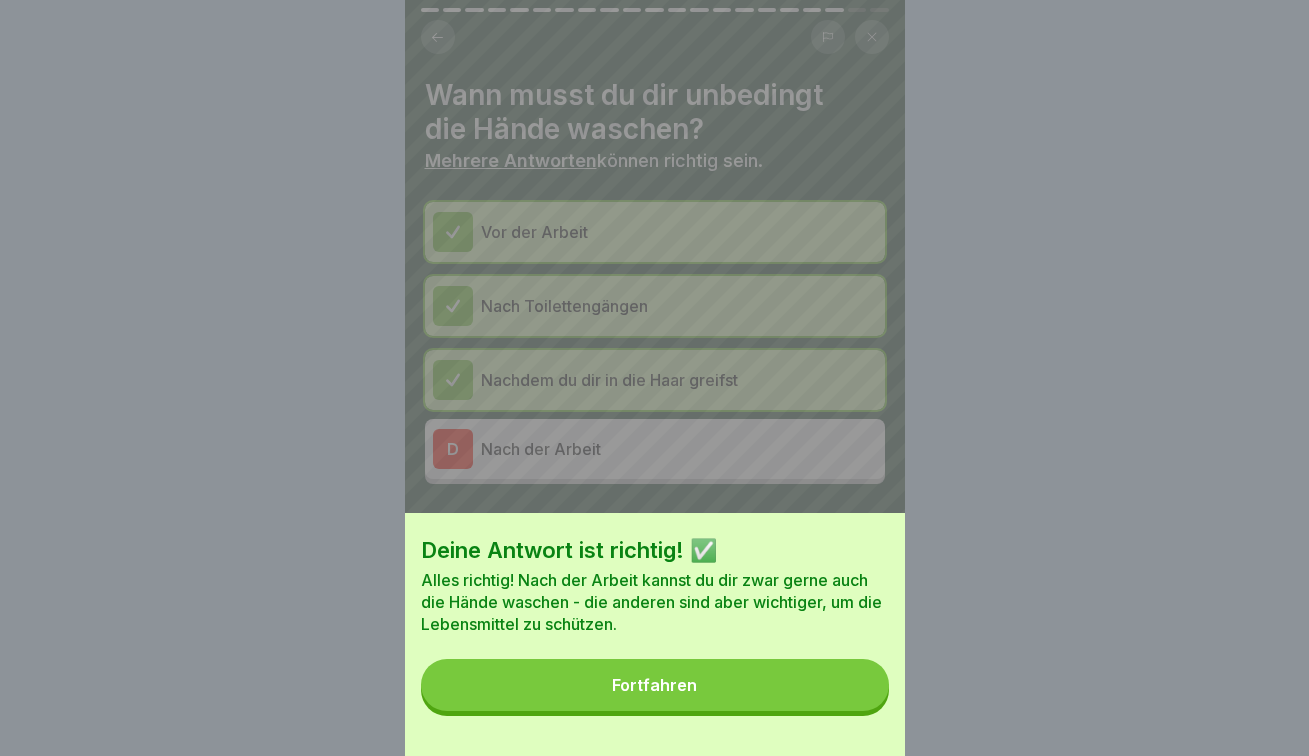 click on "Fortfahren" at bounding box center [654, 685] 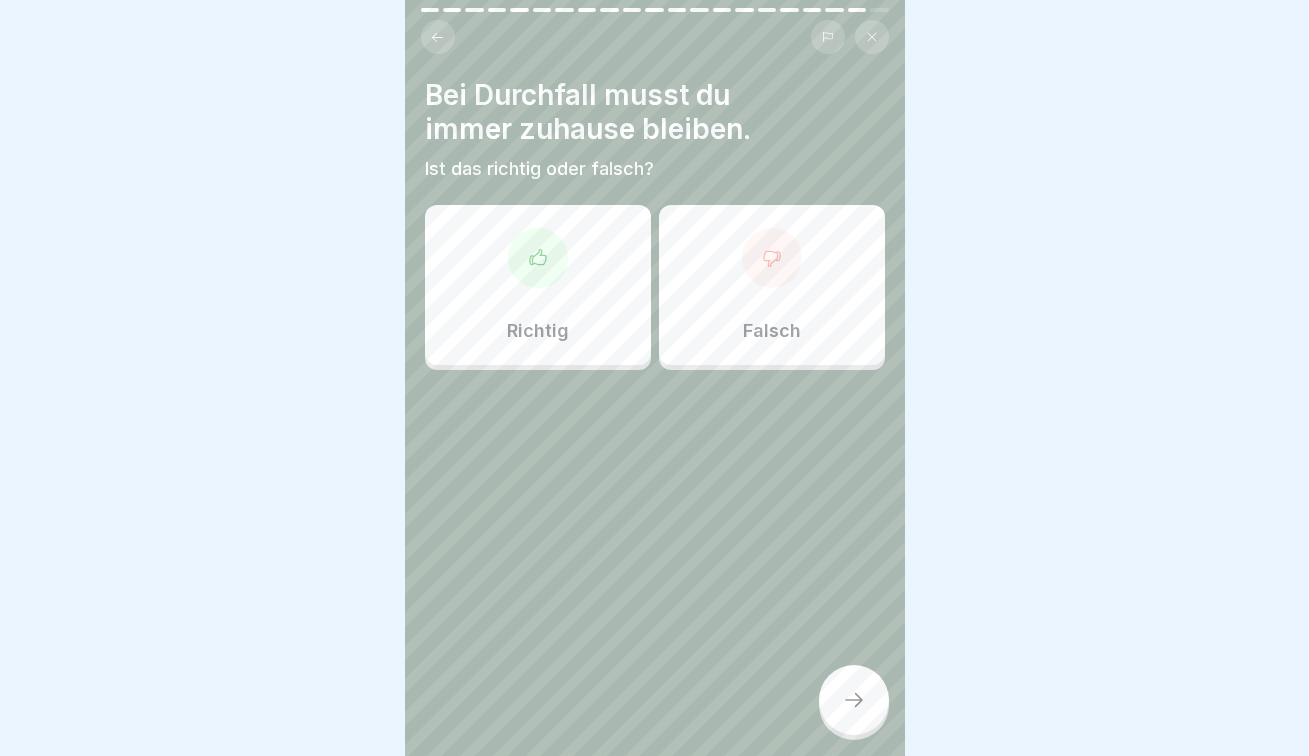 click on "Richtig" at bounding box center (538, 285) 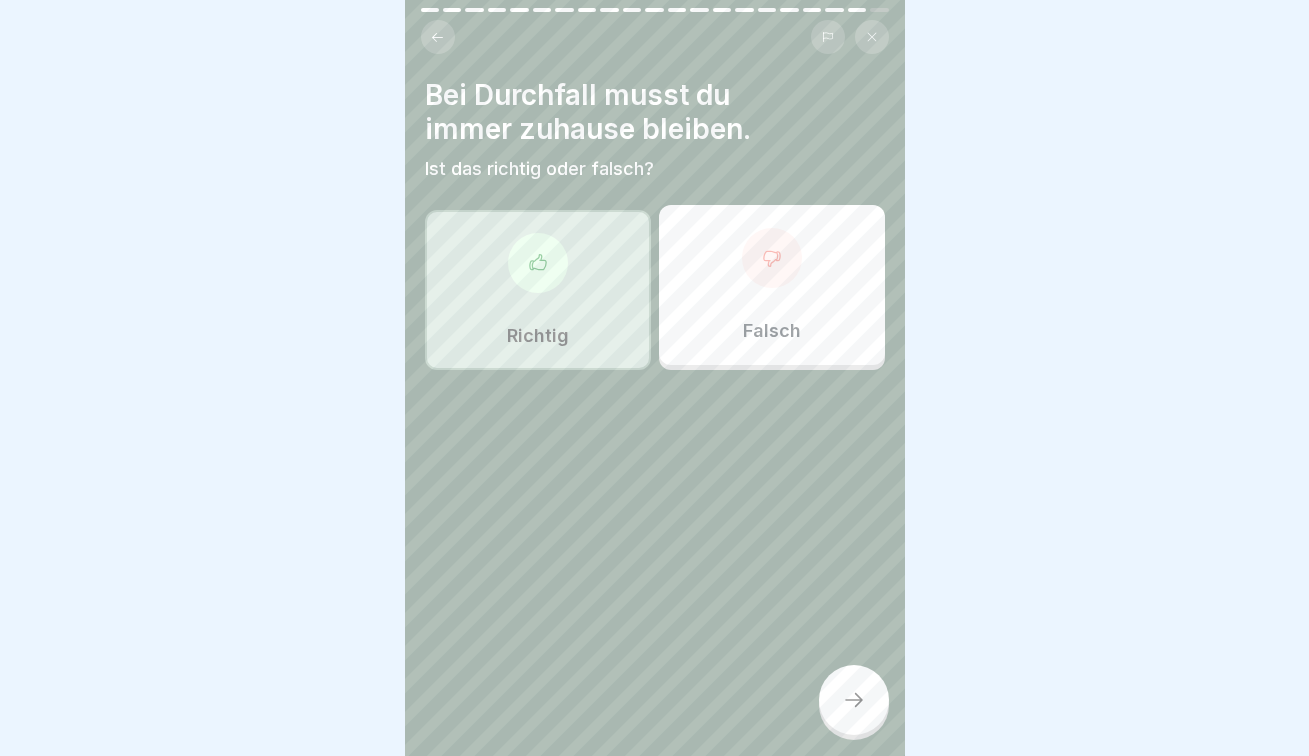 click on "Richtig" at bounding box center [538, 290] 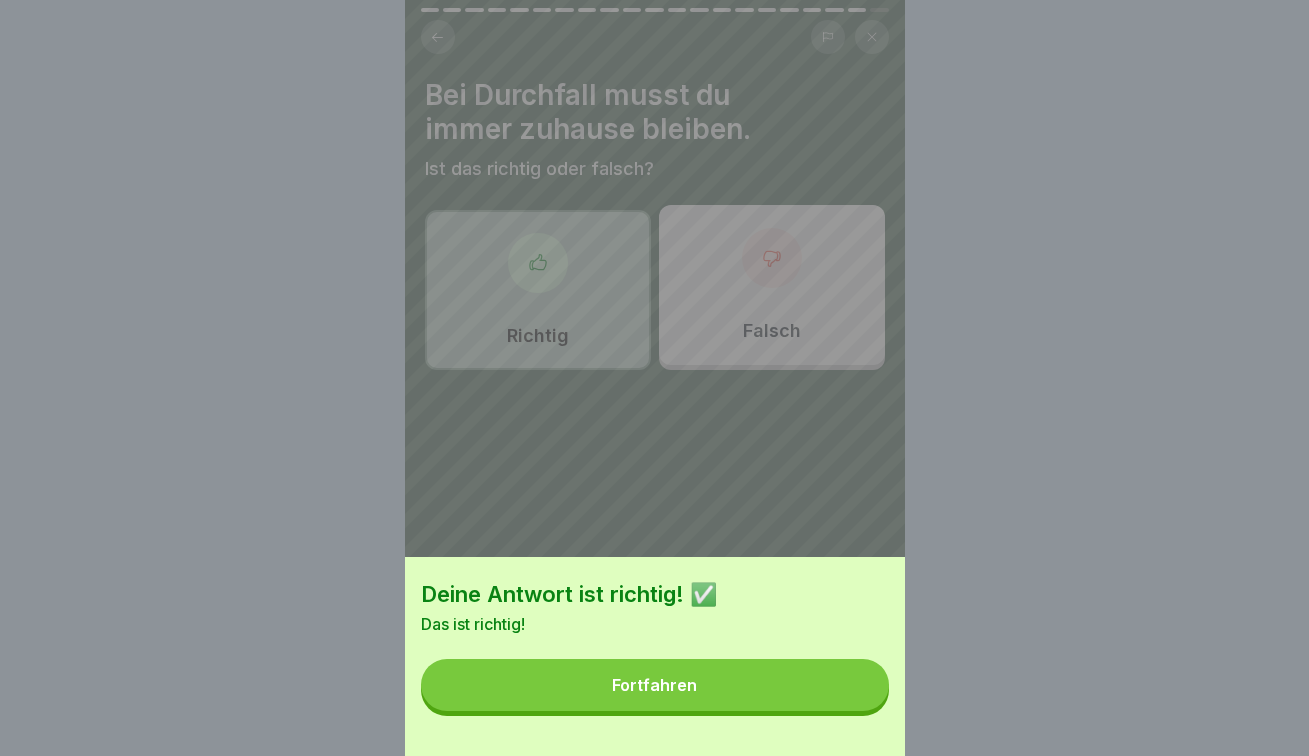 click on "Fortfahren" at bounding box center (655, 685) 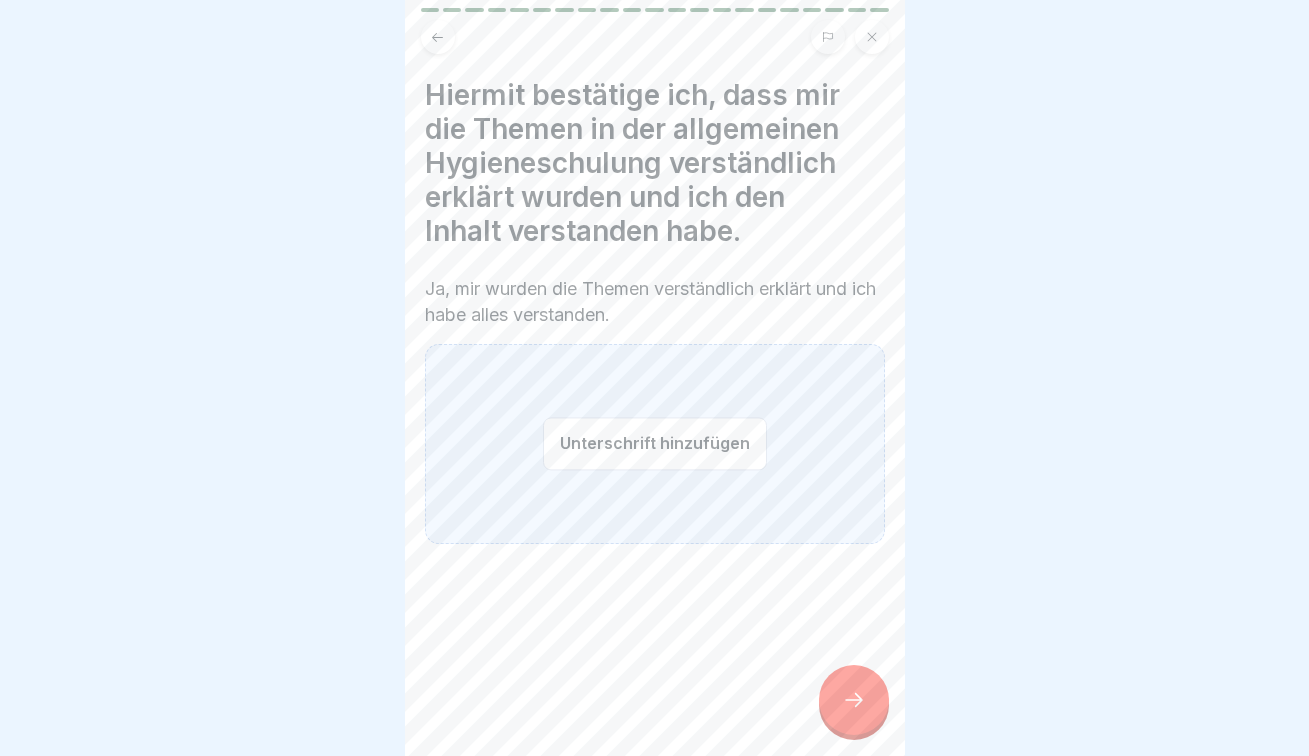 click on "Unterschrift hinzufügen" at bounding box center [655, 443] 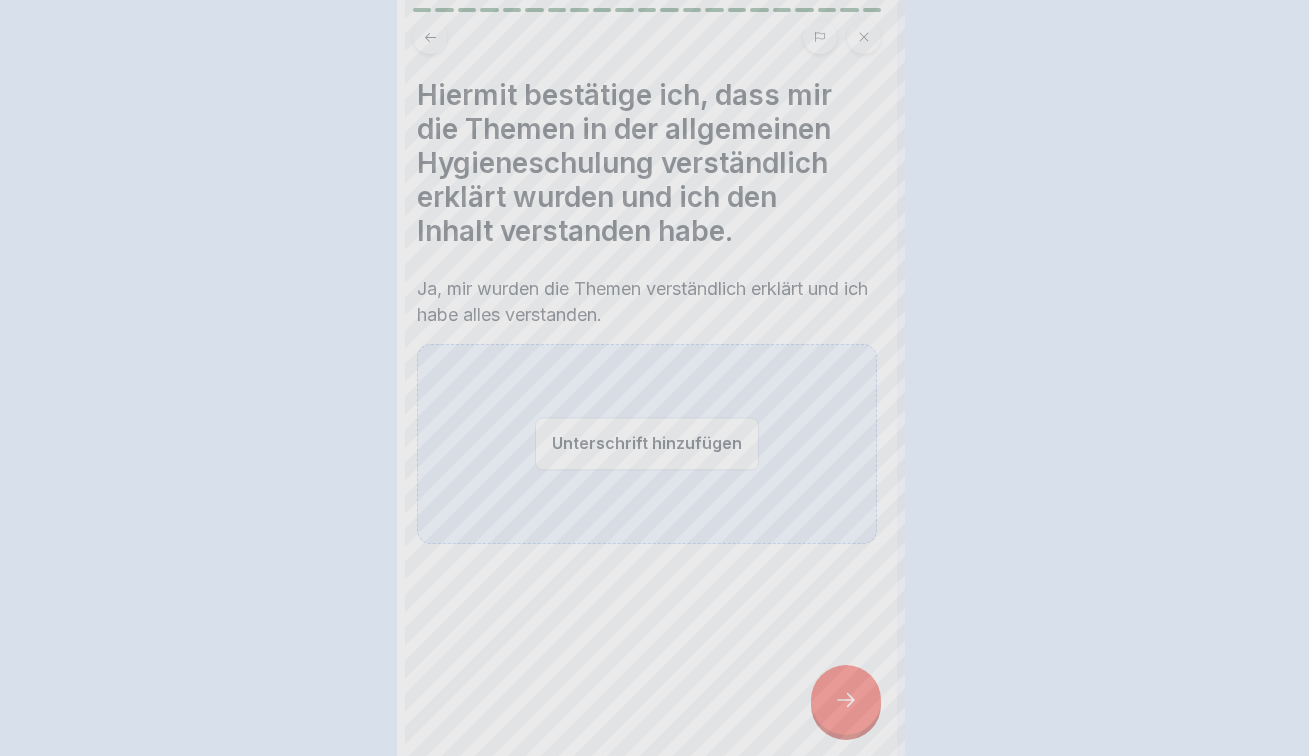 scroll, scrollTop: 0, scrollLeft: 0, axis: both 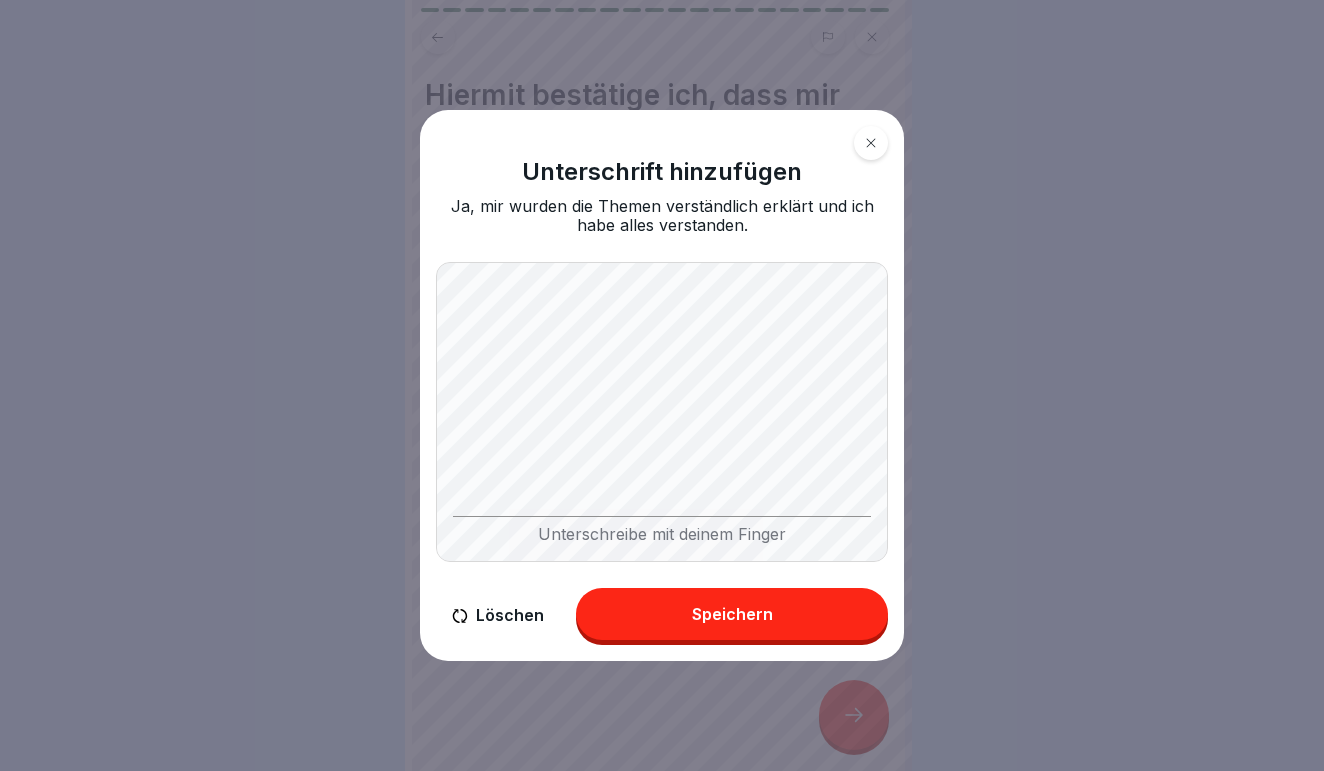 click on "Speichern" at bounding box center [732, 614] 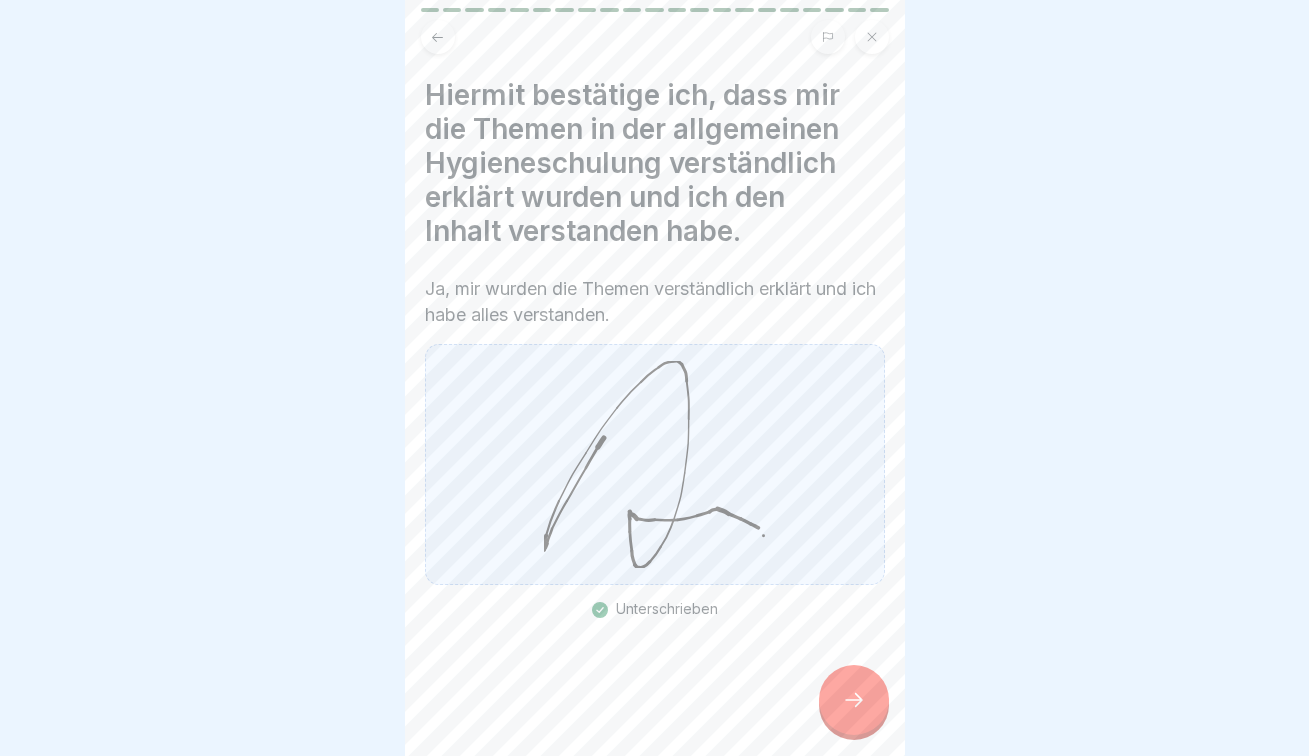 click at bounding box center [854, 700] 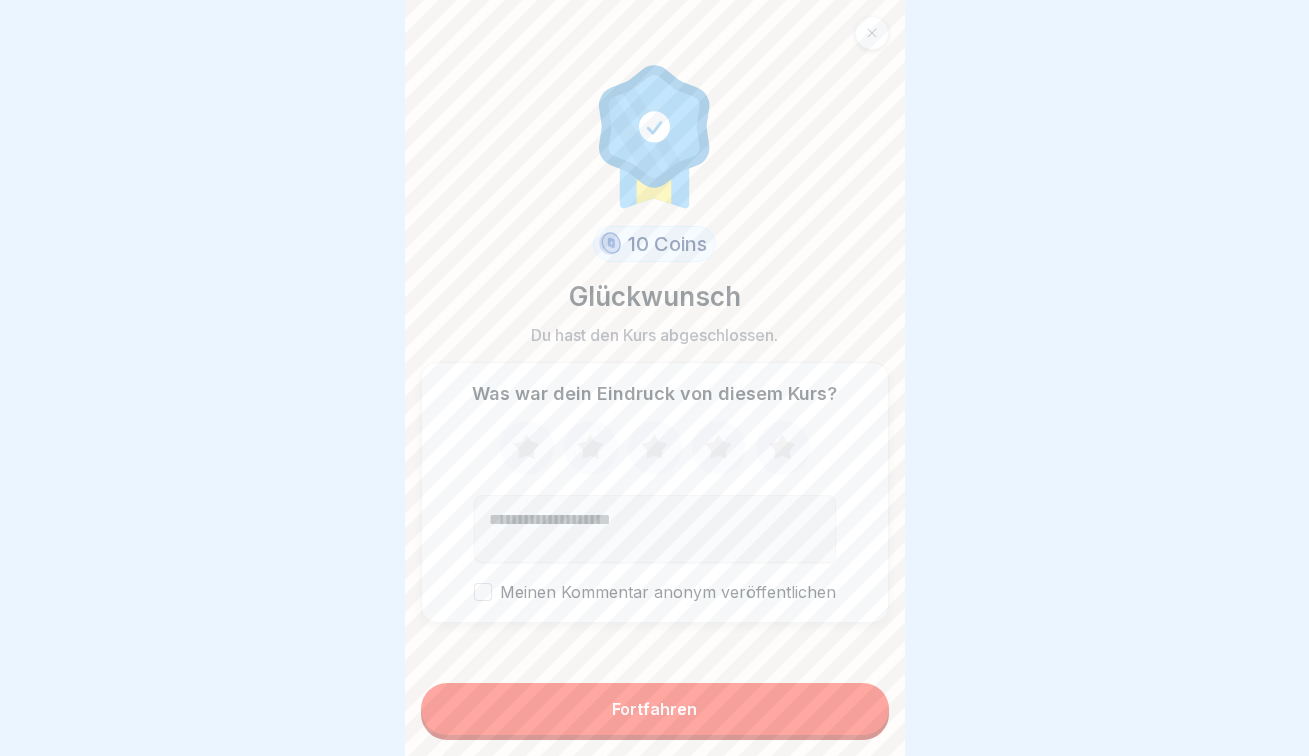 click on "Fortfahren" at bounding box center (655, 709) 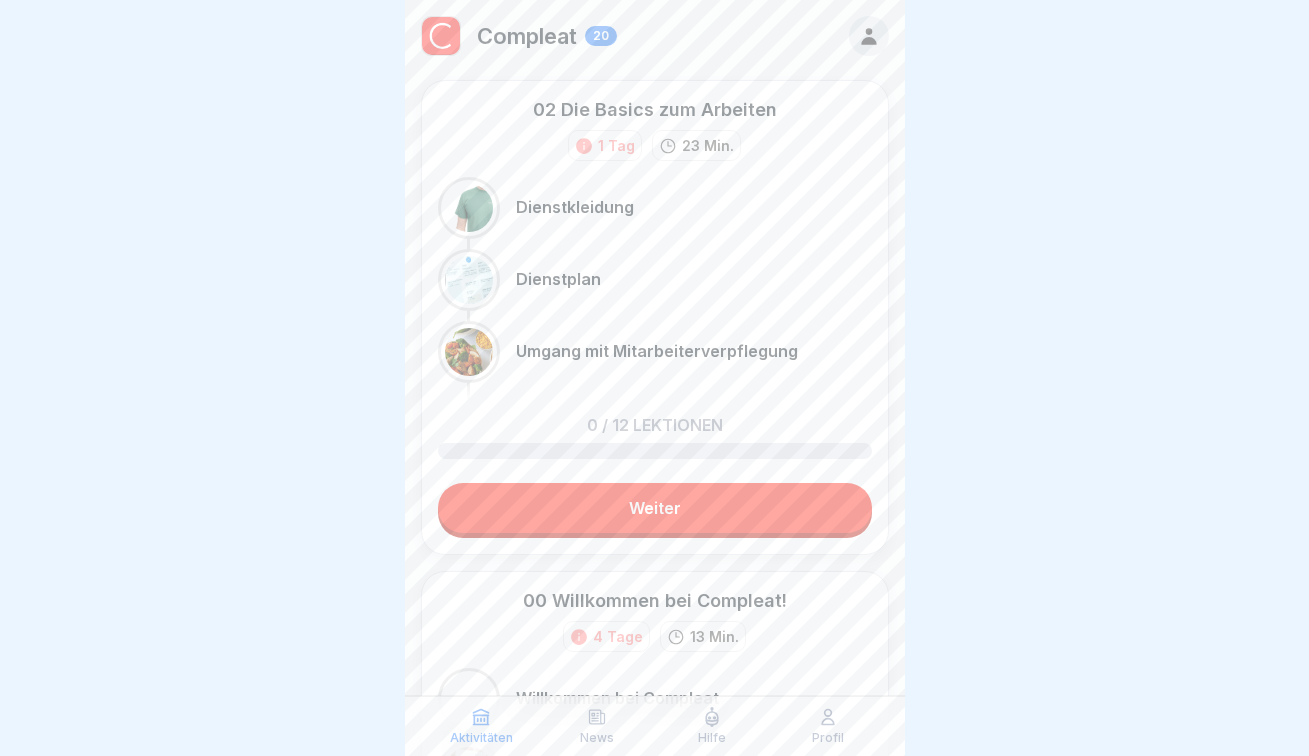 scroll, scrollTop: 0, scrollLeft: 0, axis: both 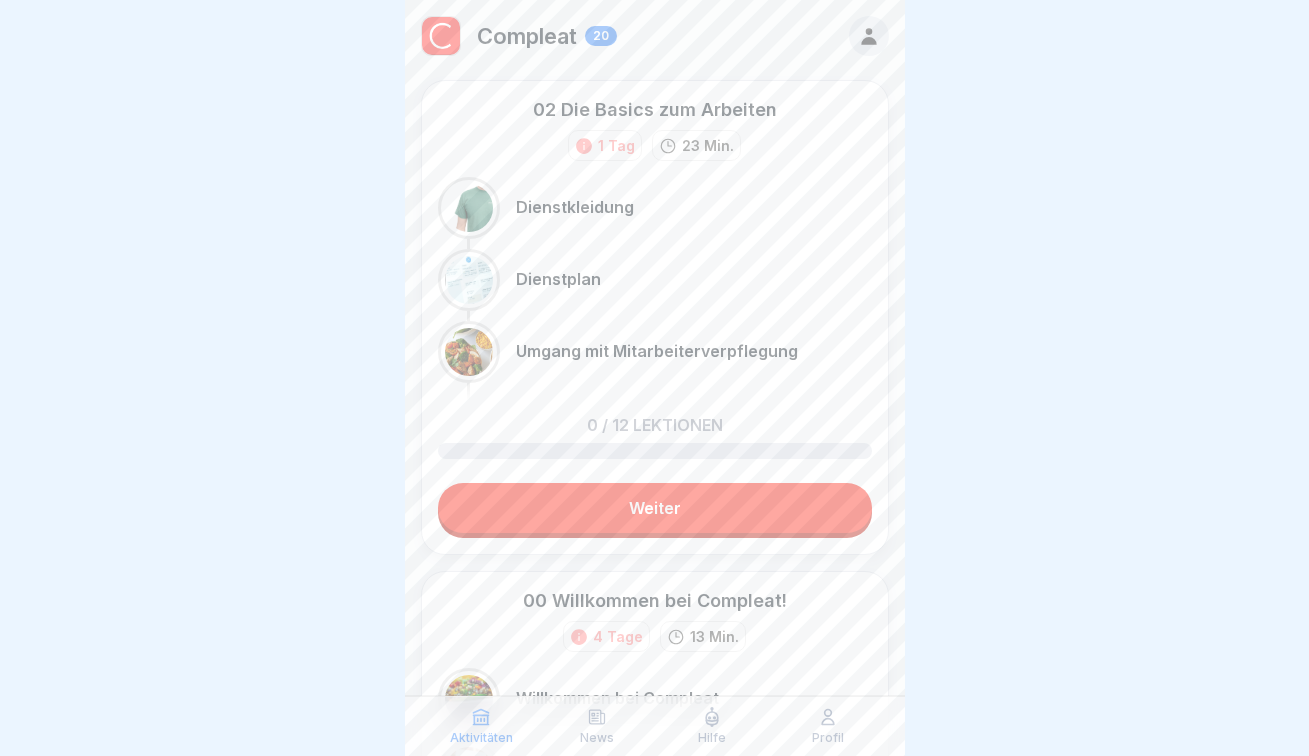 click on "1 Tag" at bounding box center [605, 145] 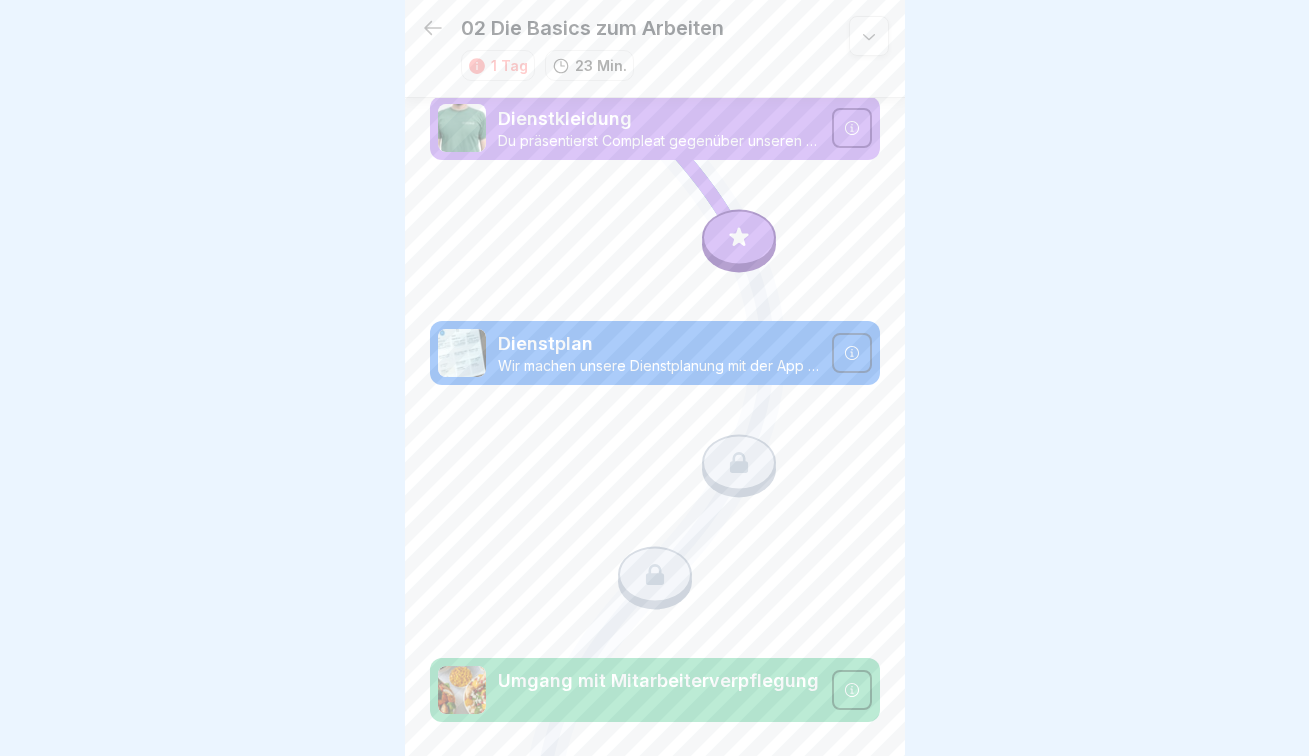 click 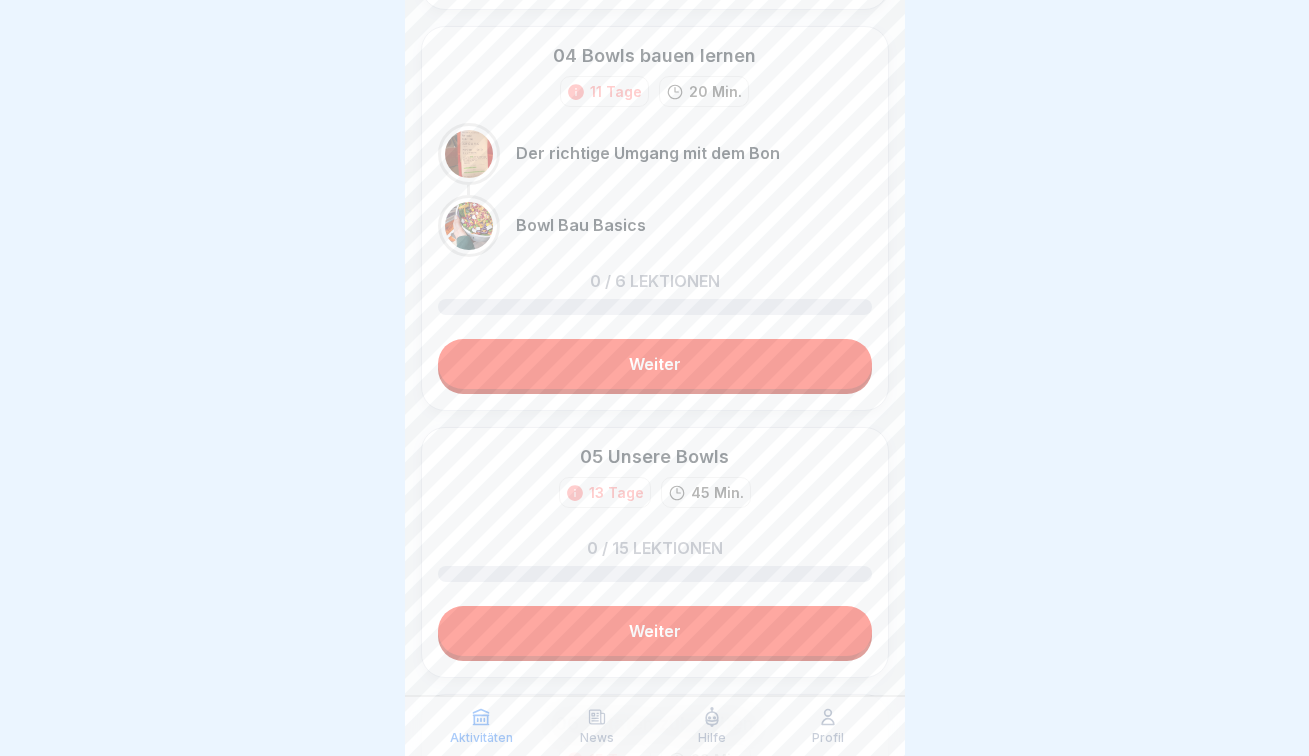 scroll, scrollTop: 1922, scrollLeft: 0, axis: vertical 